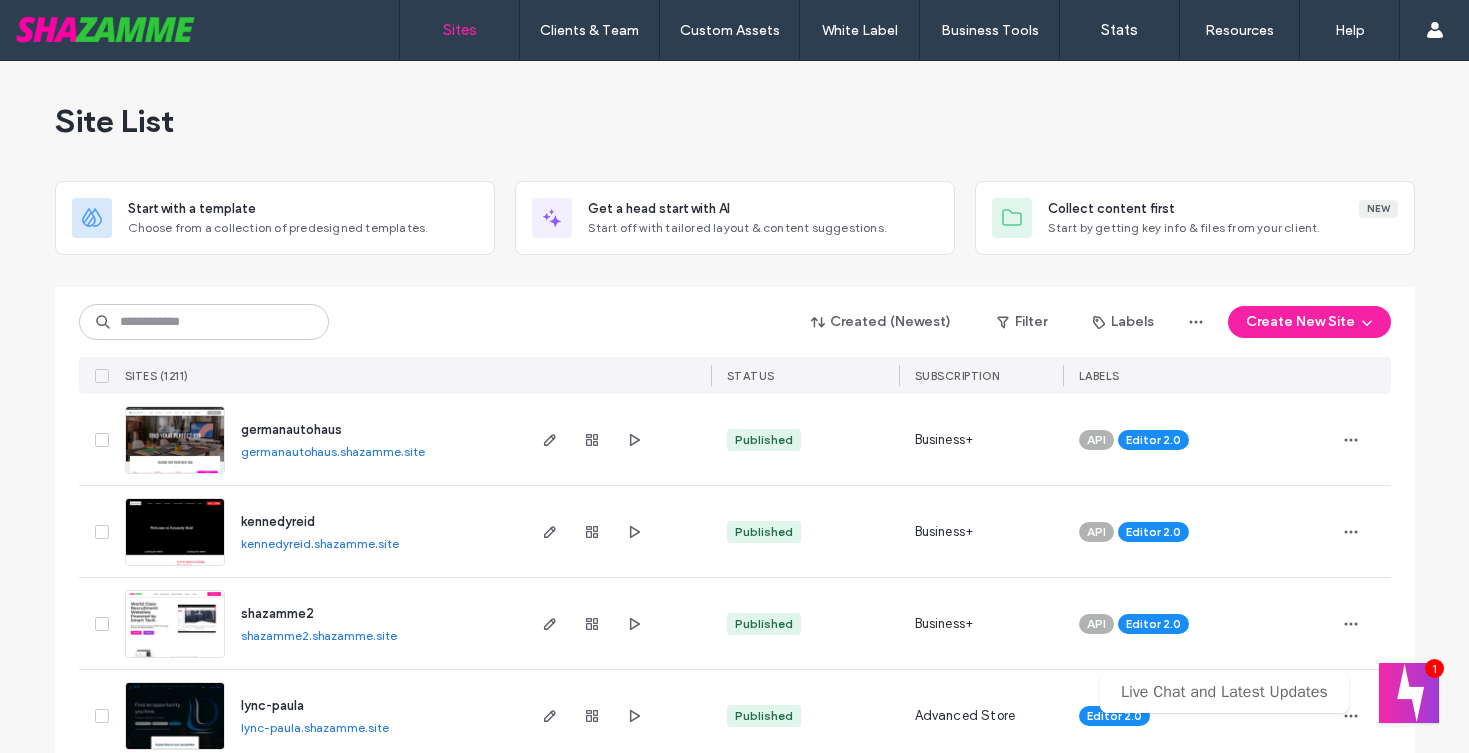 scroll, scrollTop: 0, scrollLeft: 0, axis: both 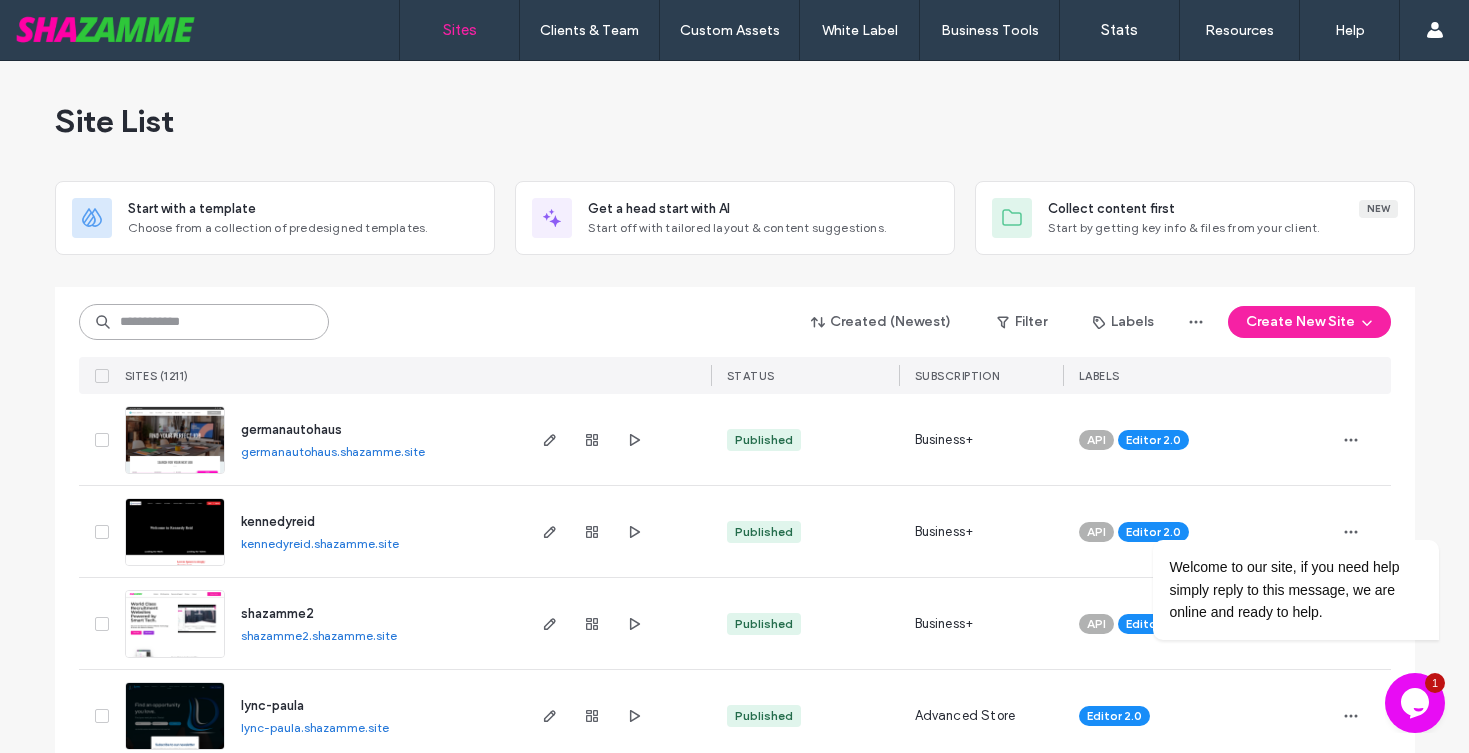 click at bounding box center [204, 322] 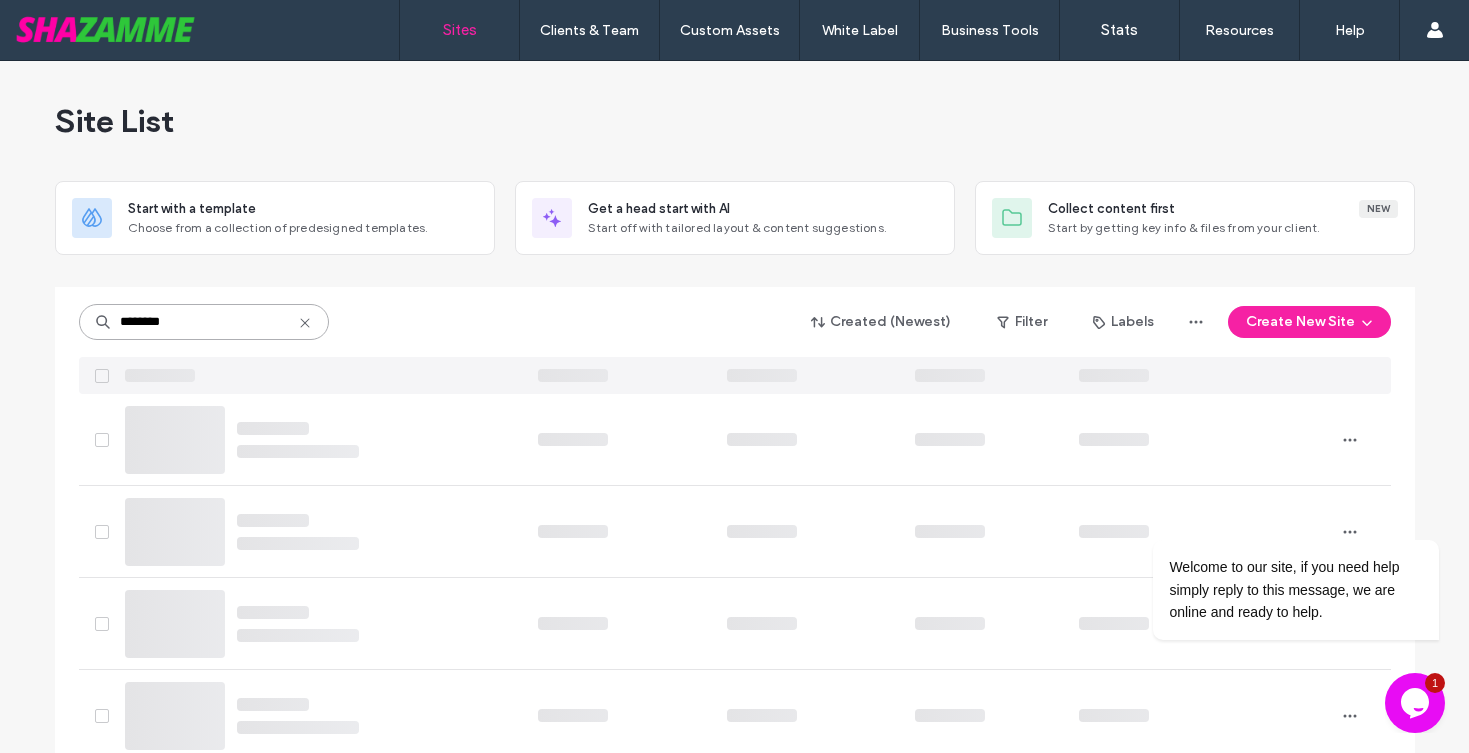 type on "********" 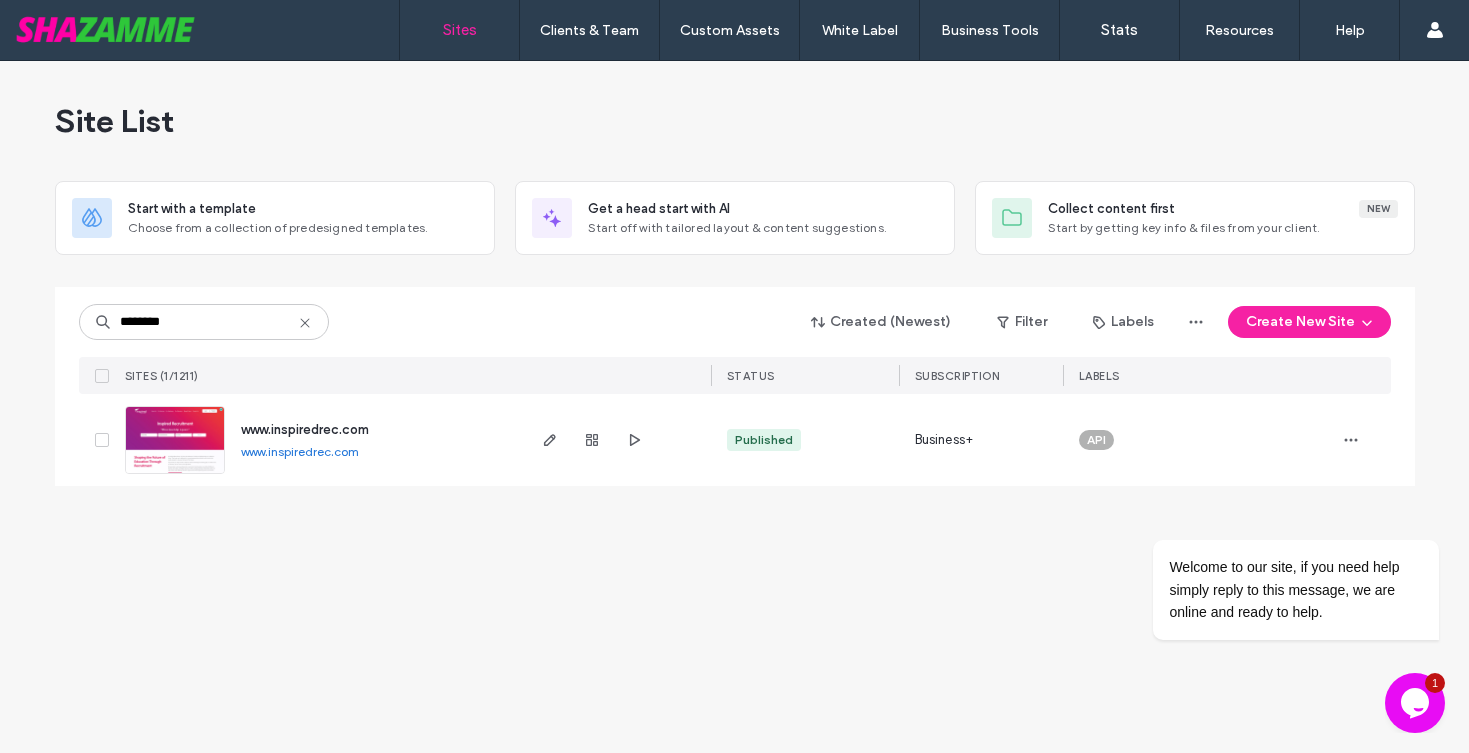 click on "www.inspiredrec.com" at bounding box center [305, 429] 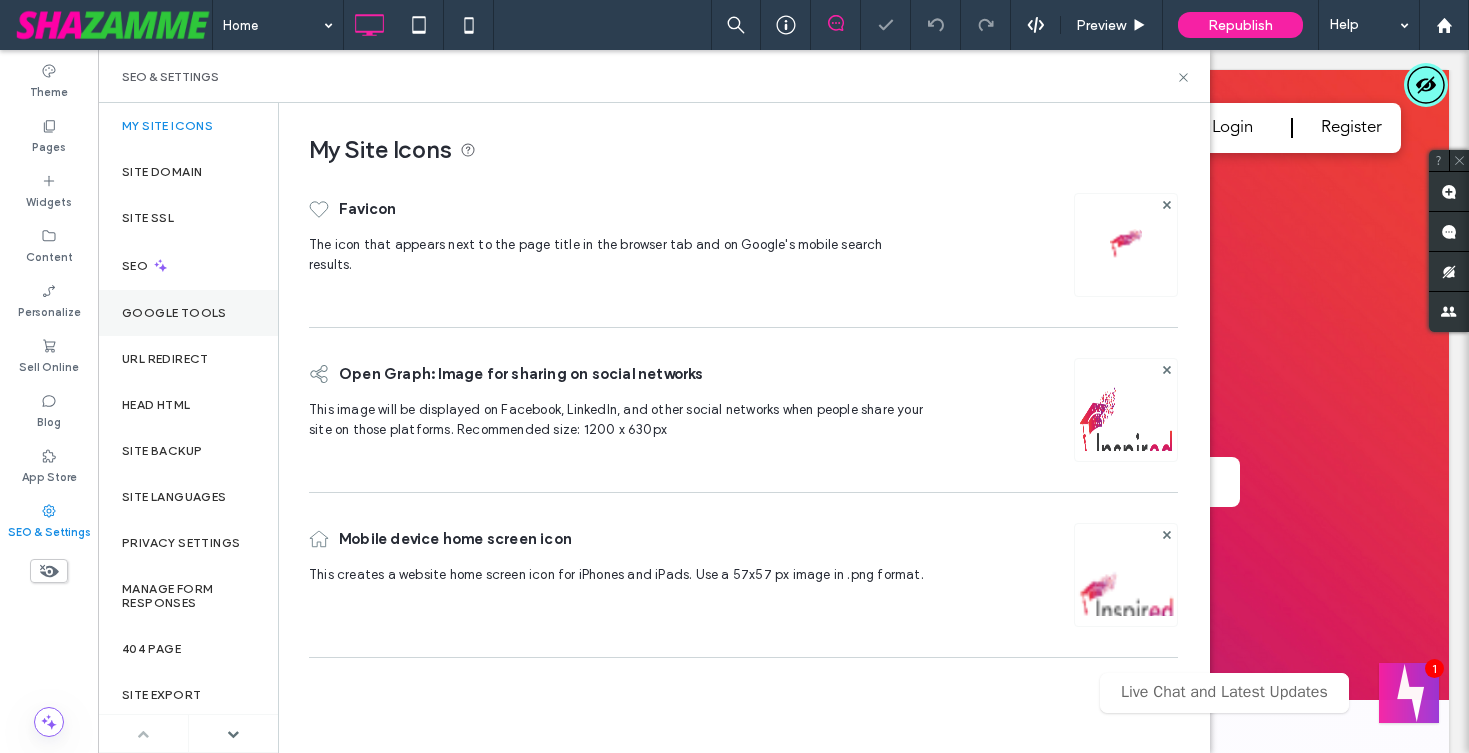 scroll, scrollTop: 0, scrollLeft: 0, axis: both 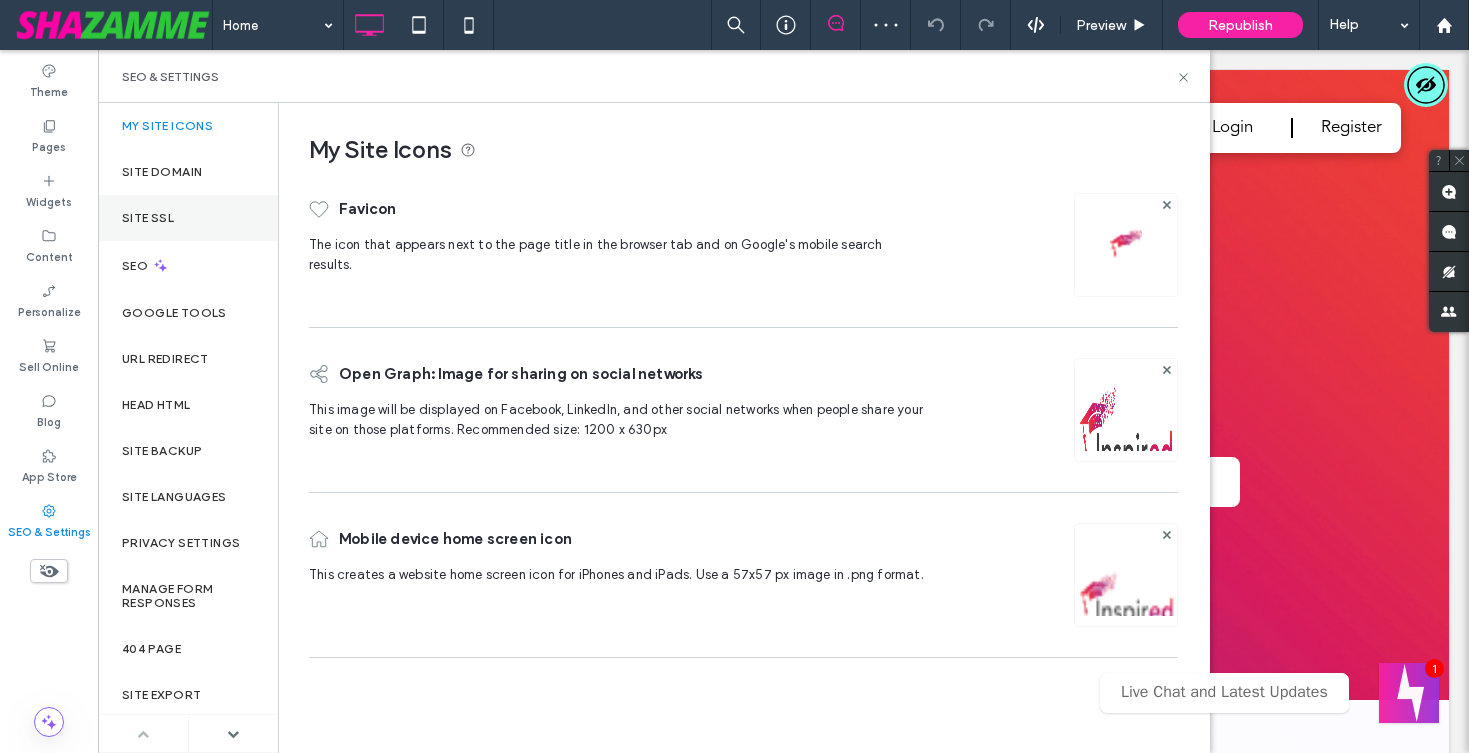 click on "Site SSL" at bounding box center (148, 218) 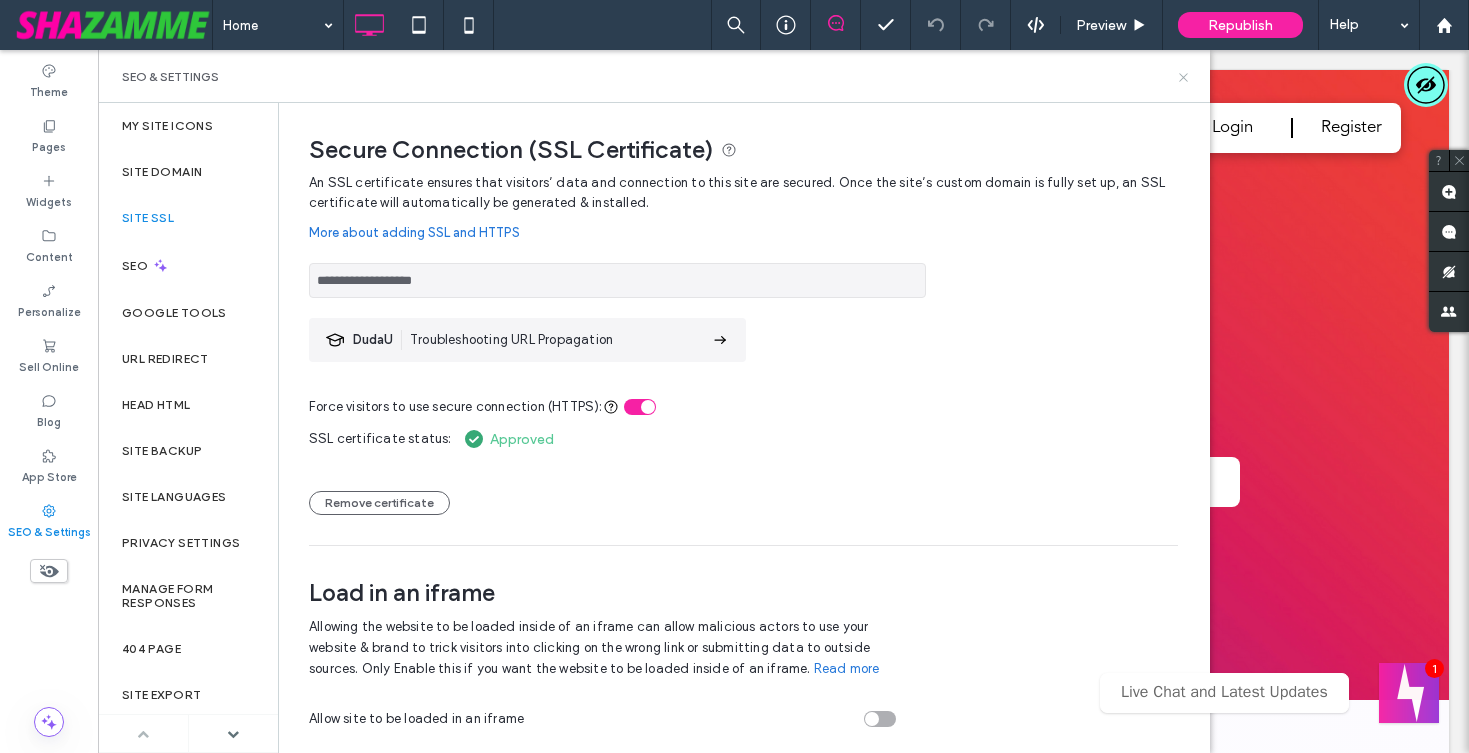 click 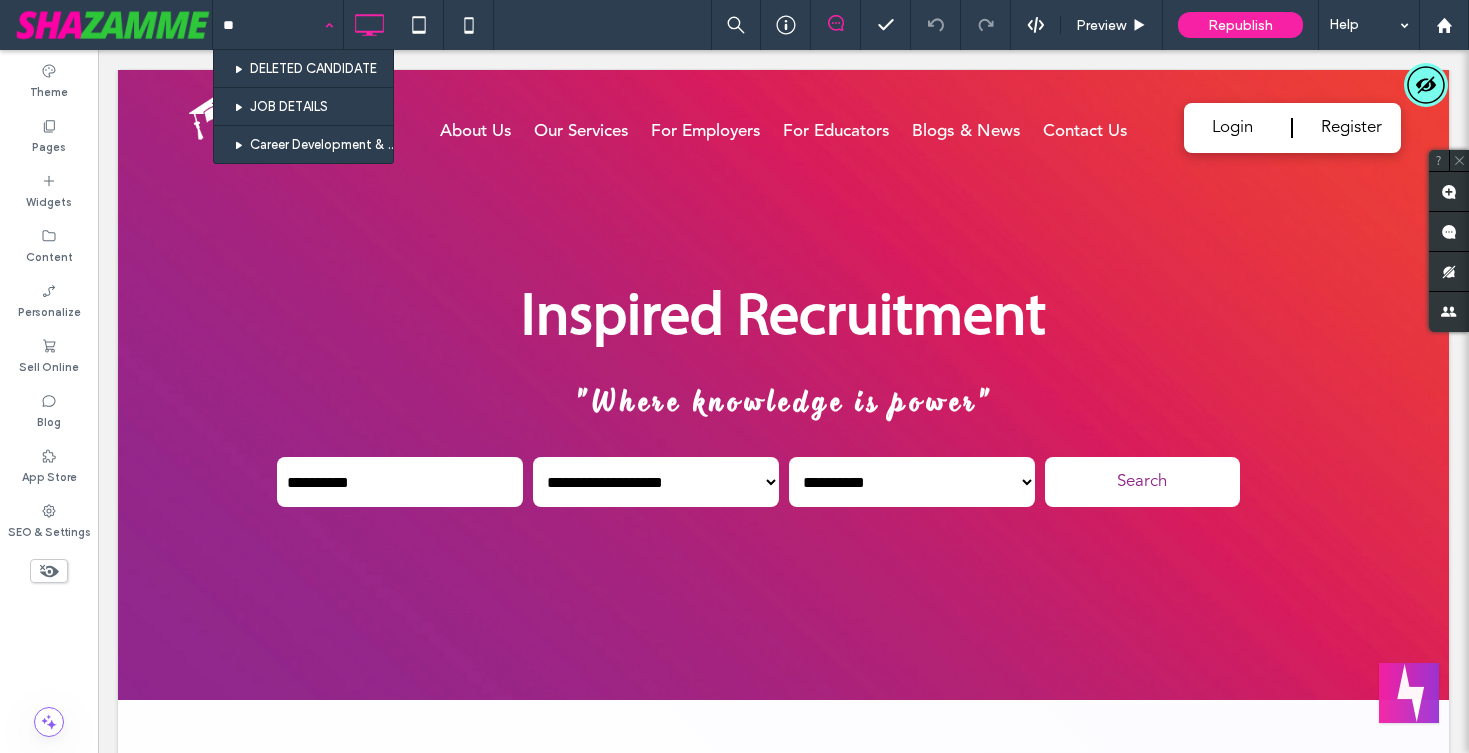 type on "***" 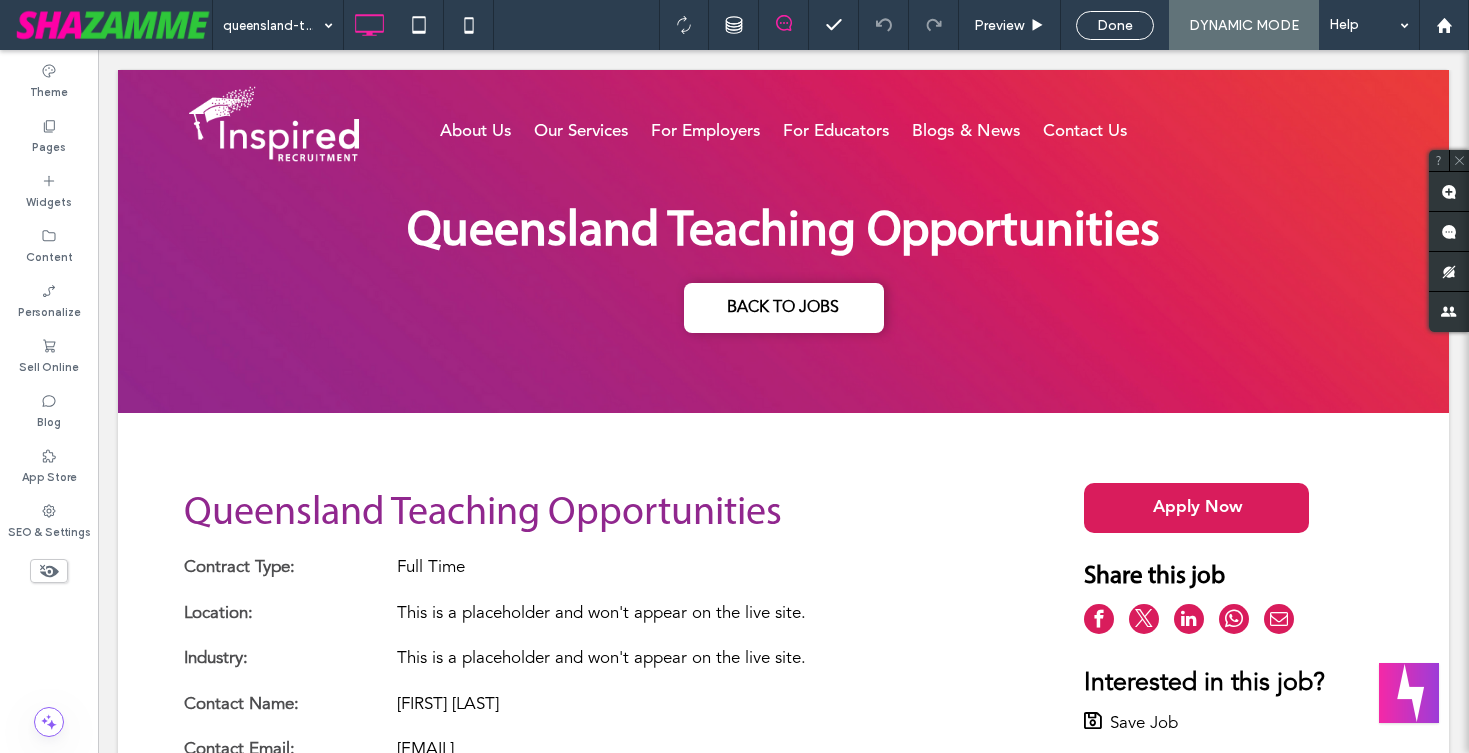 scroll, scrollTop: 0, scrollLeft: 0, axis: both 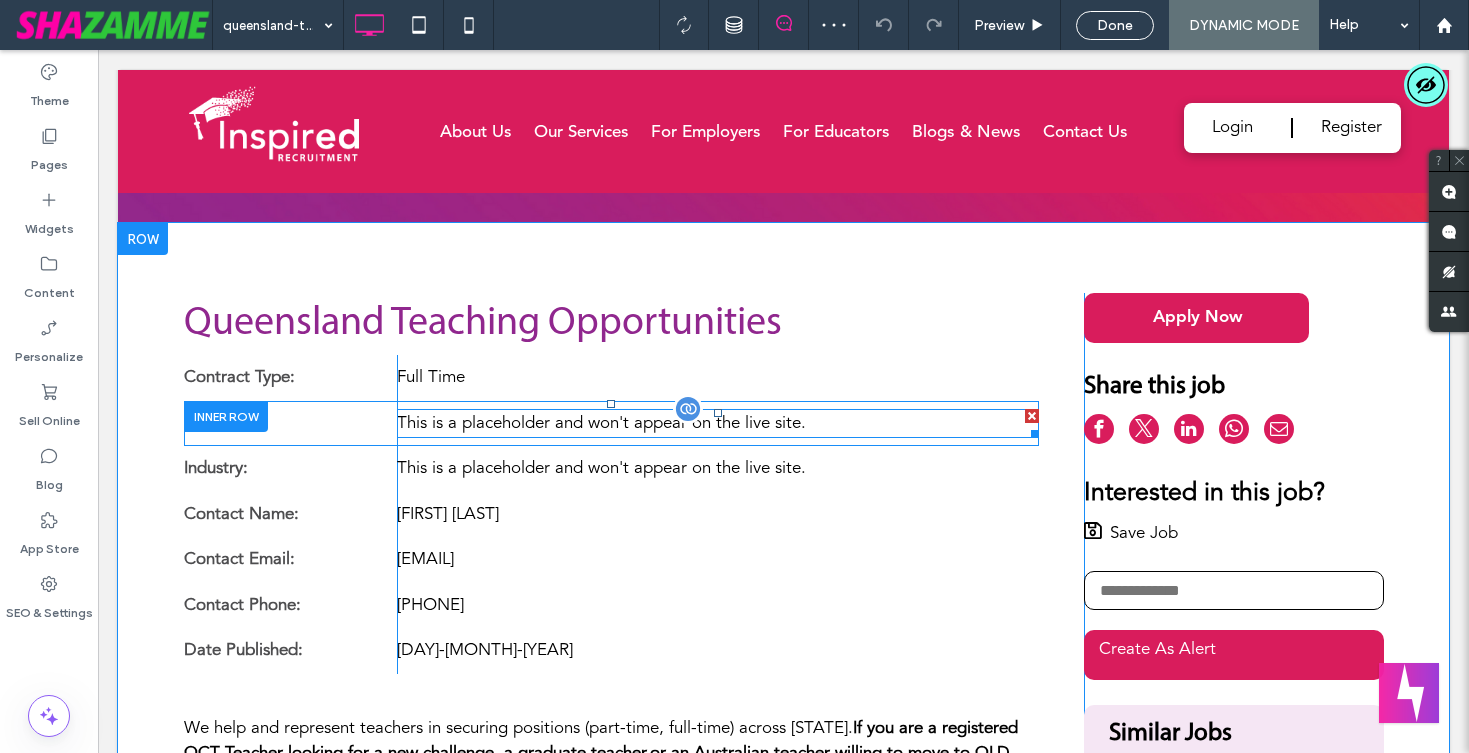 click on "This is a placeholder and won't appear on the live site." at bounding box center [717, 424] 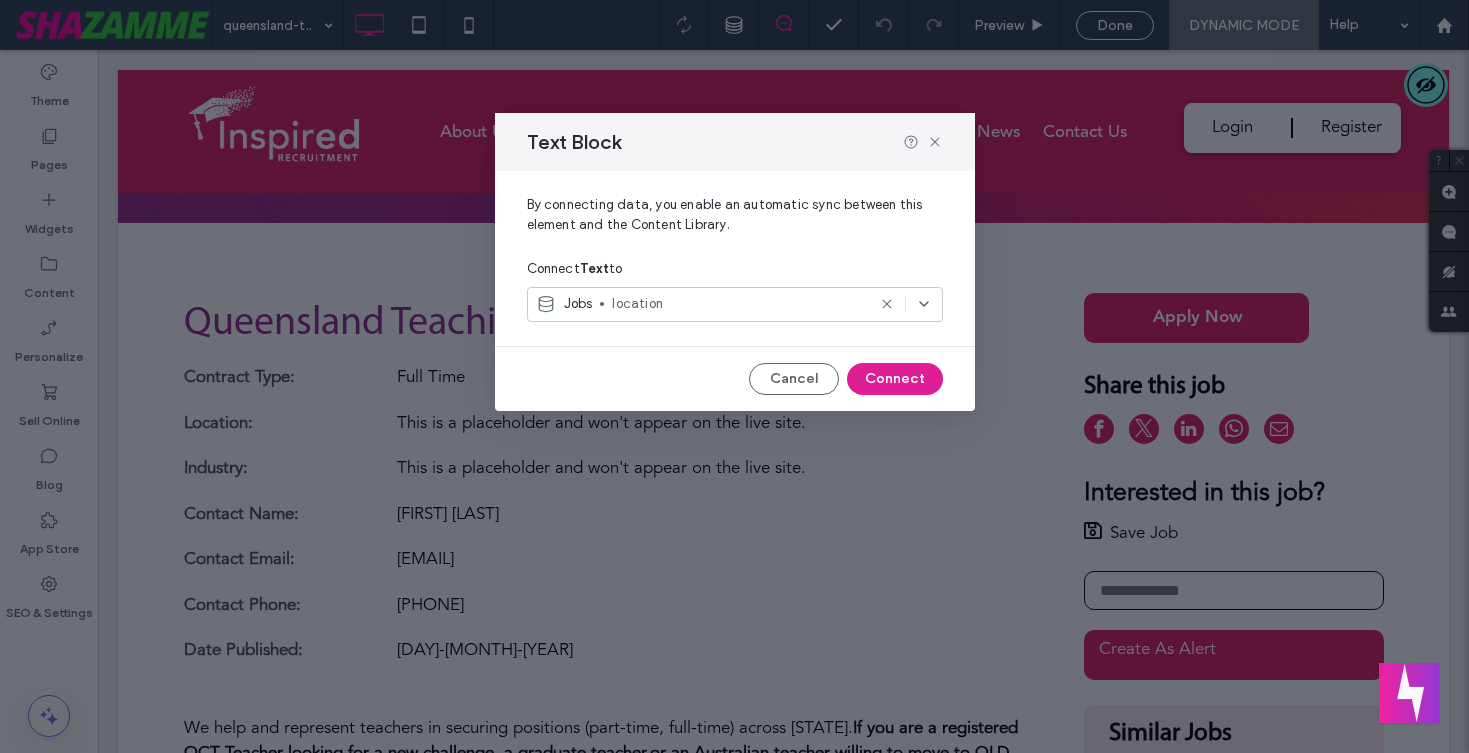 click on "Connect" at bounding box center (895, 379) 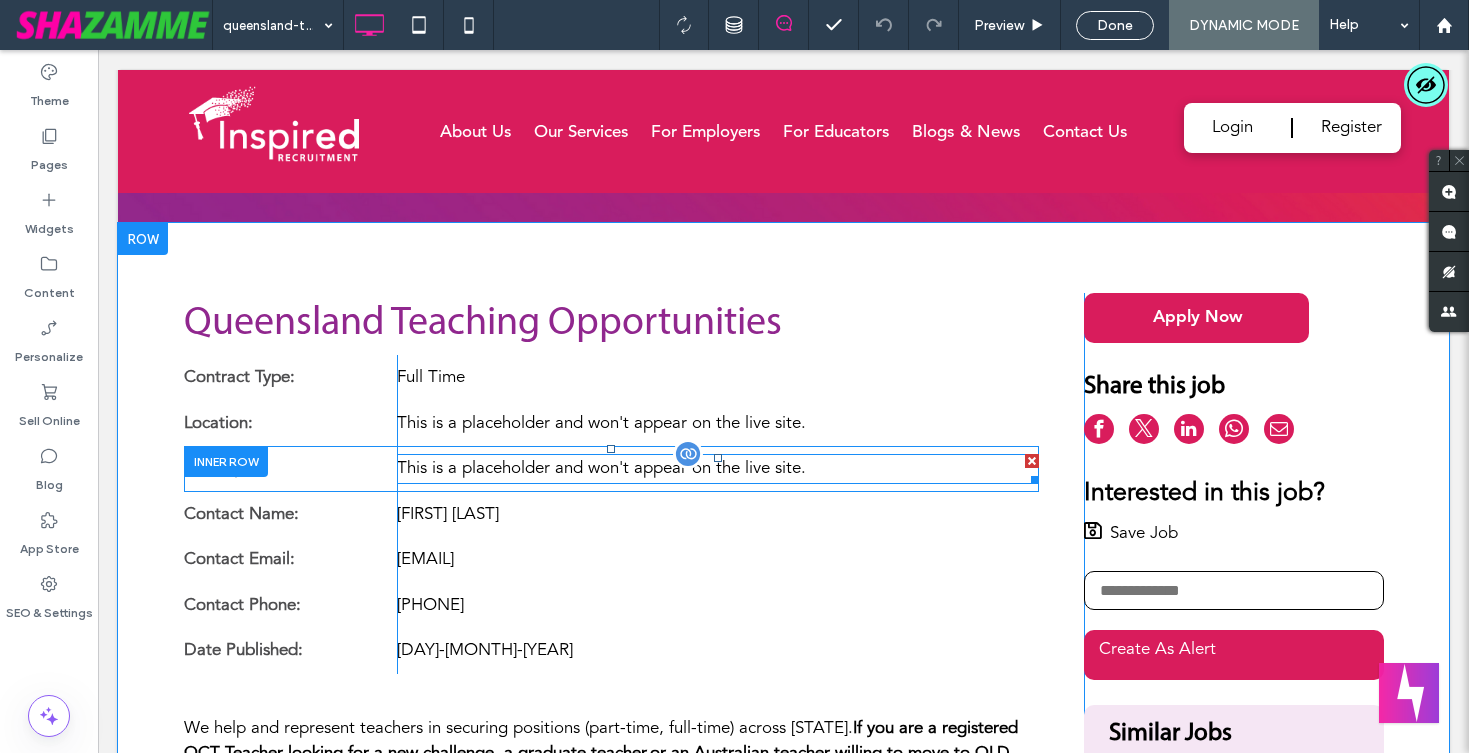 click on "This is a placeholder and won't appear on the live site." at bounding box center [717, 469] 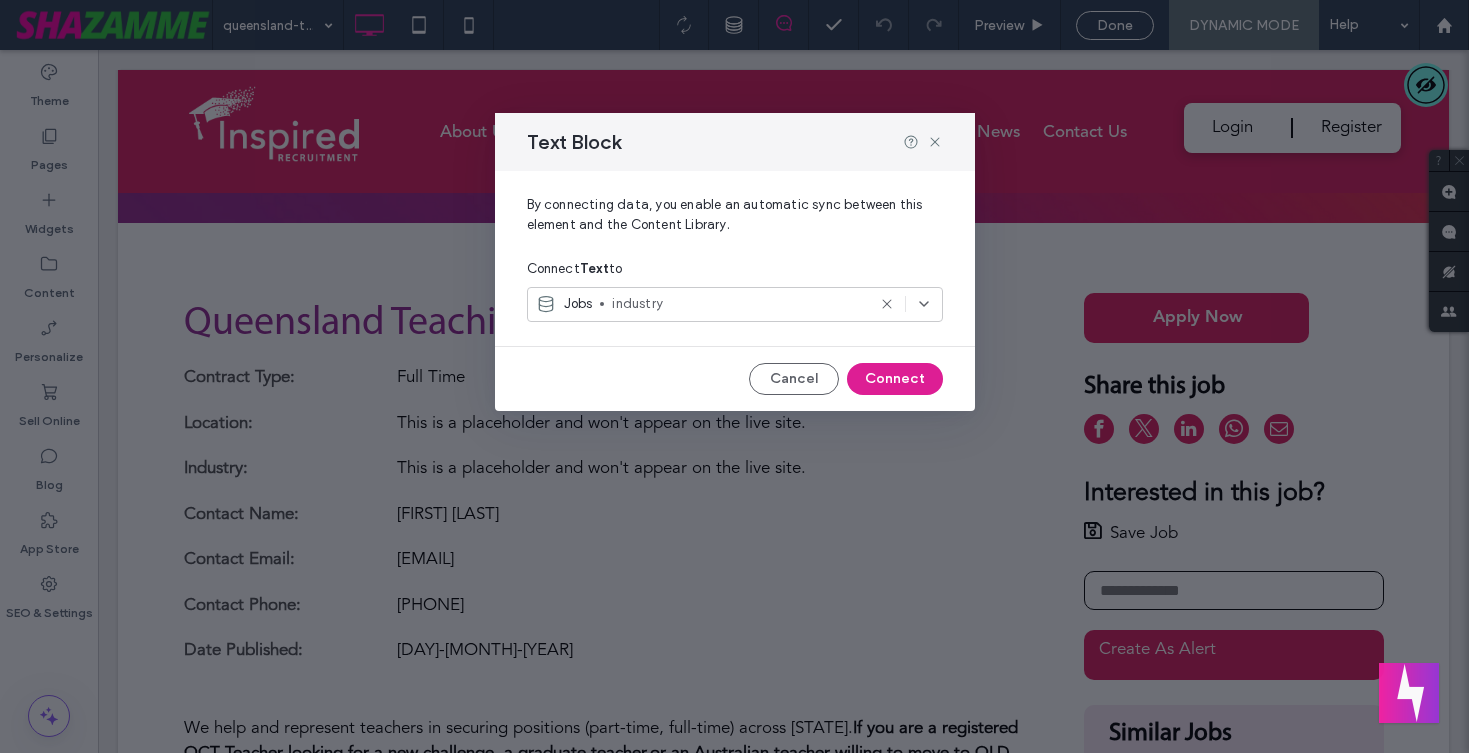 click on "Connect" at bounding box center (895, 379) 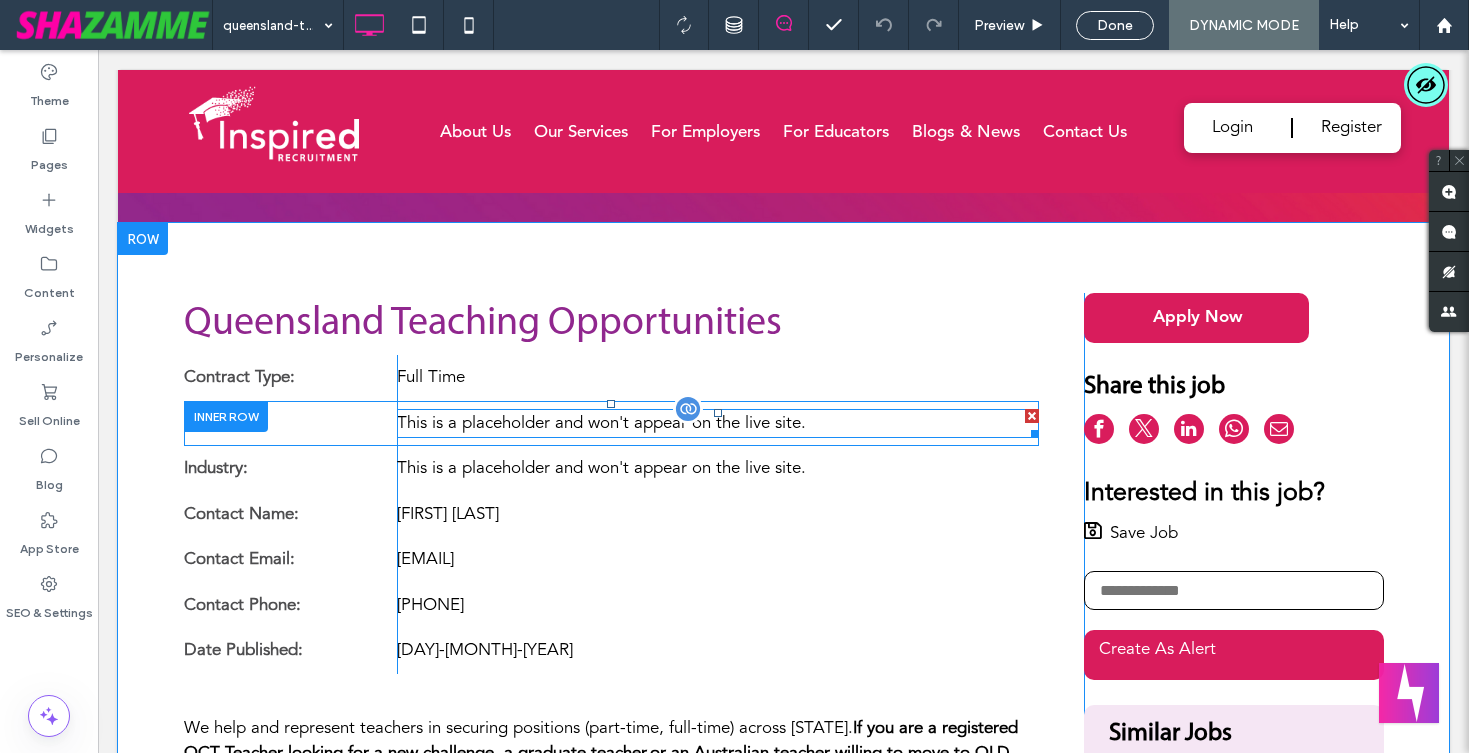 click on "This is a placeholder and won't appear on the live site." at bounding box center (717, 424) 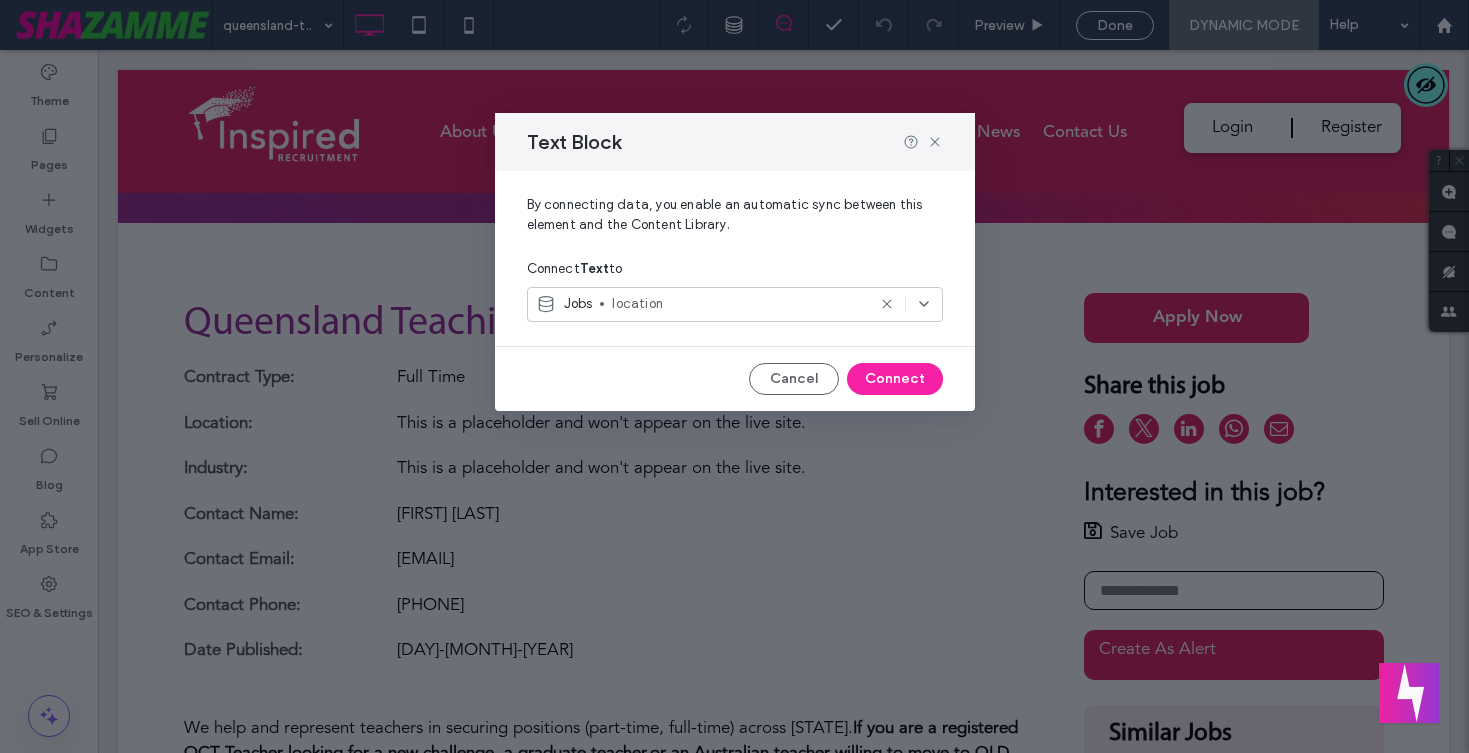 click on "location" at bounding box center (738, 304) 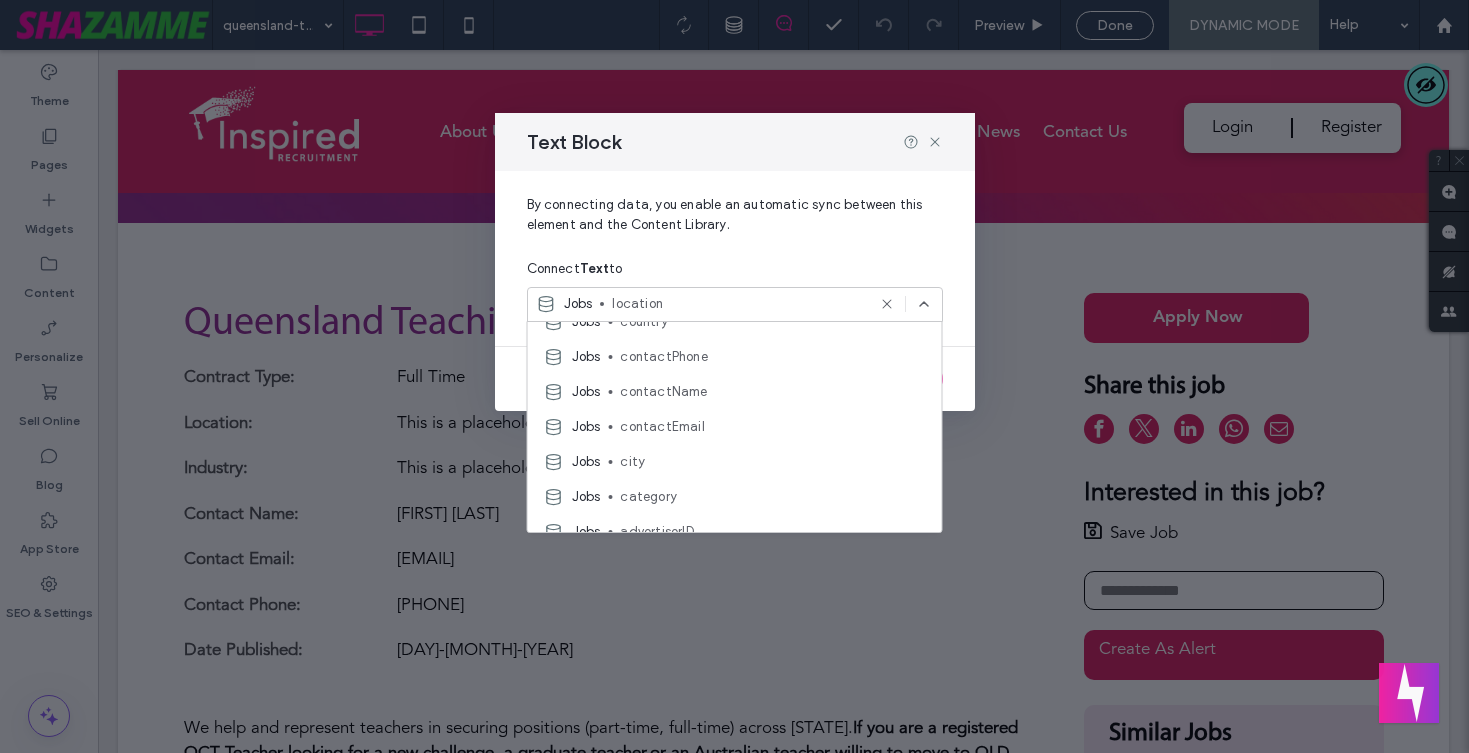 scroll, scrollTop: 826, scrollLeft: 0, axis: vertical 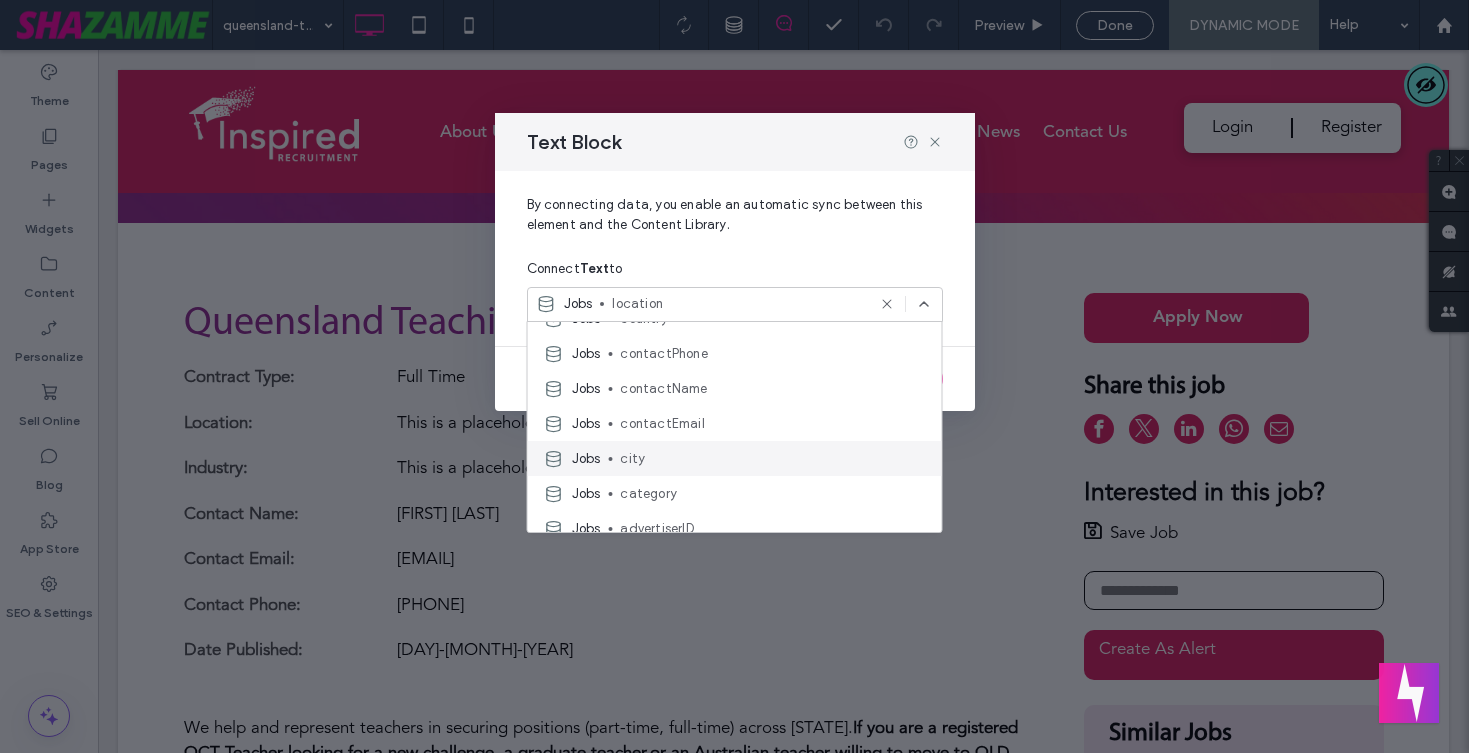 click on "city" at bounding box center [772, 459] 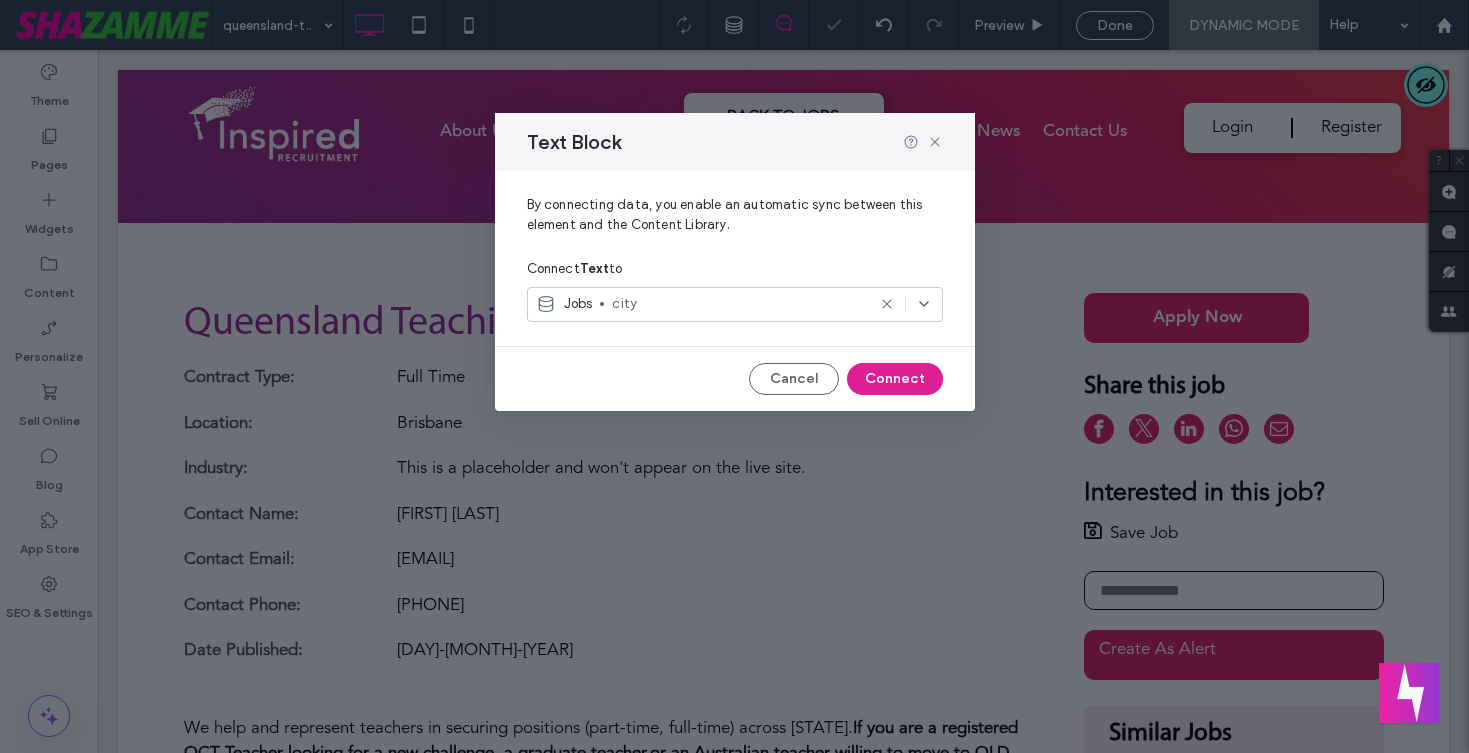 click on "Connect" at bounding box center (895, 379) 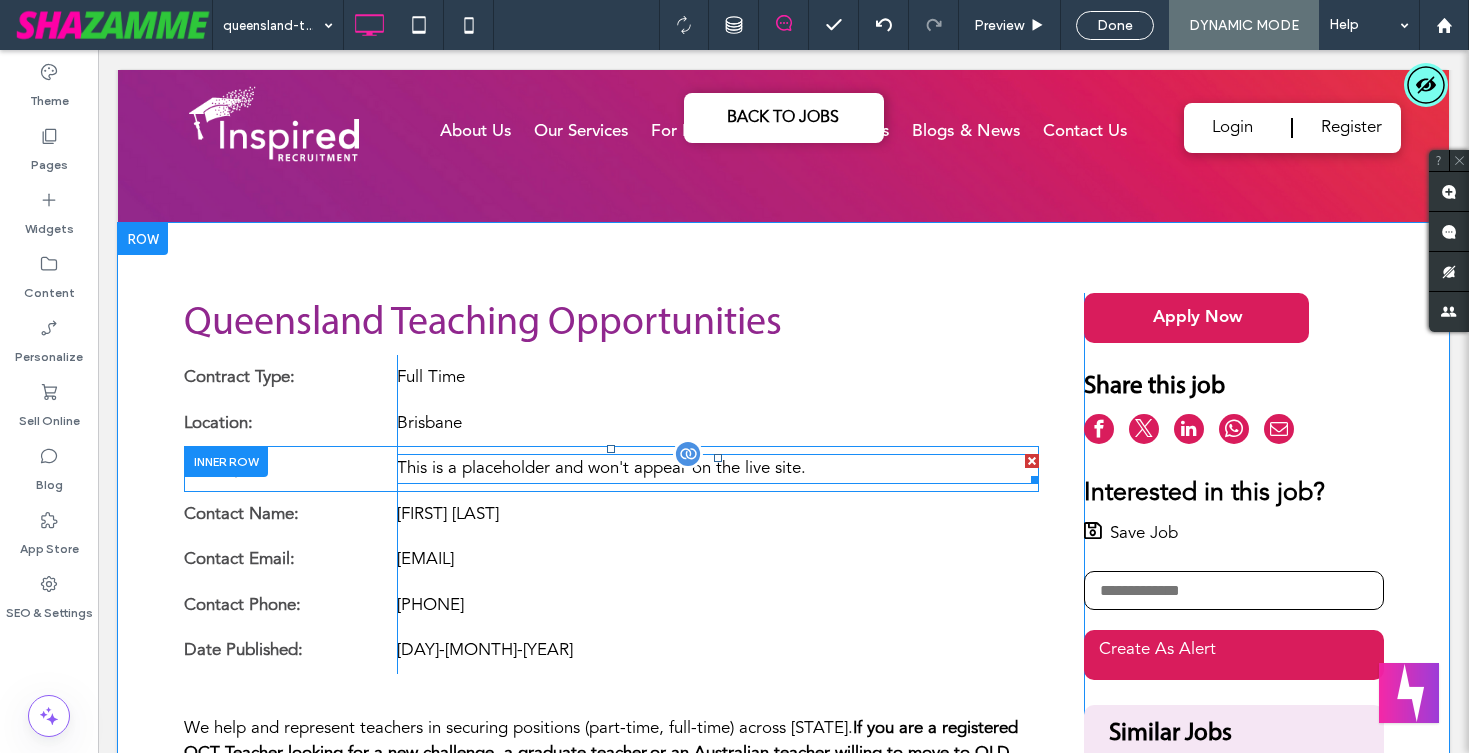 click on "This is a placeholder and won't appear on the live site." at bounding box center [717, 469] 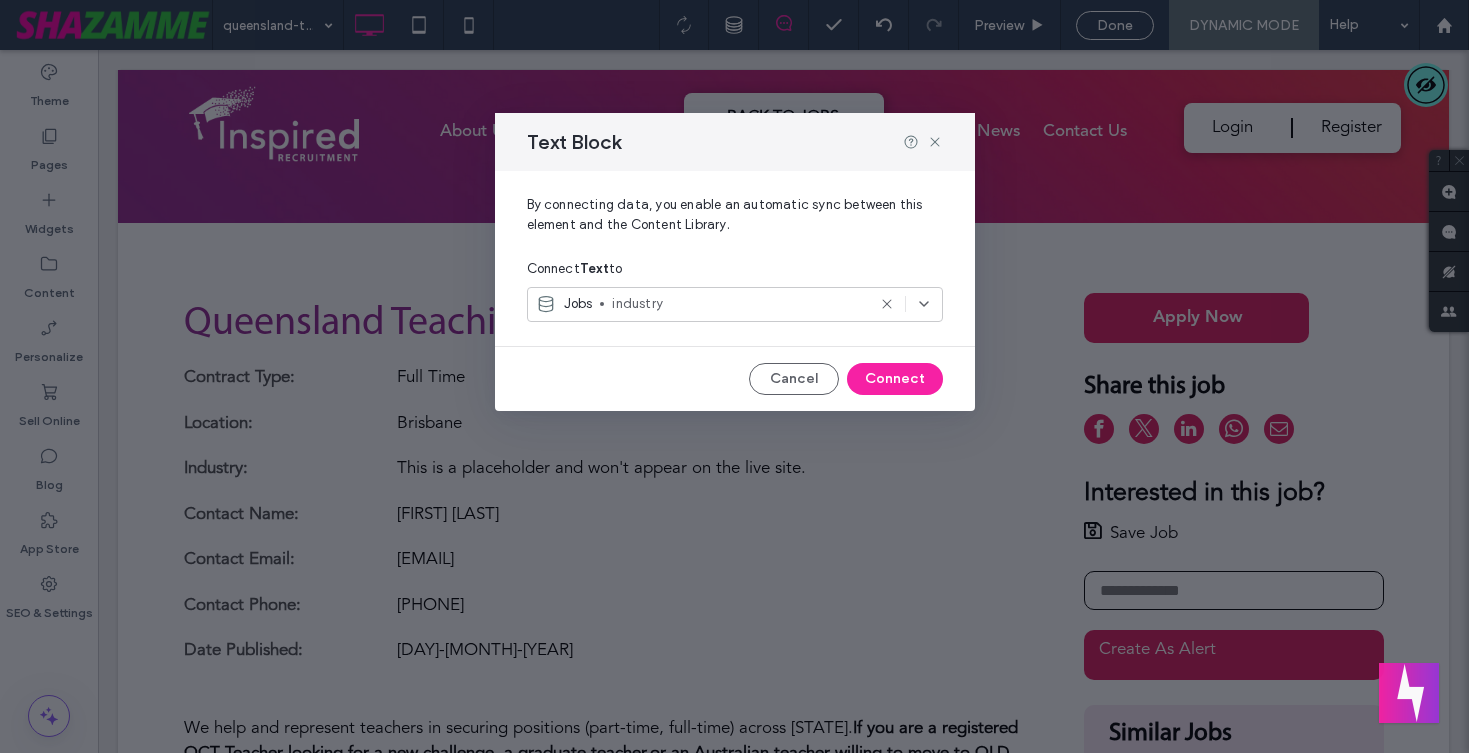 click on "industry" at bounding box center [738, 304] 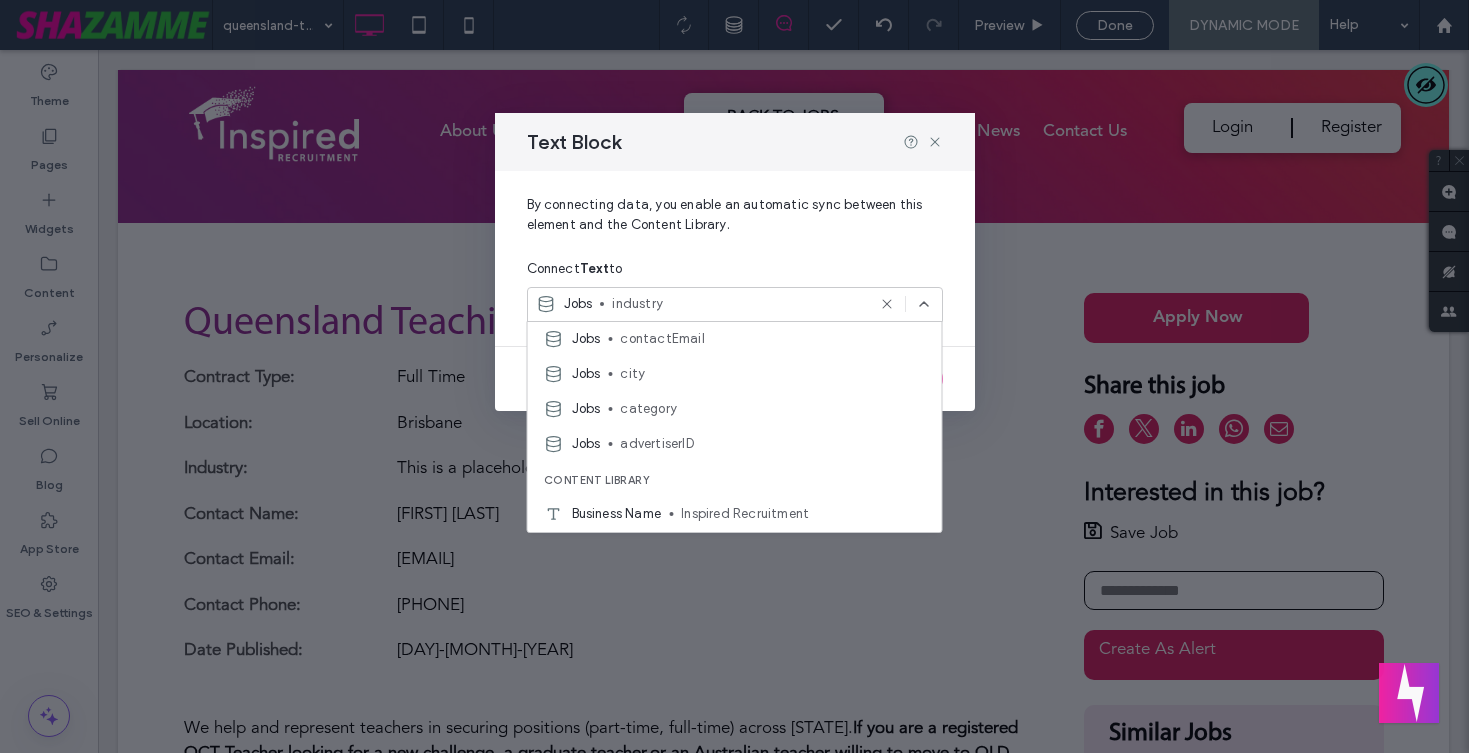 scroll, scrollTop: 921, scrollLeft: 0, axis: vertical 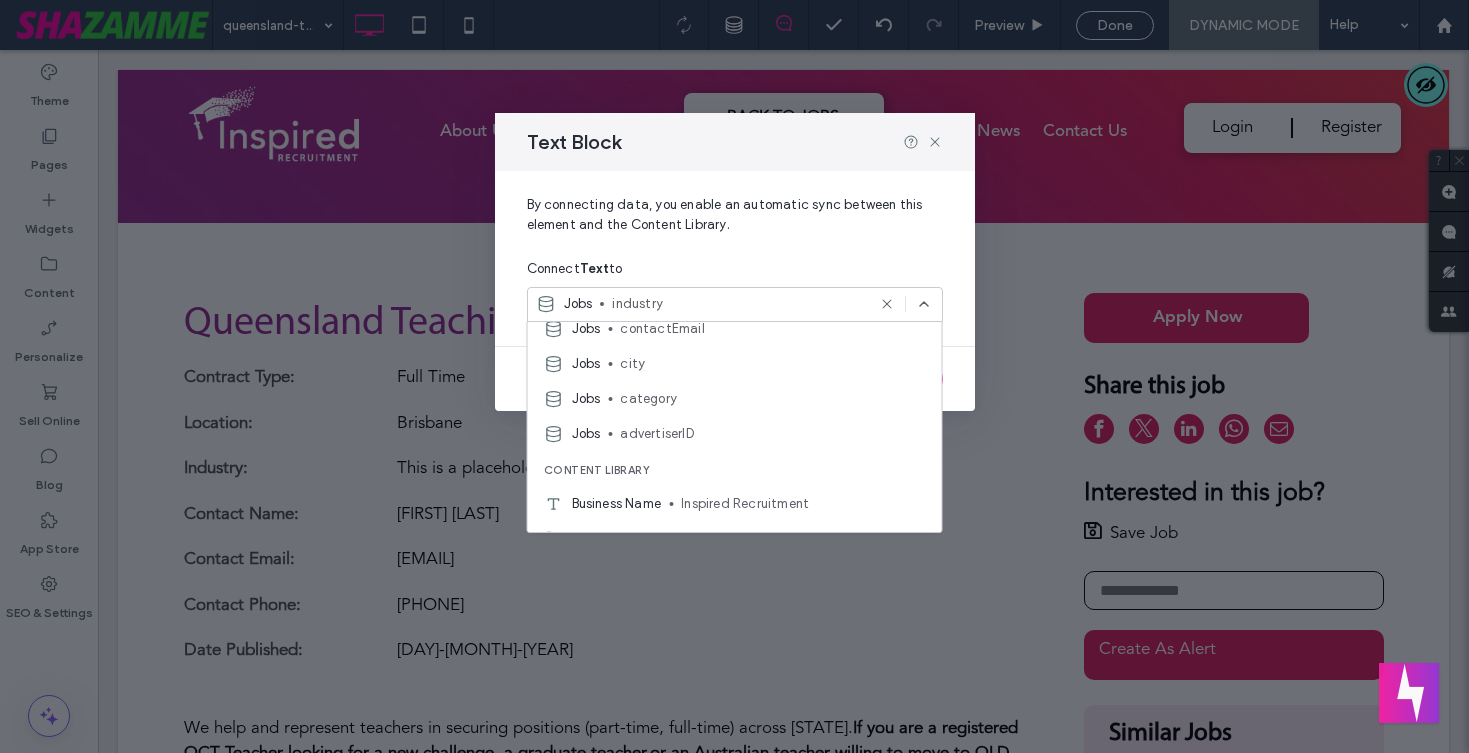 click on "category" at bounding box center (772, 399) 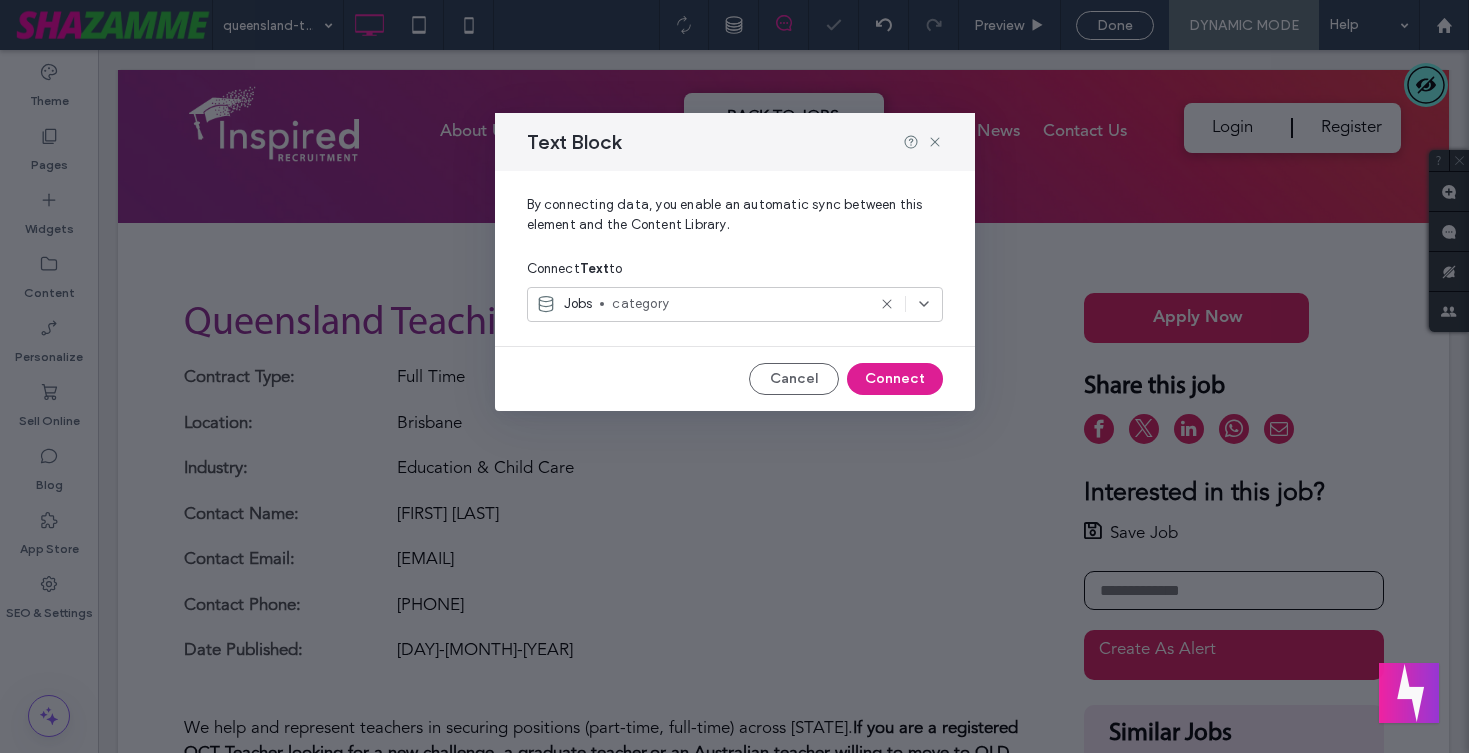 click on "Connect" at bounding box center [895, 379] 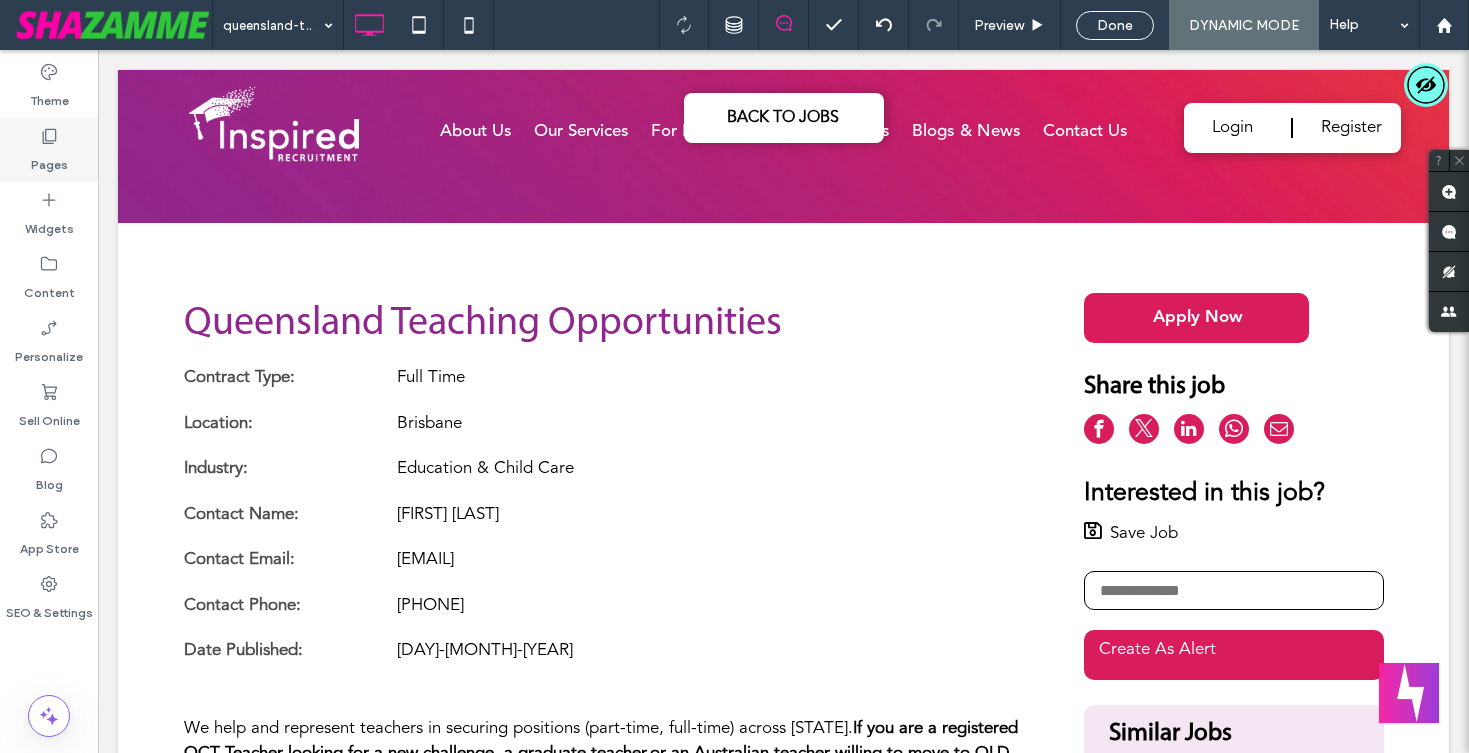 click 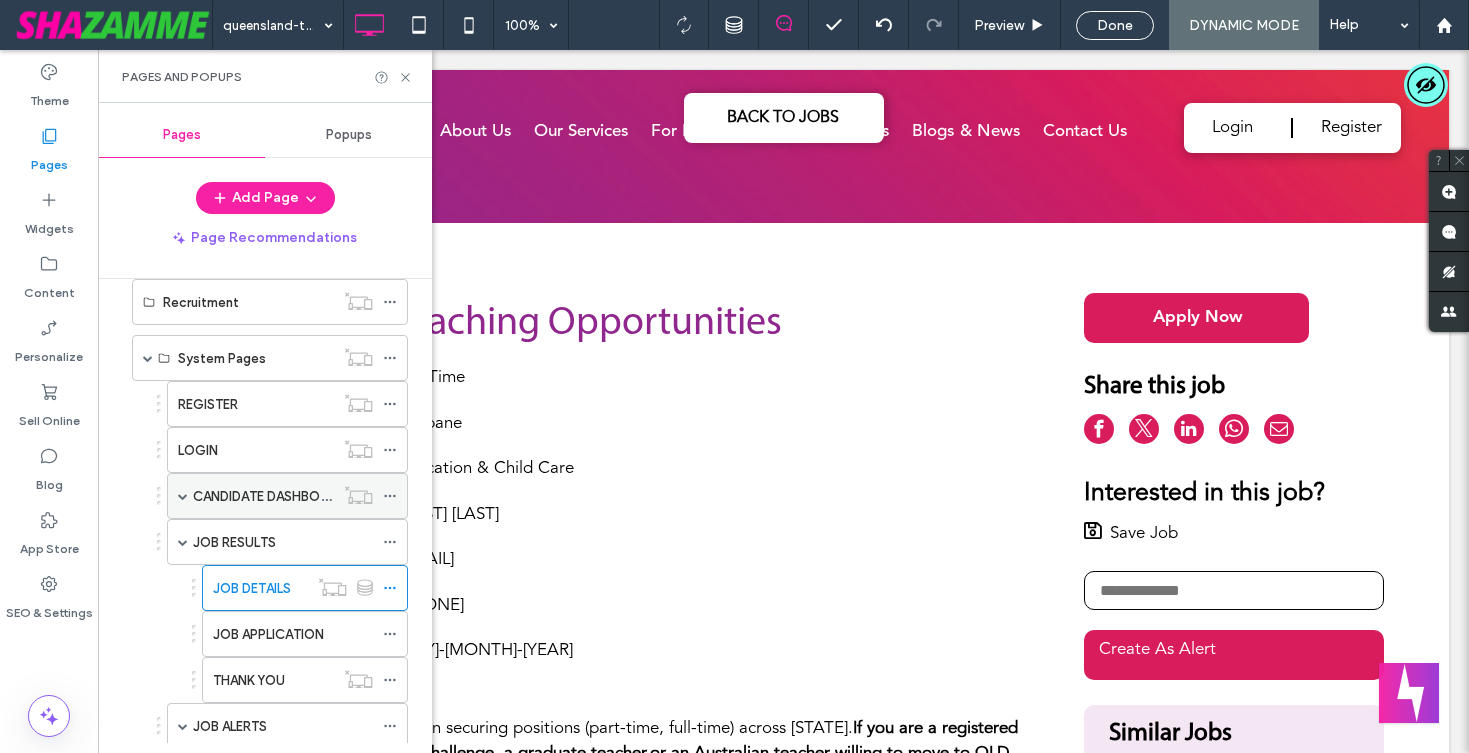 scroll, scrollTop: 480, scrollLeft: 0, axis: vertical 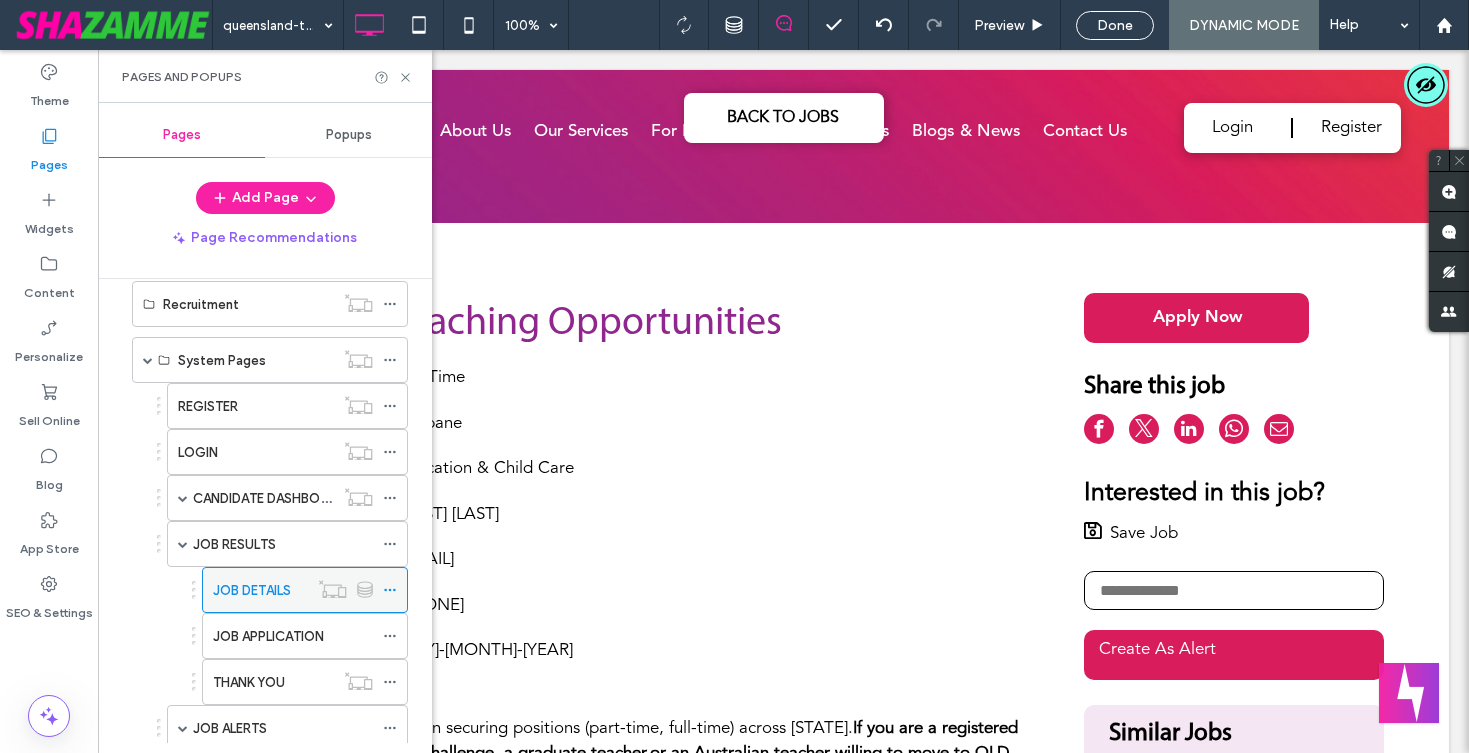 click 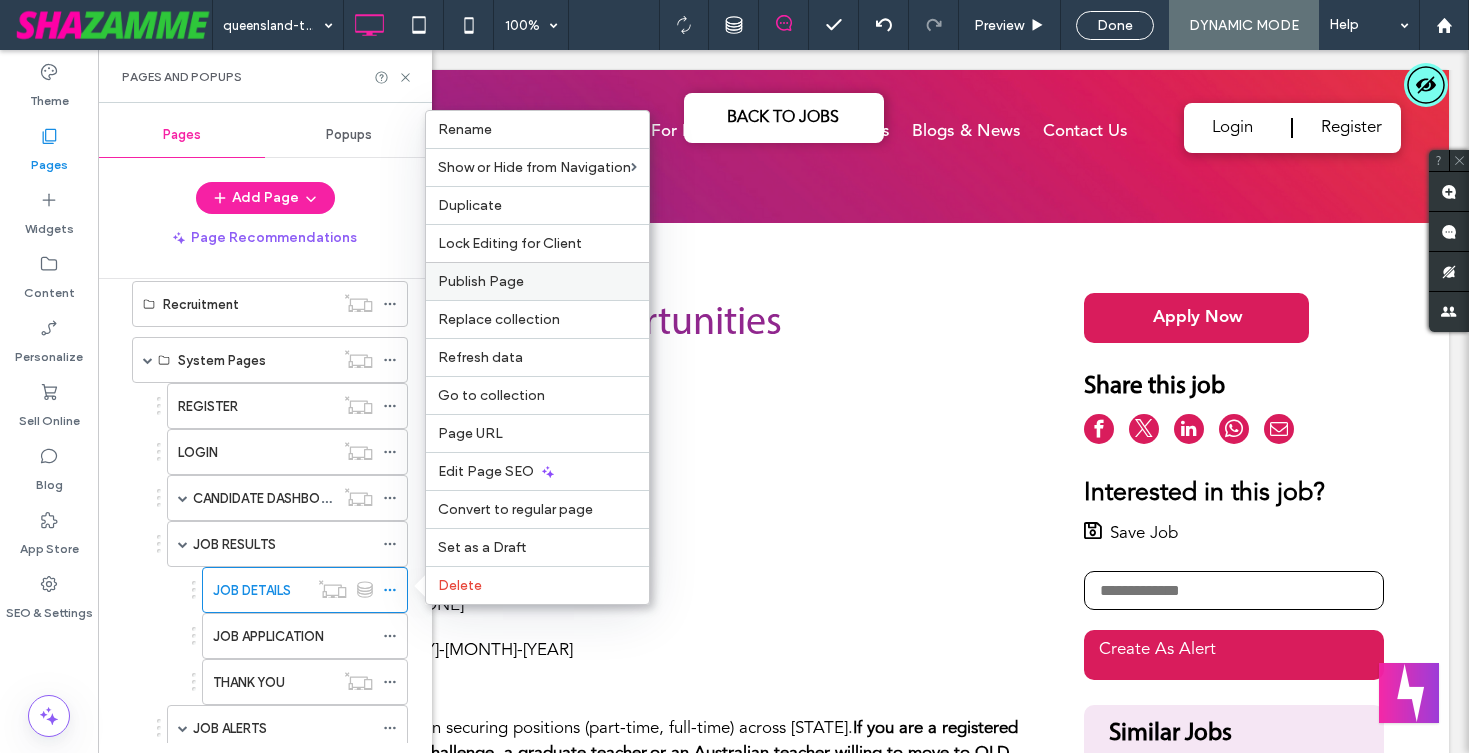 click on "Publish Page" at bounding box center [481, 281] 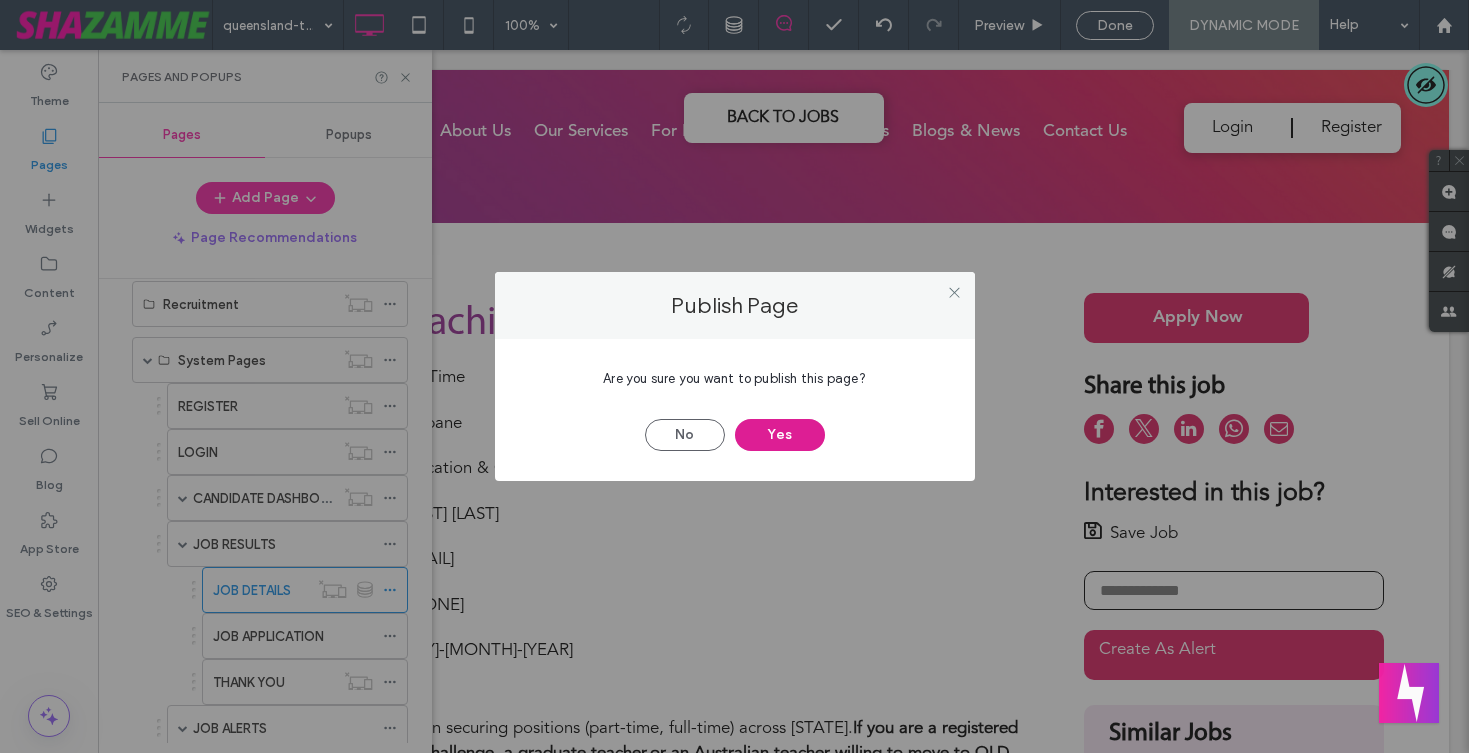 click on "Yes" at bounding box center (780, 435) 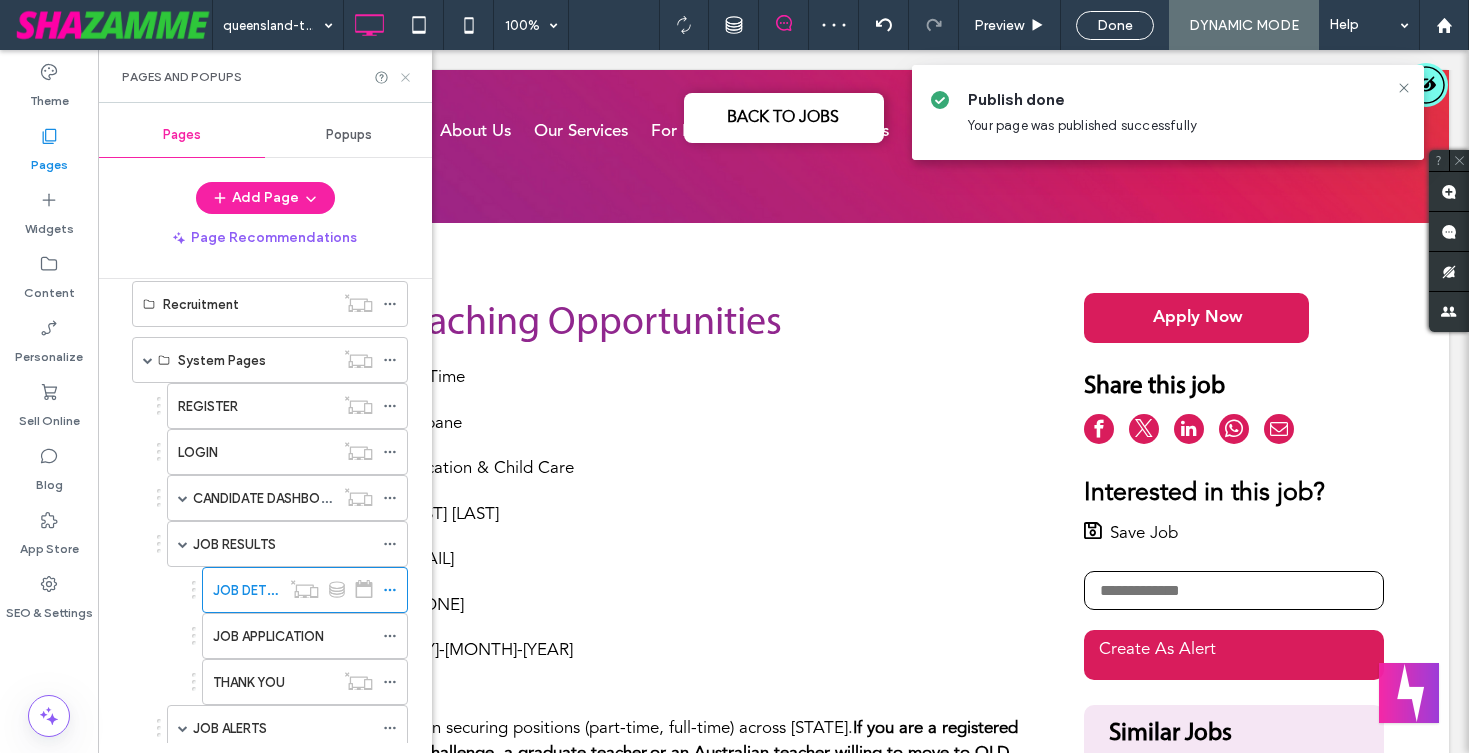 click 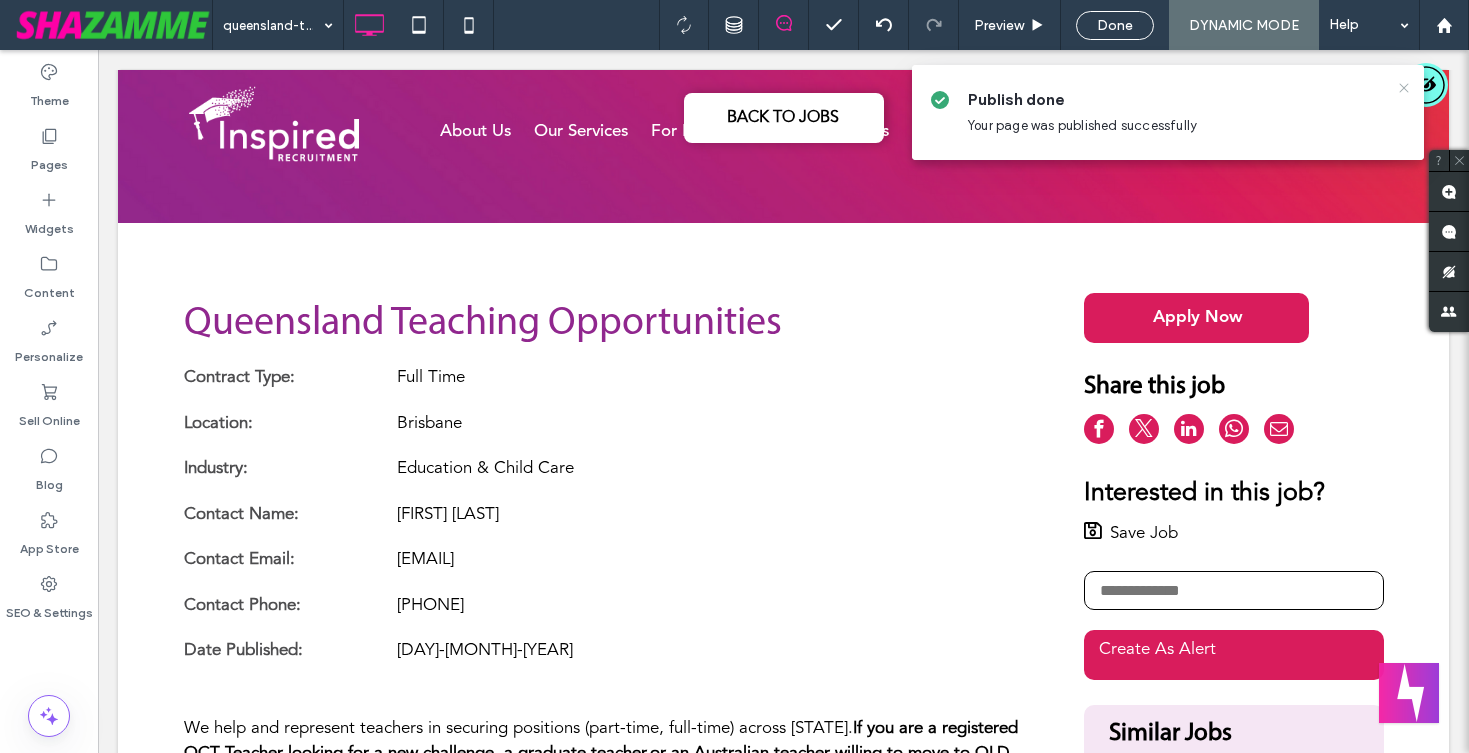 click 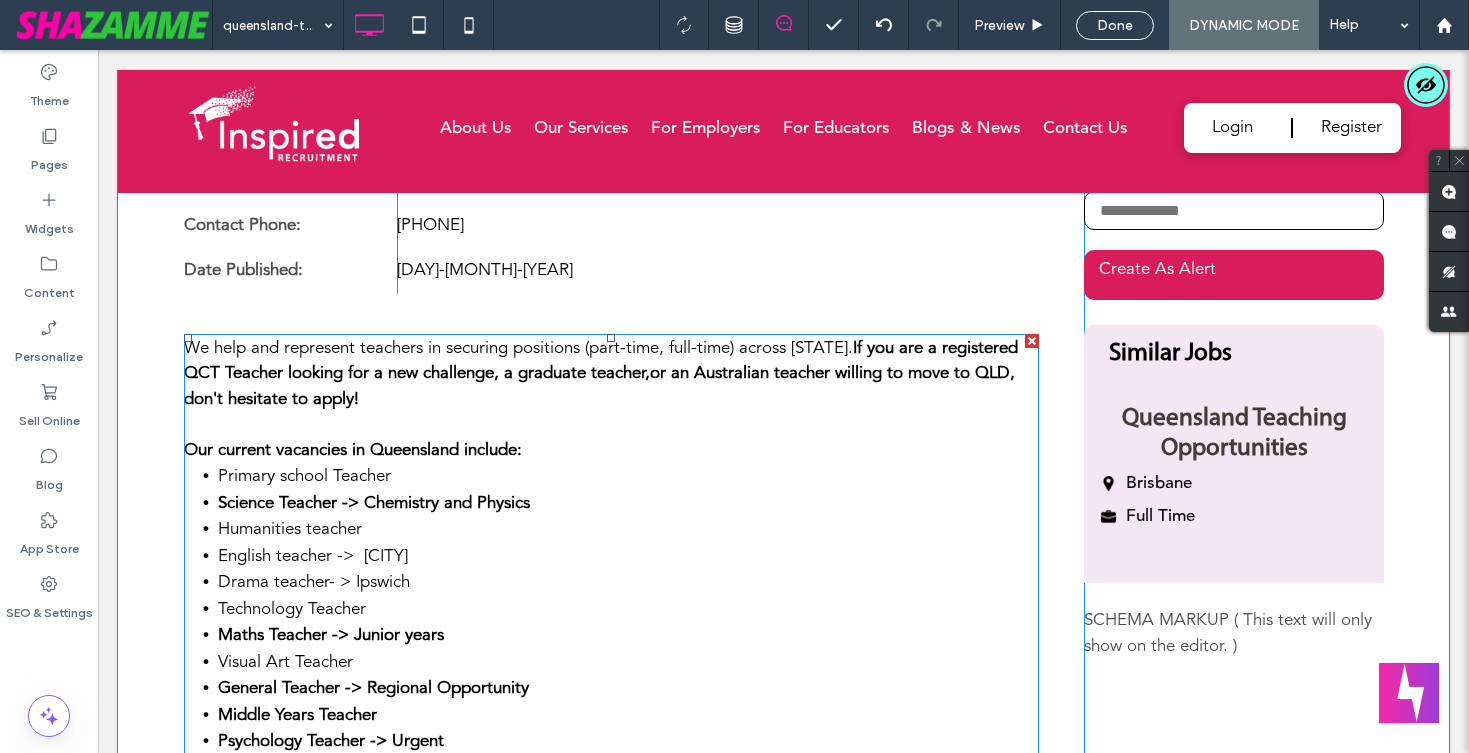 scroll, scrollTop: 573, scrollLeft: 0, axis: vertical 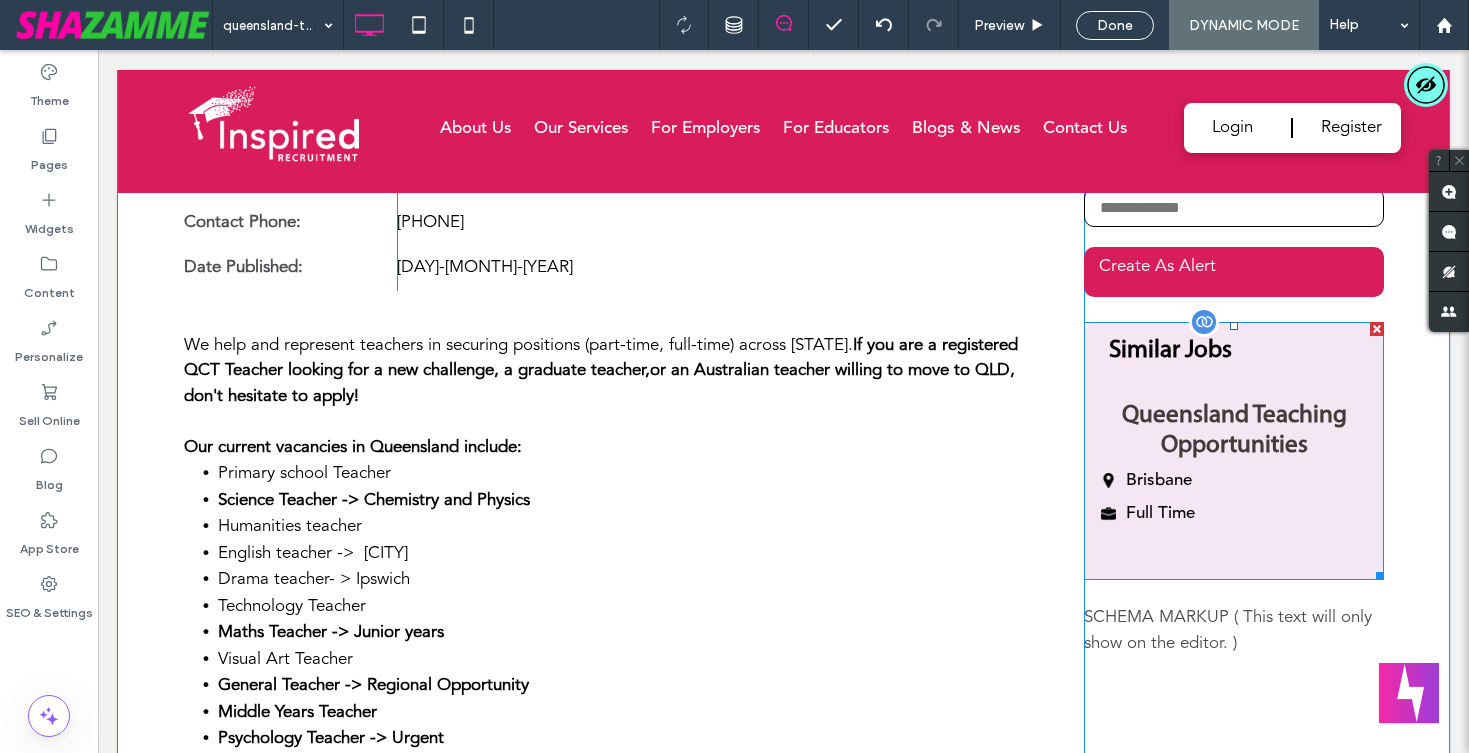 click at bounding box center [1234, 451] 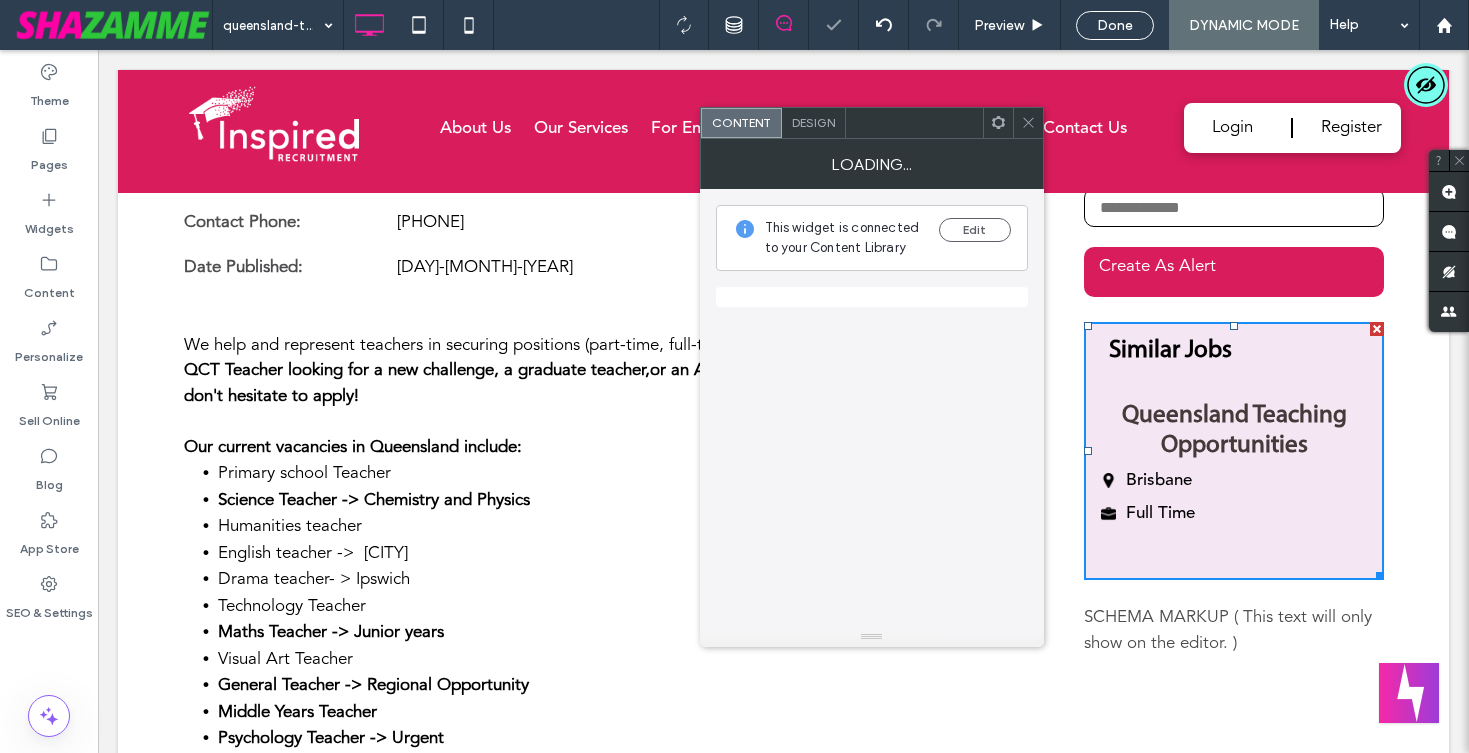 click on "Design" at bounding box center (814, 123) 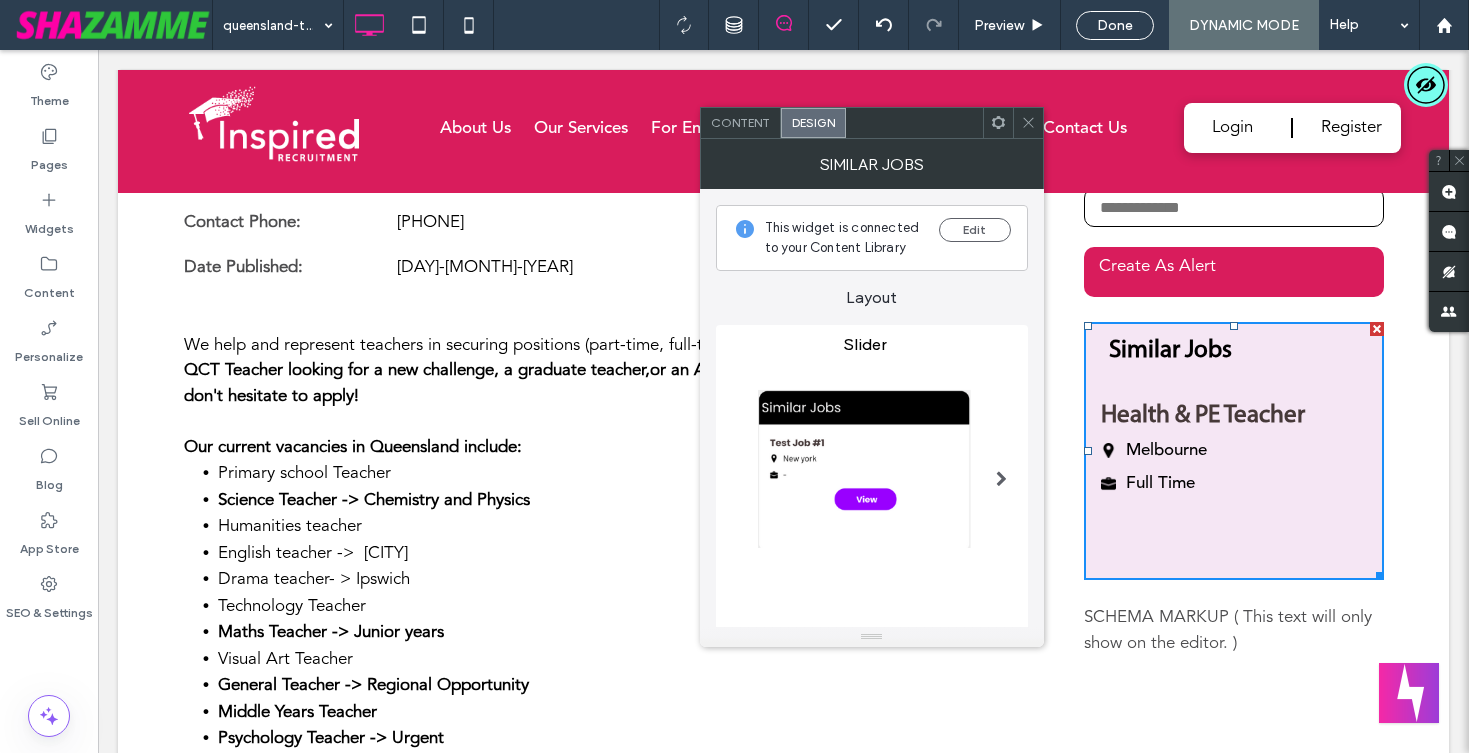 scroll, scrollTop: 584, scrollLeft: 0, axis: vertical 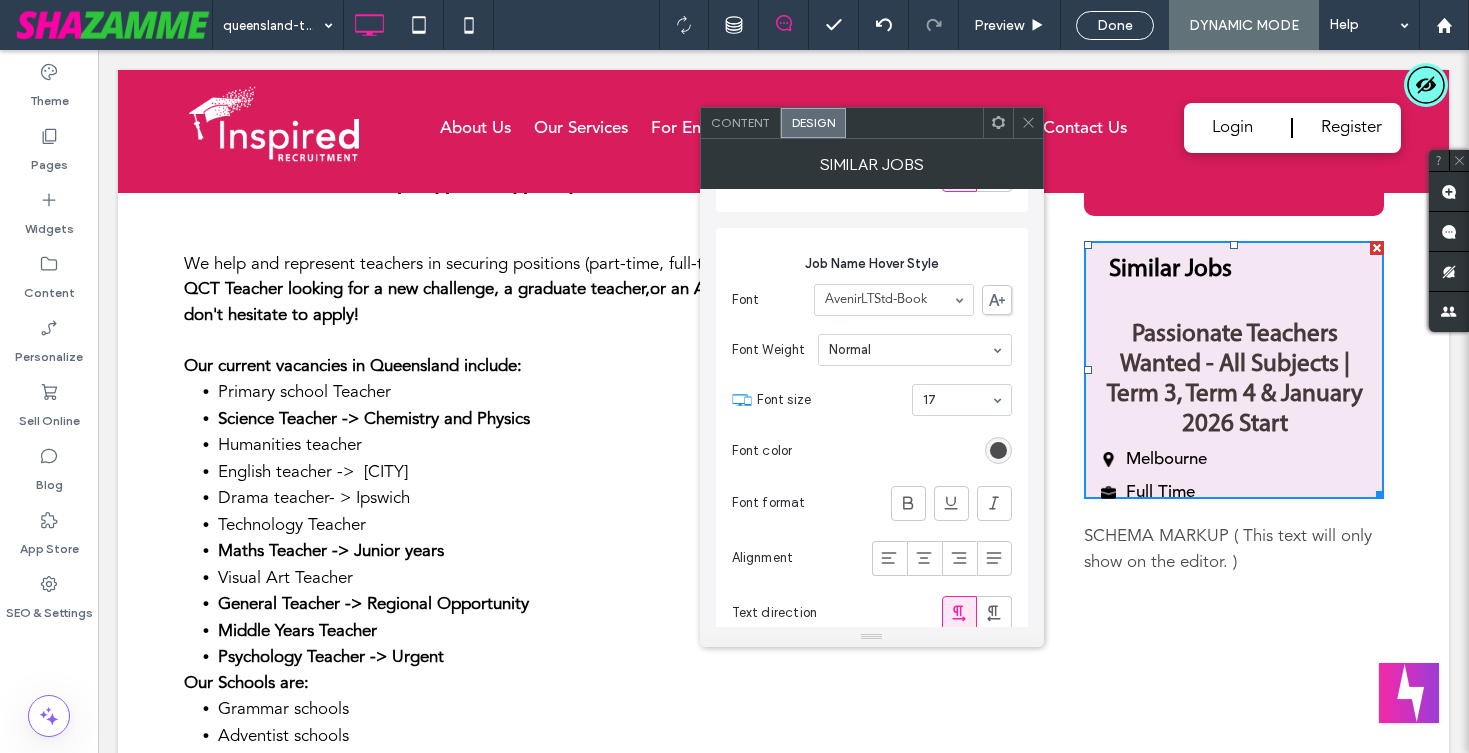 click 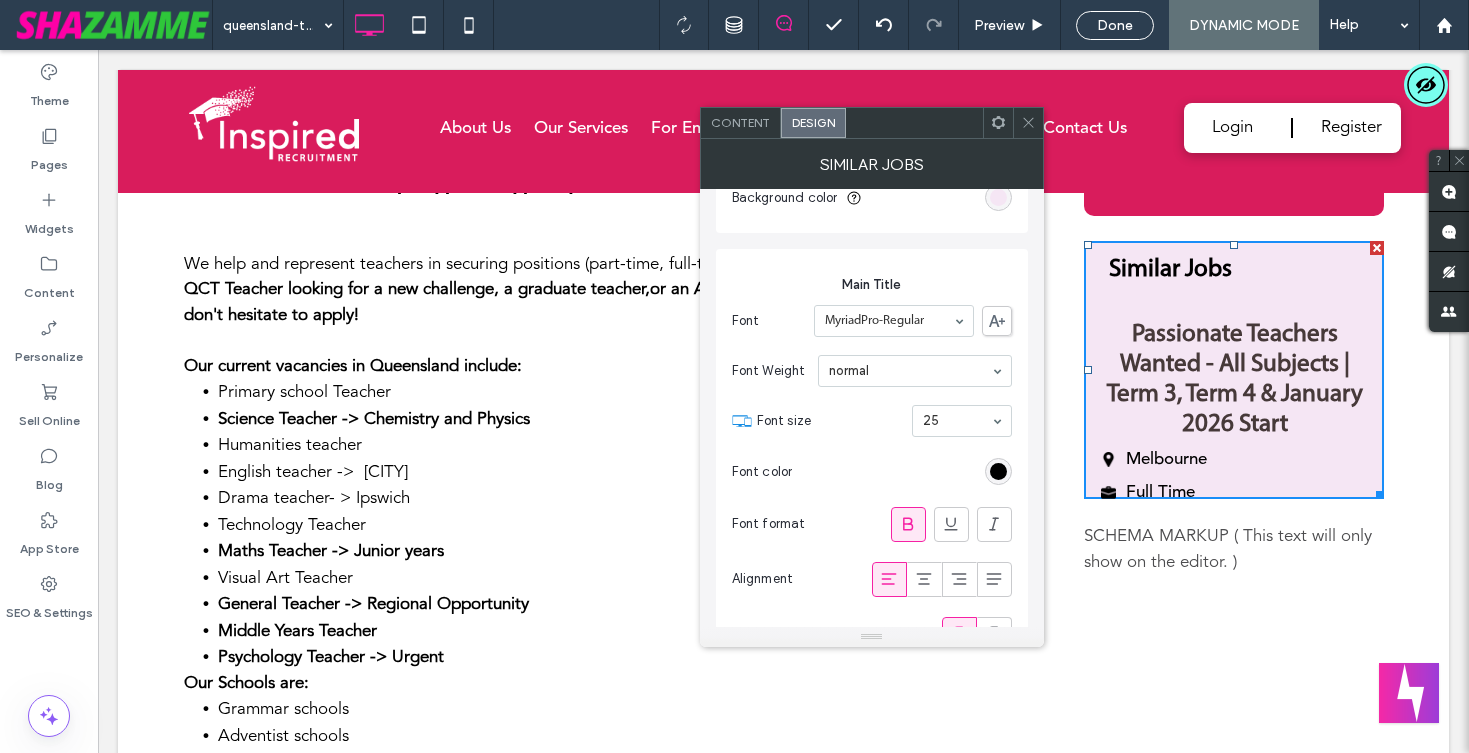 scroll, scrollTop: 600, scrollLeft: 0, axis: vertical 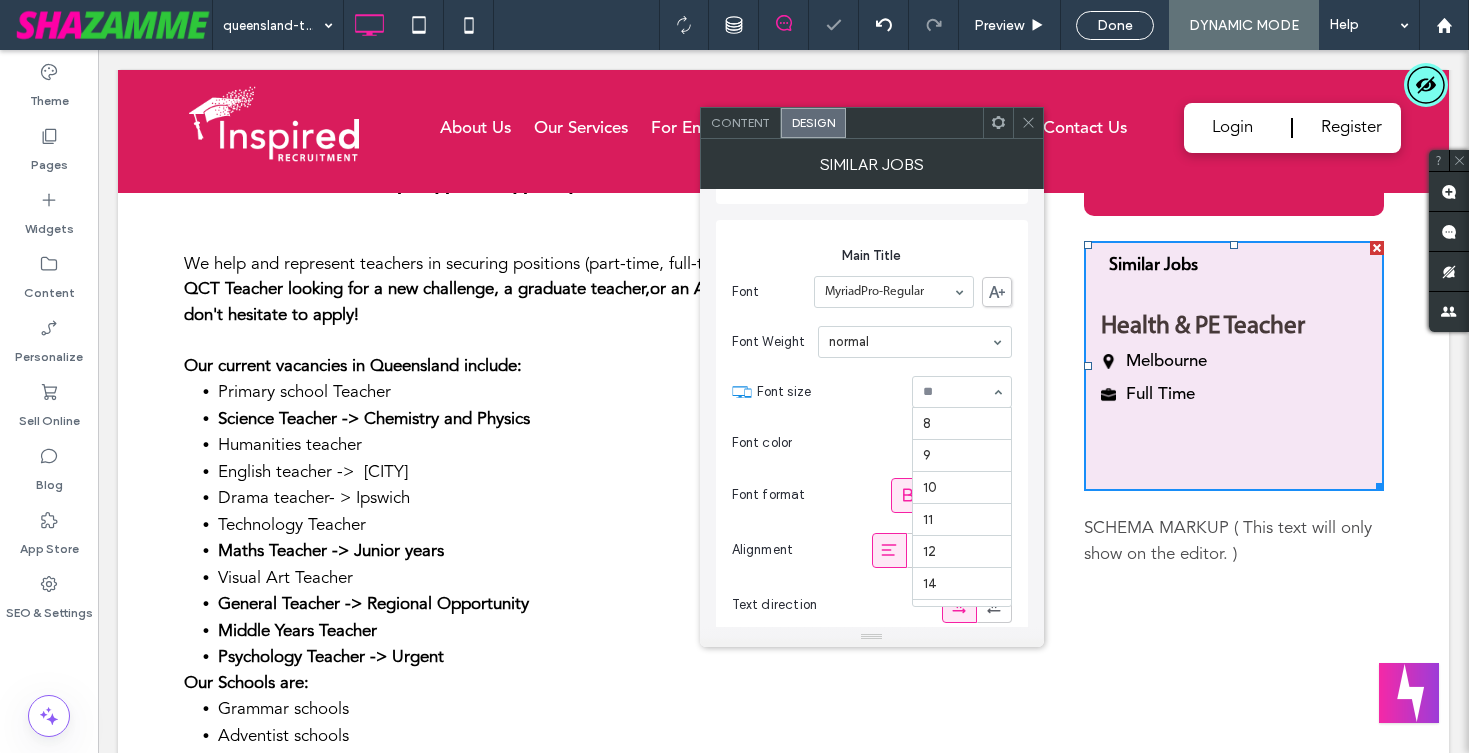 click at bounding box center [957, 392] 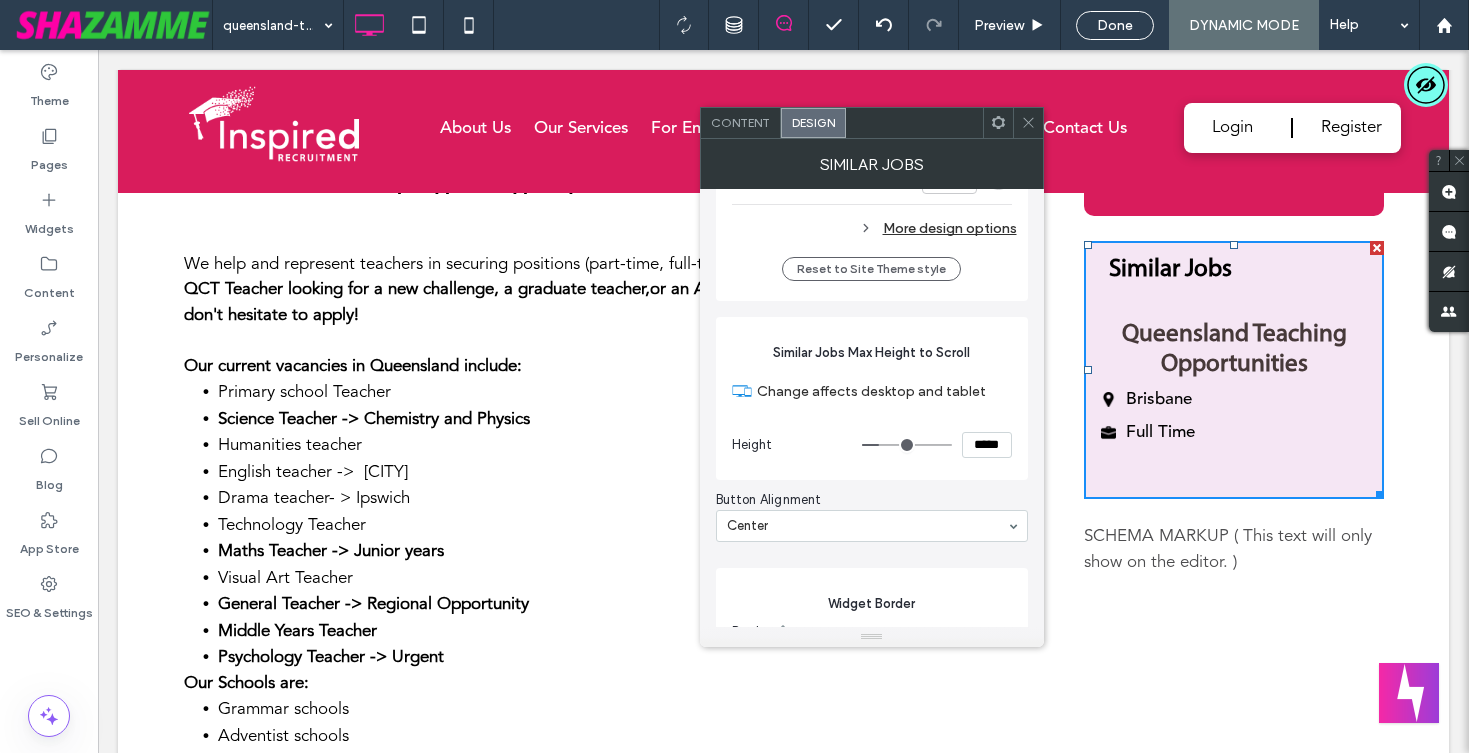 scroll, scrollTop: 3341, scrollLeft: 0, axis: vertical 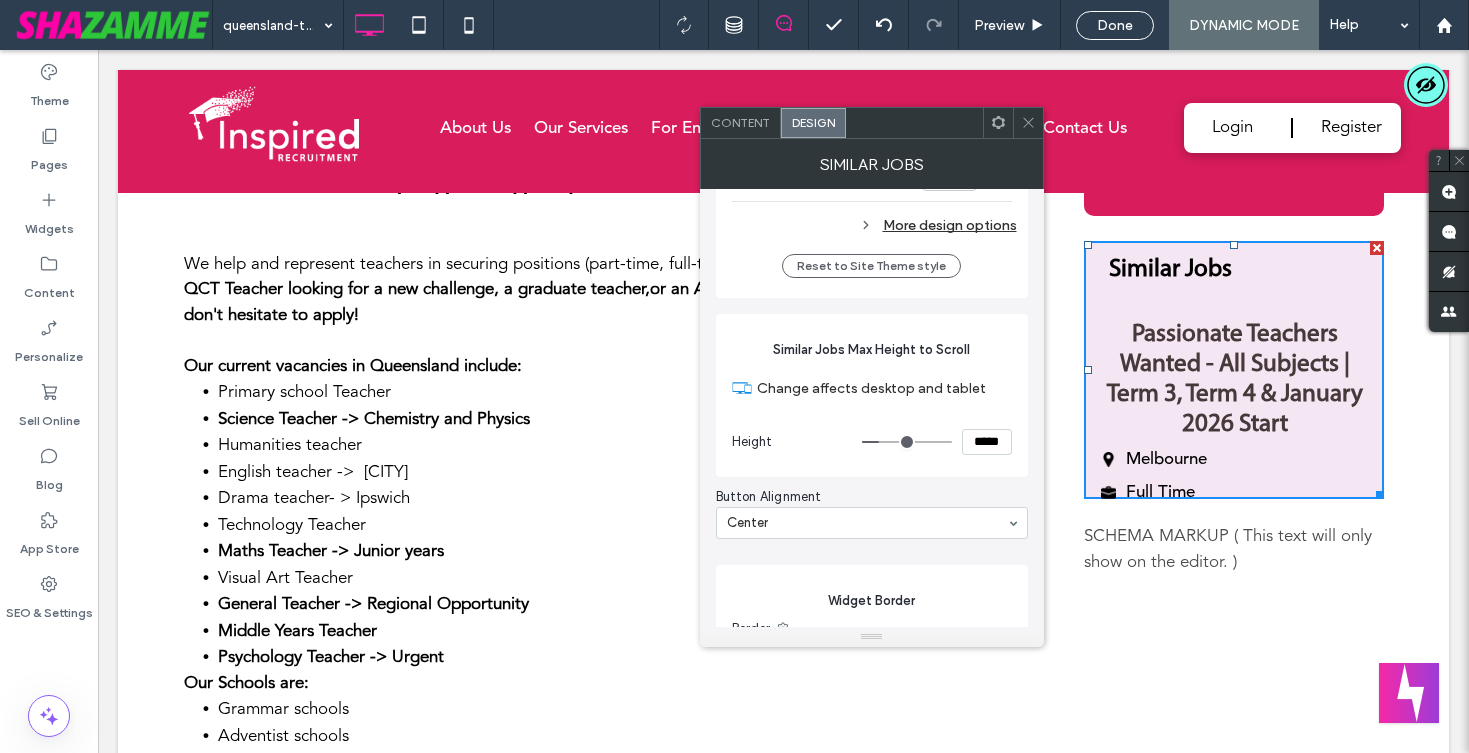 type on "***" 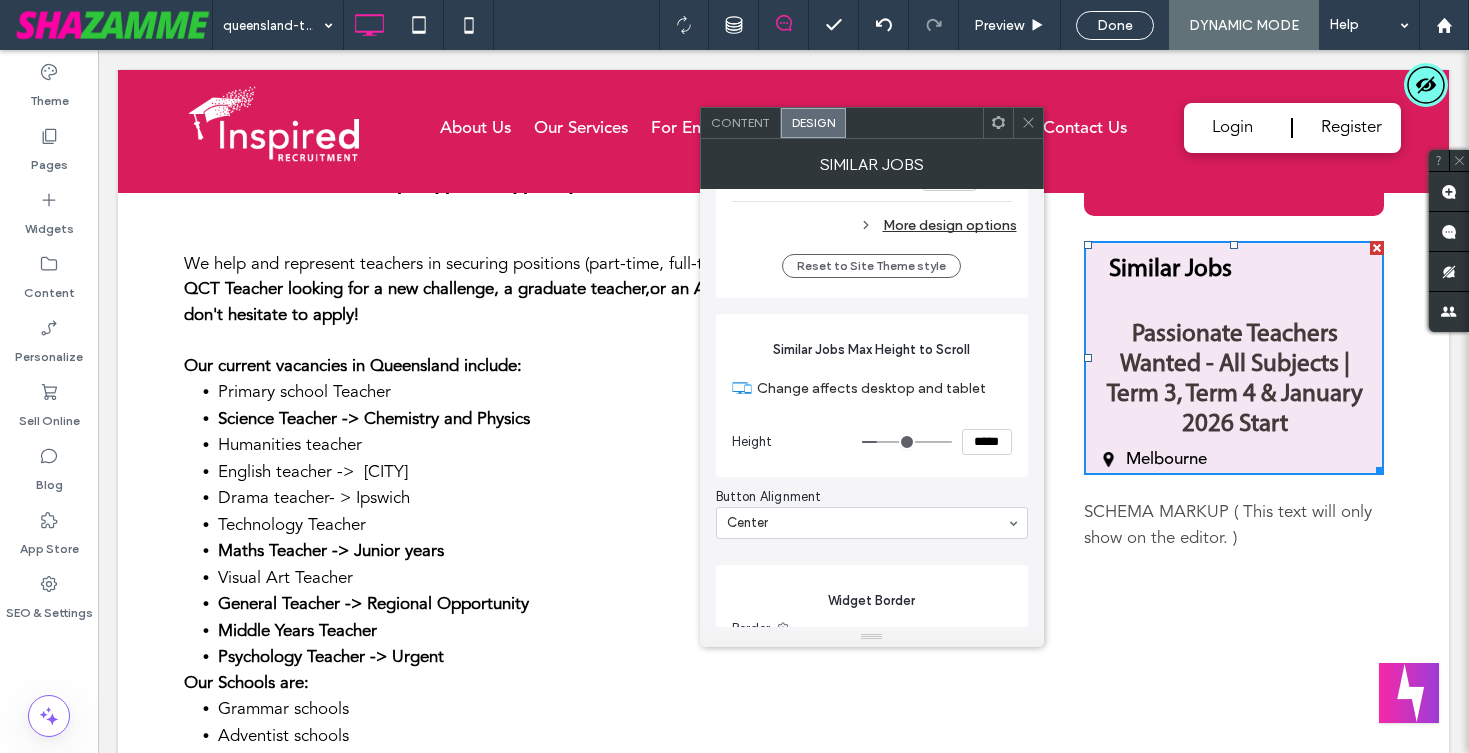 type on "***" 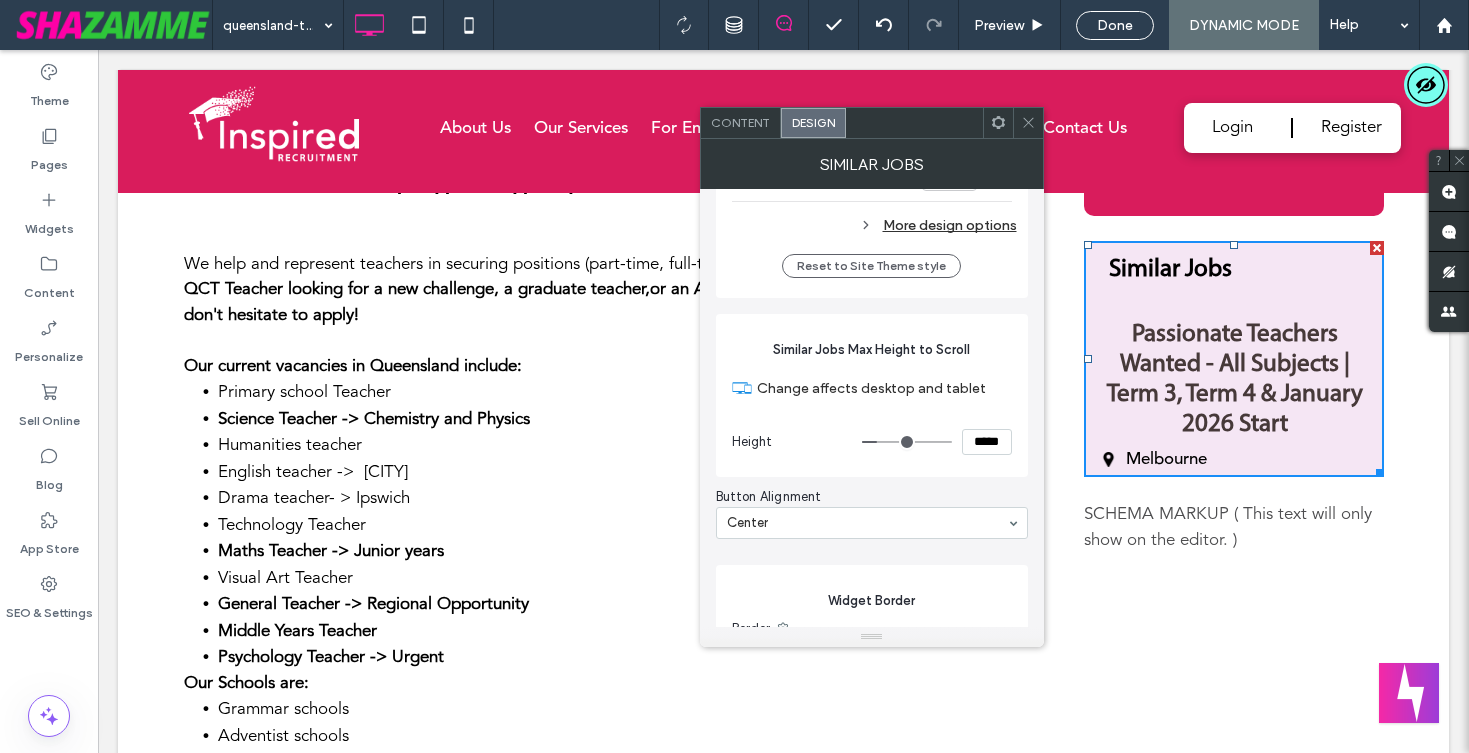 type on "***" 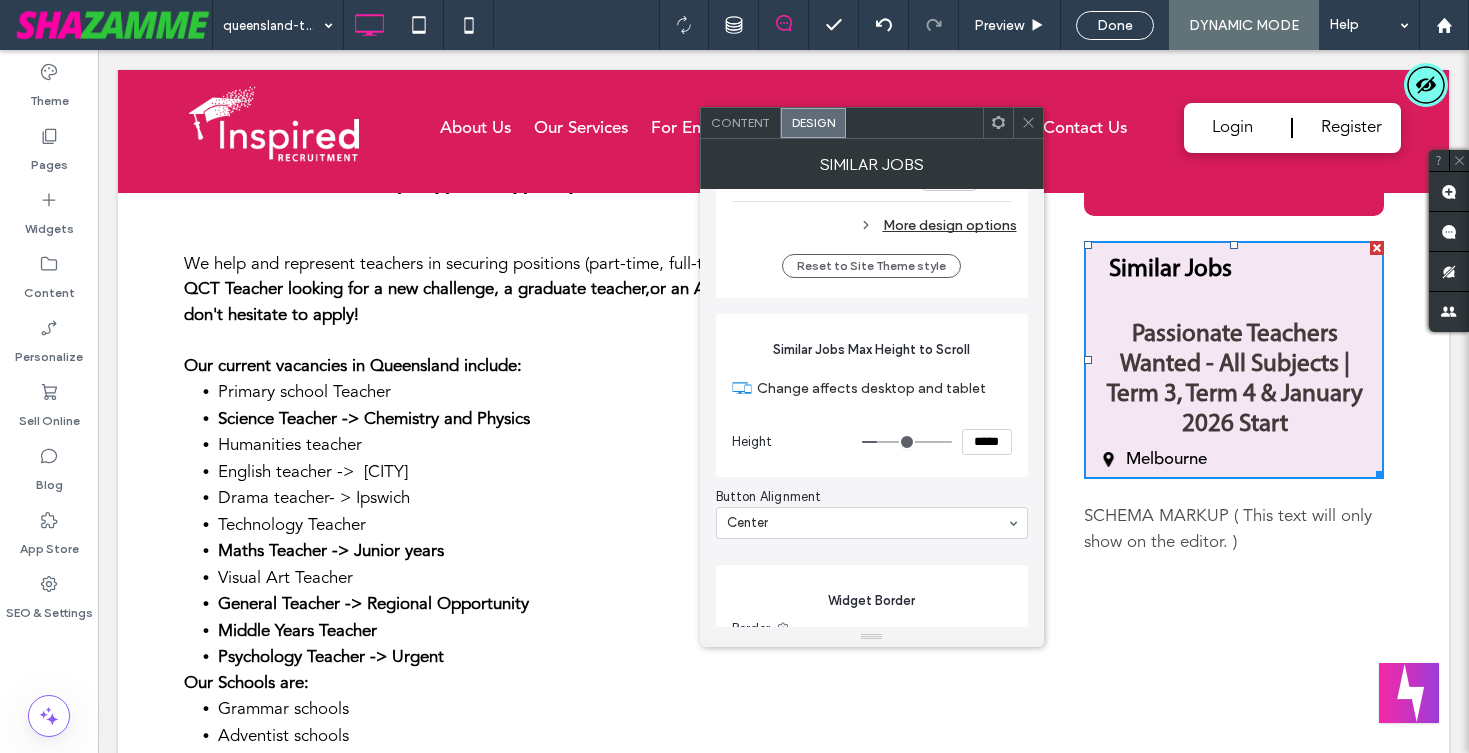 type on "***" 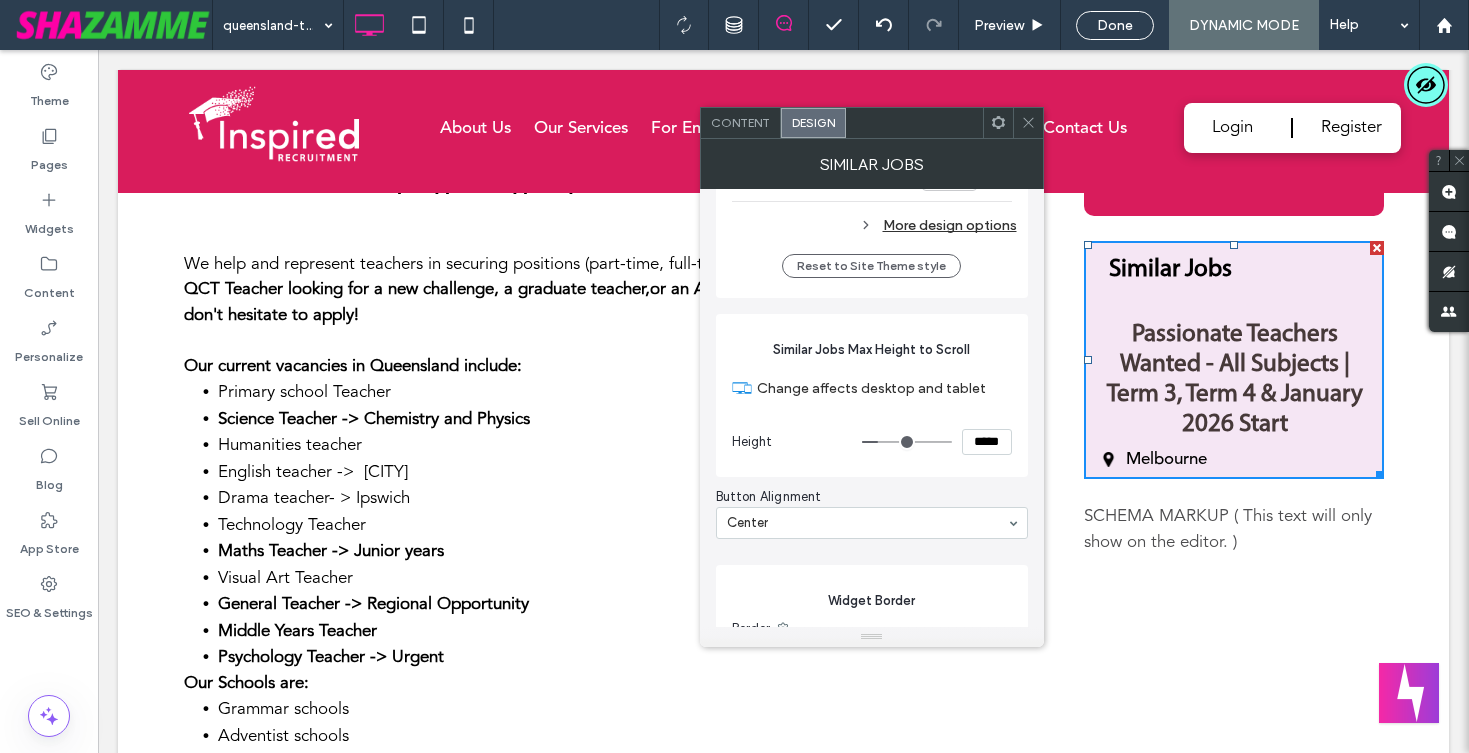 type on "***" 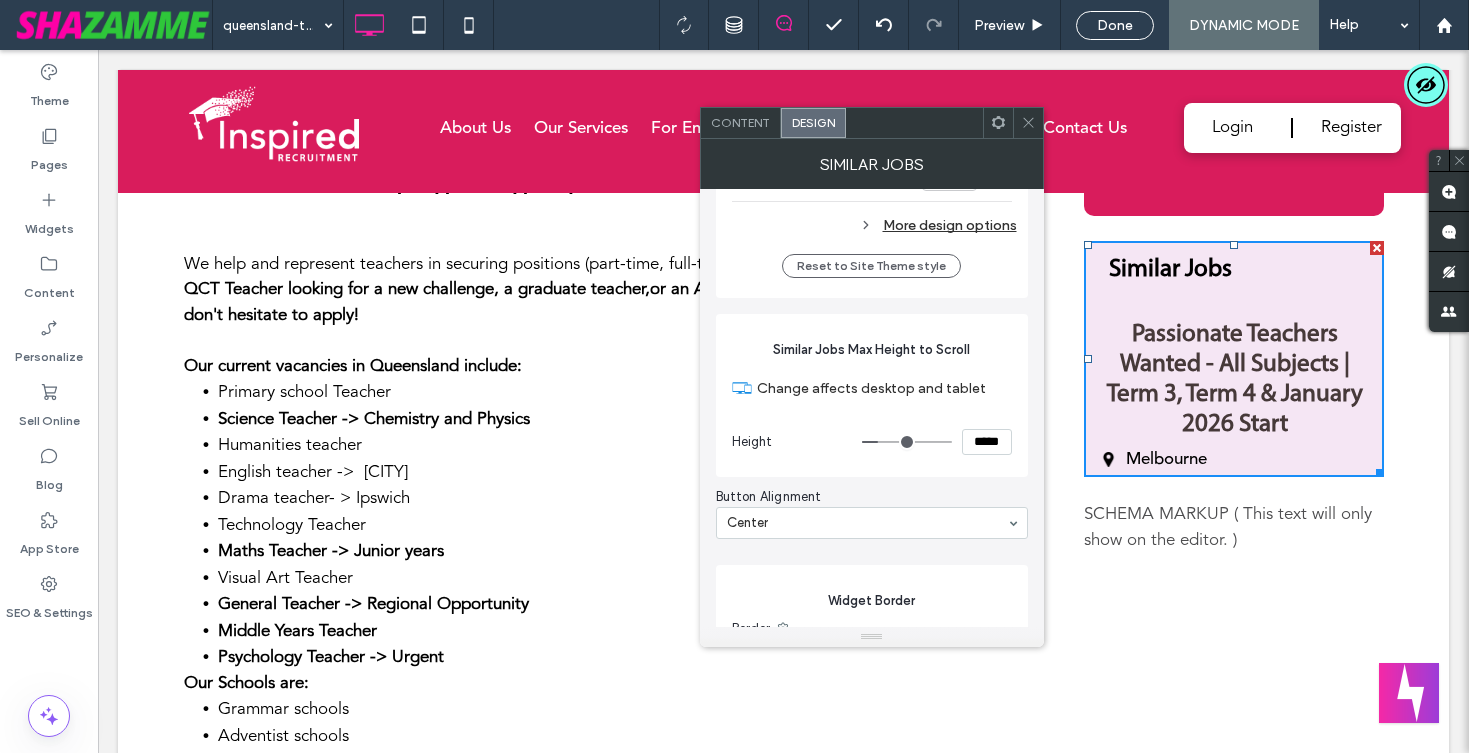 type on "***" 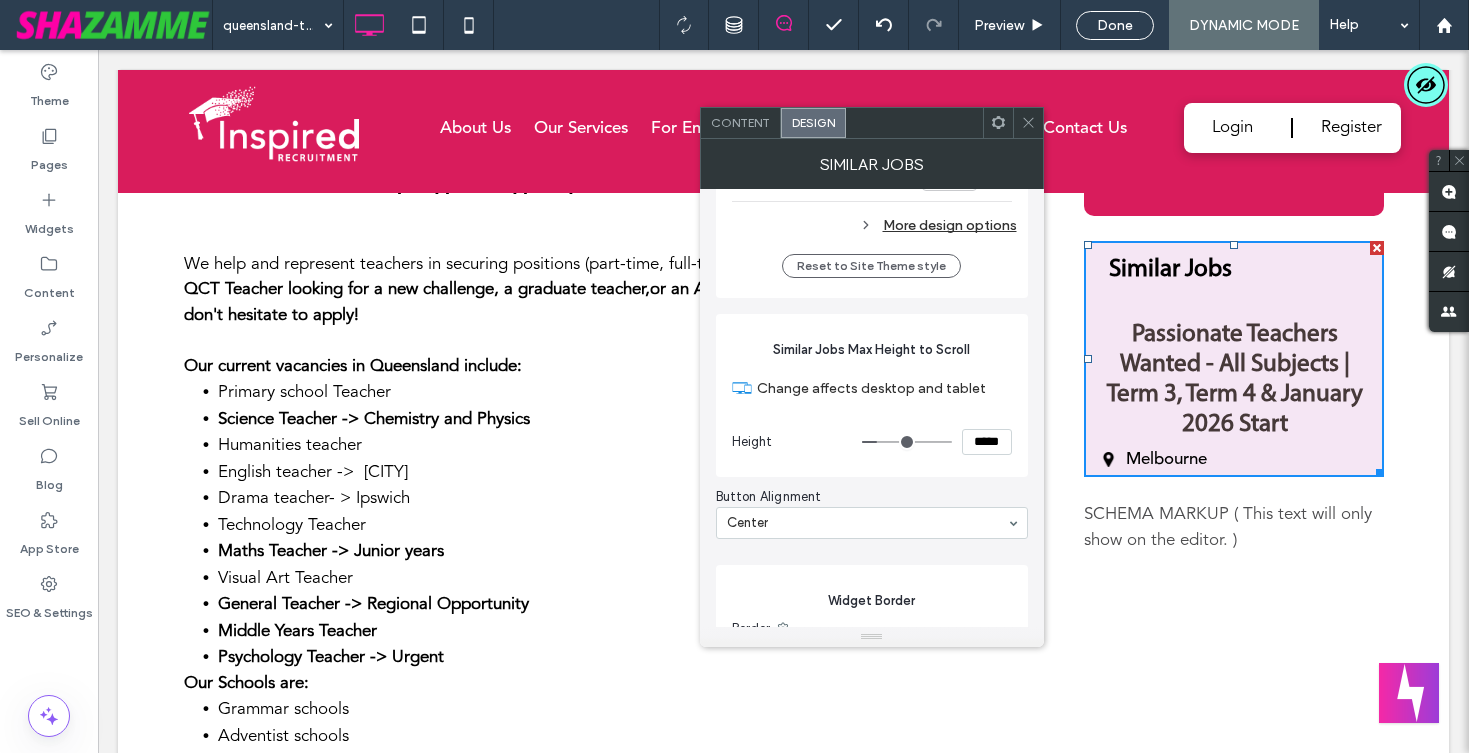 type on "***" 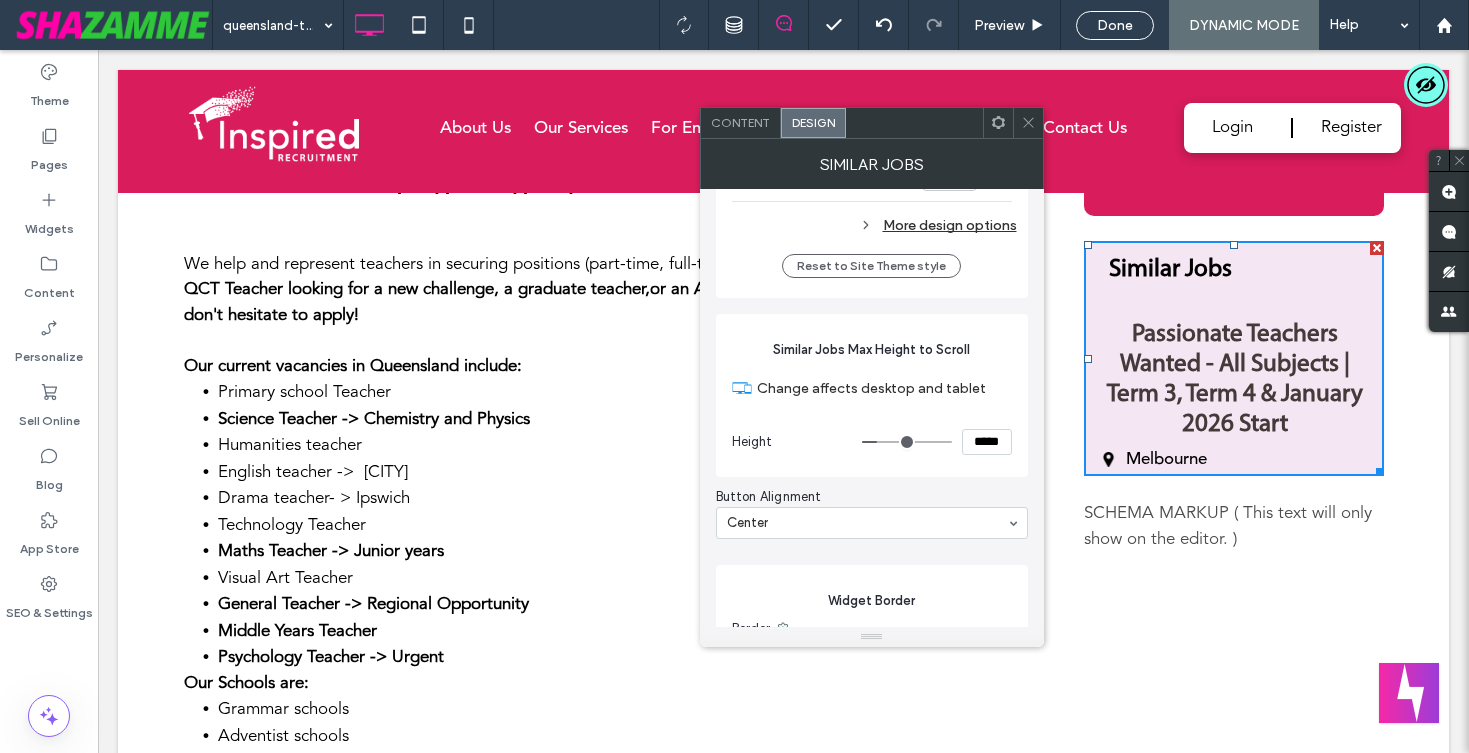 type on "***" 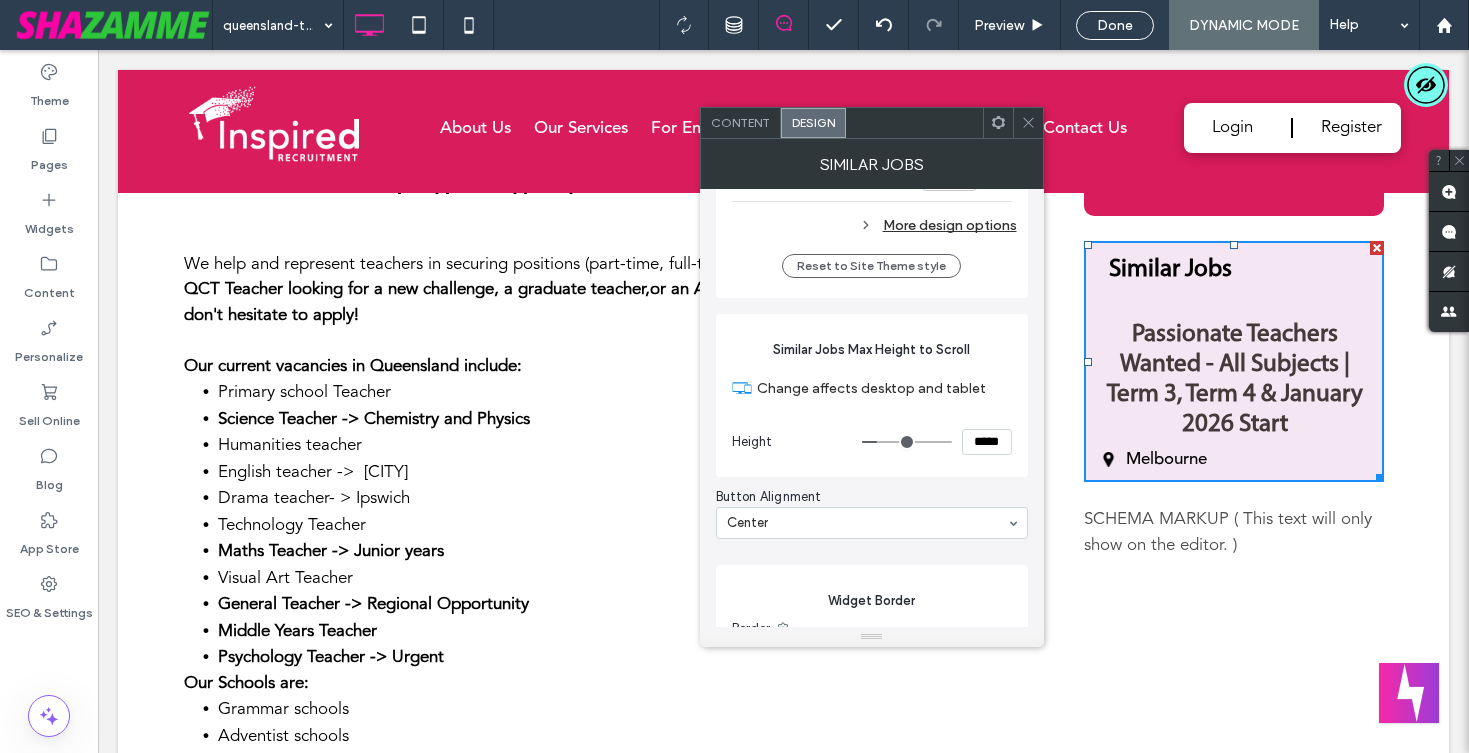 type on "***" 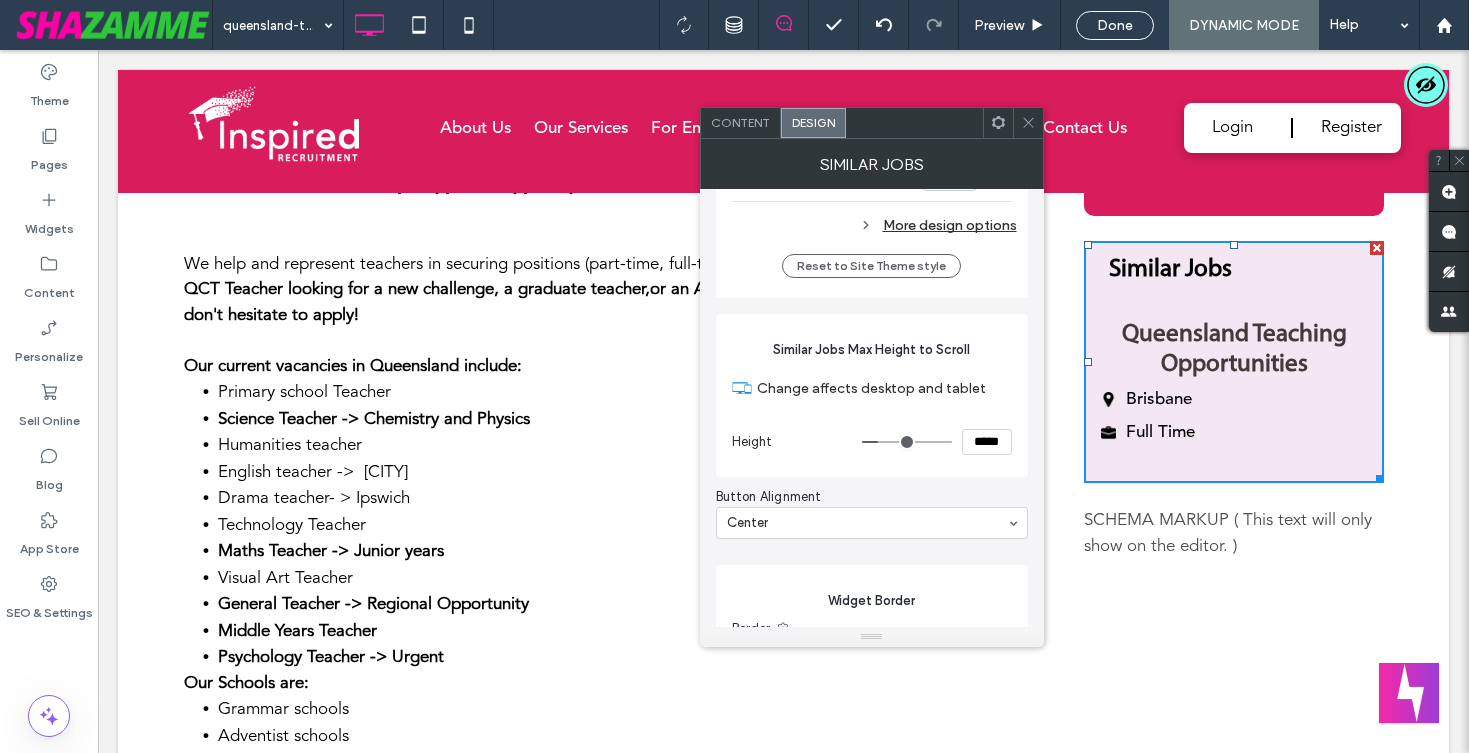 type on "***" 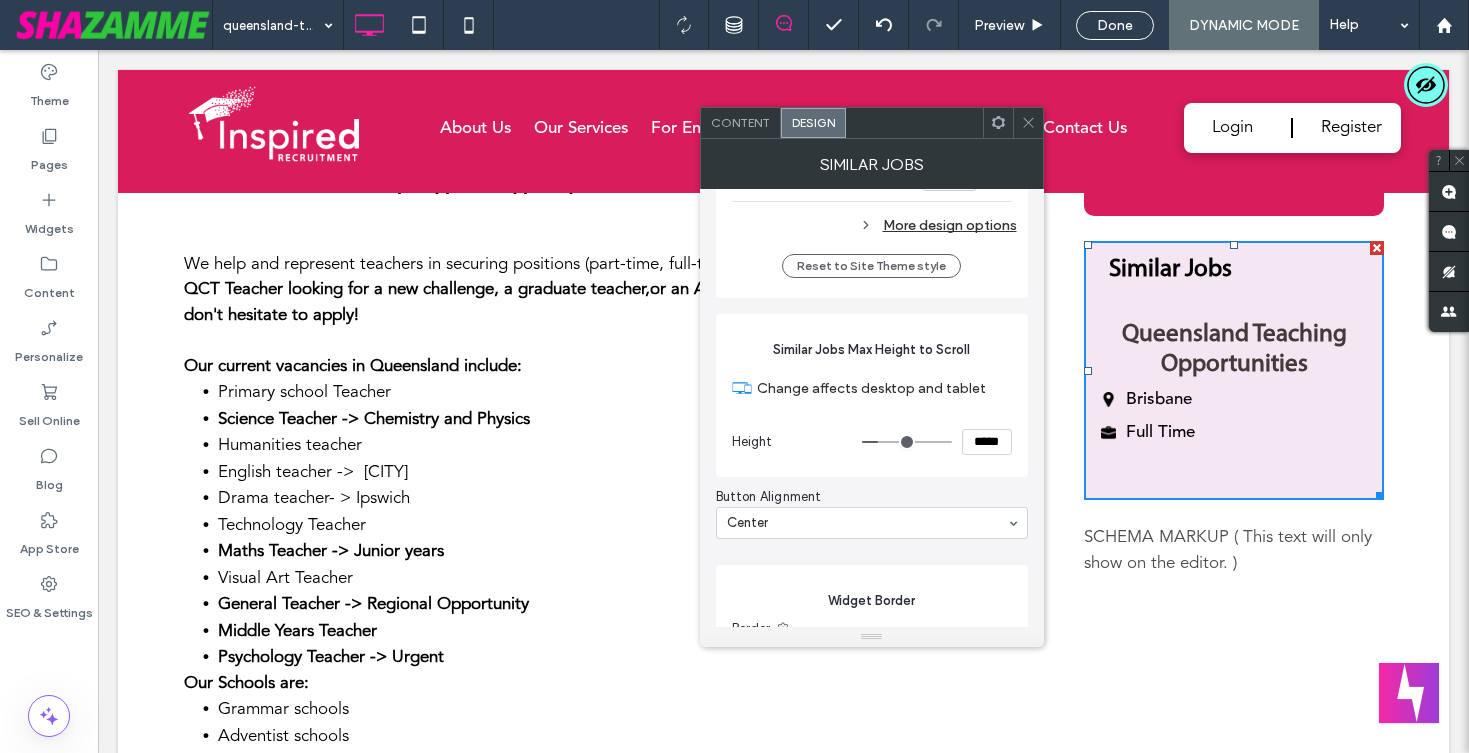 type on "***" 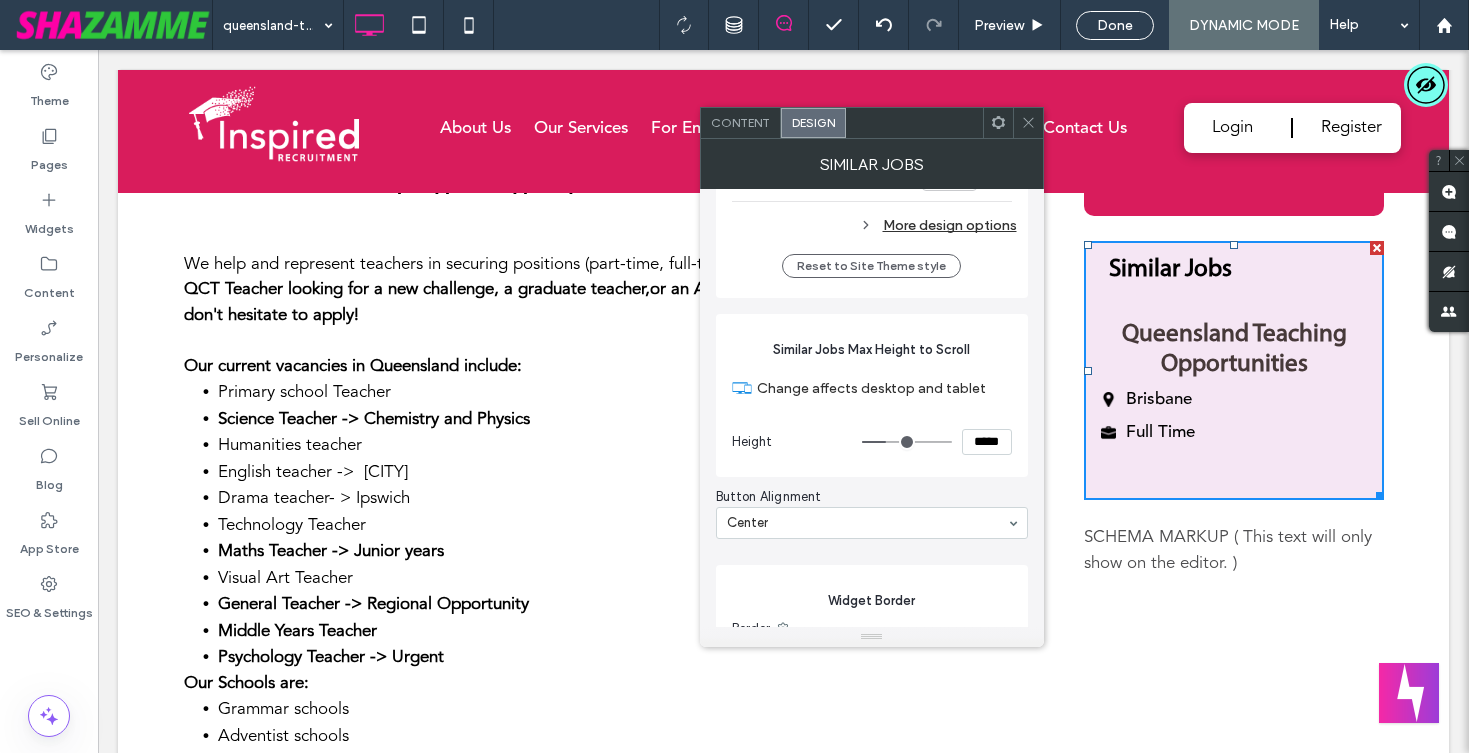 type on "***" 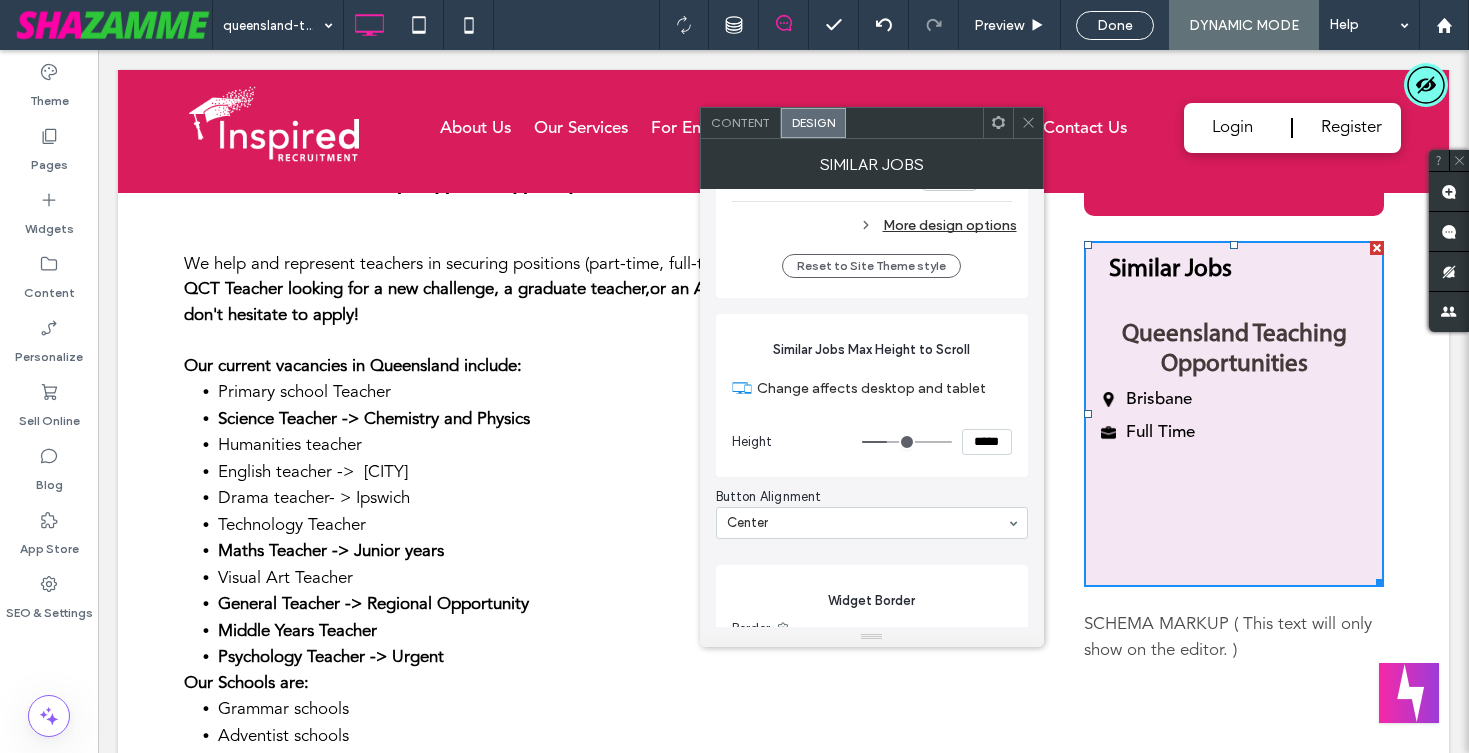 type on "***" 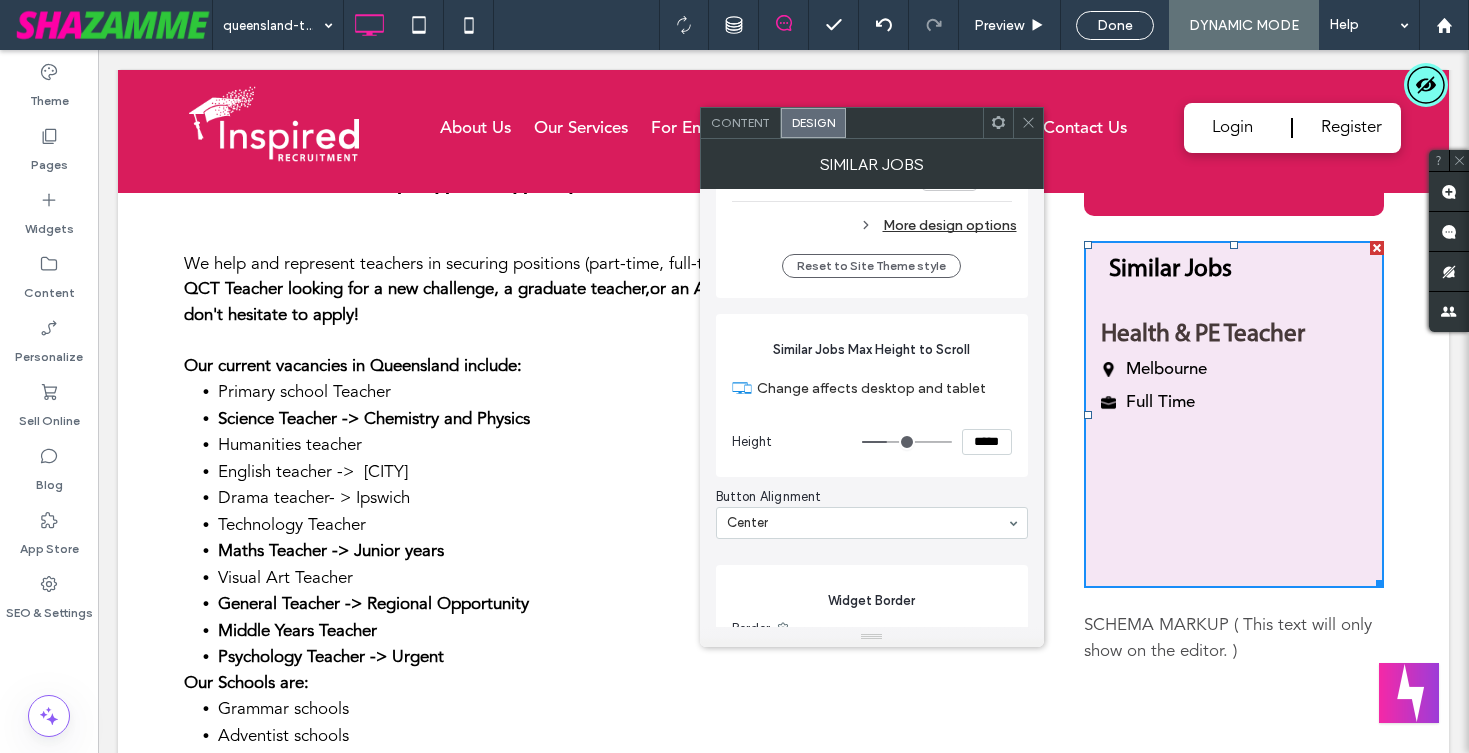 type on "***" 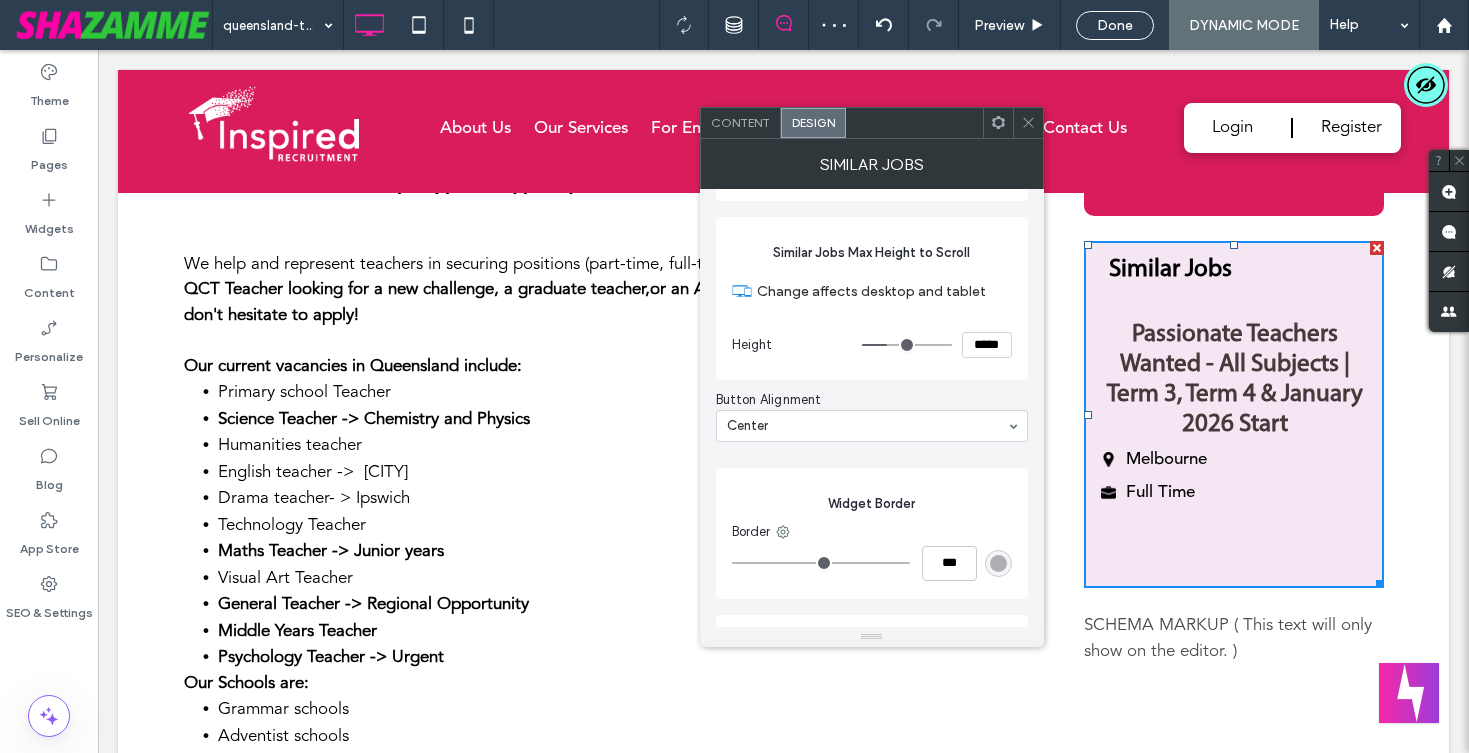 scroll, scrollTop: 3447, scrollLeft: 0, axis: vertical 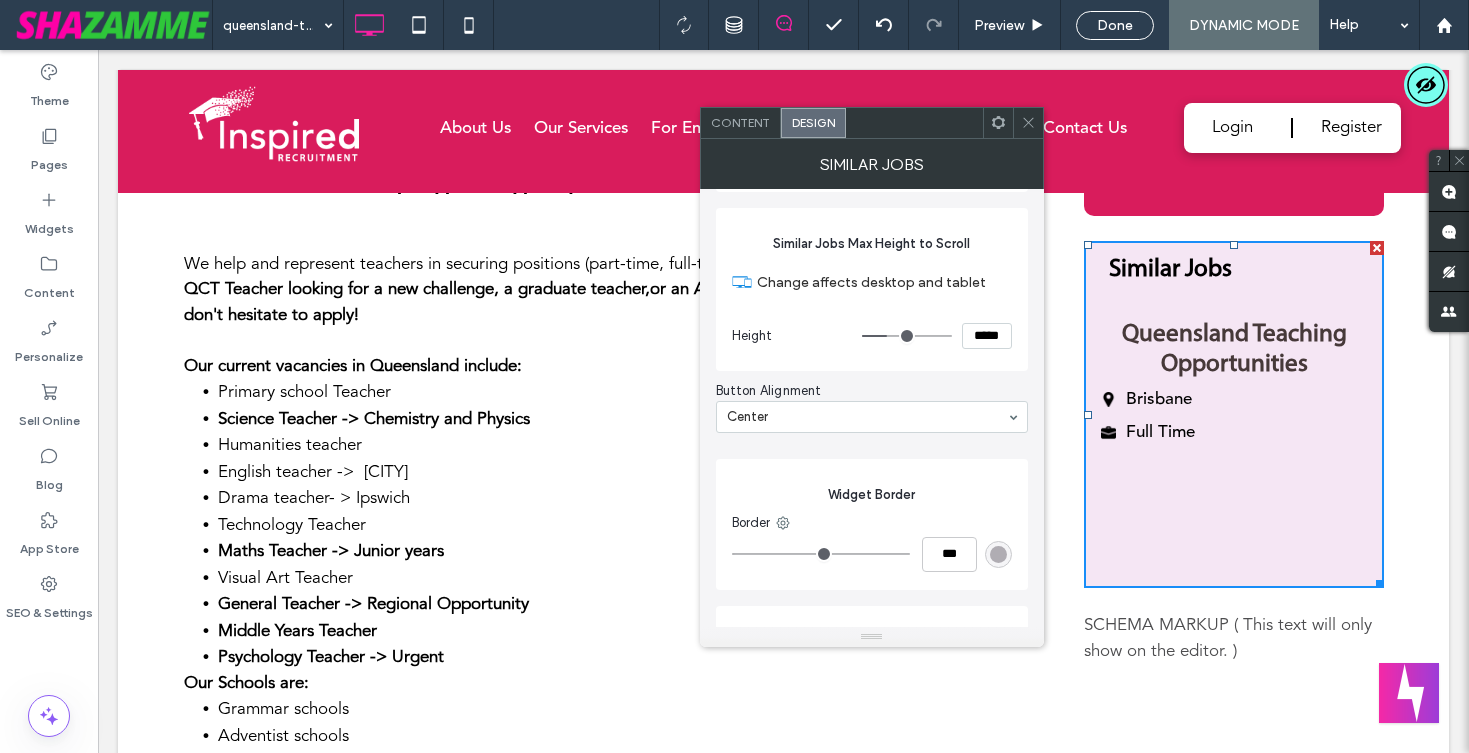 click on "*****" at bounding box center [987, 336] 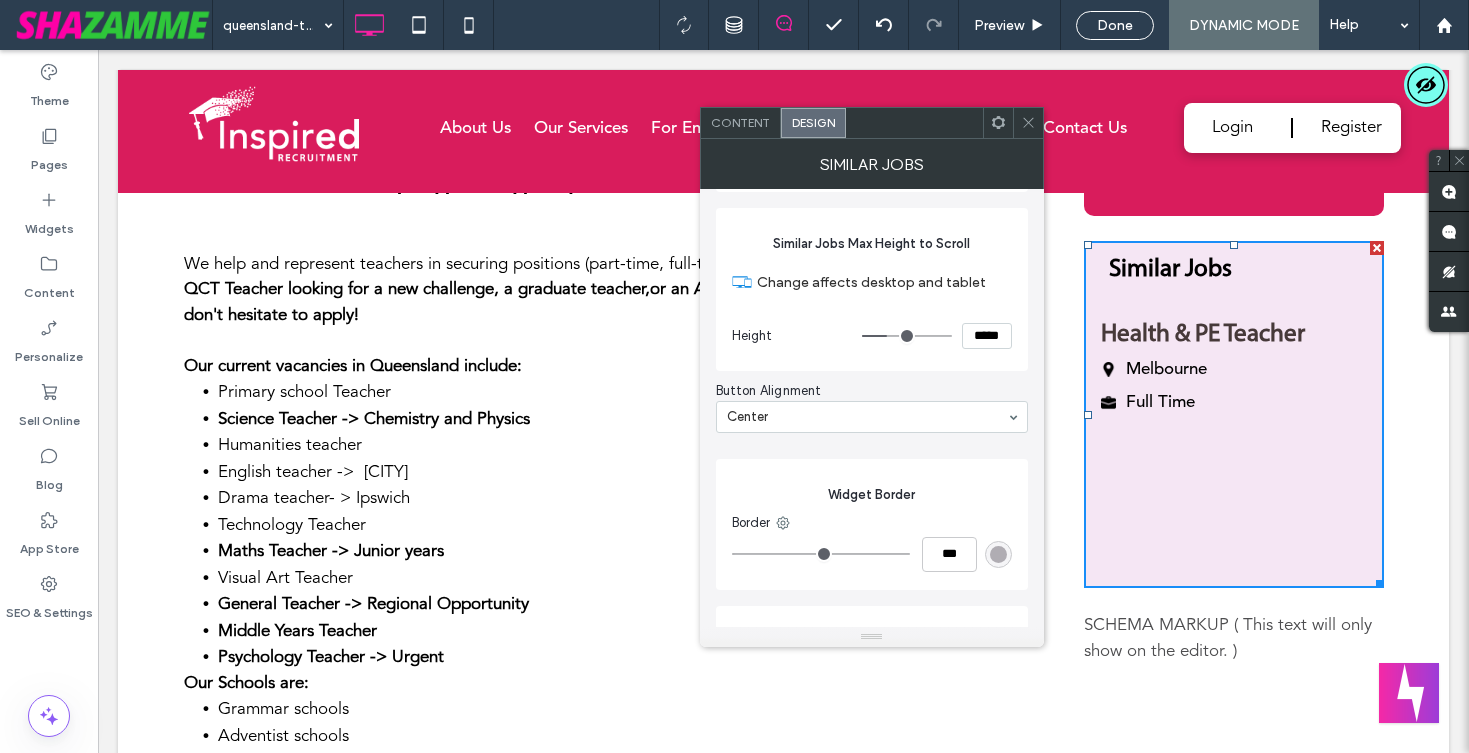 drag, startPoint x: 989, startPoint y: 334, endPoint x: 975, endPoint y: 335, distance: 14.035668 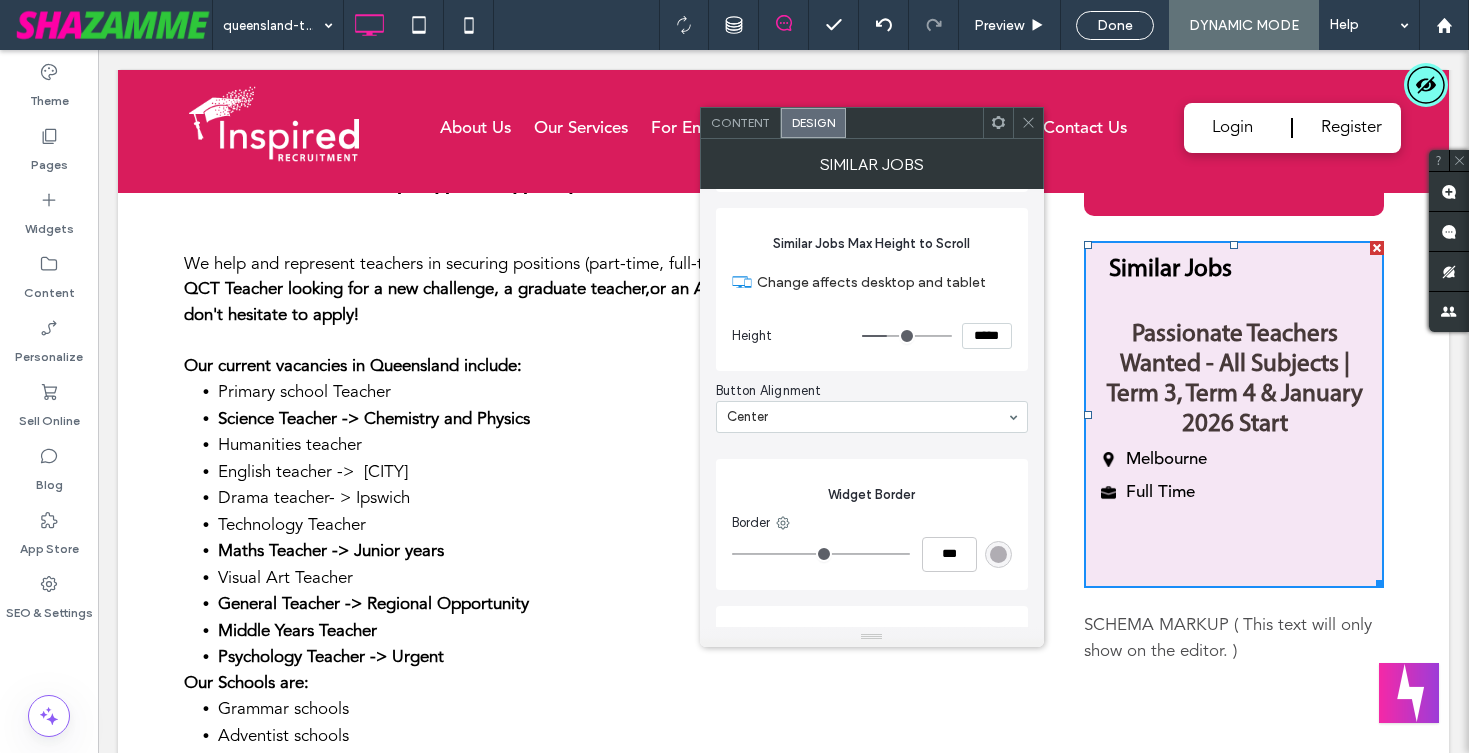 type on "*****" 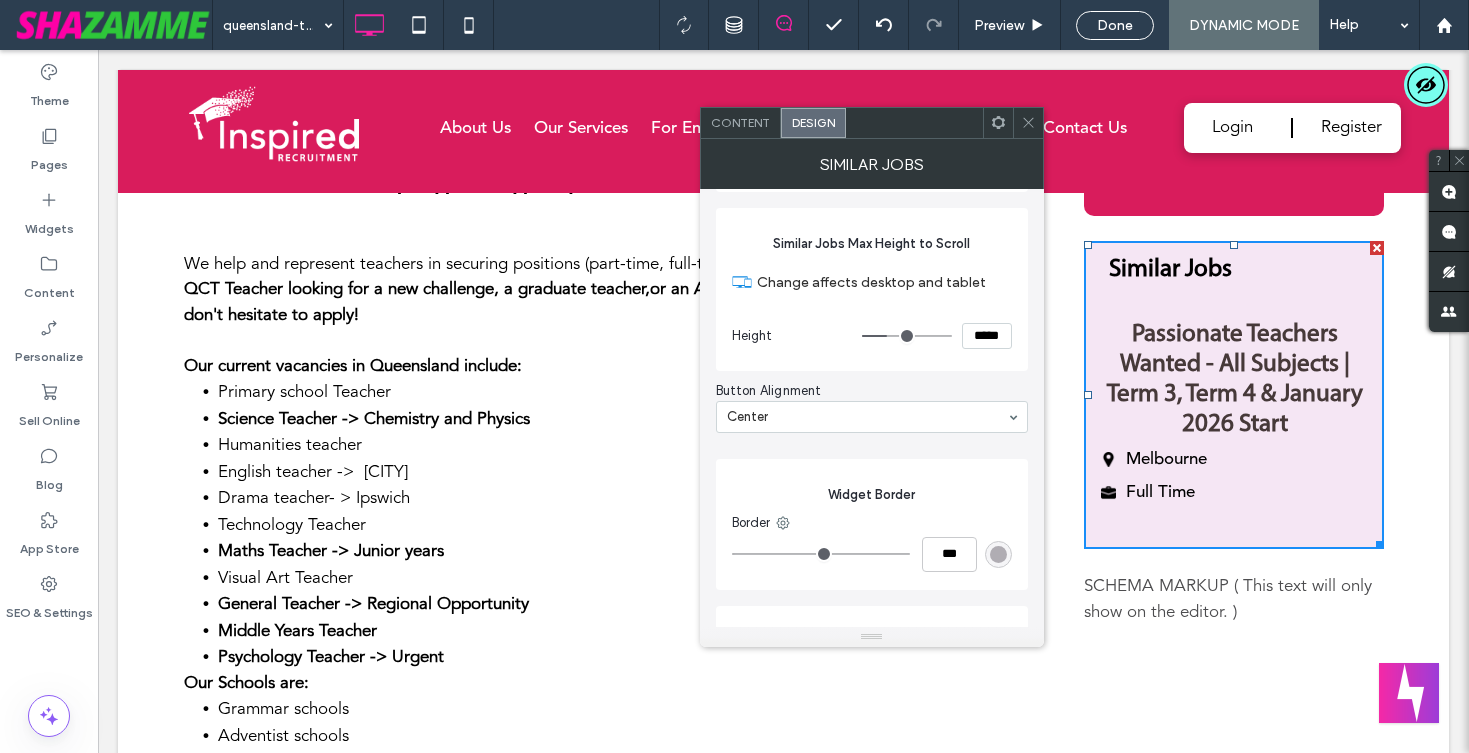 click on "Similar Jobs Max Height to Scroll Change affects desktop and tablet Height *****" at bounding box center (872, 289) 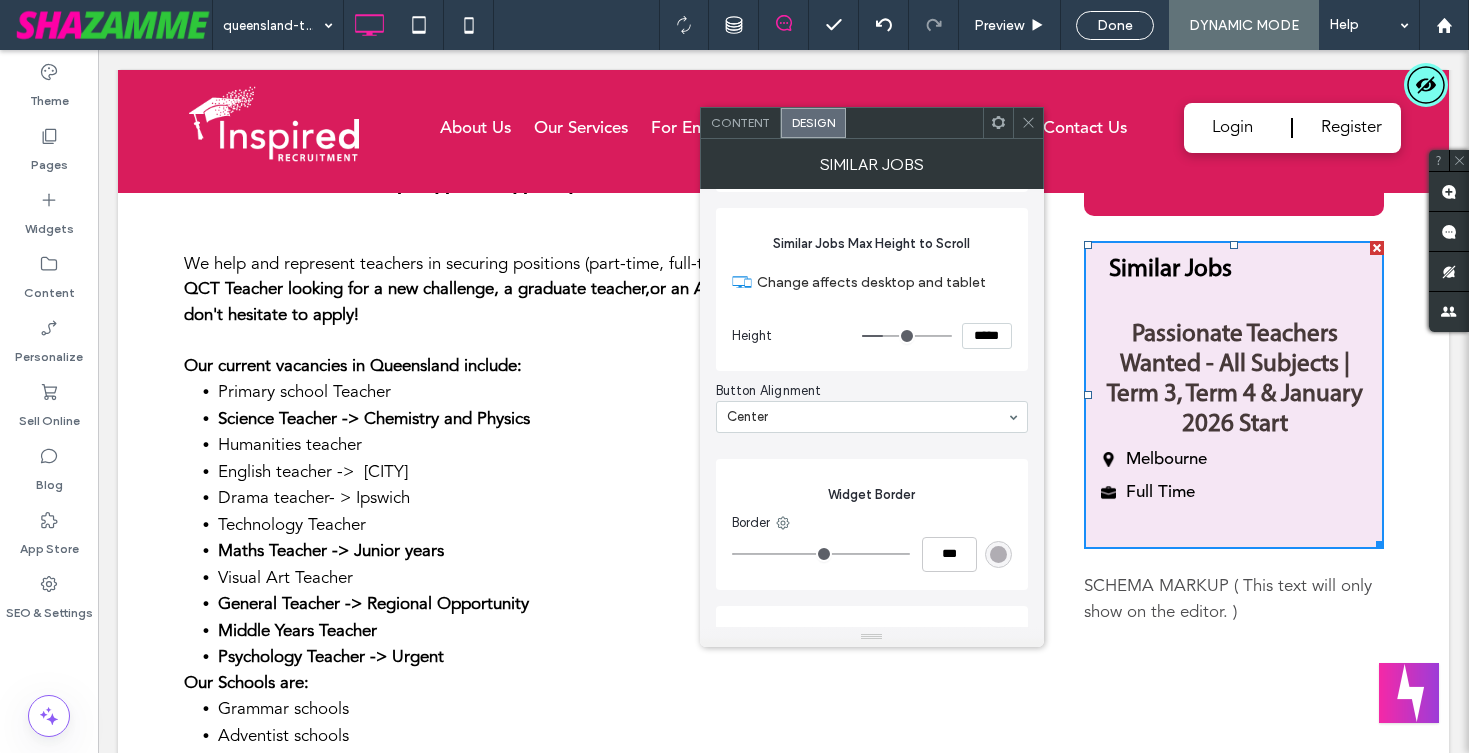 click at bounding box center (1028, 123) 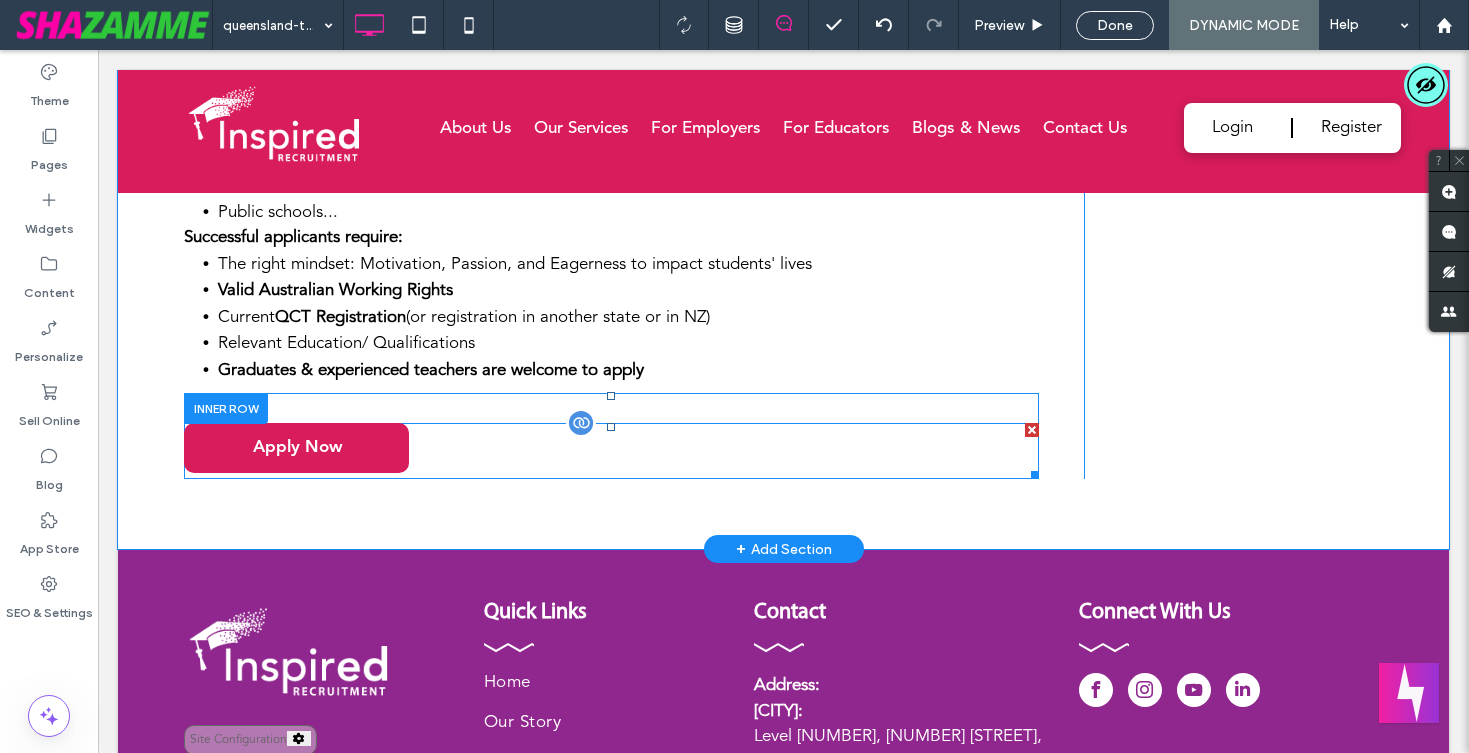 scroll, scrollTop: 1388, scrollLeft: 0, axis: vertical 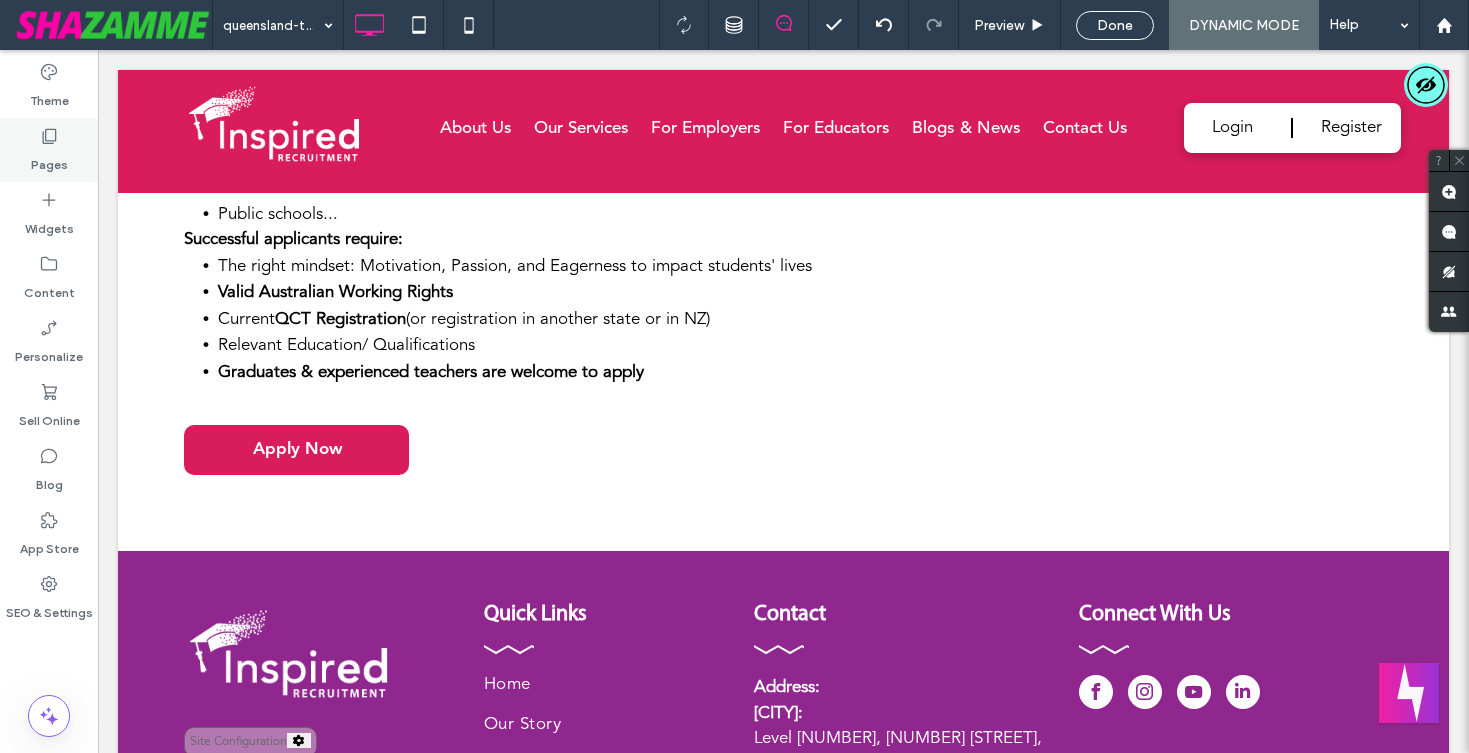click on "Pages" at bounding box center (49, 160) 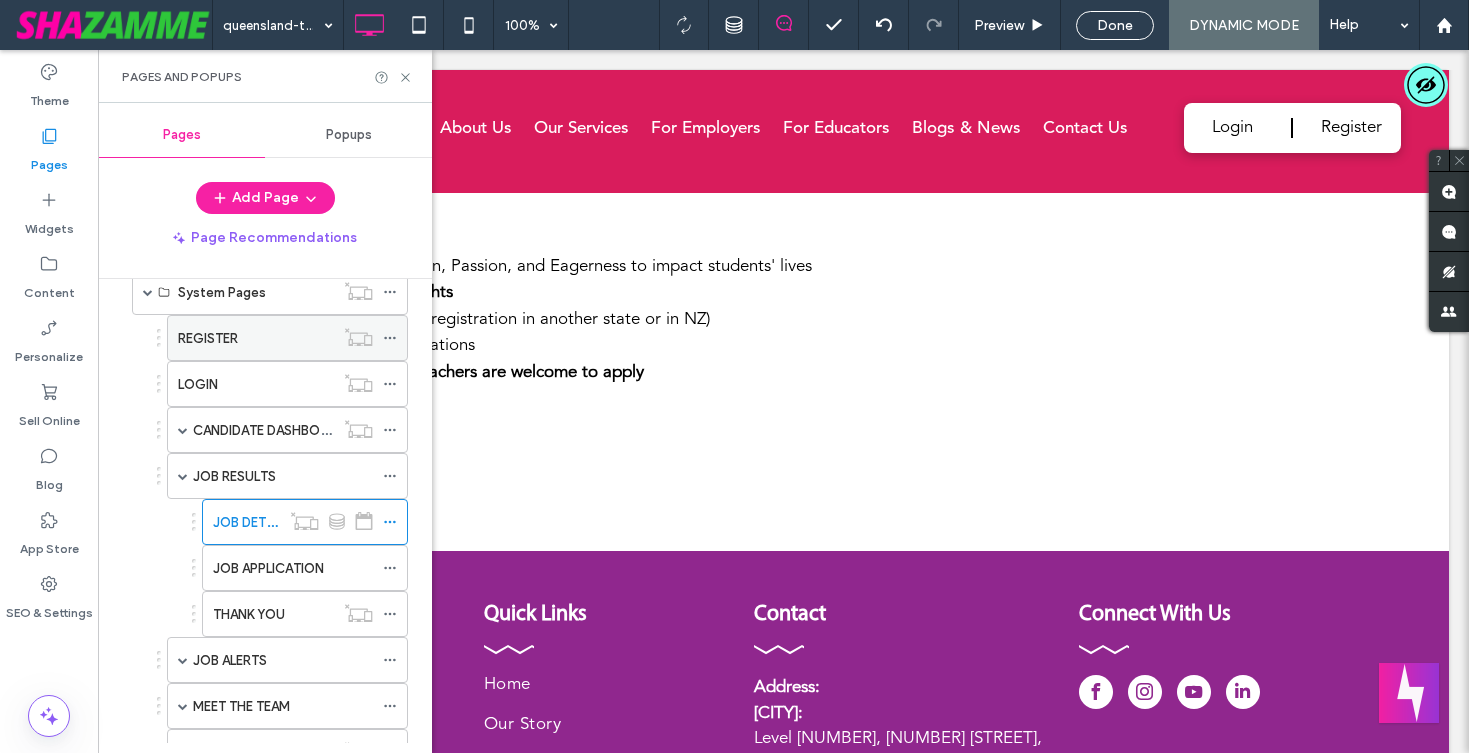 scroll, scrollTop: 552, scrollLeft: 0, axis: vertical 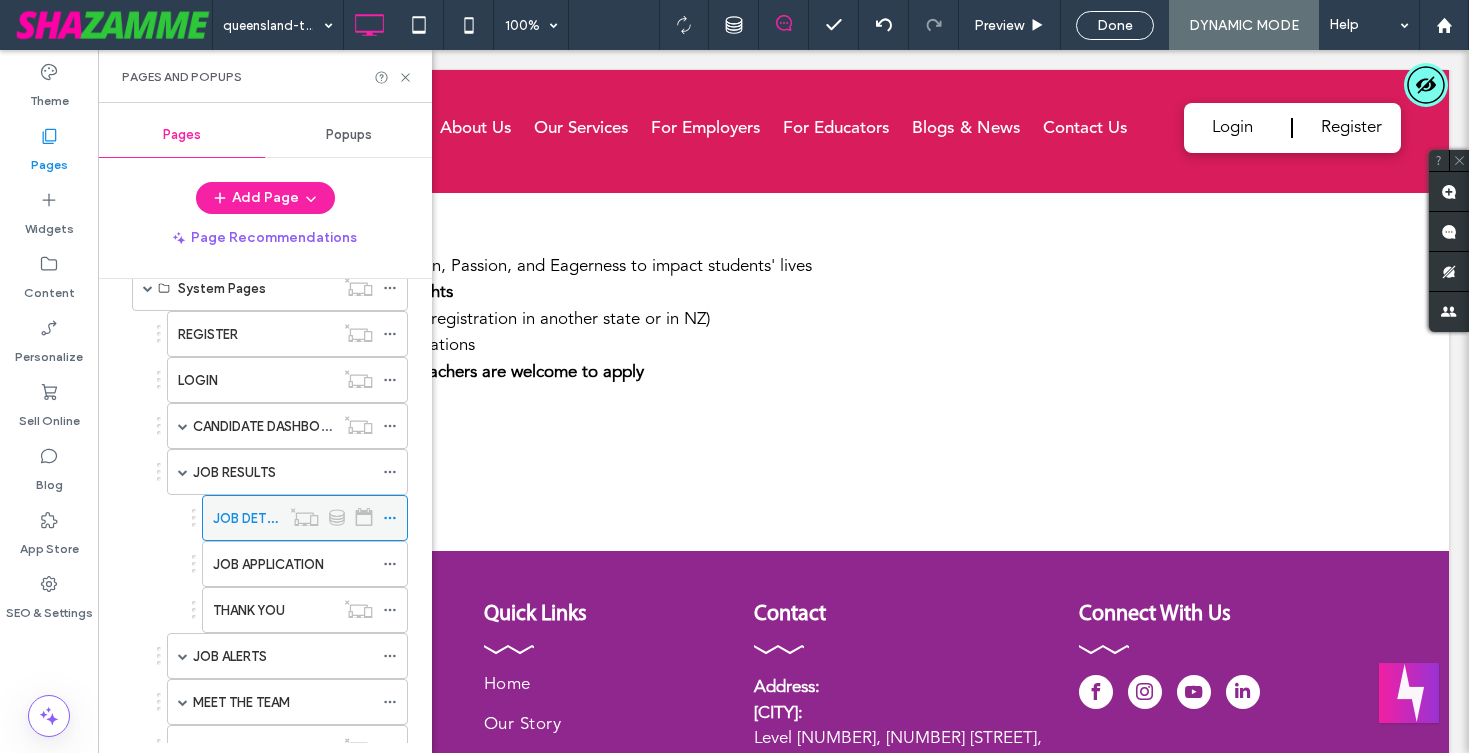 click at bounding box center [331, 517] 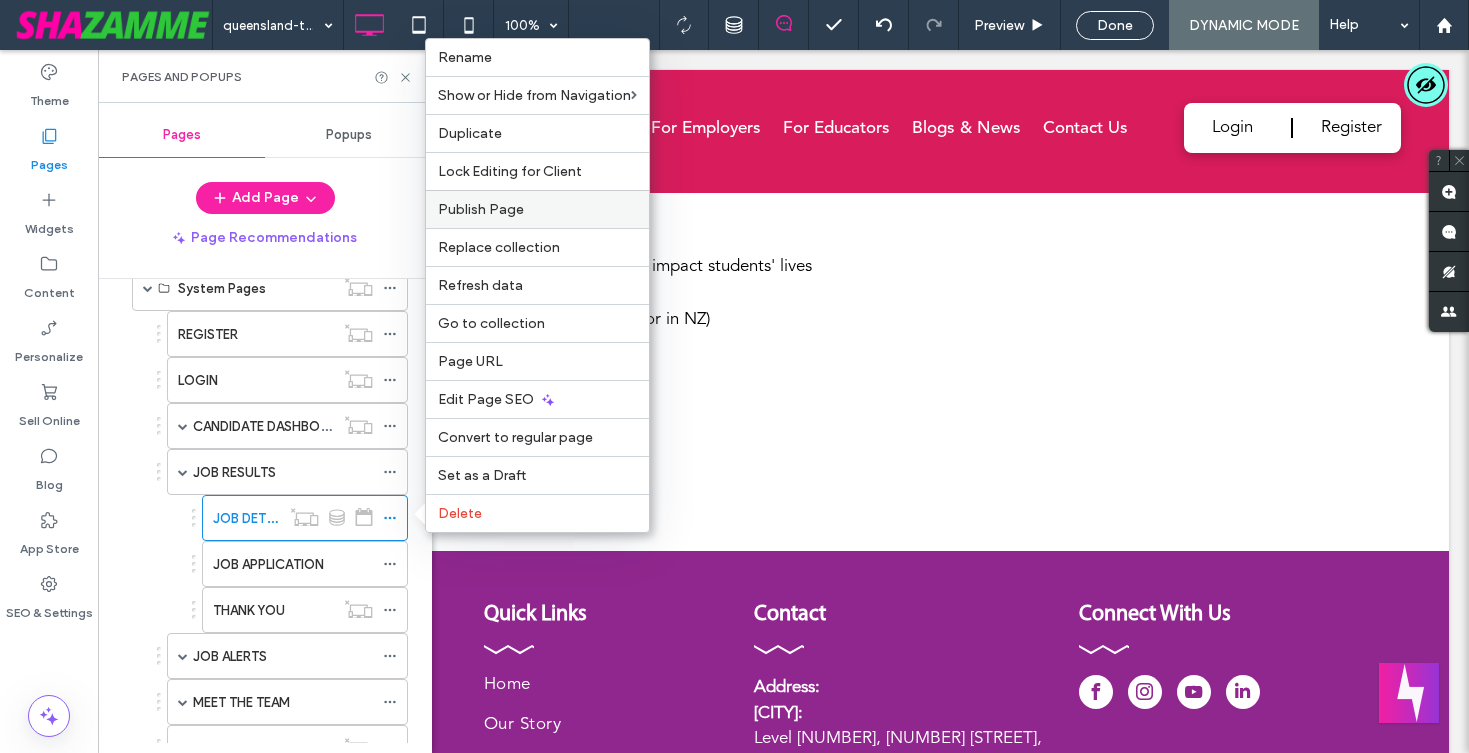 click on "Publish Page" at bounding box center (481, 209) 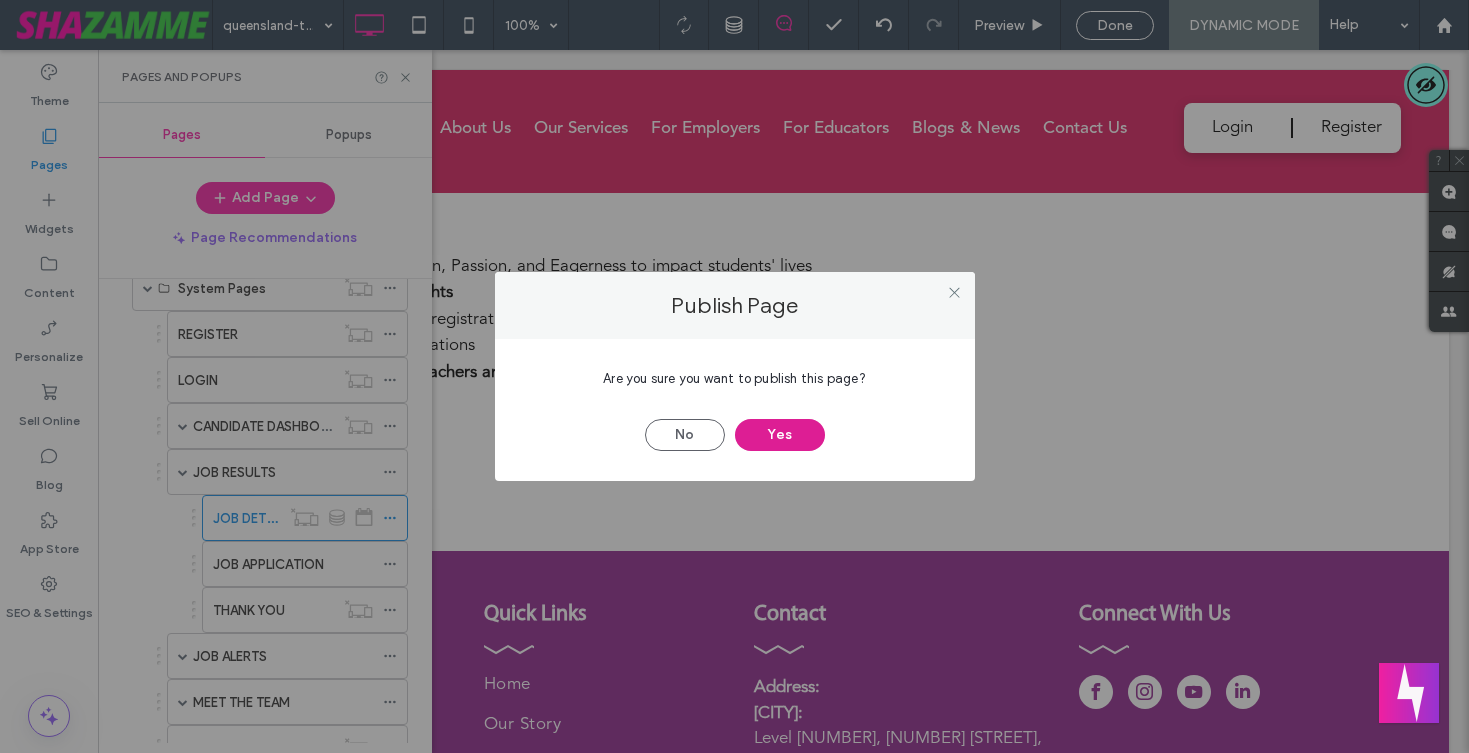 click on "Yes" at bounding box center (780, 435) 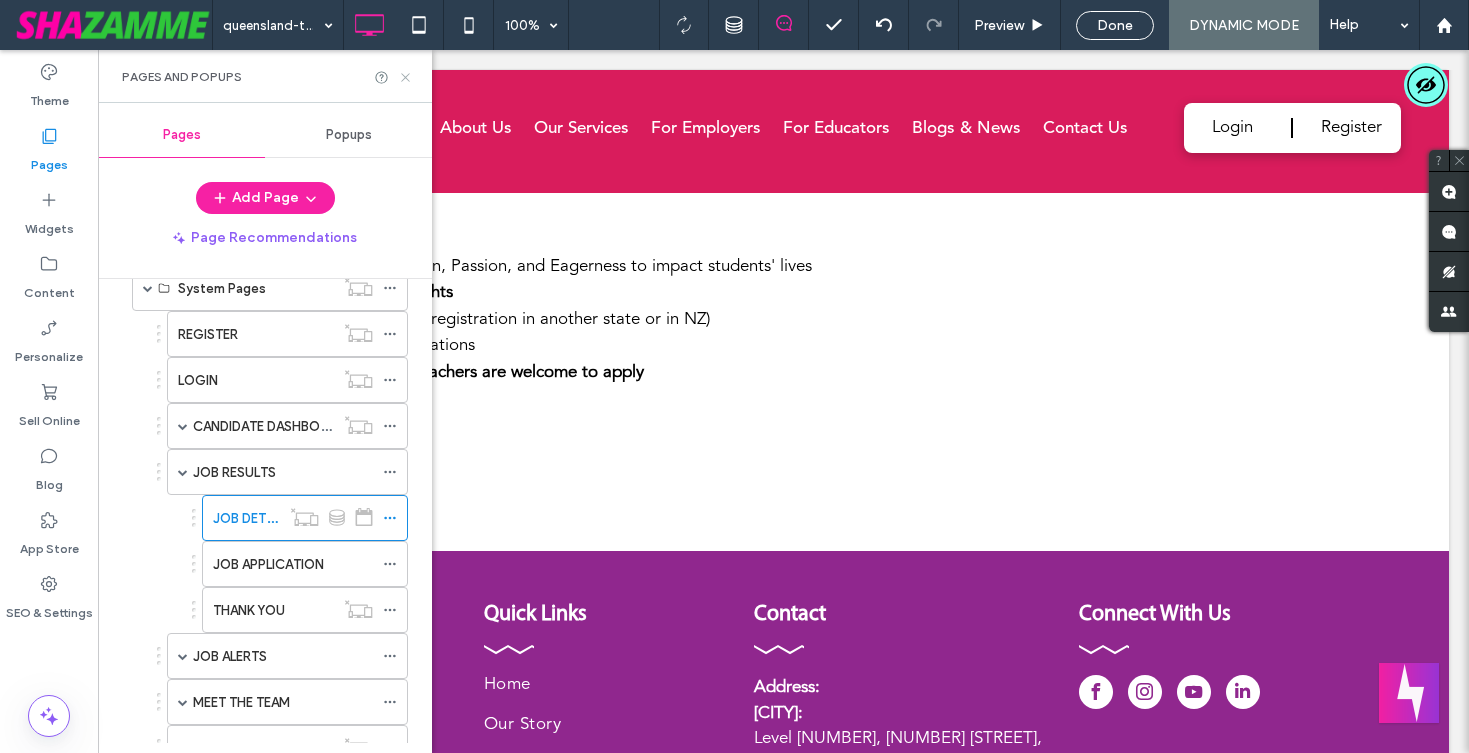click 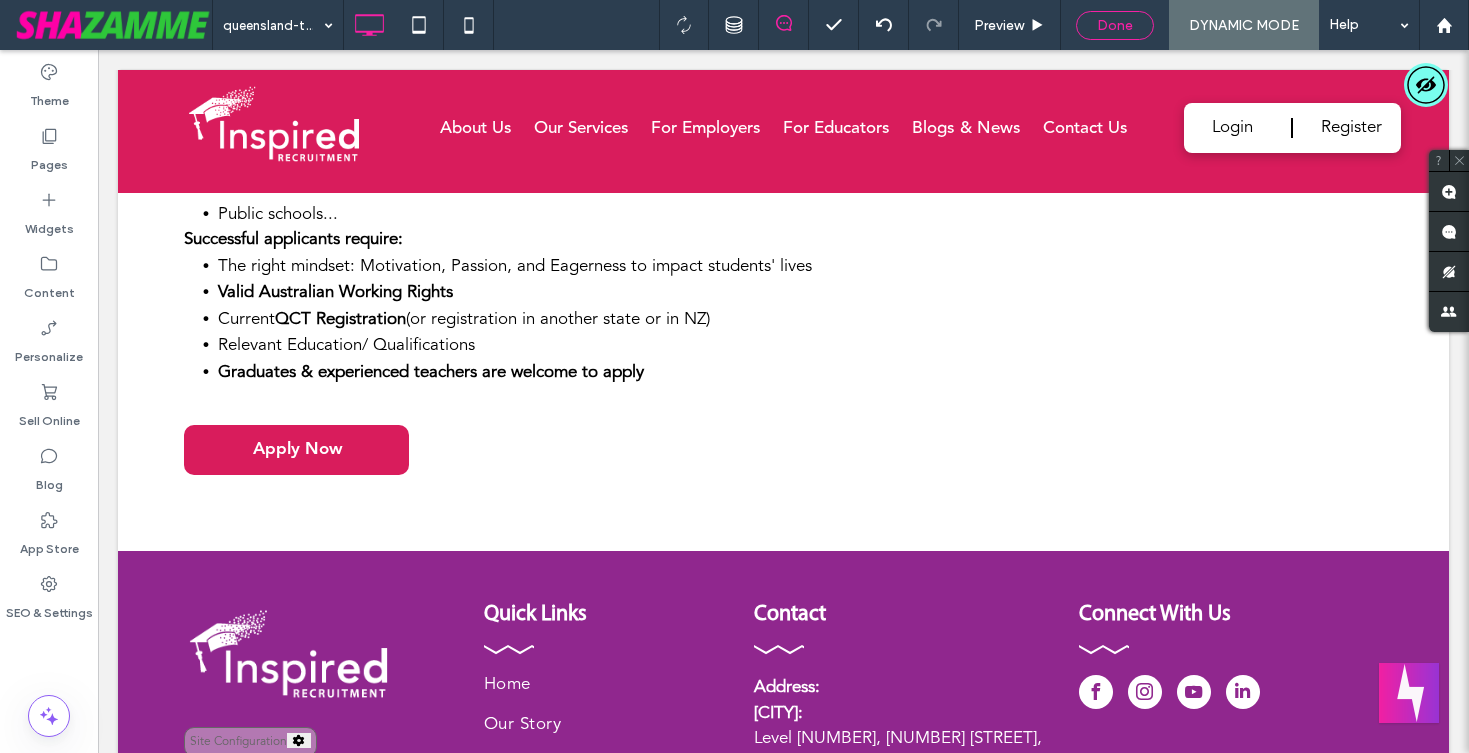 click on "Done" at bounding box center [1115, 25] 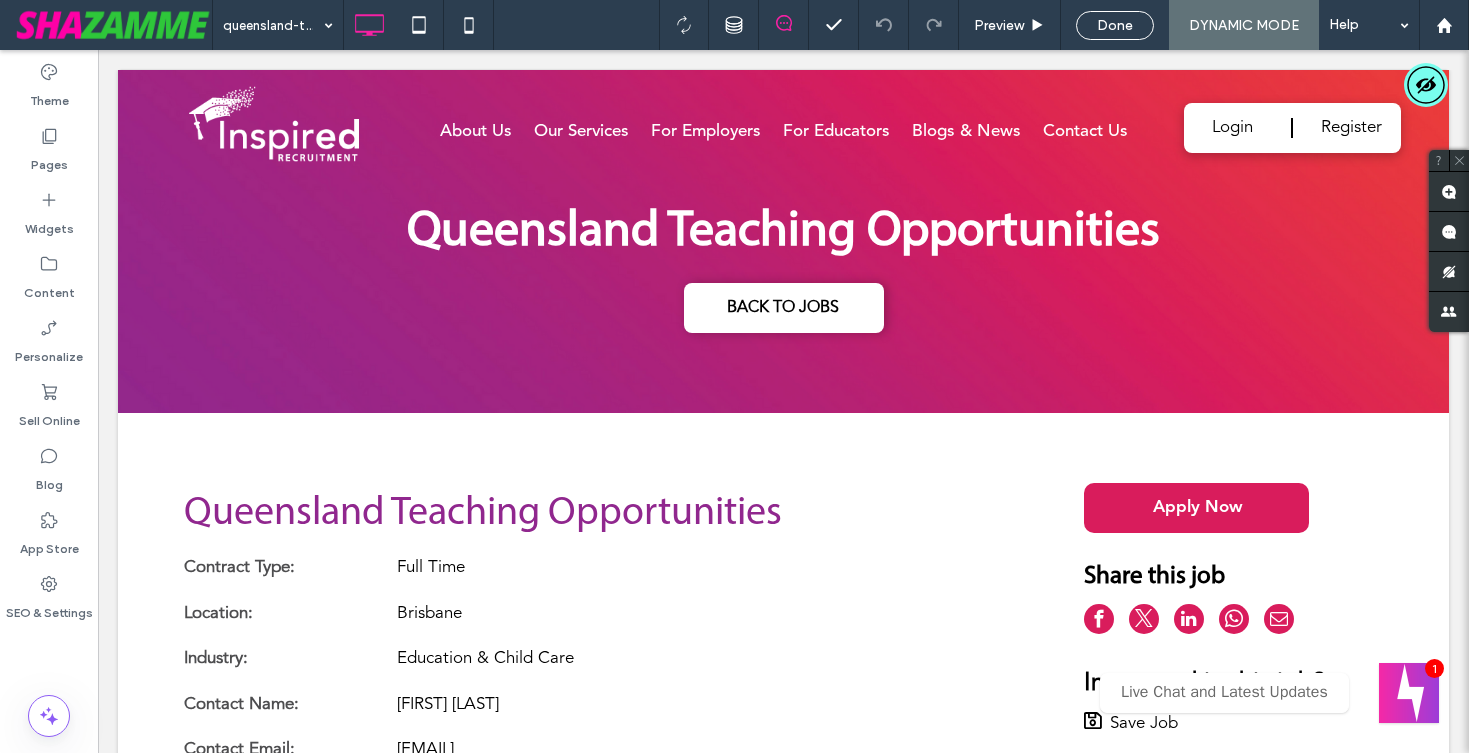 scroll, scrollTop: 0, scrollLeft: 0, axis: both 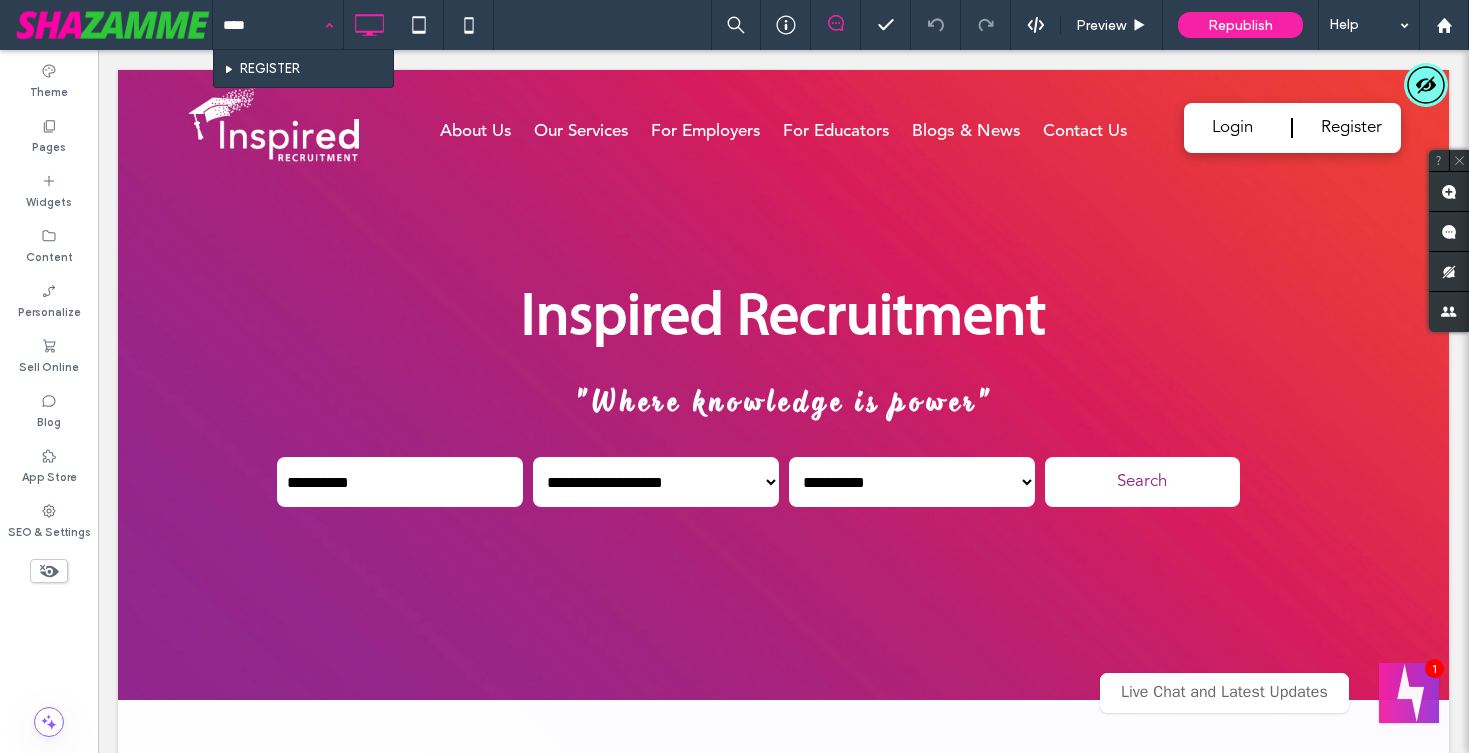 type on "*****" 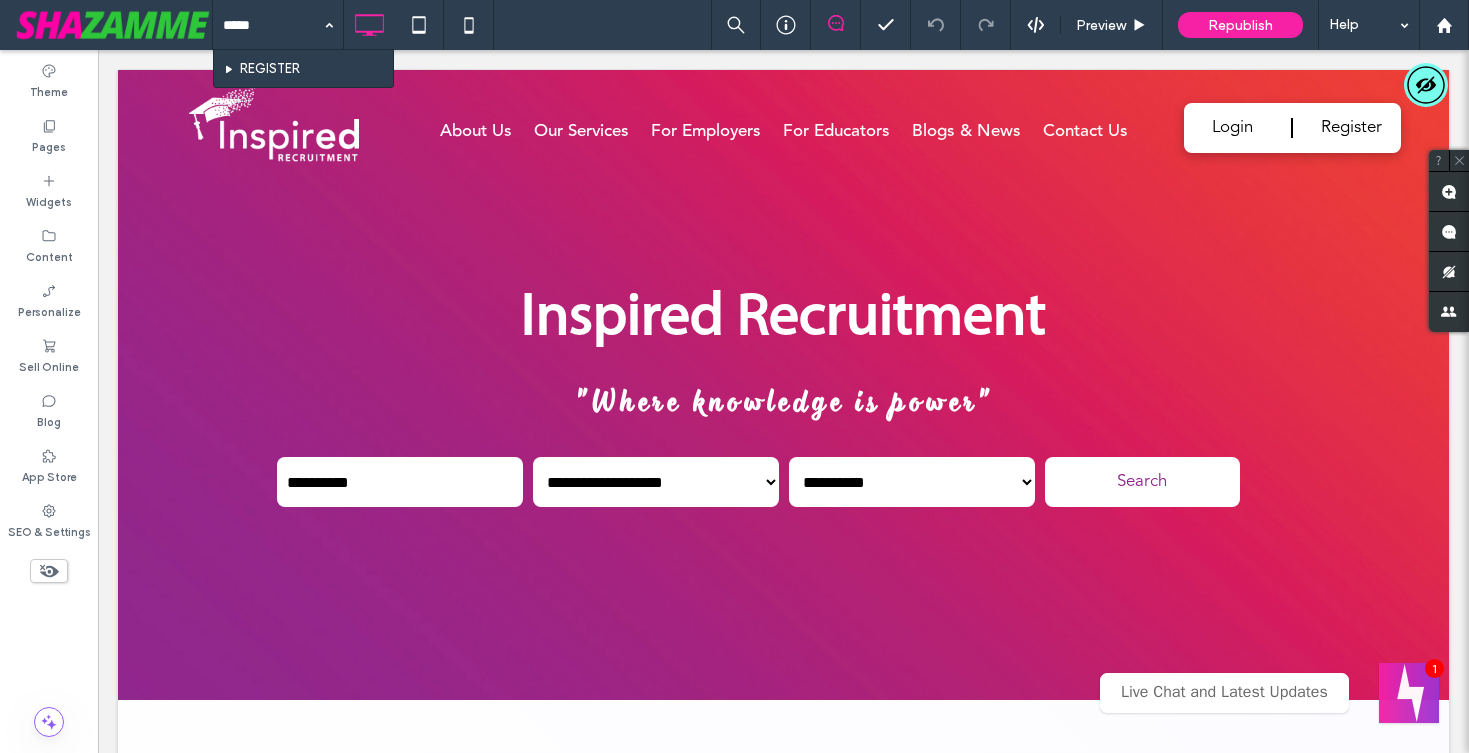 type 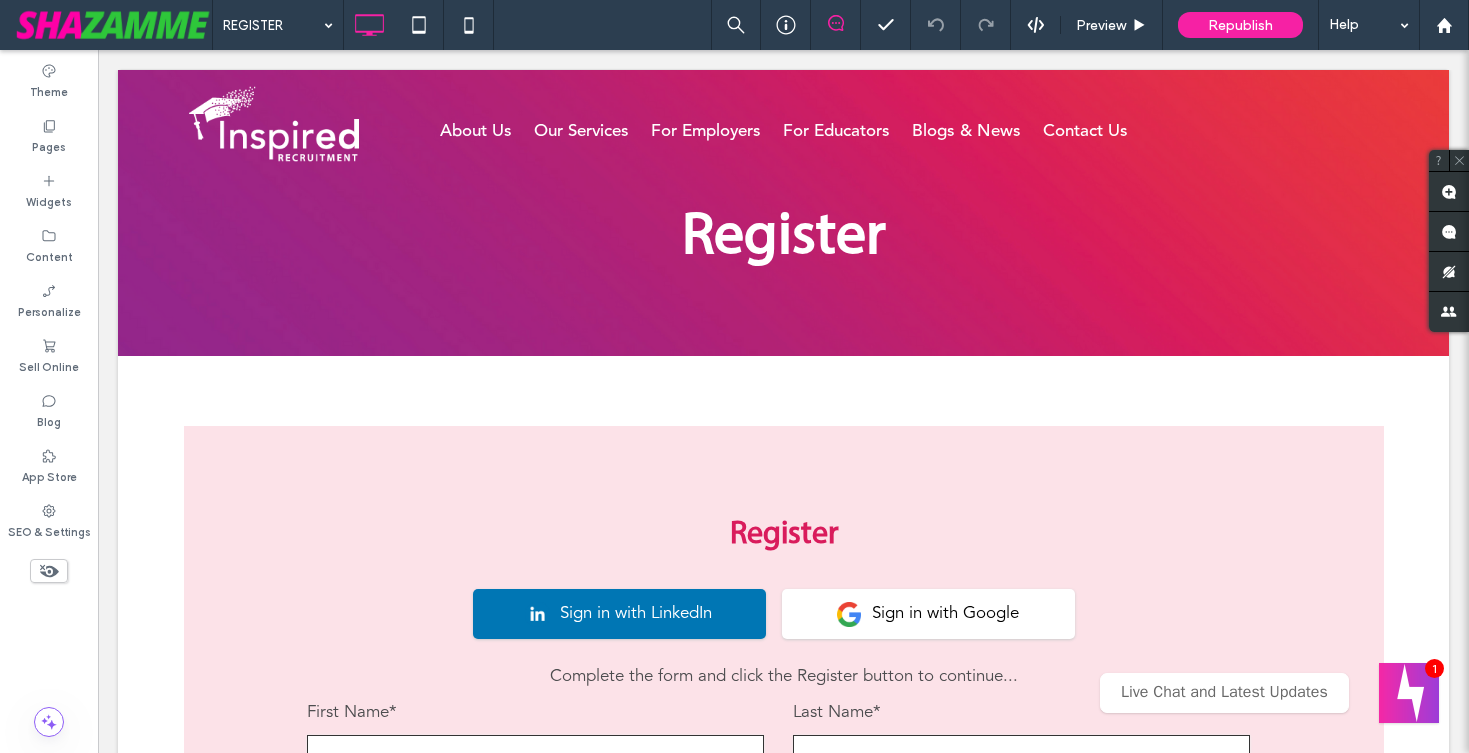 scroll, scrollTop: 0, scrollLeft: 0, axis: both 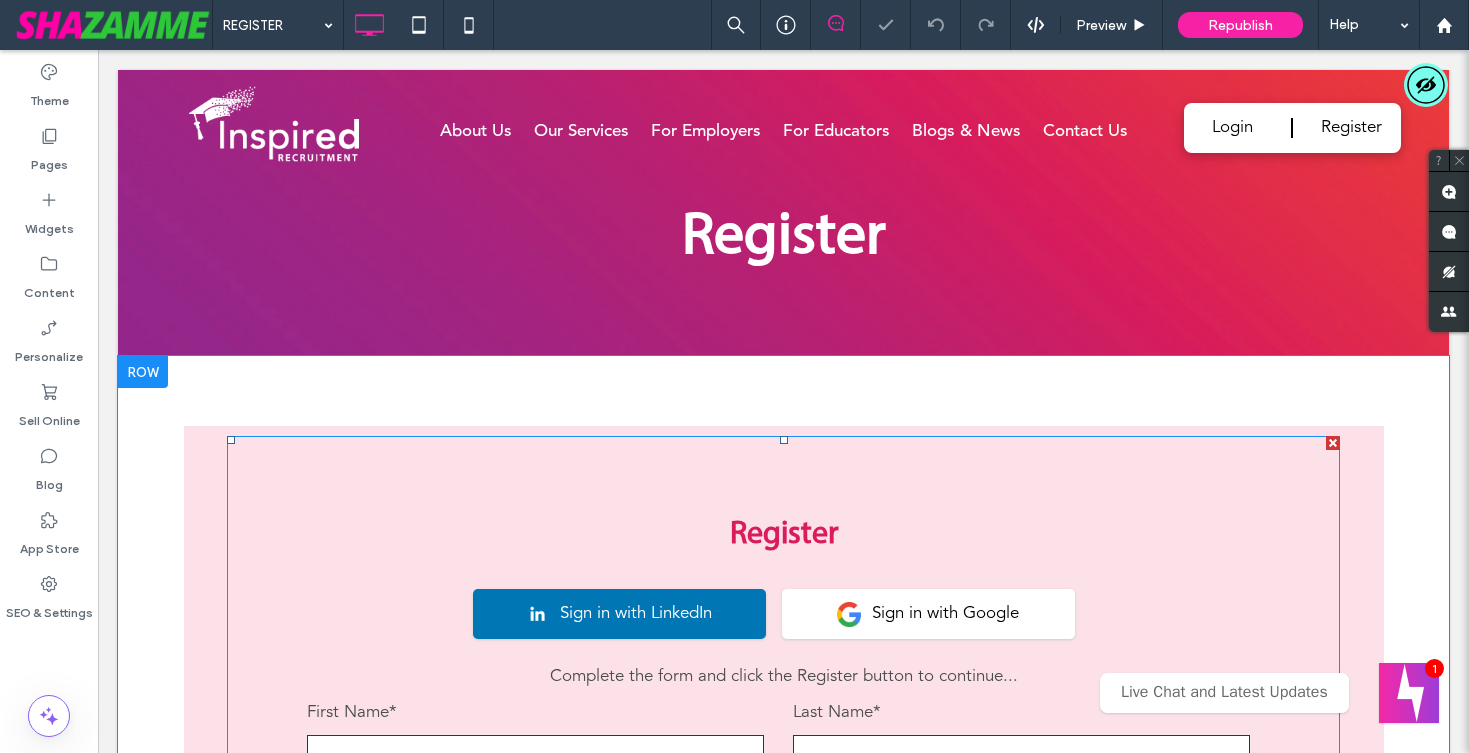 click at bounding box center (783, 803) 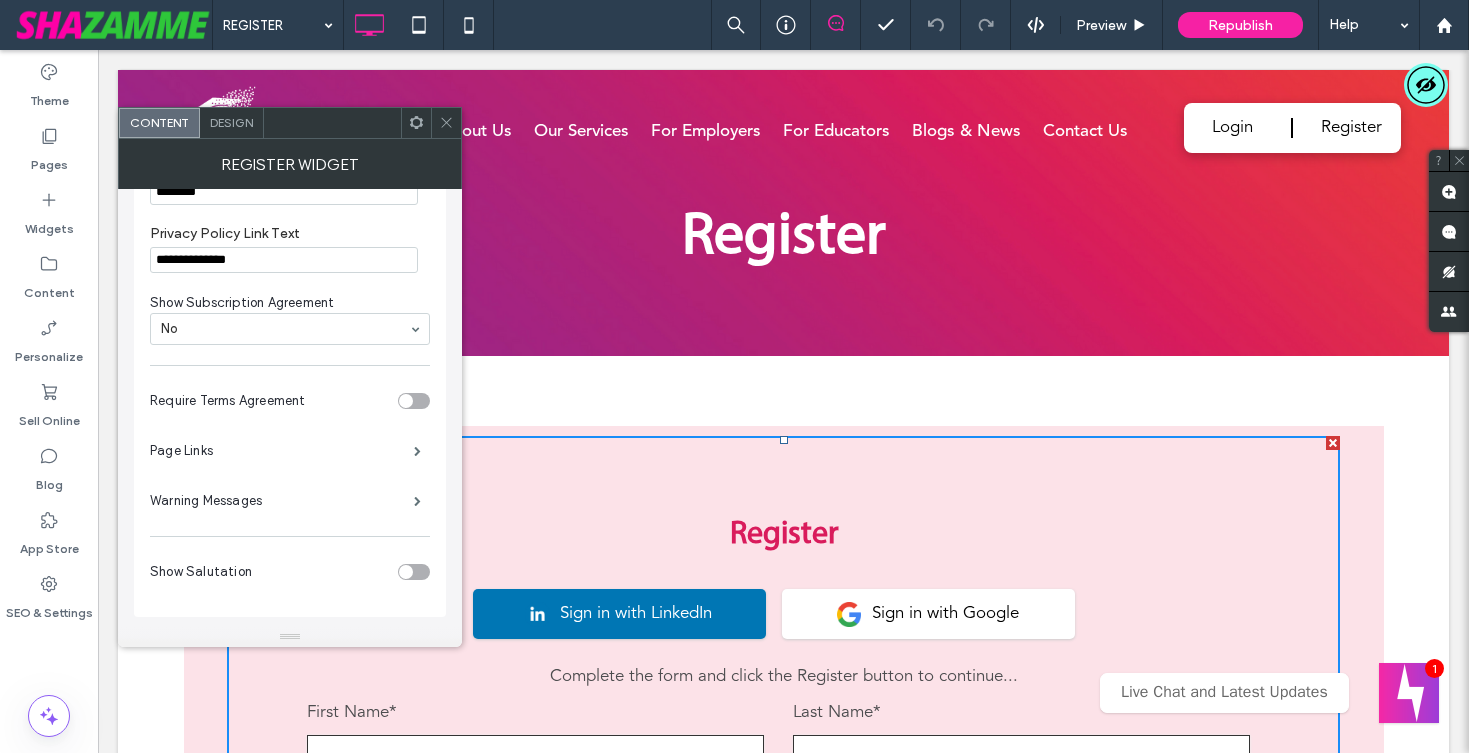 scroll, scrollTop: 1510, scrollLeft: 0, axis: vertical 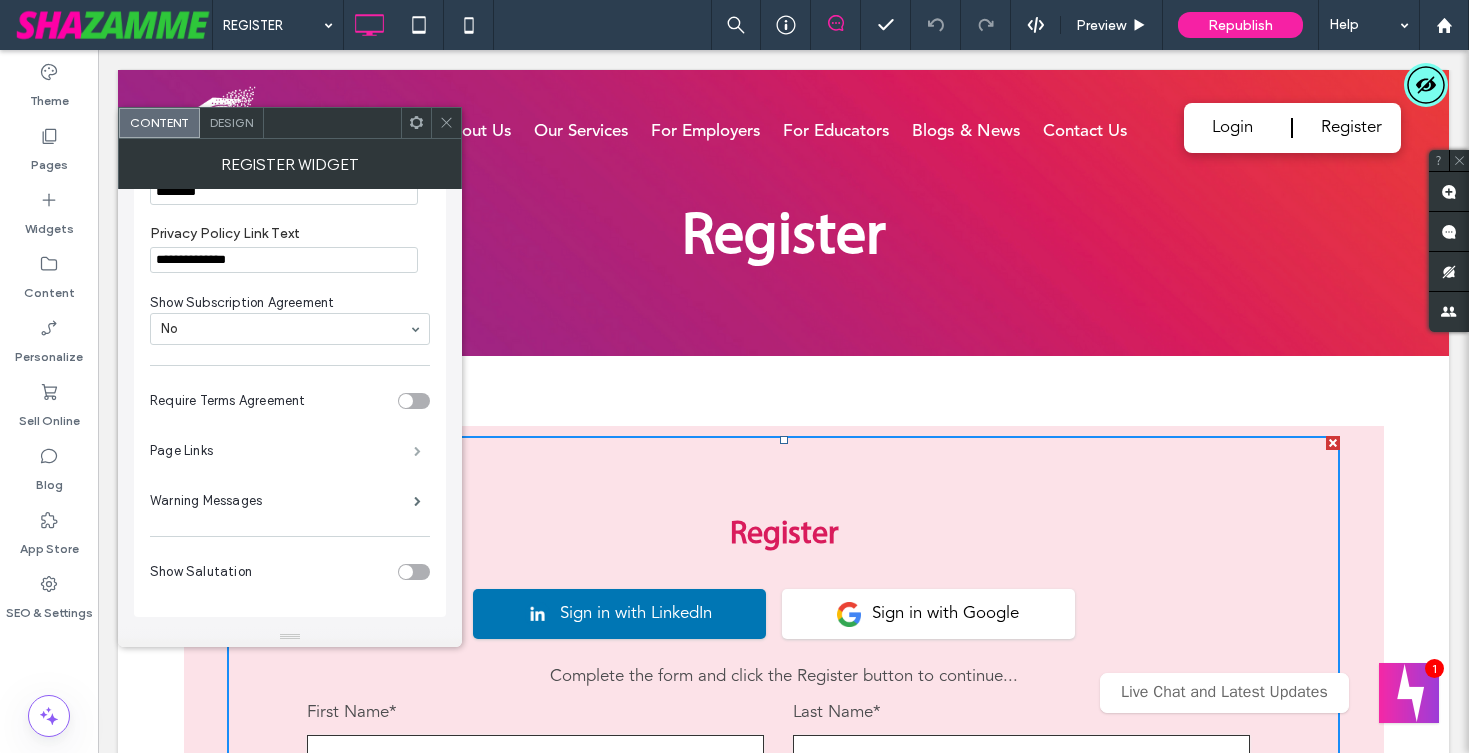 click at bounding box center (417, 451) 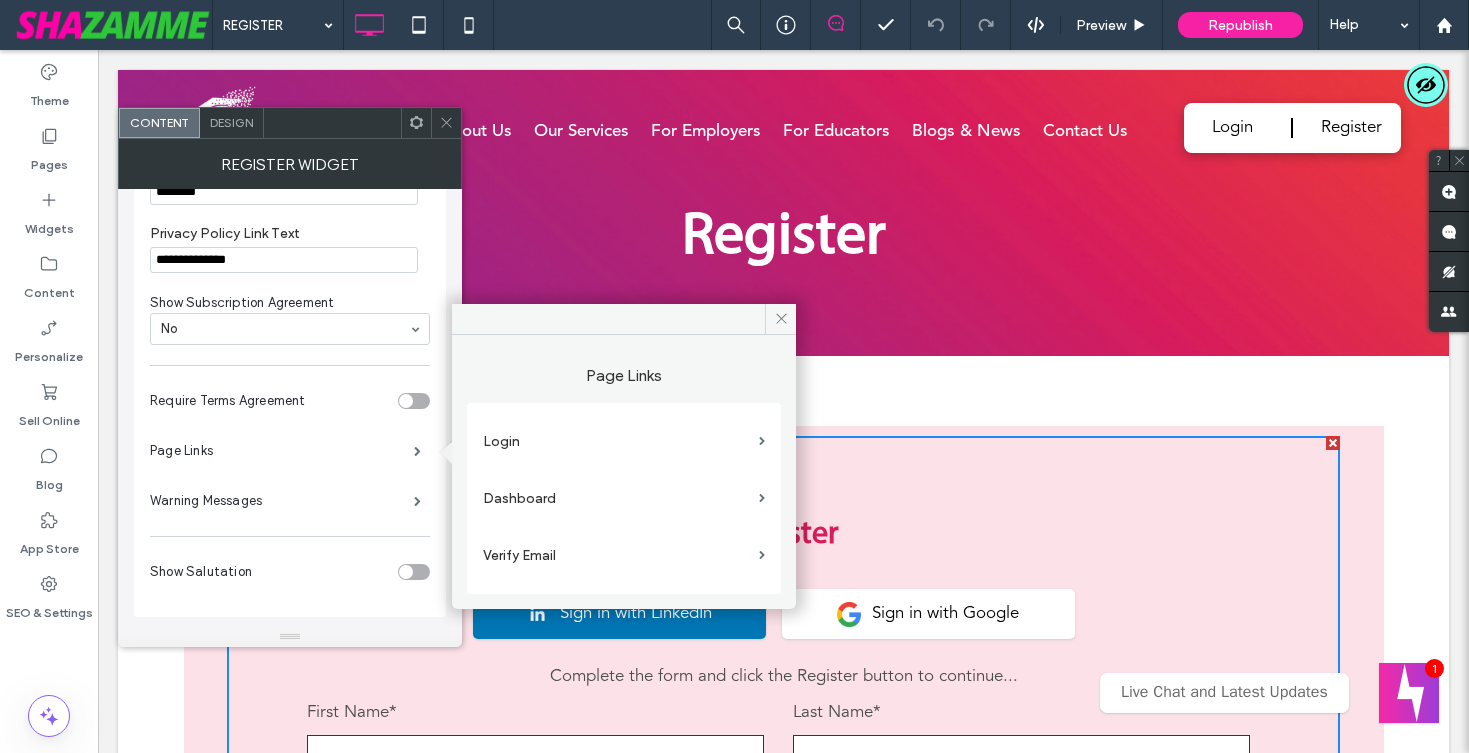 click on "Dashboard" at bounding box center [617, 498] 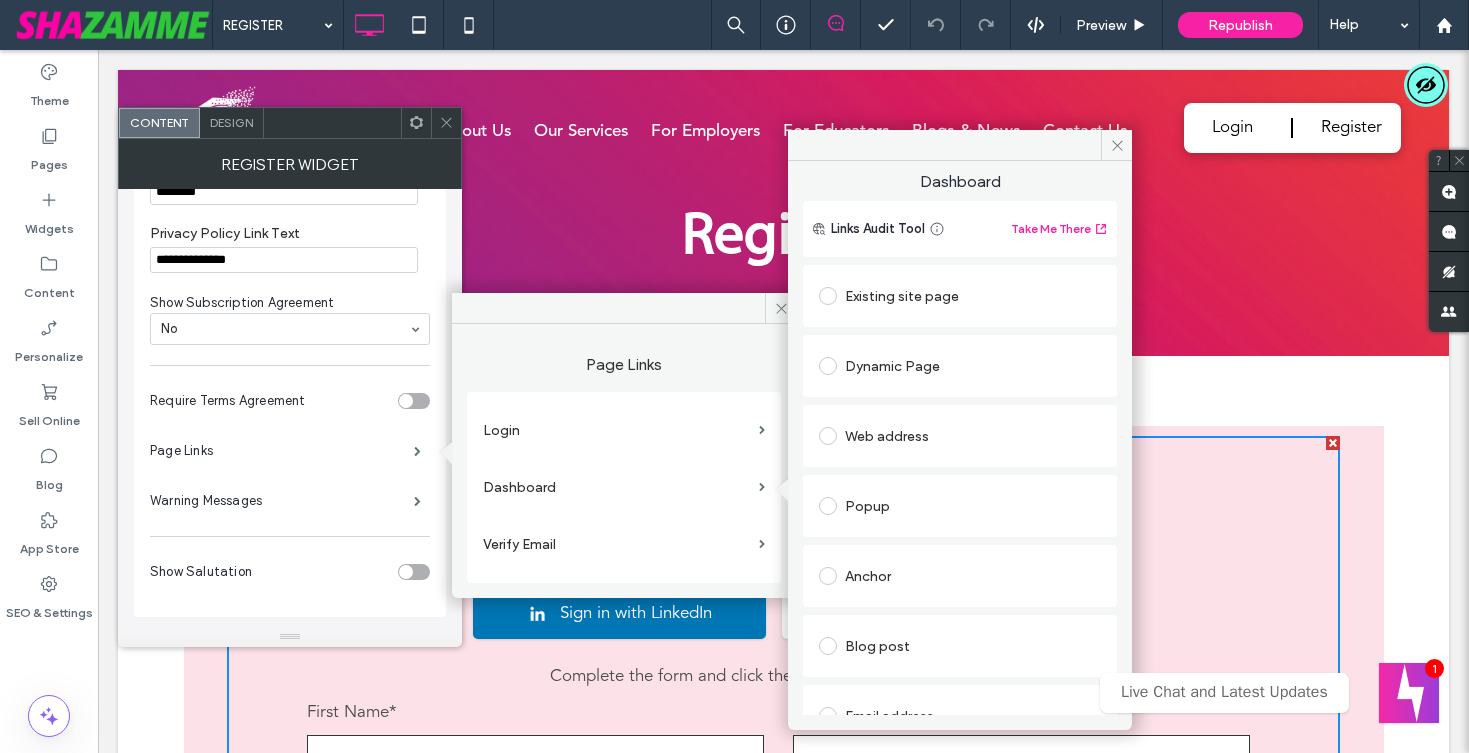 click on "Dynamic Page" at bounding box center (960, 366) 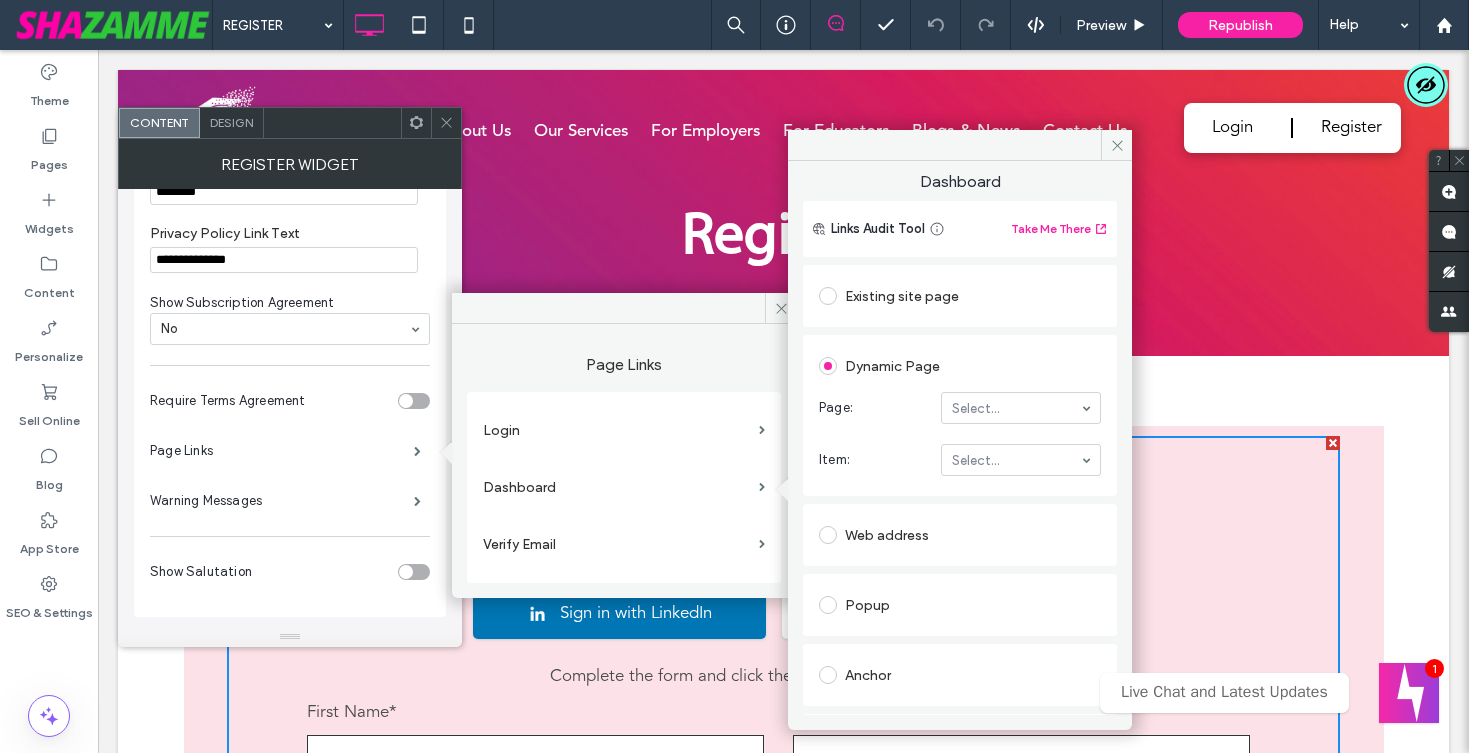 click at bounding box center [828, 296] 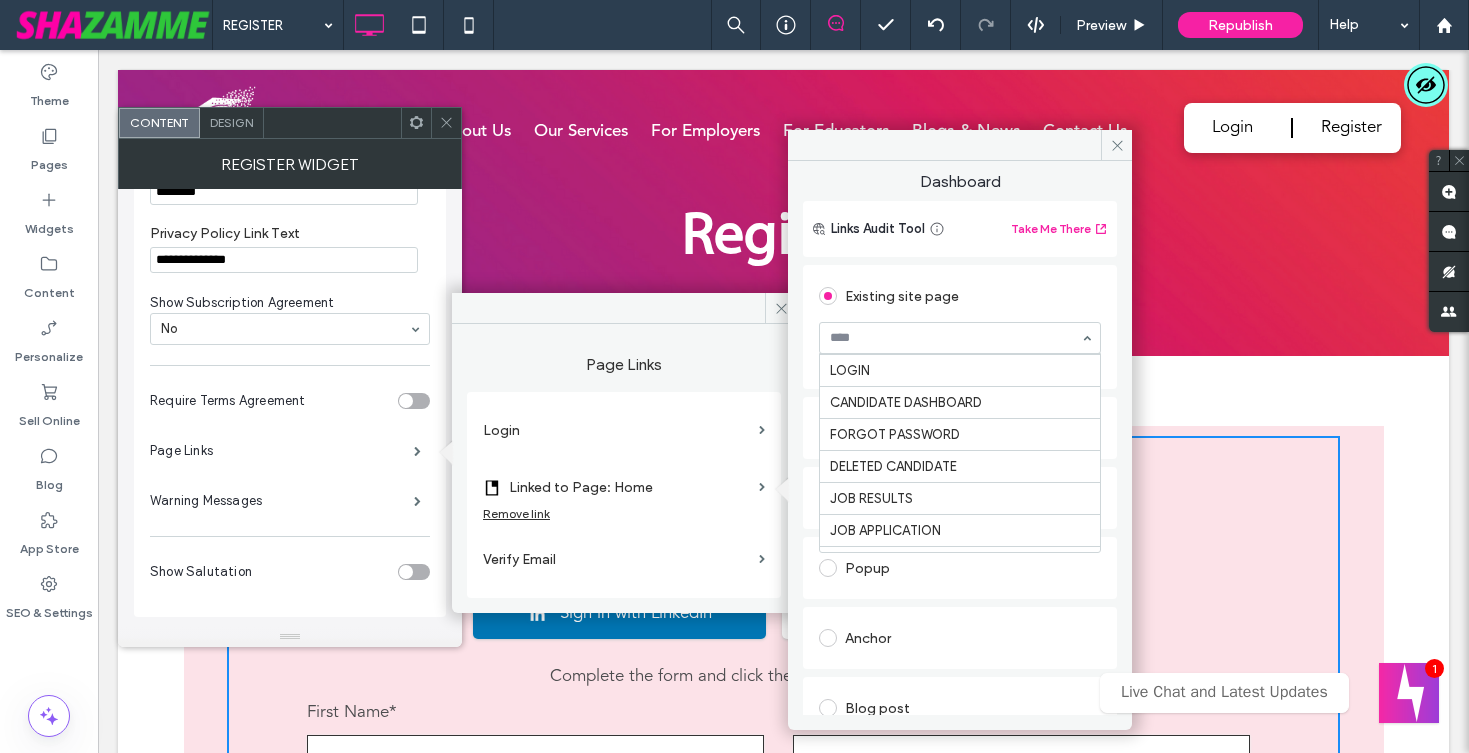 scroll, scrollTop: 608, scrollLeft: 0, axis: vertical 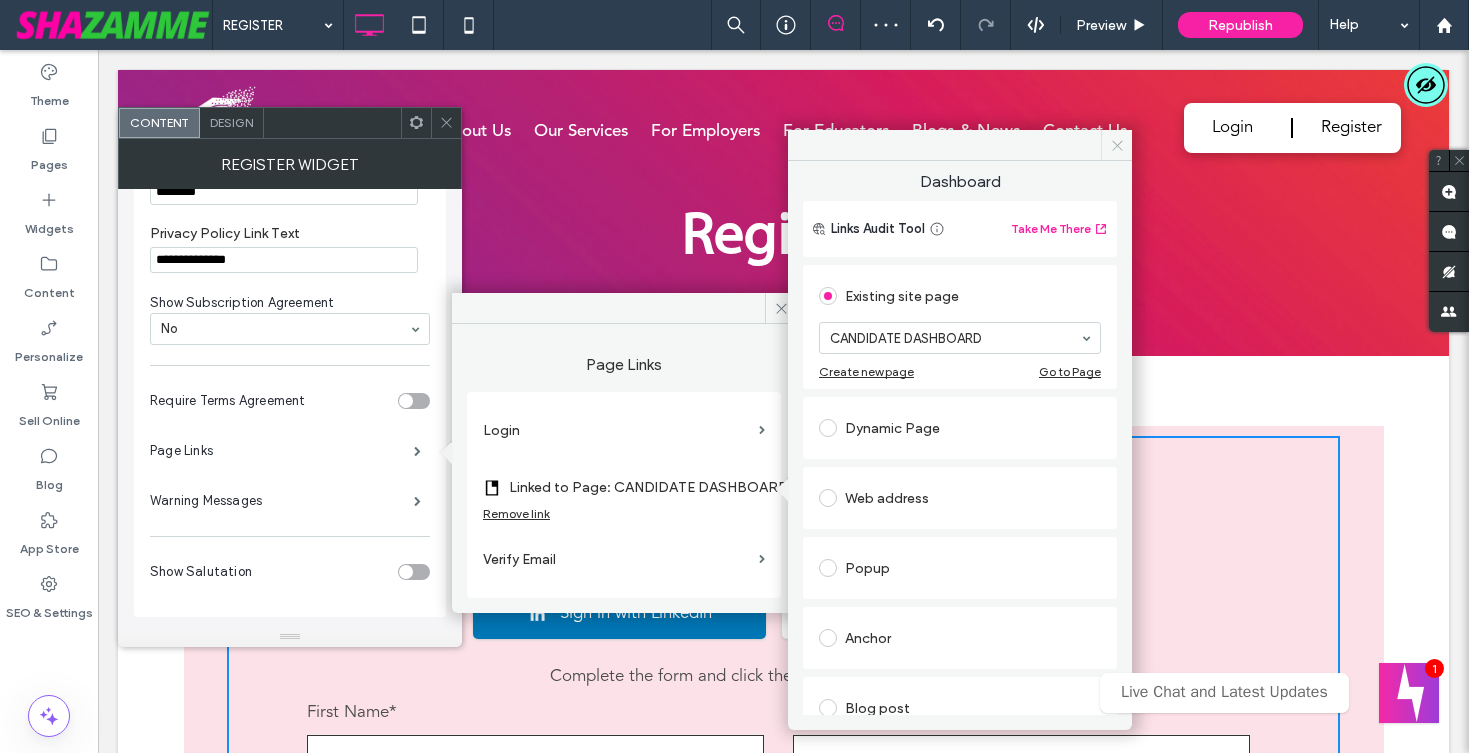 click 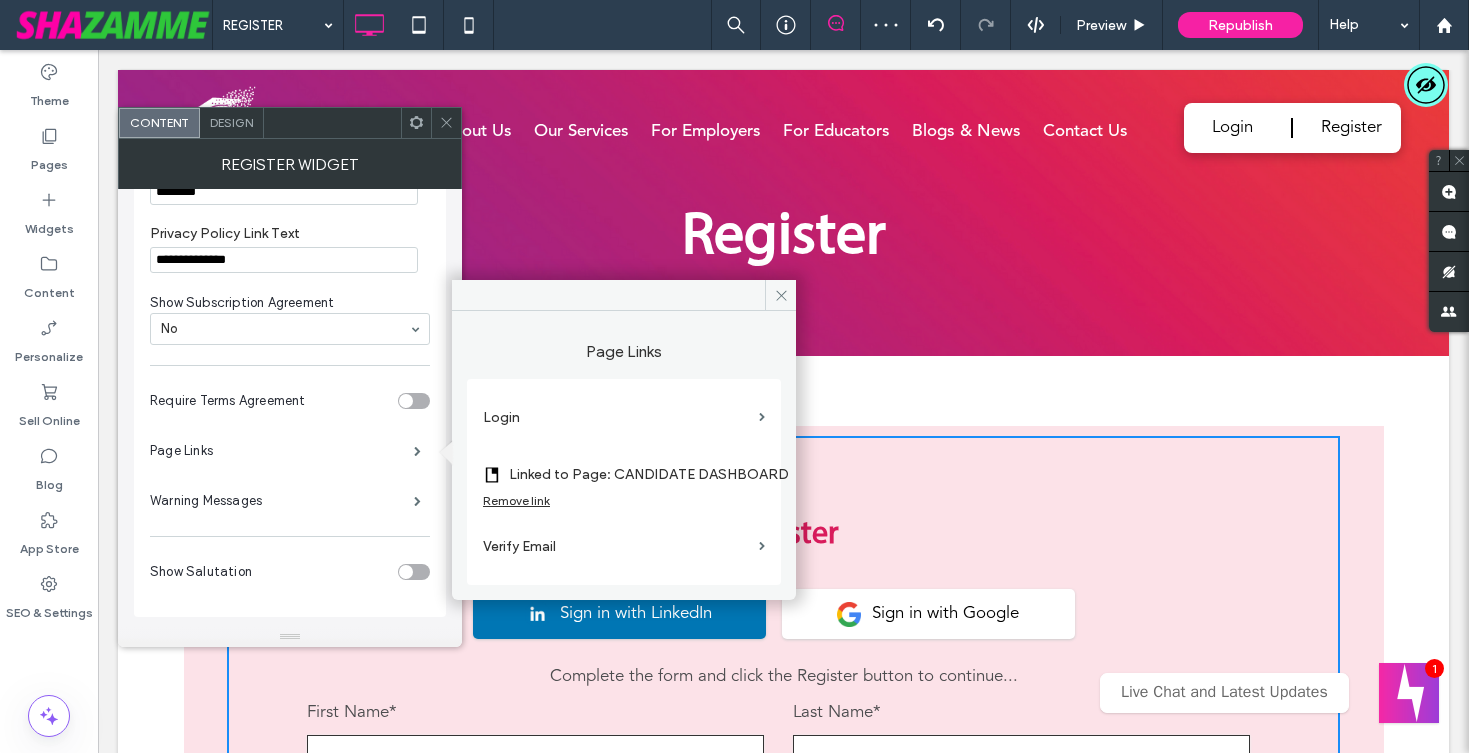 click on "Verify Email" at bounding box center [624, 546] 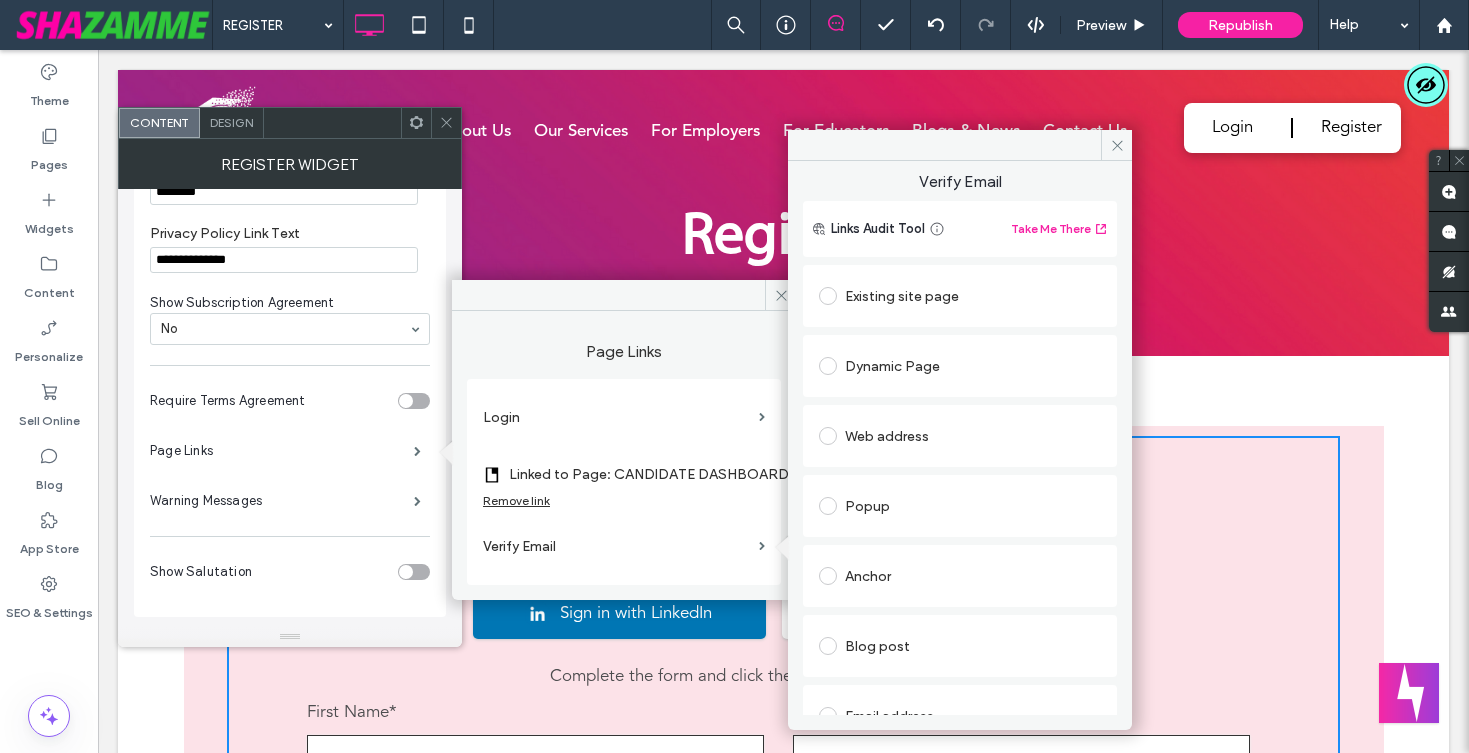click at bounding box center (832, 296) 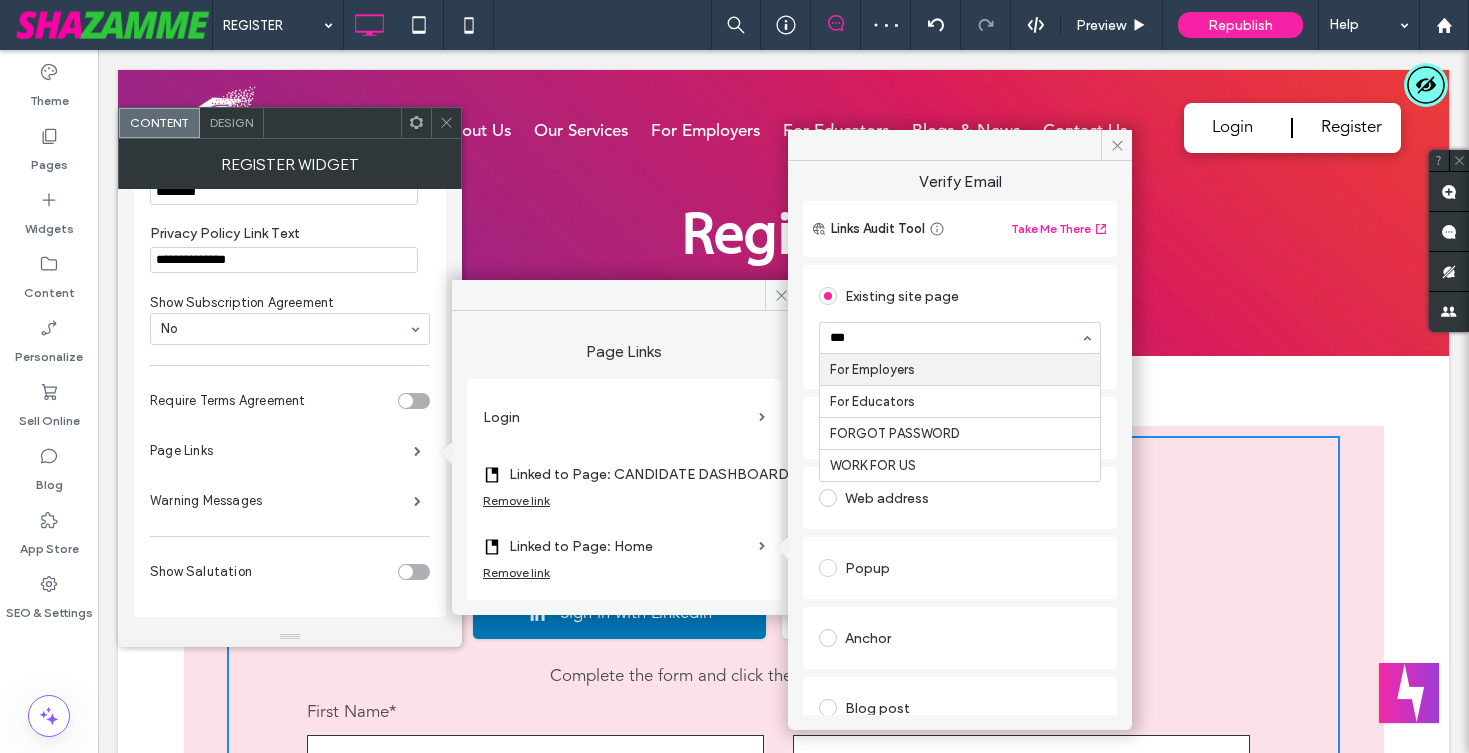 type on "****" 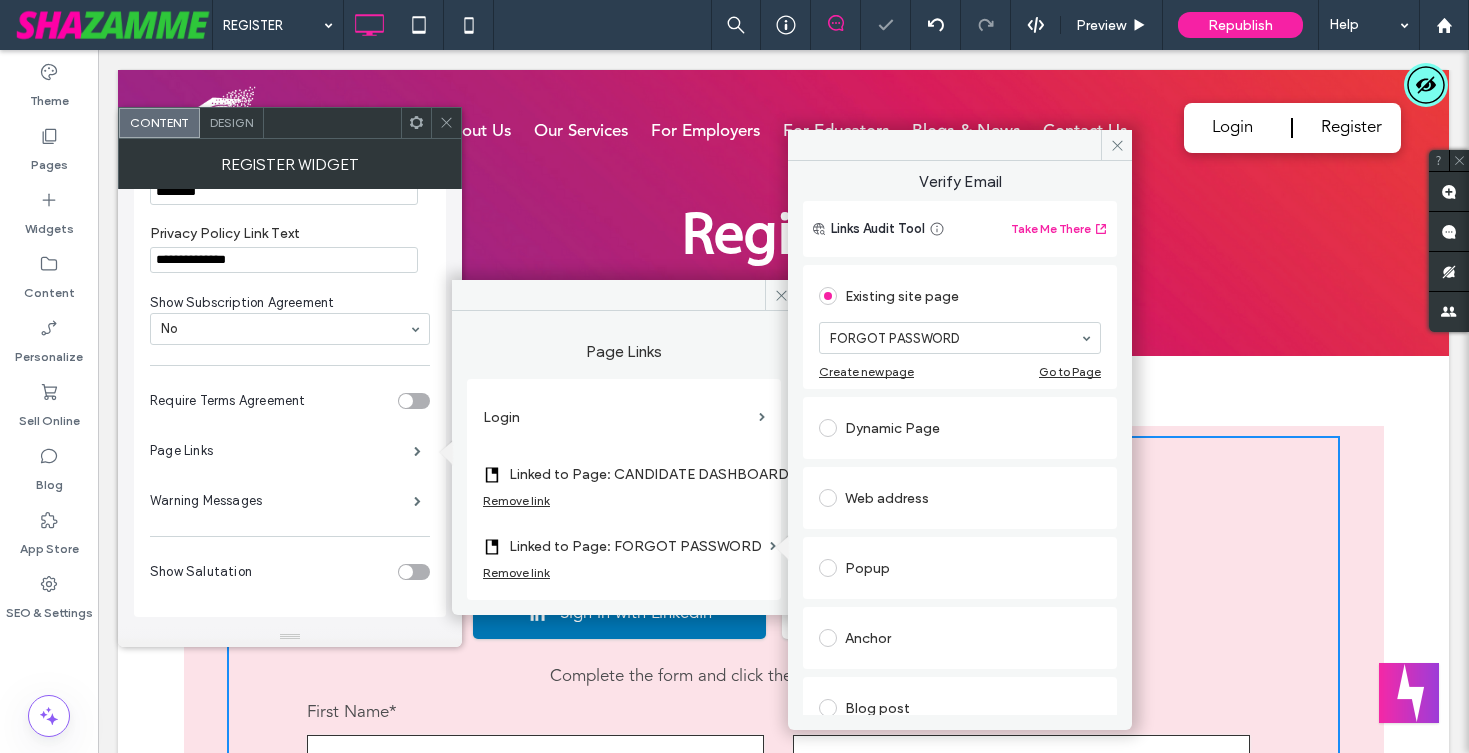 click on "Login" at bounding box center (617, 417) 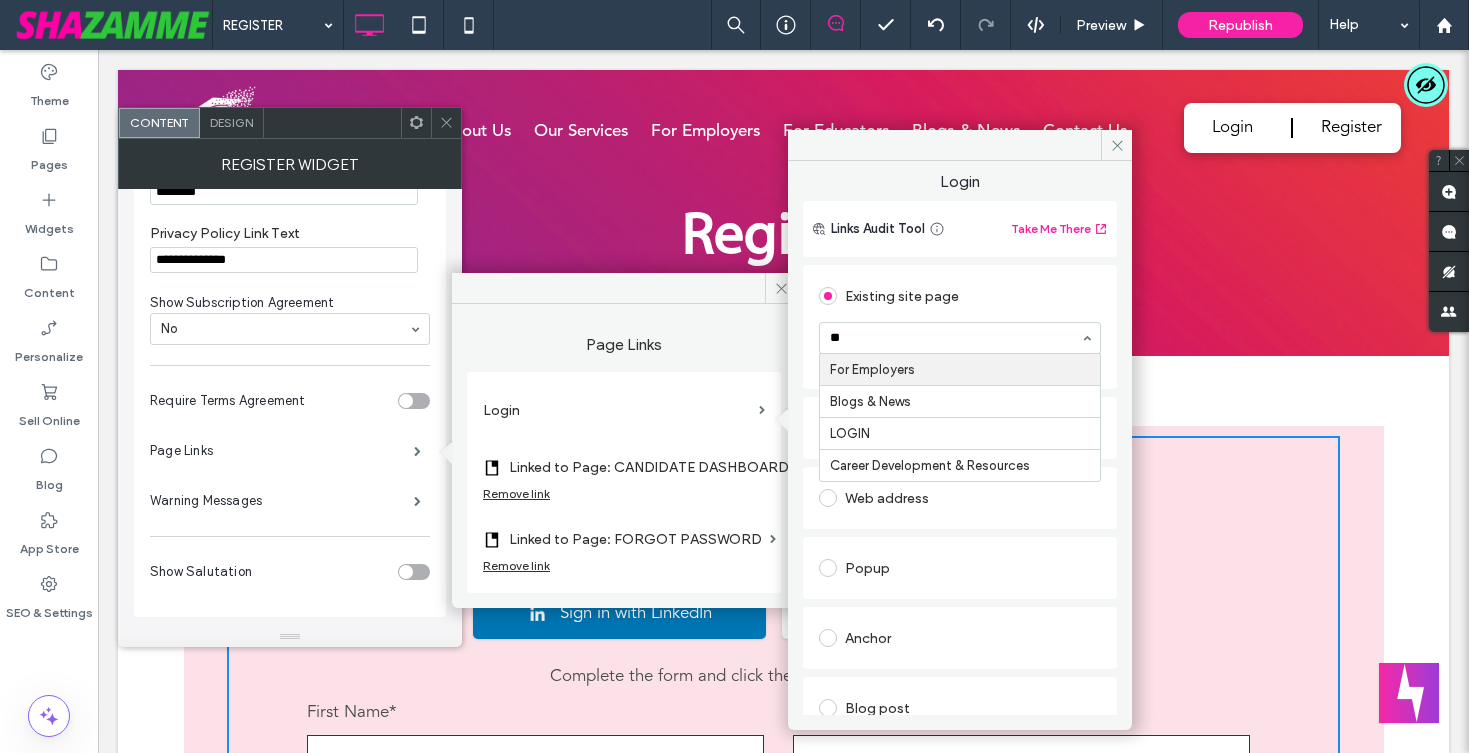 scroll, scrollTop: 0, scrollLeft: 0, axis: both 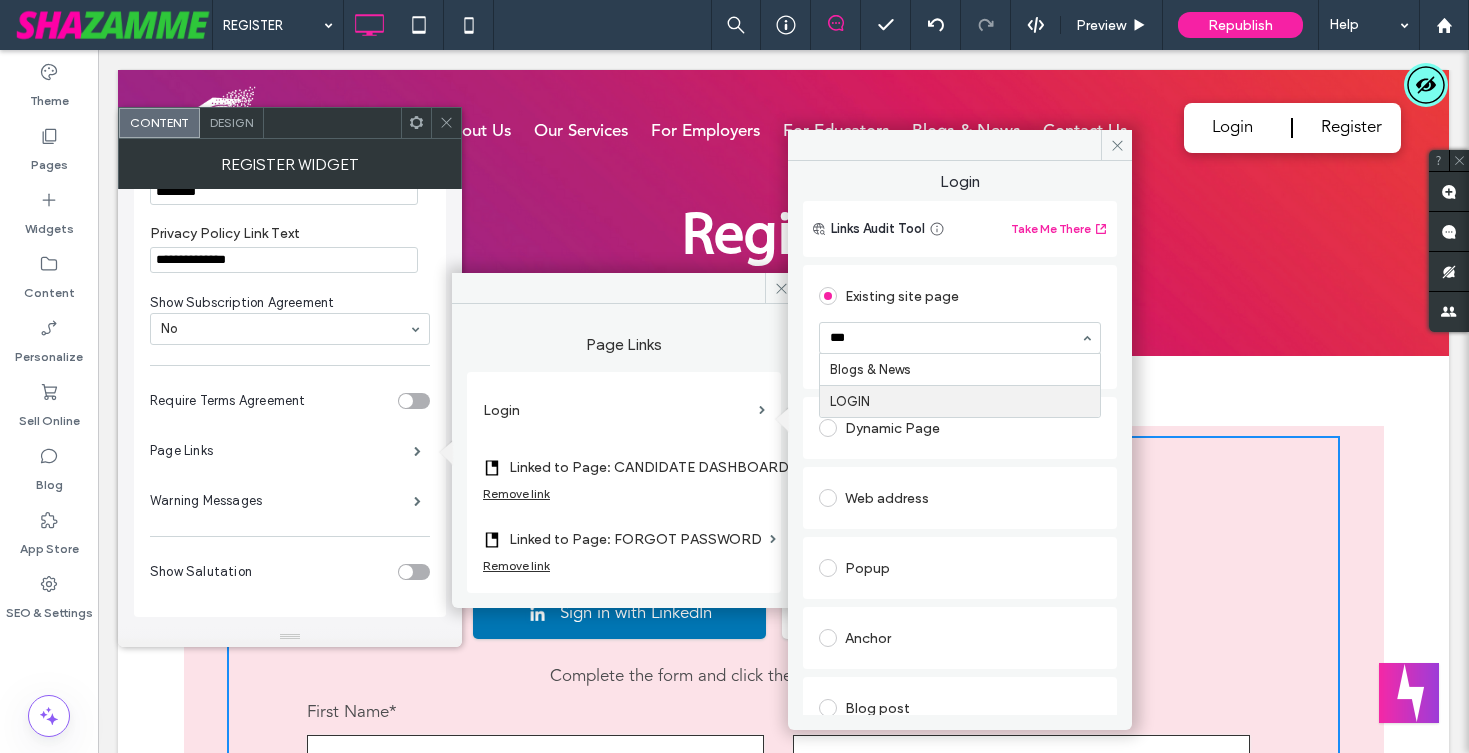type 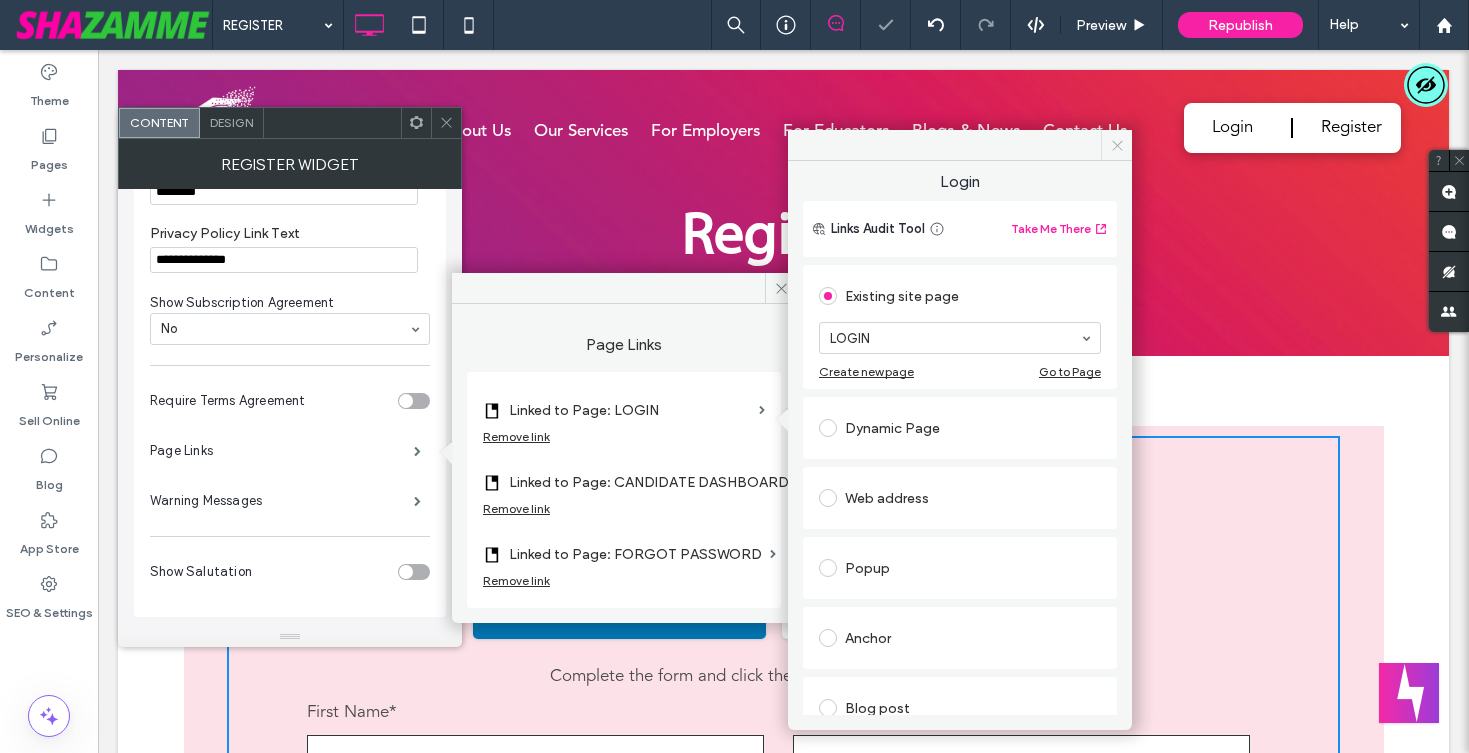 click at bounding box center [1116, 145] 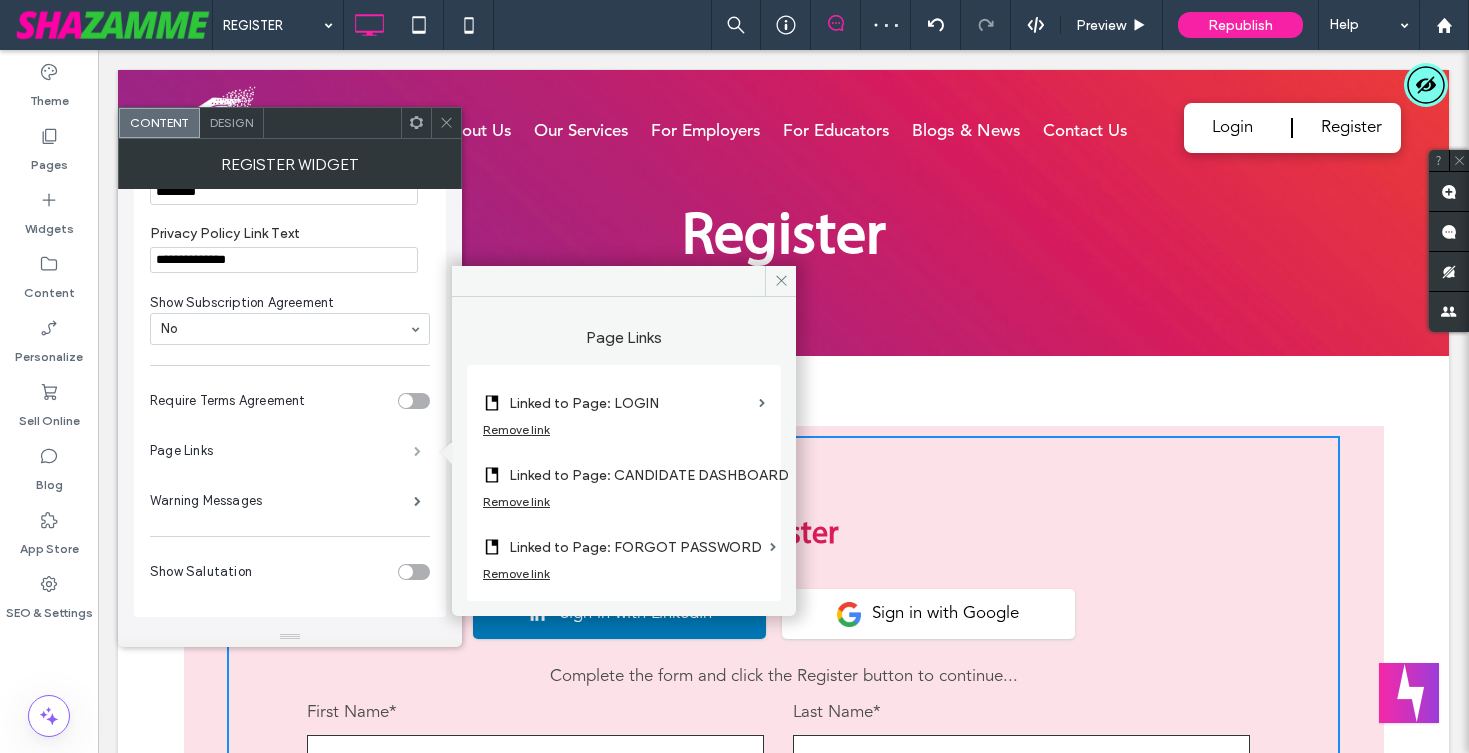 click at bounding box center (417, 451) 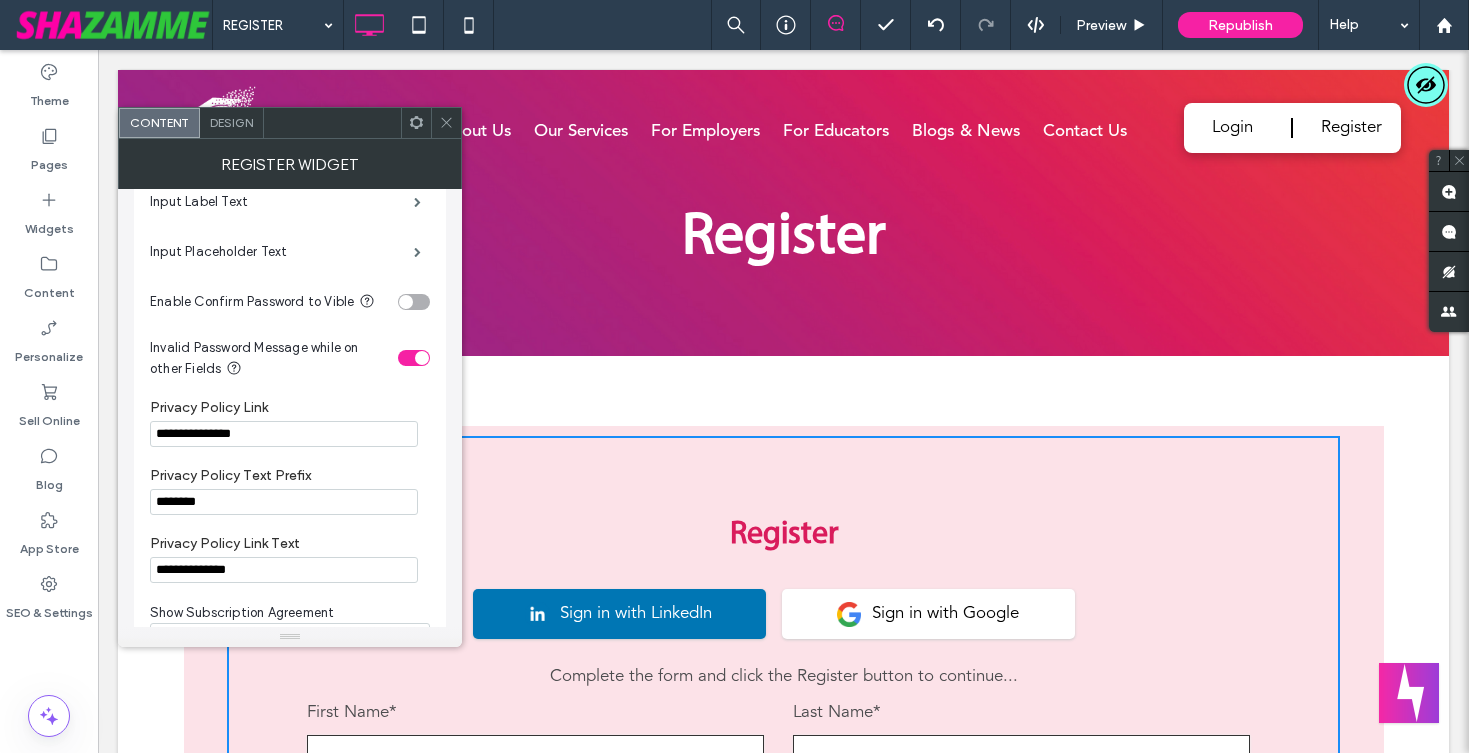 scroll, scrollTop: 1181, scrollLeft: 0, axis: vertical 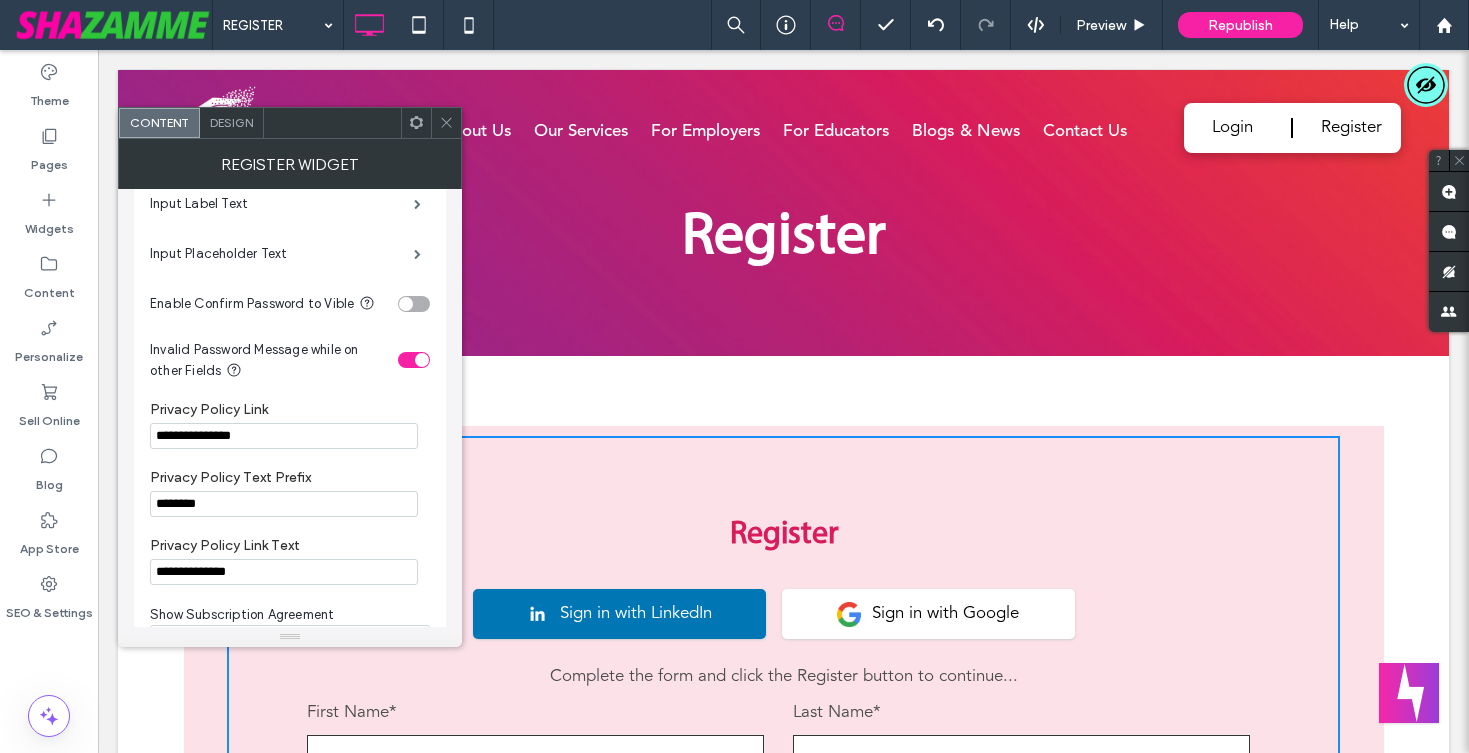 drag, startPoint x: 444, startPoint y: 124, endPoint x: 319, endPoint y: 123, distance: 125.004 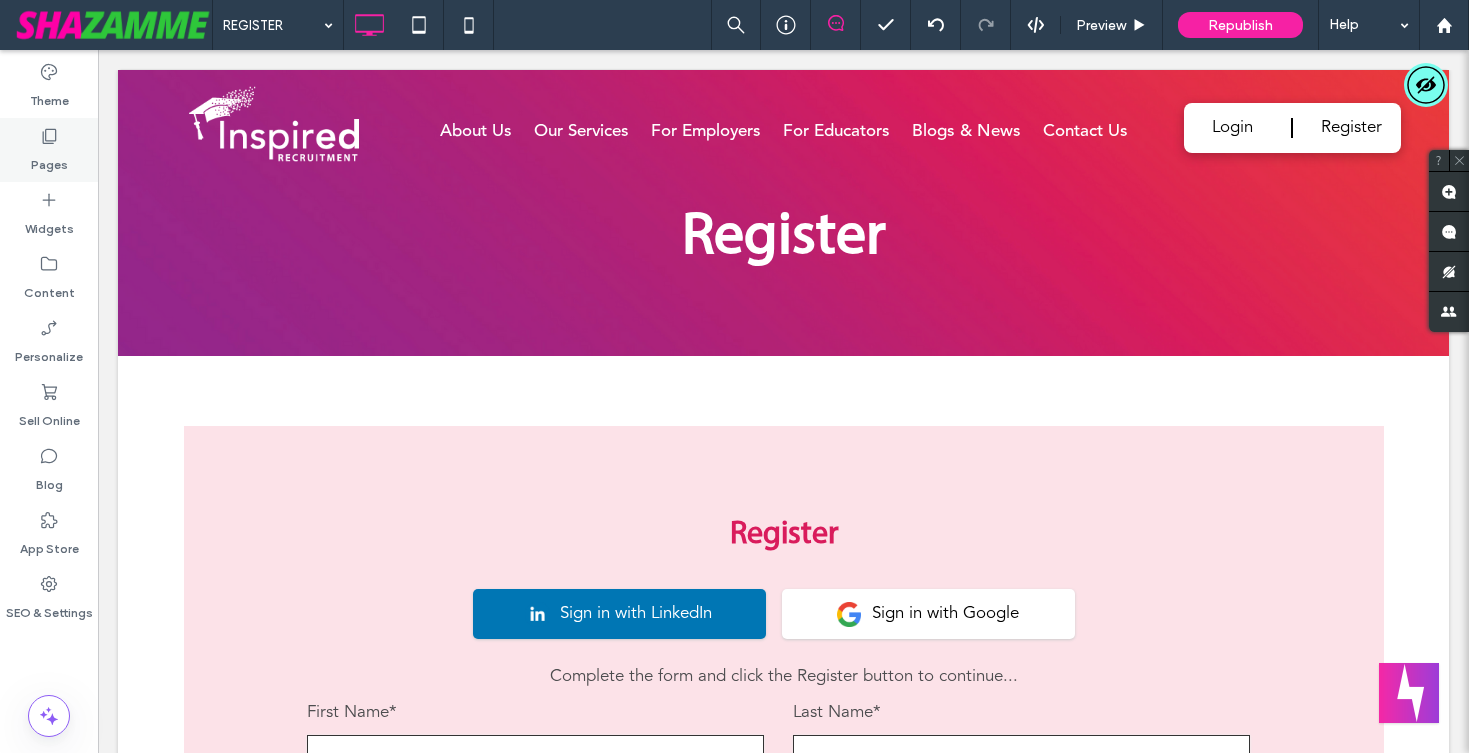 click on "Pages" at bounding box center (49, 150) 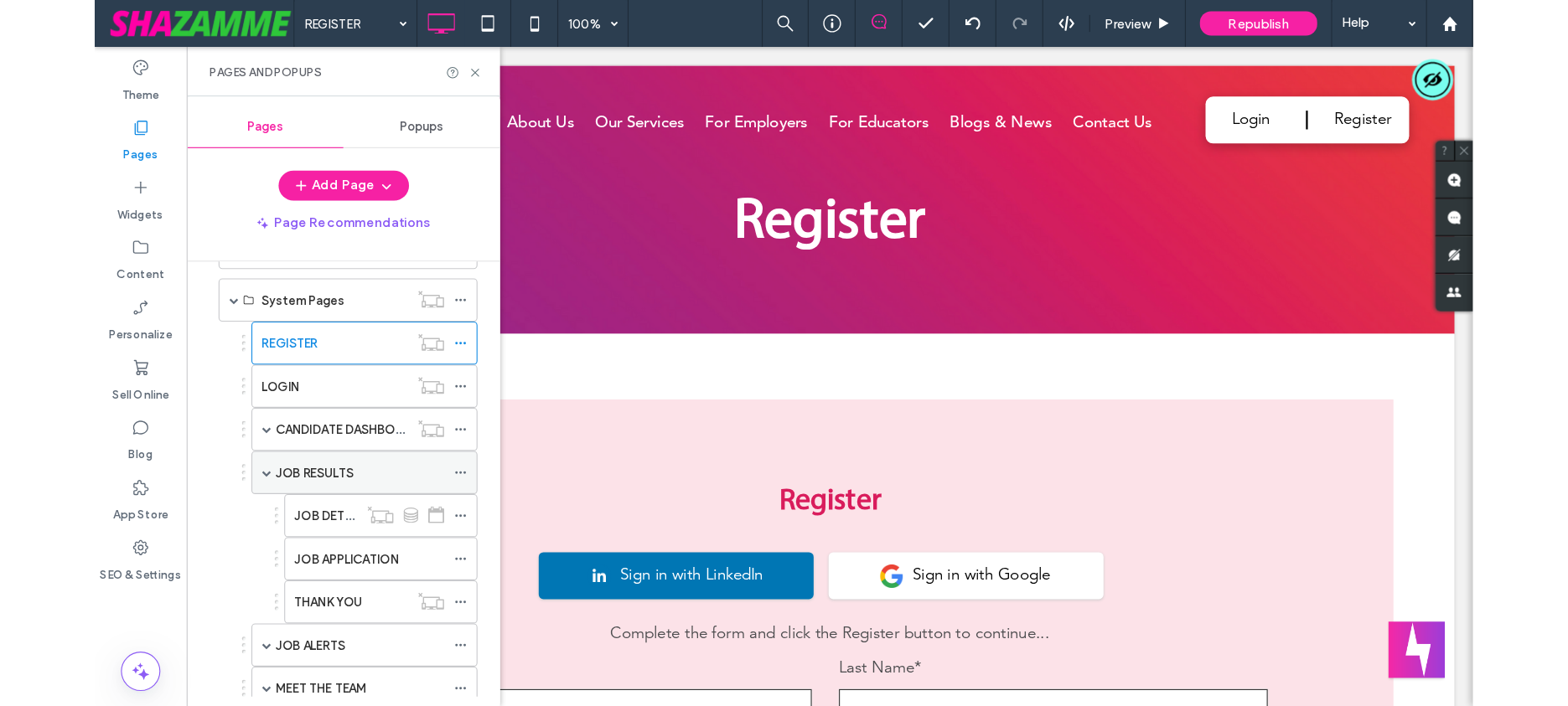 scroll, scrollTop: 437, scrollLeft: 0, axis: vertical 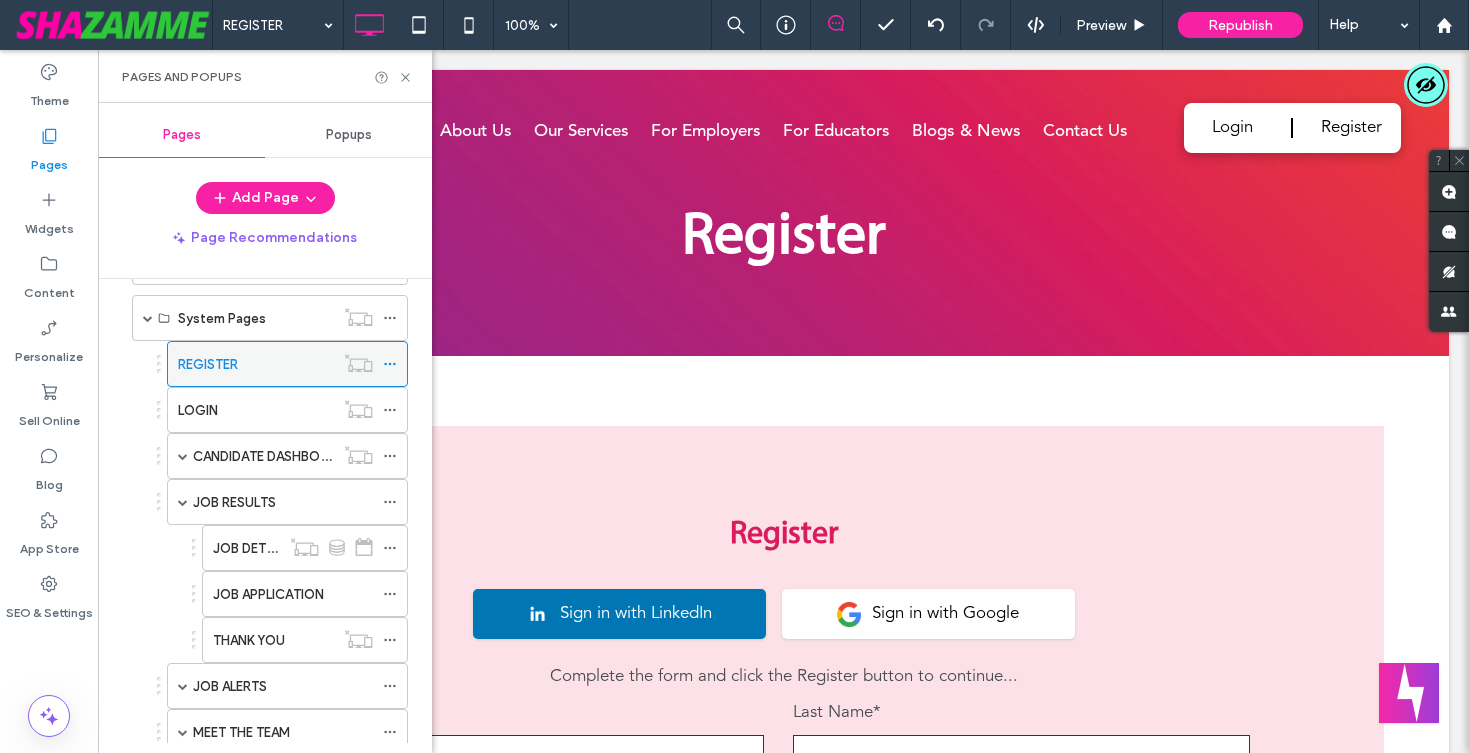 click 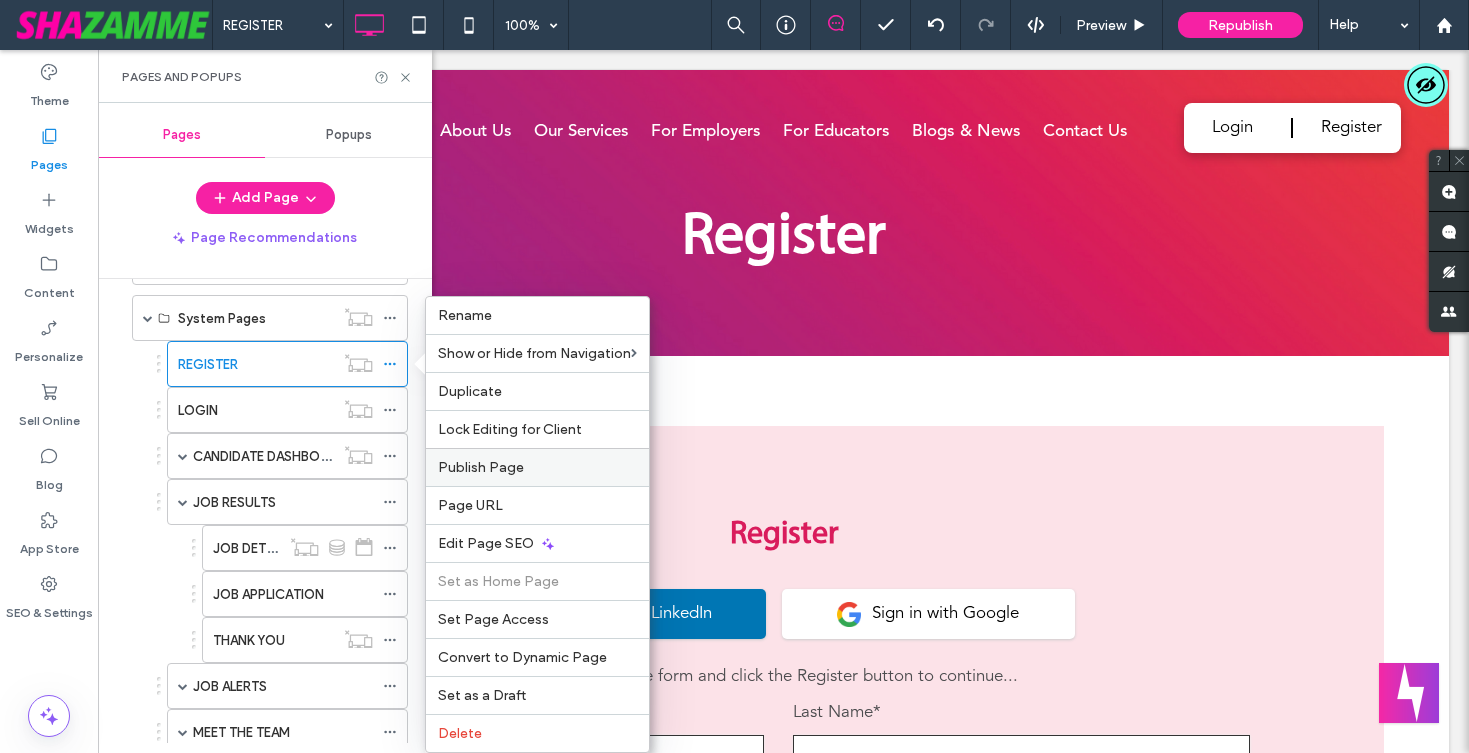 click on "Publish Page" at bounding box center (481, 467) 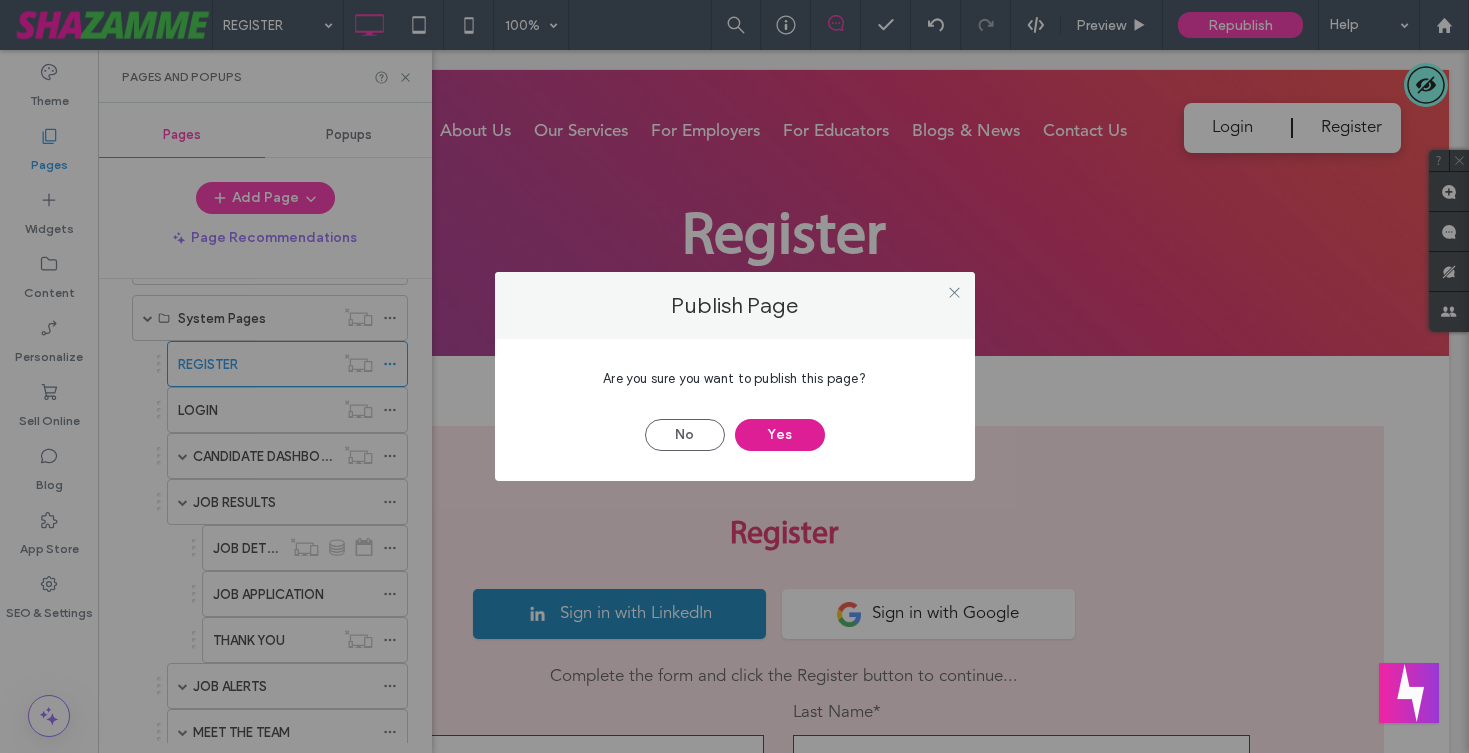 click on "Yes" at bounding box center (780, 435) 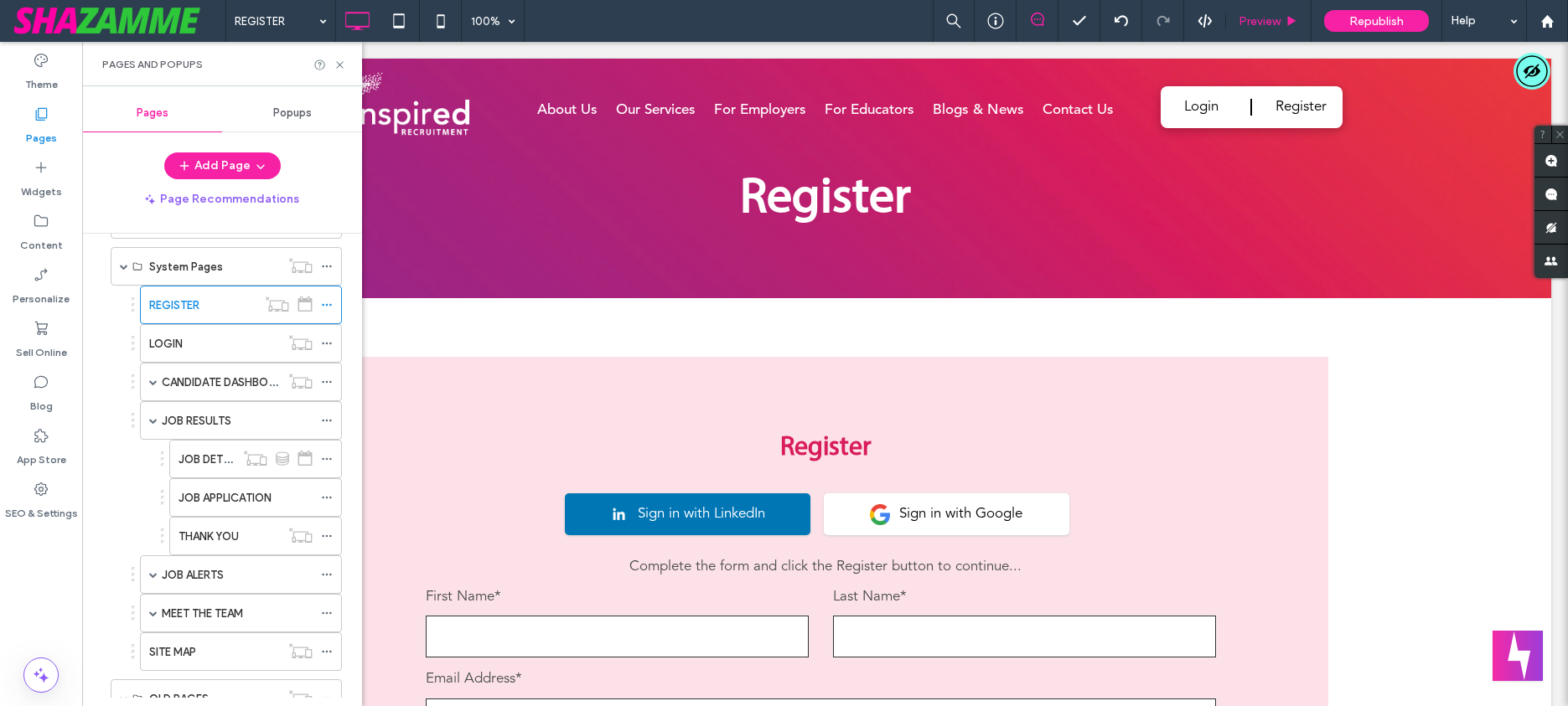 scroll, scrollTop: 437, scrollLeft: 0, axis: vertical 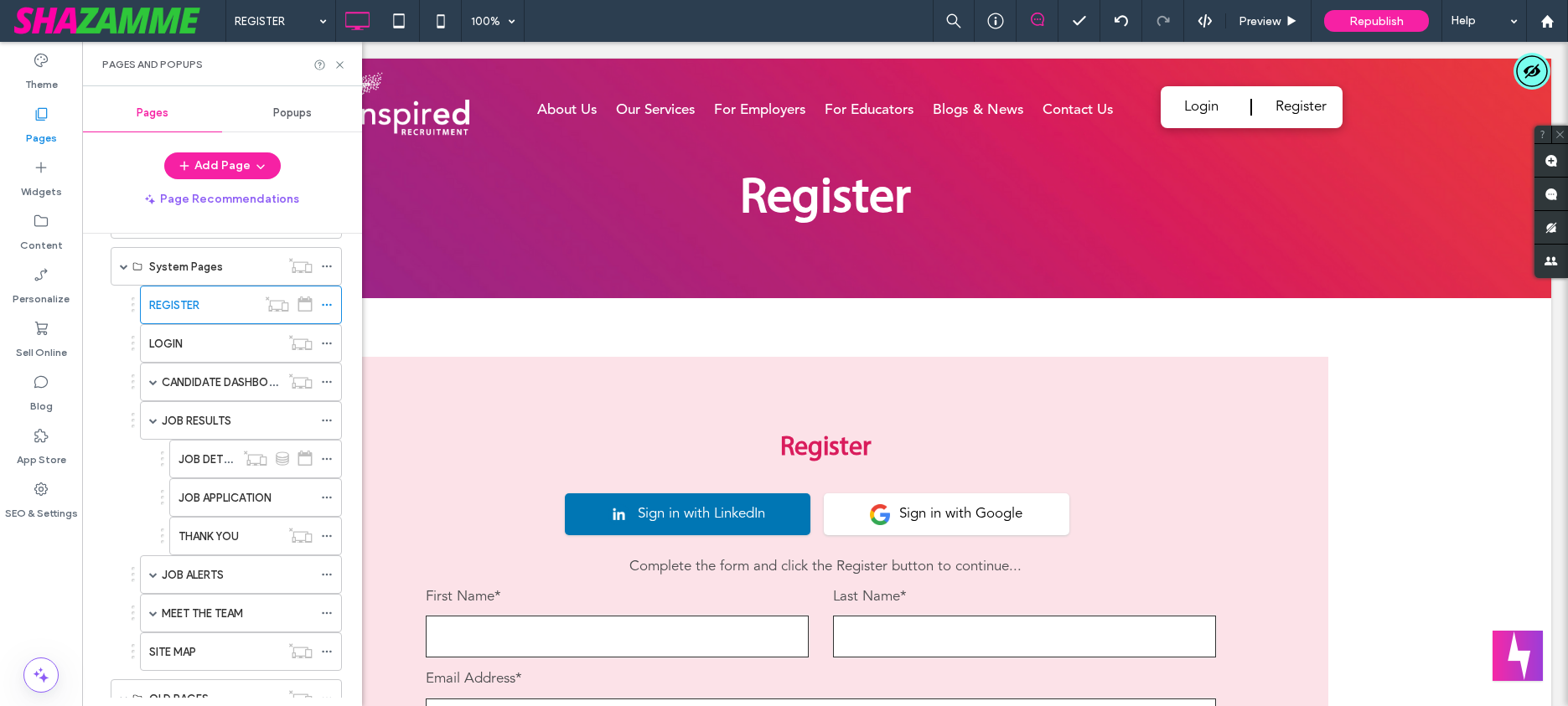 drag, startPoint x: 248, startPoint y: 343, endPoint x: 243, endPoint y: 353, distance: 11.18034 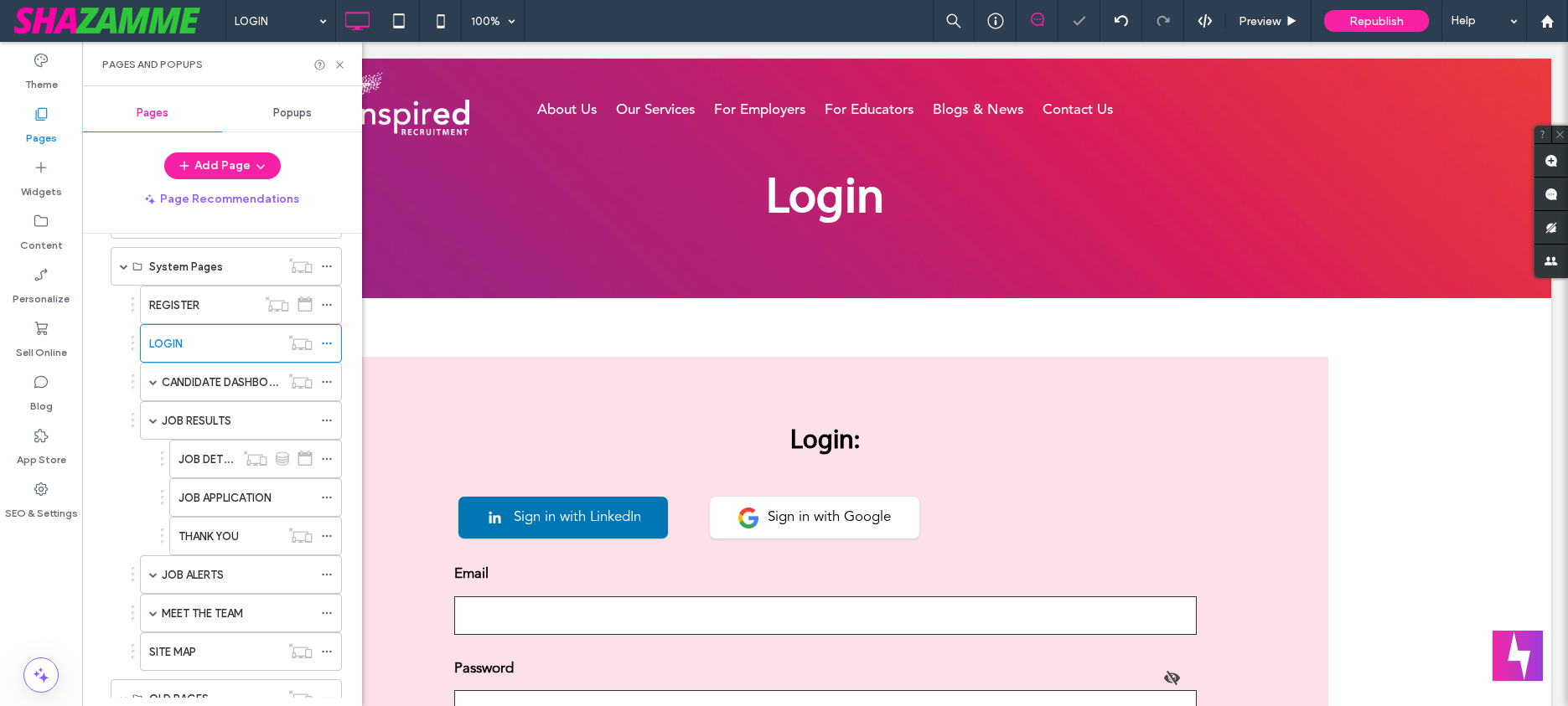 scroll, scrollTop: 0, scrollLeft: 0, axis: both 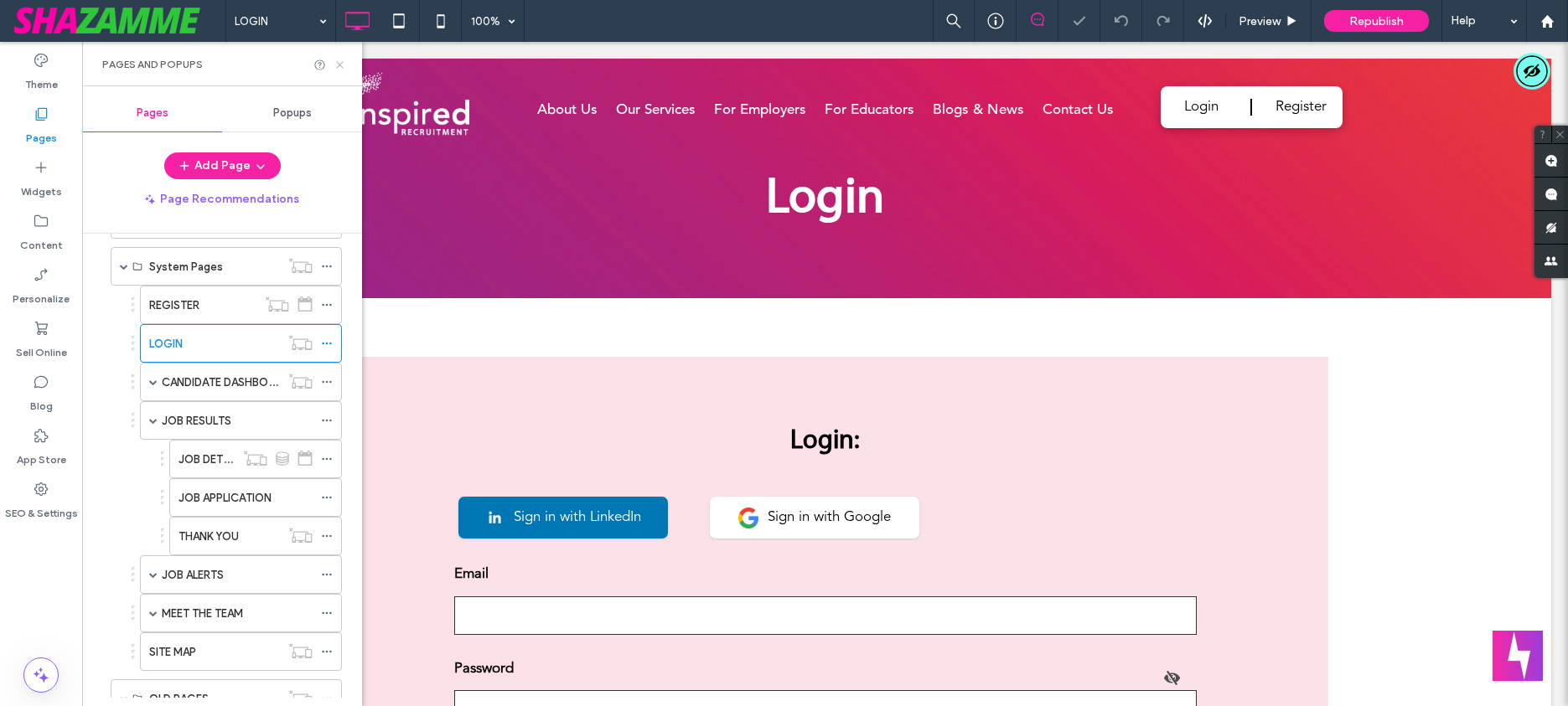 click 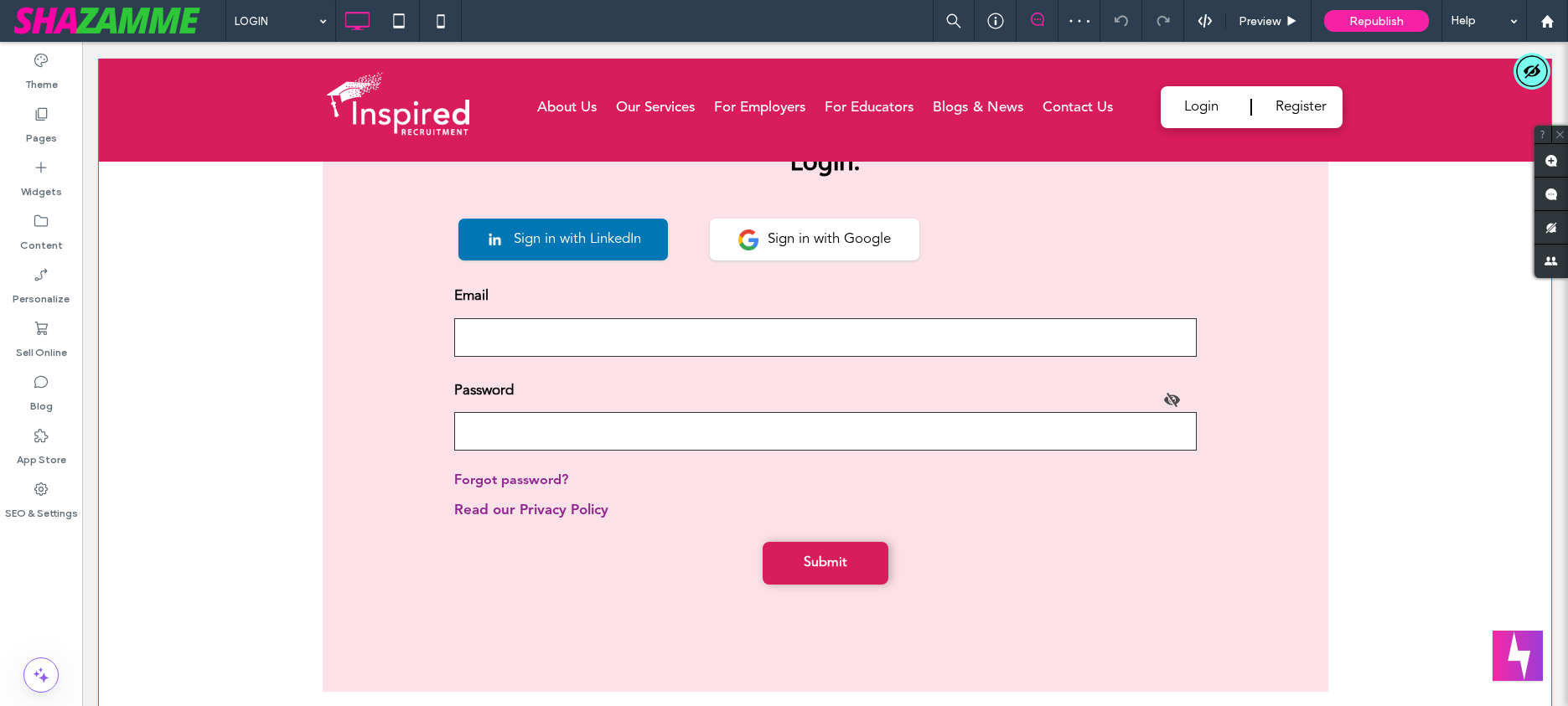 scroll, scrollTop: 280, scrollLeft: 0, axis: vertical 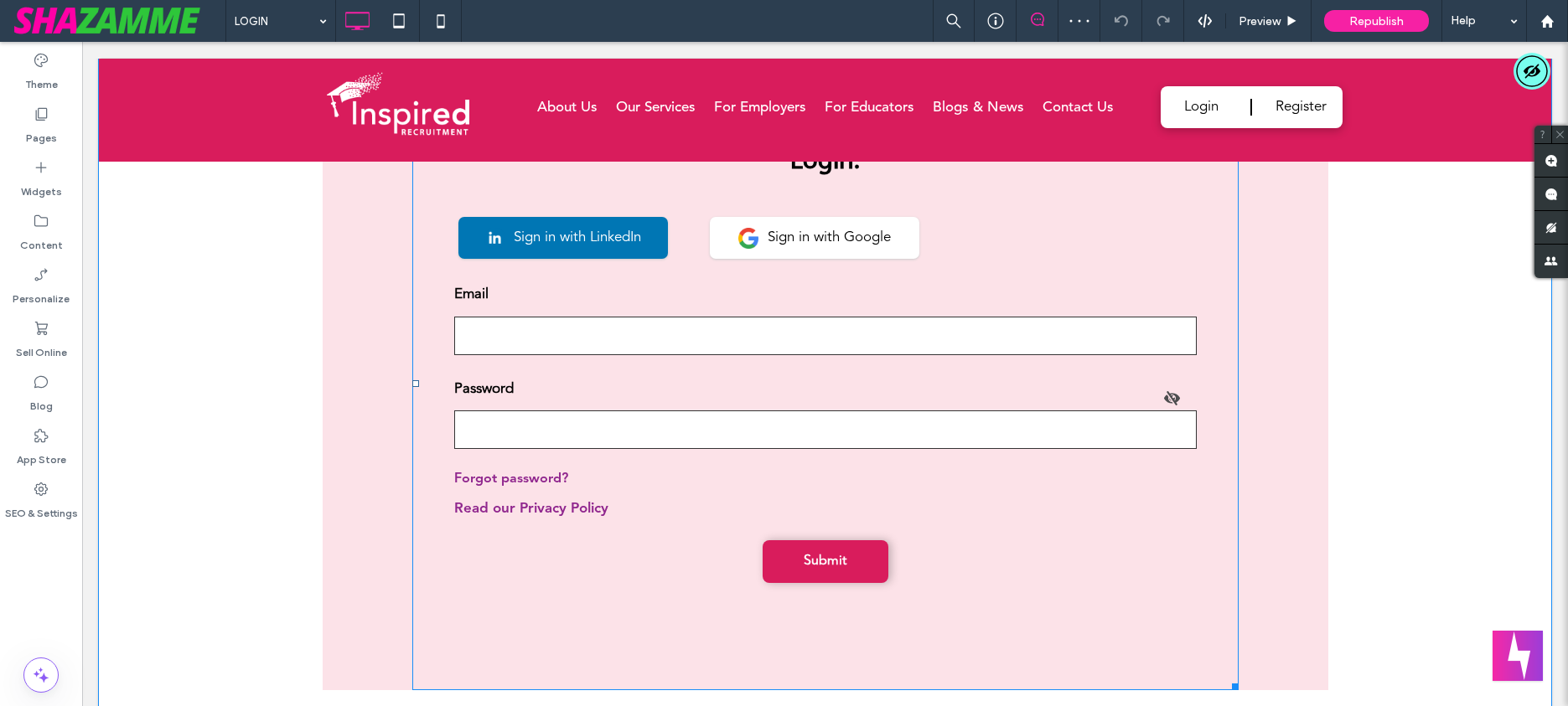 click at bounding box center [825, 384] 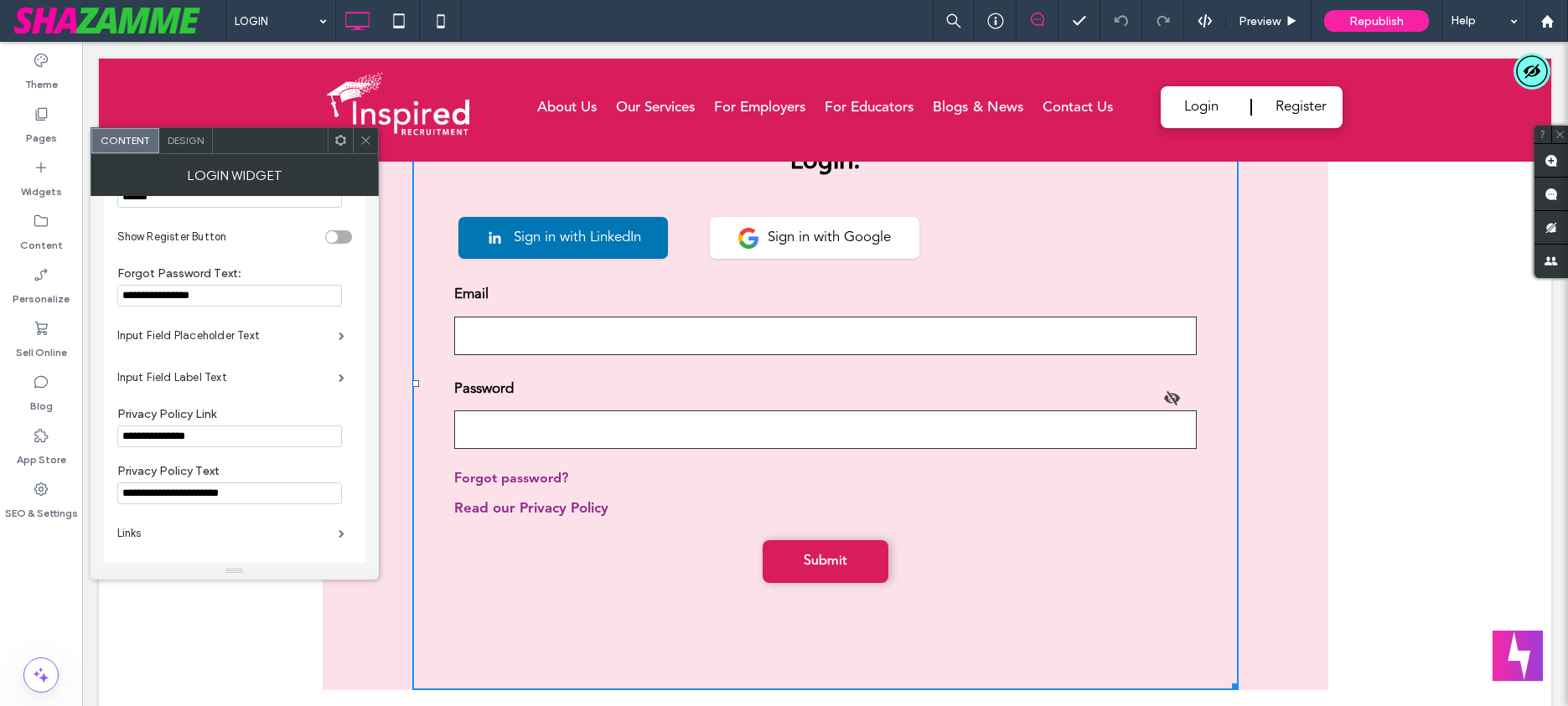 scroll, scrollTop: 404, scrollLeft: 0, axis: vertical 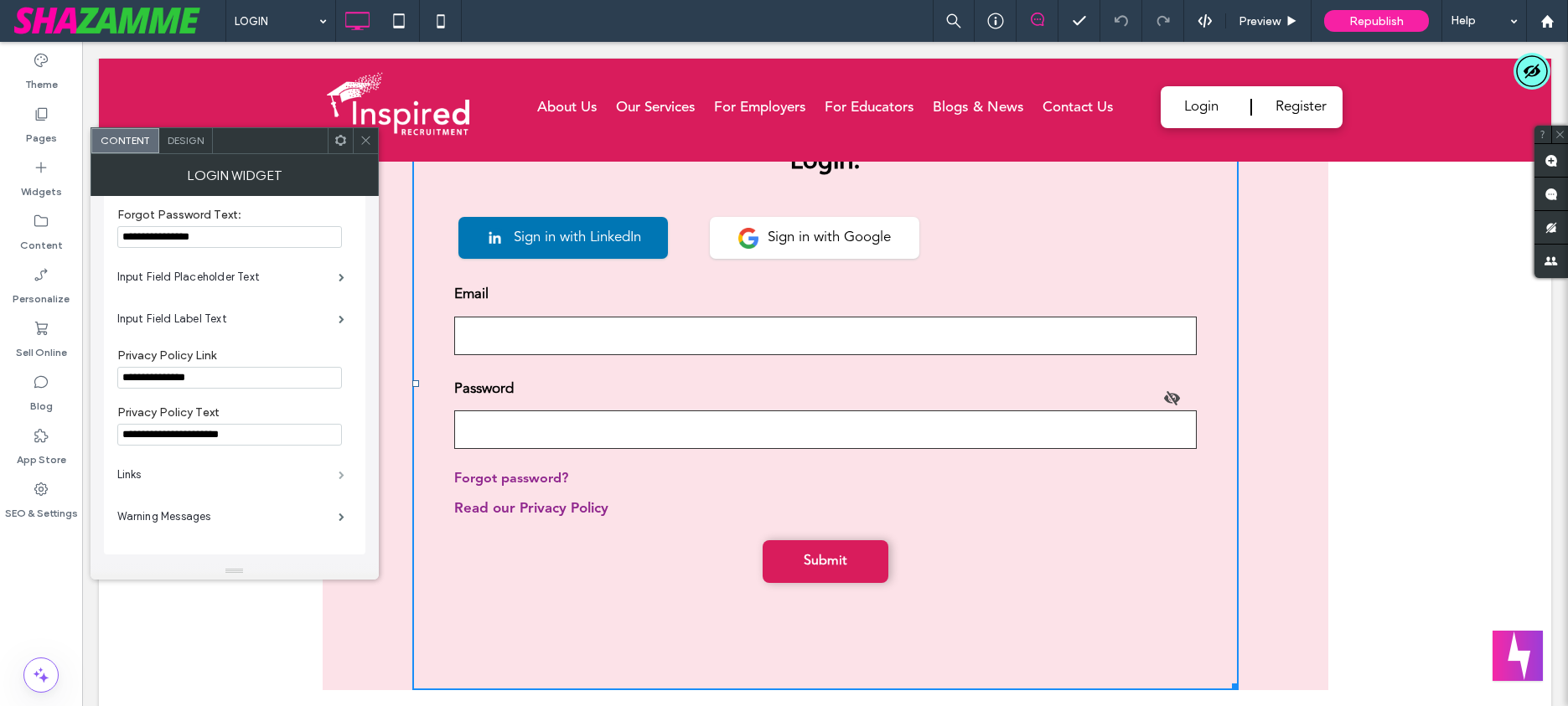 click at bounding box center (341, 475) 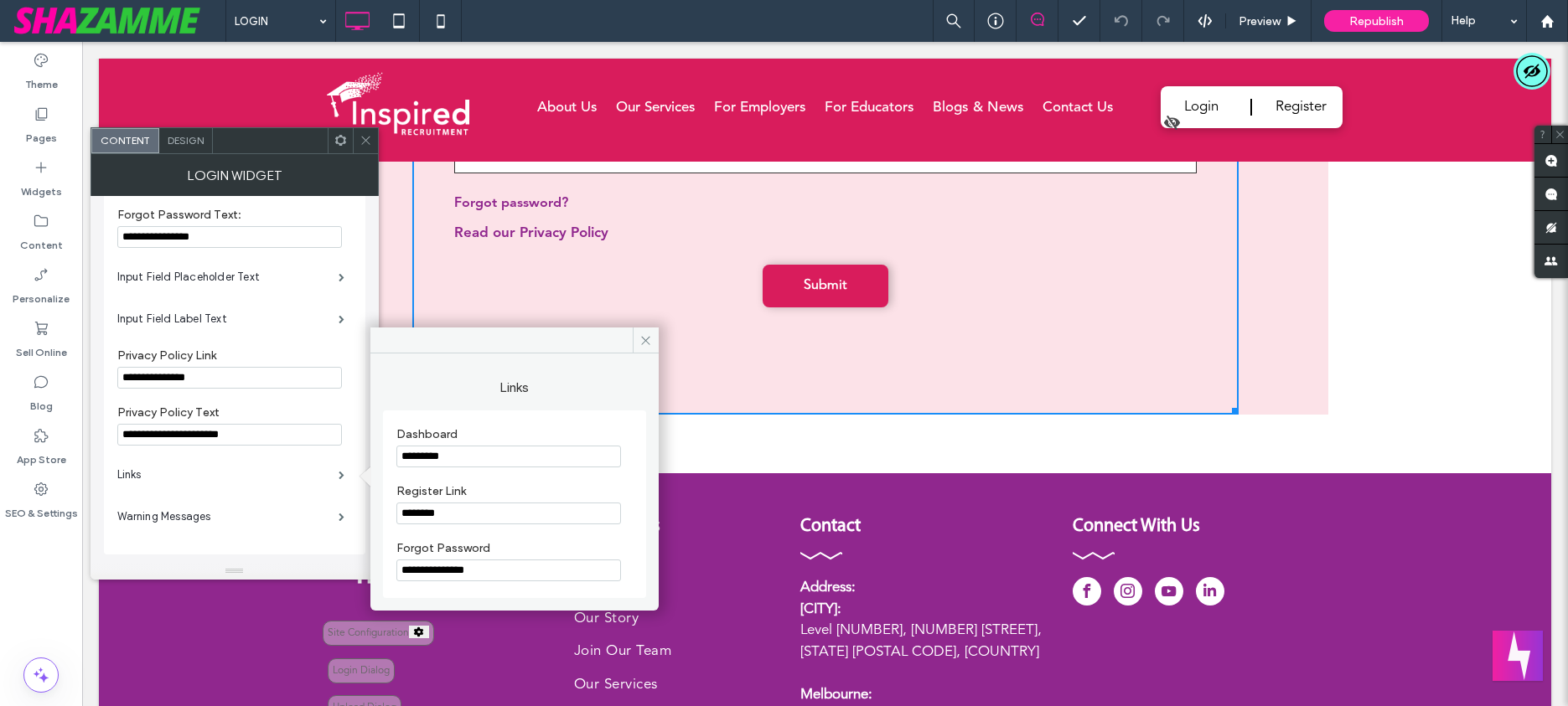 scroll, scrollTop: 553, scrollLeft: 0, axis: vertical 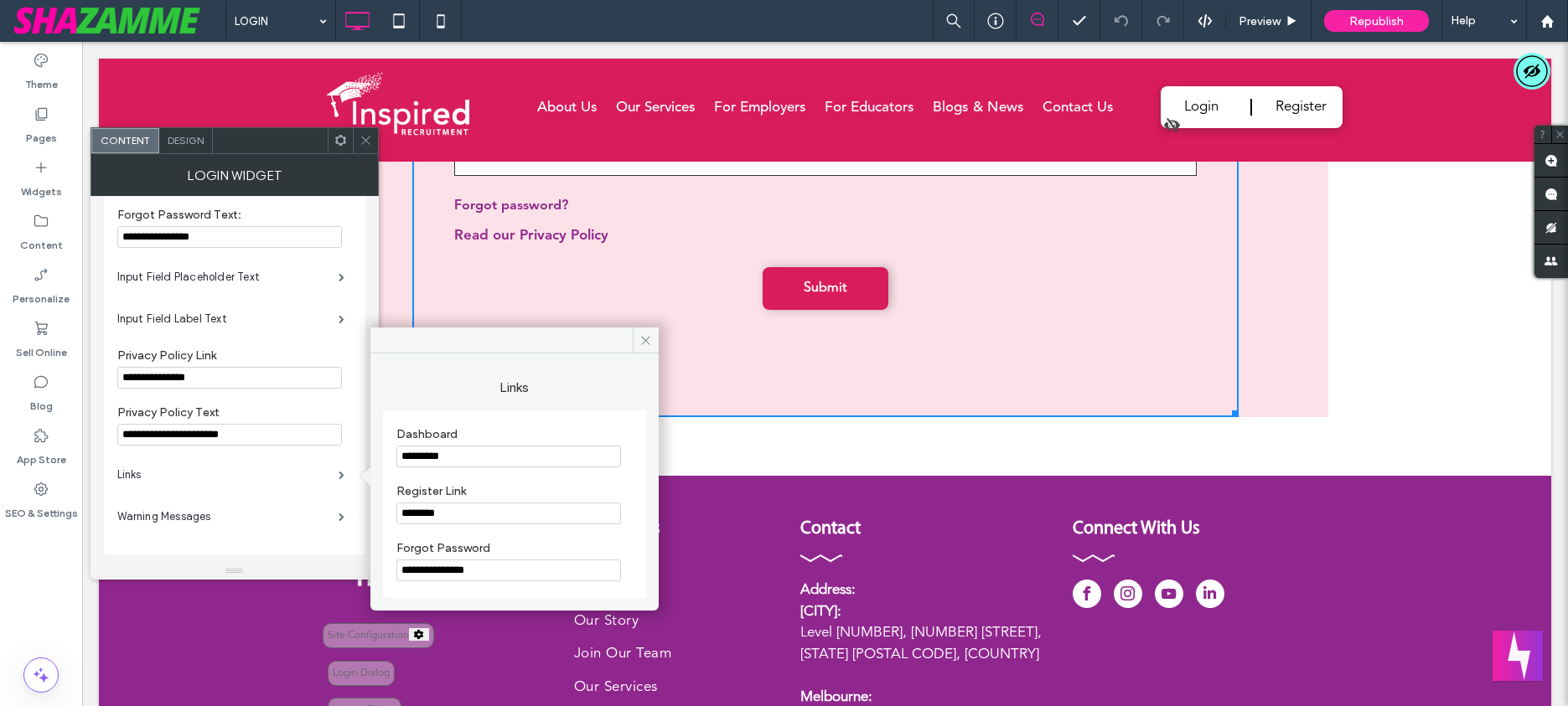 click 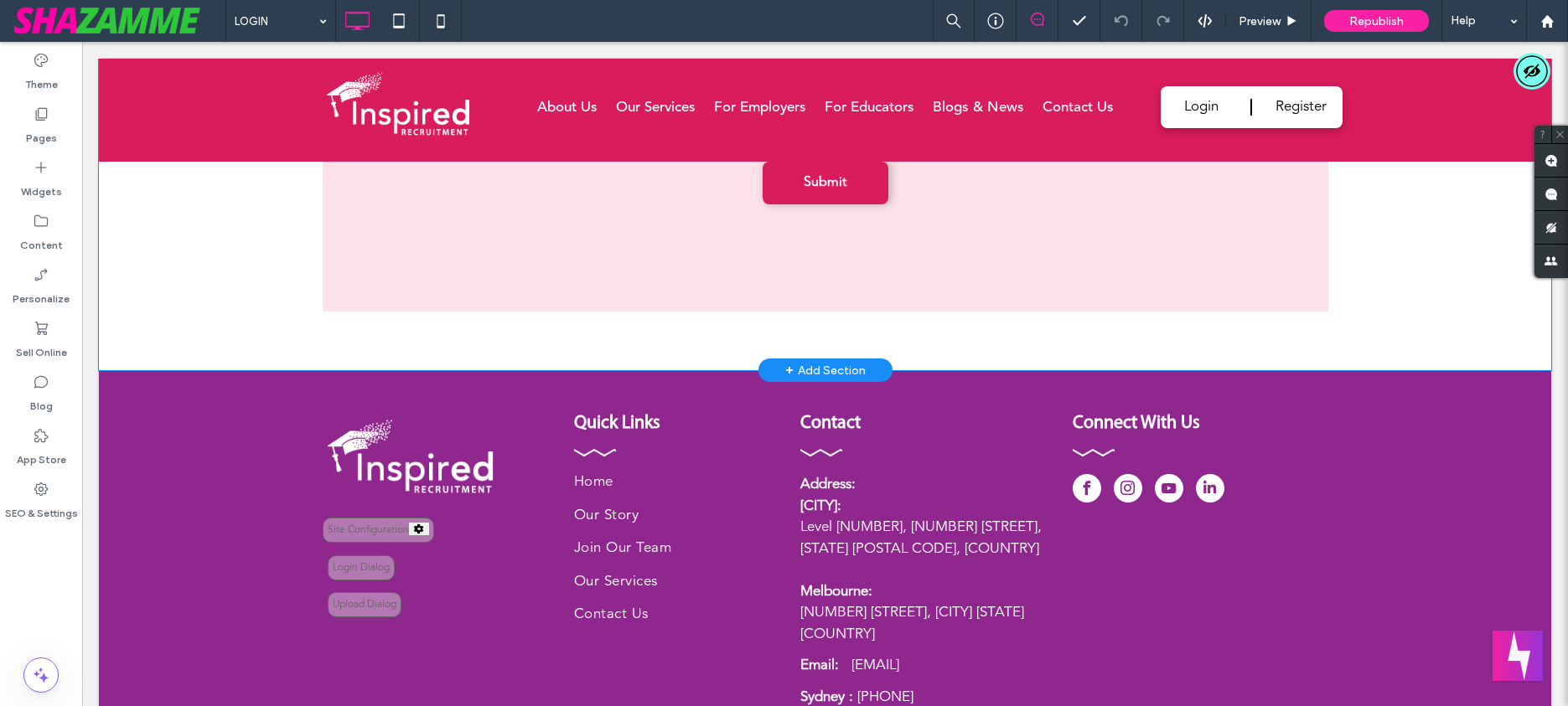 scroll, scrollTop: 815, scrollLeft: 0, axis: vertical 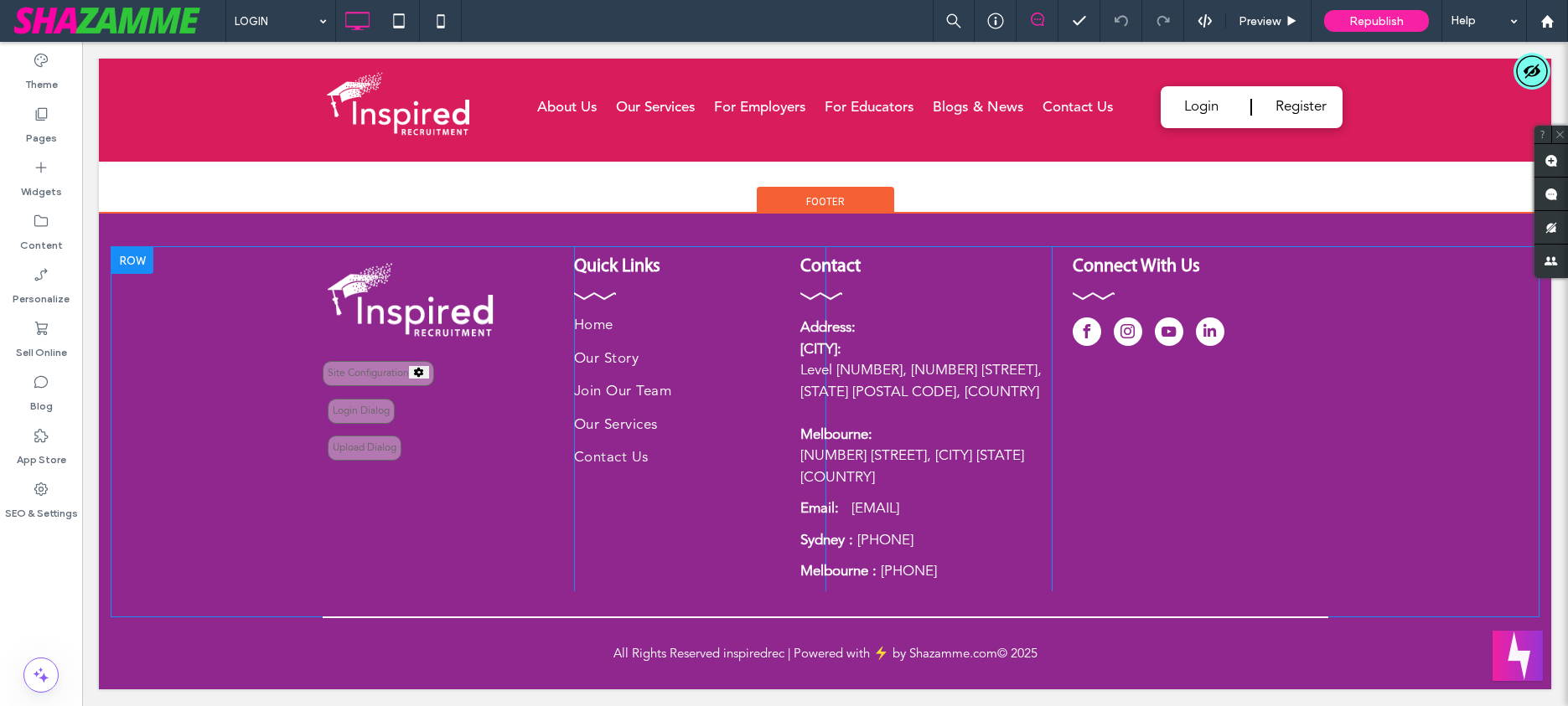click at bounding box center (361, 413) 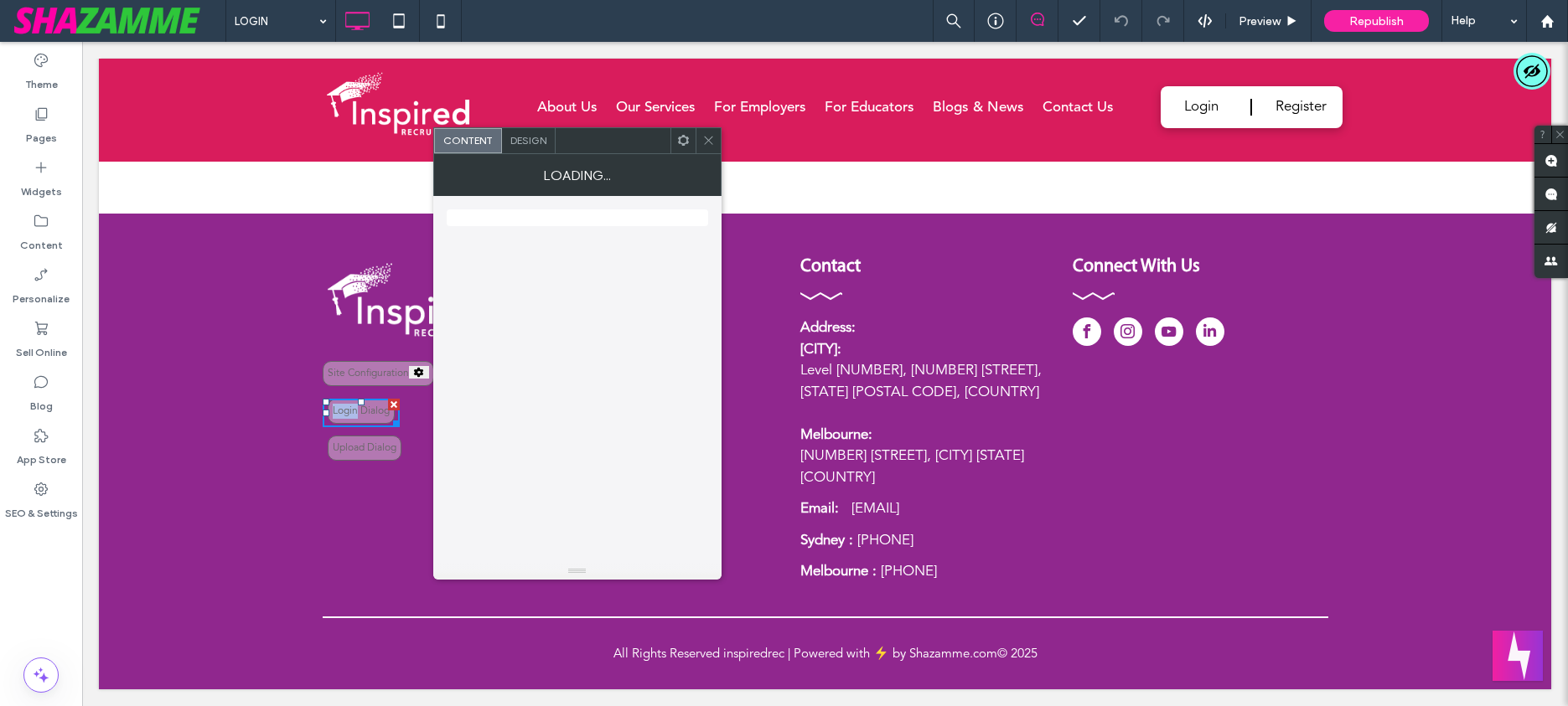 click on "Login Dialog" at bounding box center [361, 411] 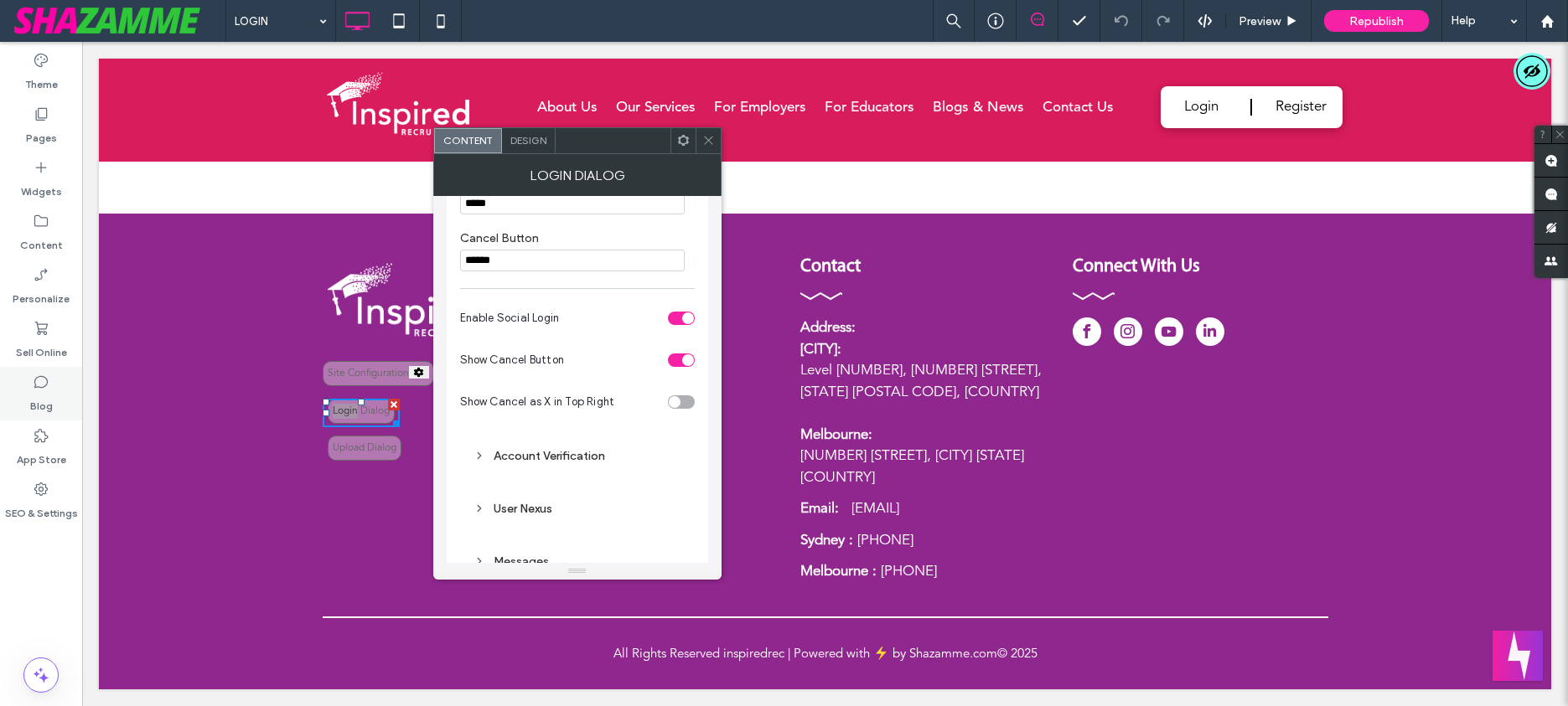 scroll, scrollTop: 193, scrollLeft: 0, axis: vertical 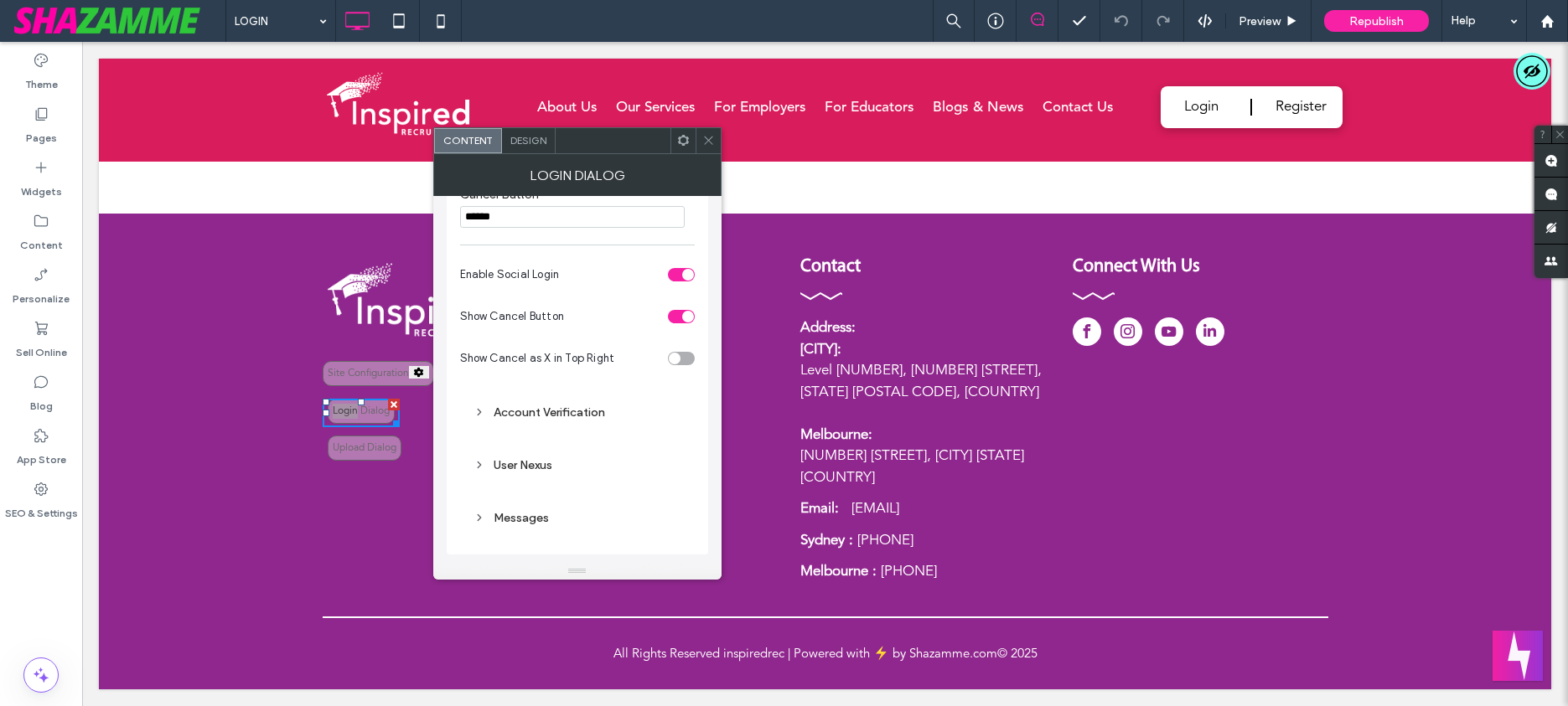 click on "Account Verification" at bounding box center (577, 412) 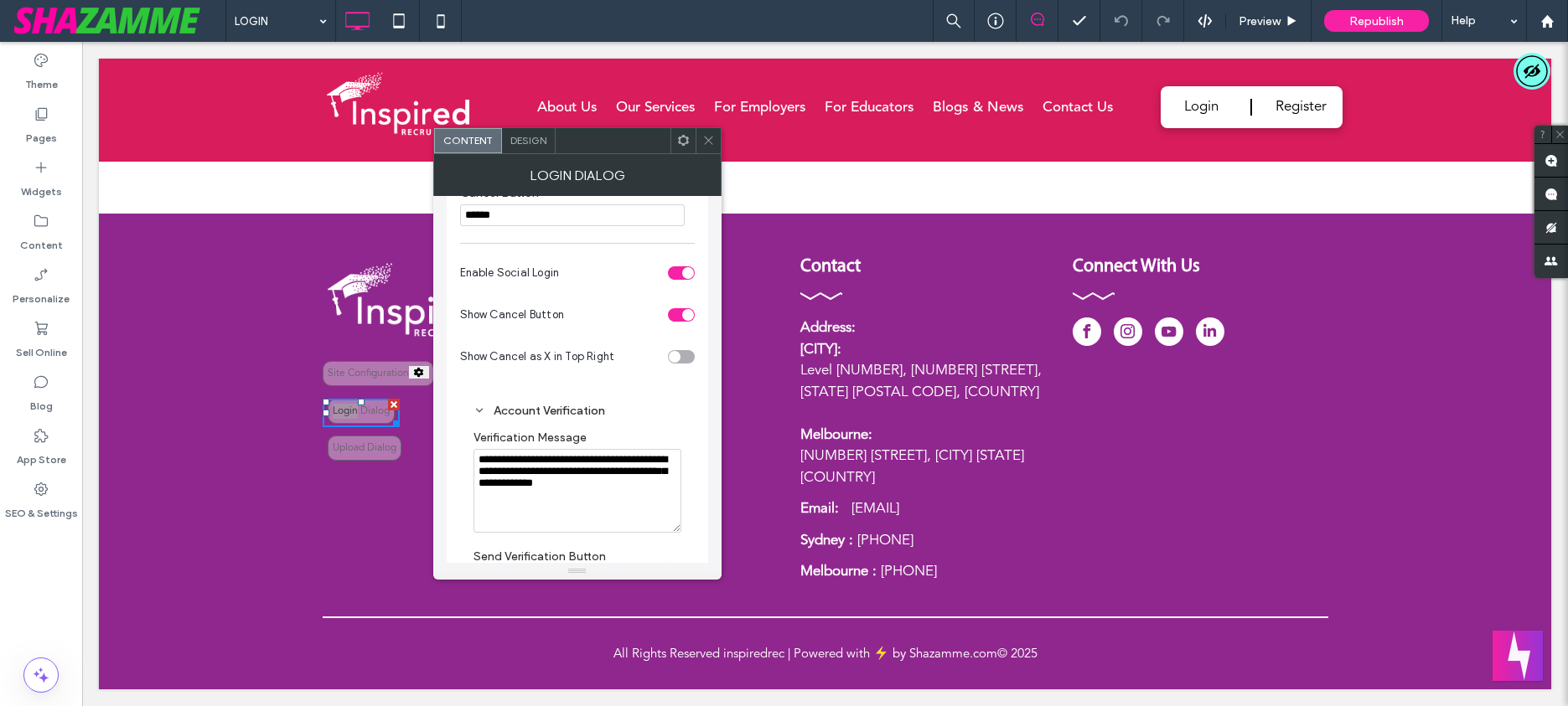 scroll, scrollTop: 403, scrollLeft: 0, axis: vertical 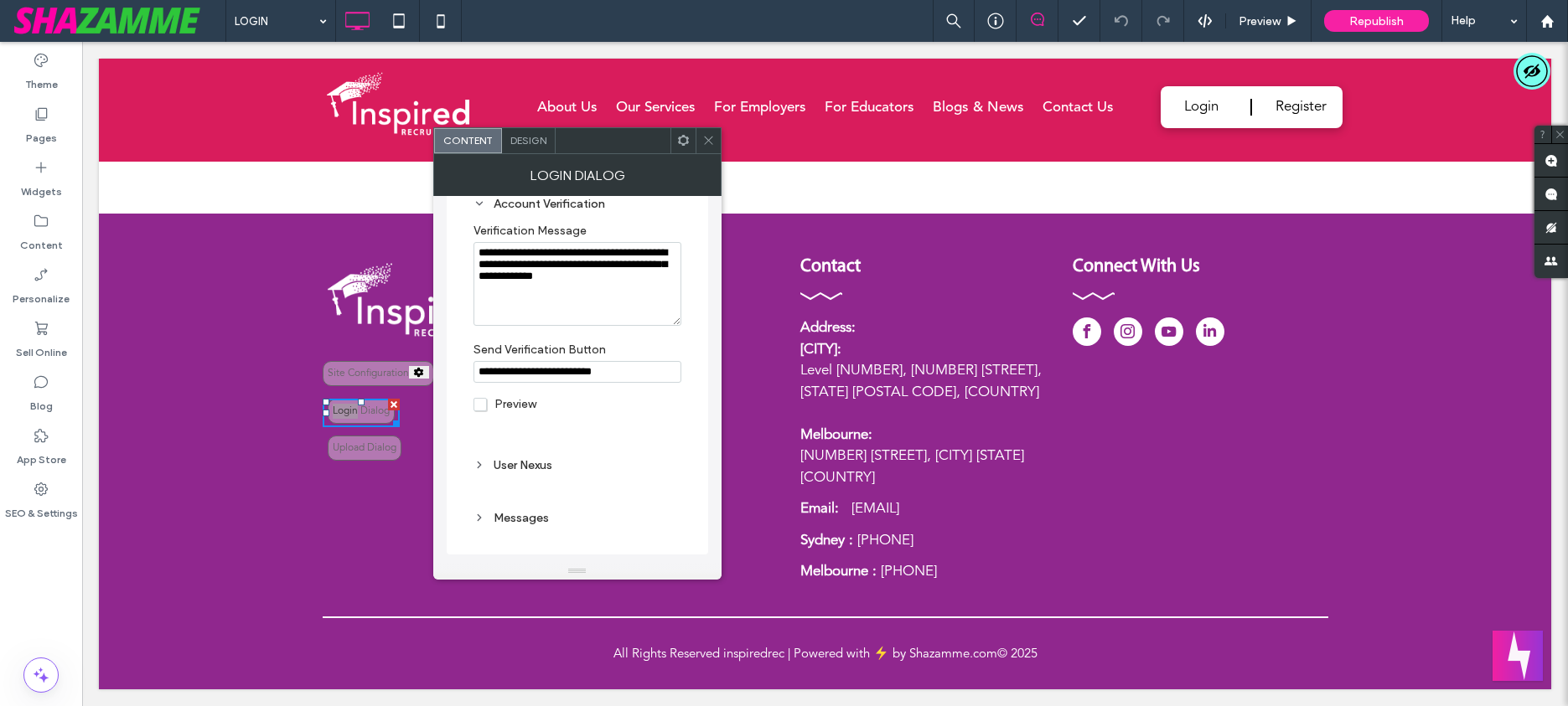 click 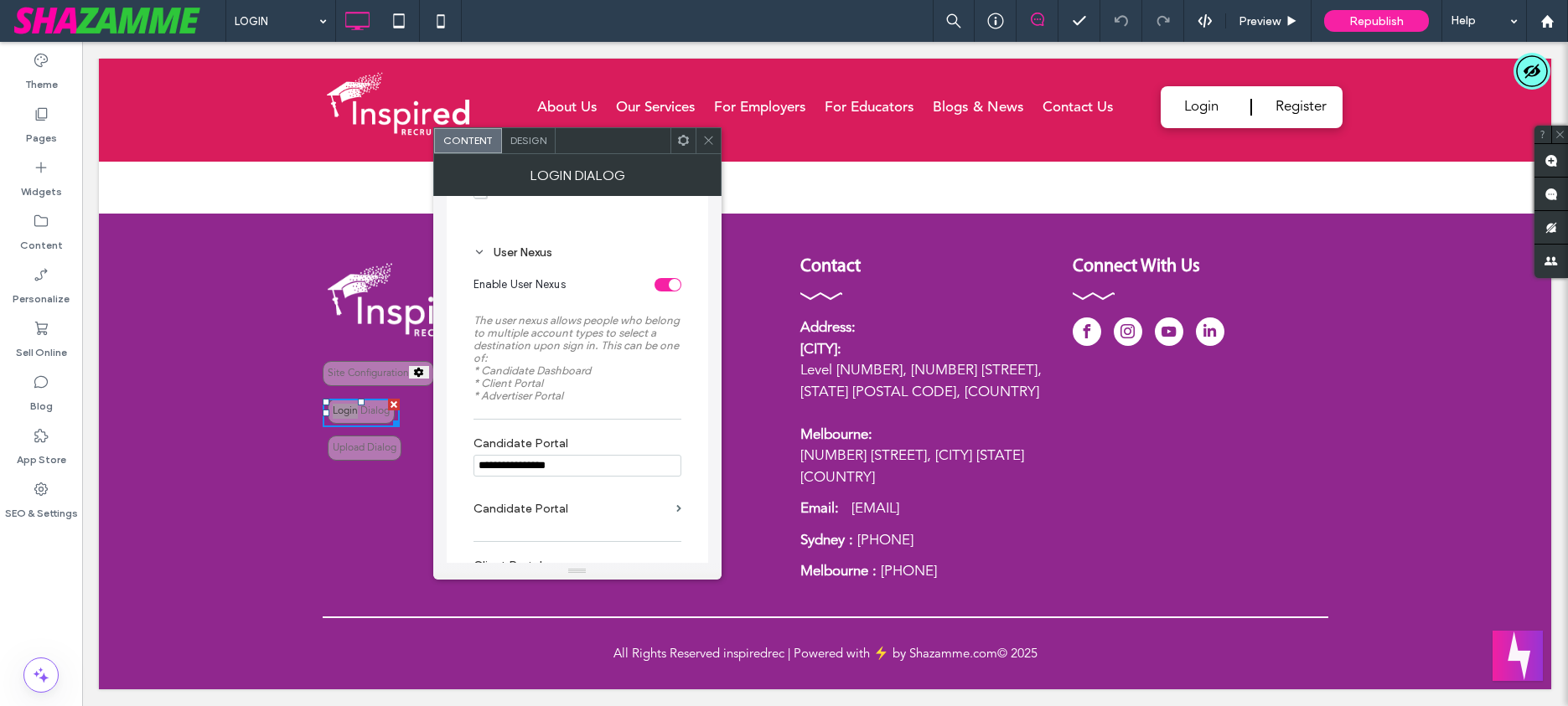scroll, scrollTop: 632, scrollLeft: 0, axis: vertical 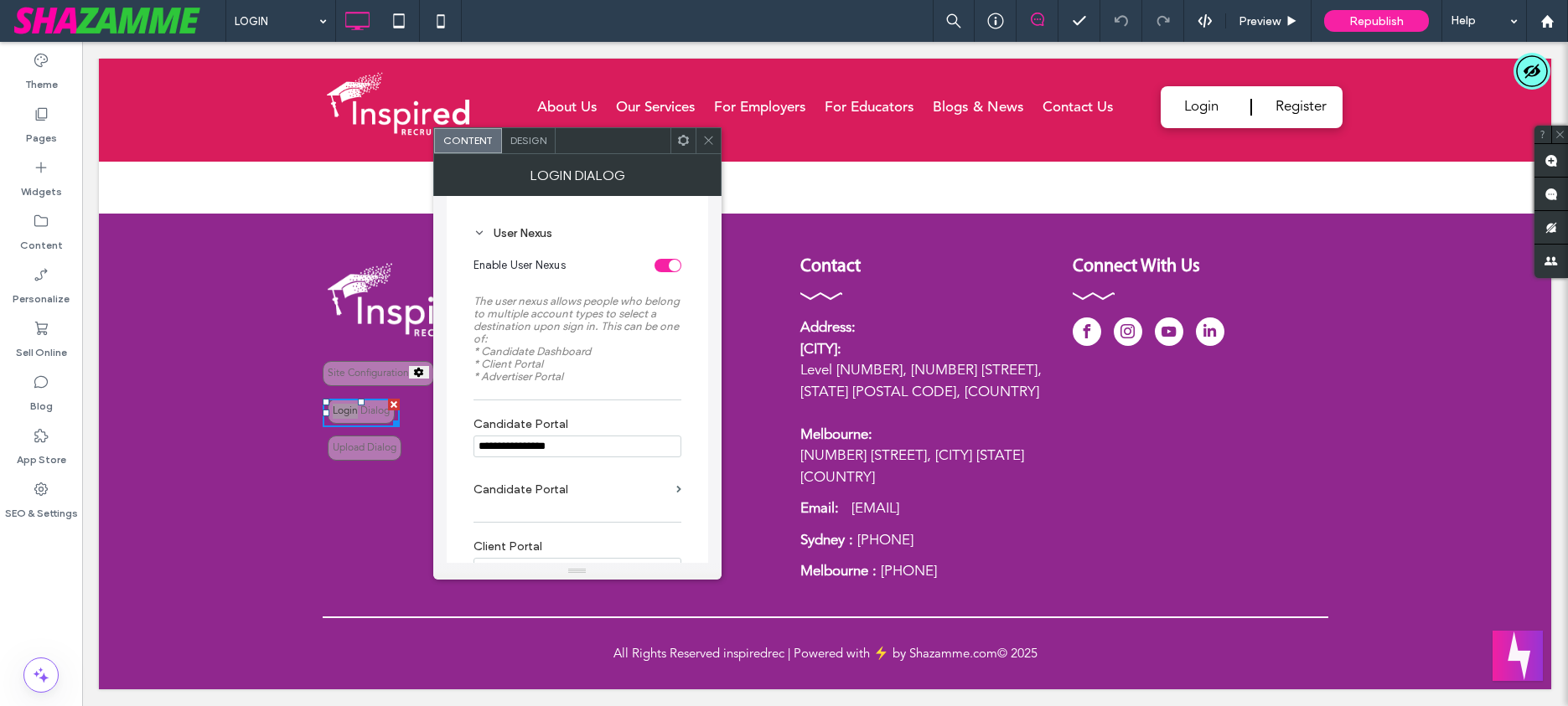 click 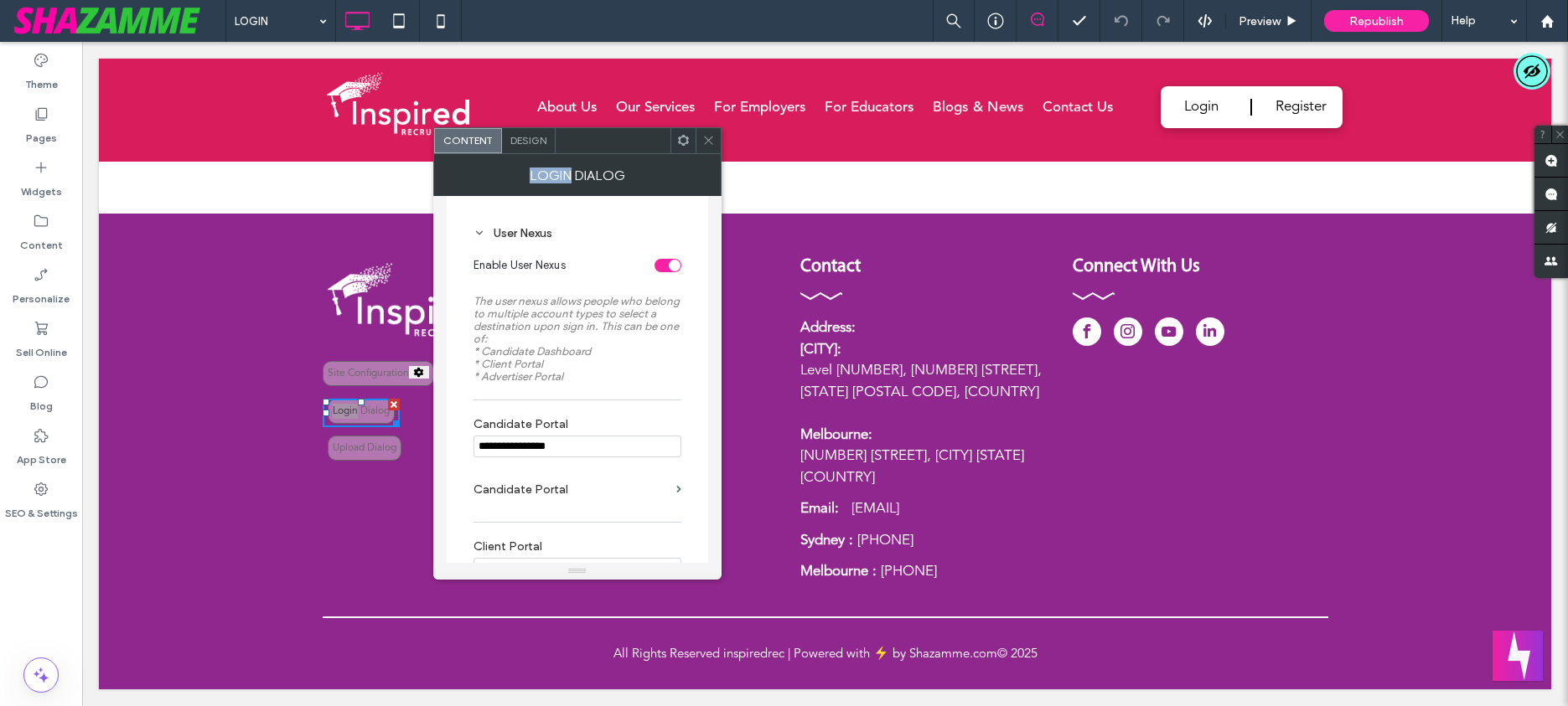 click 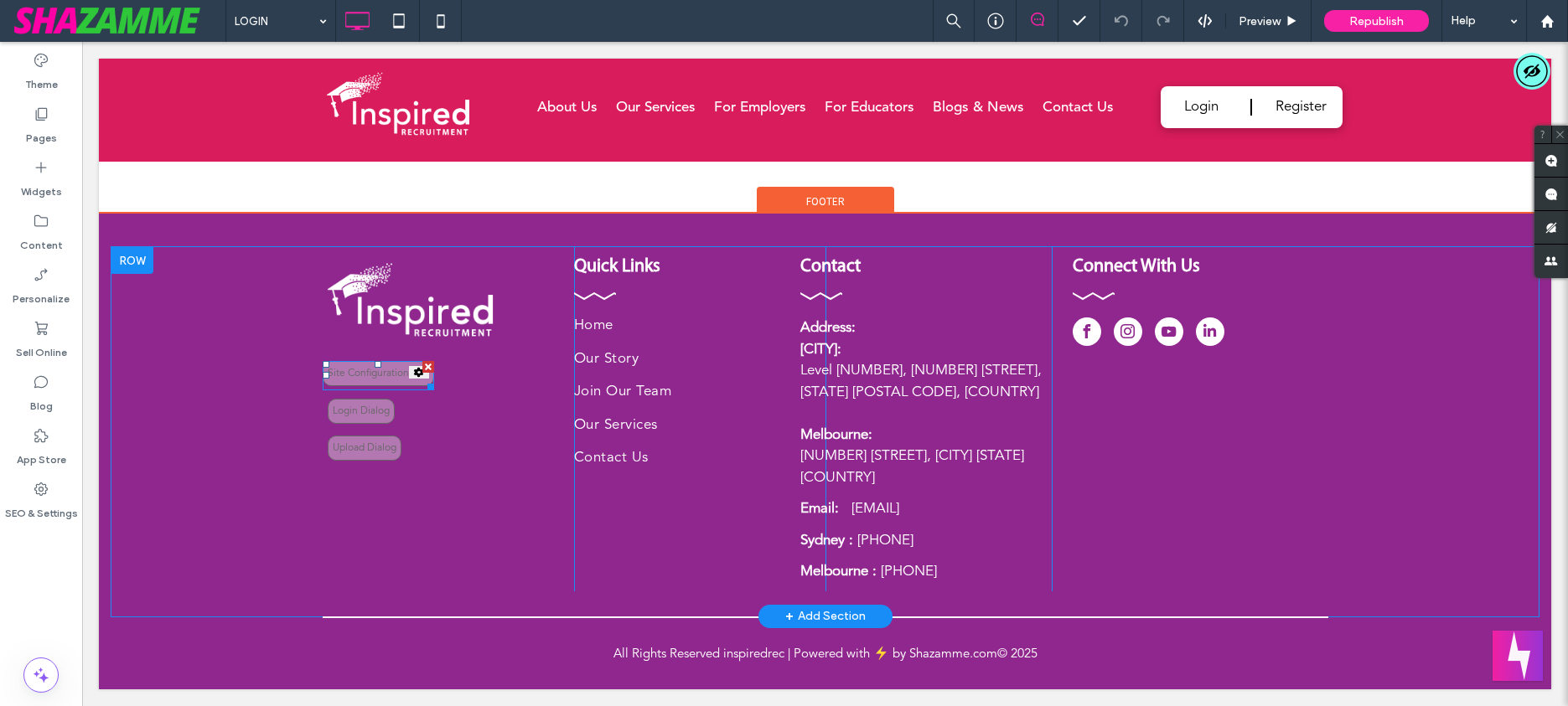 click at bounding box center [378, 375] 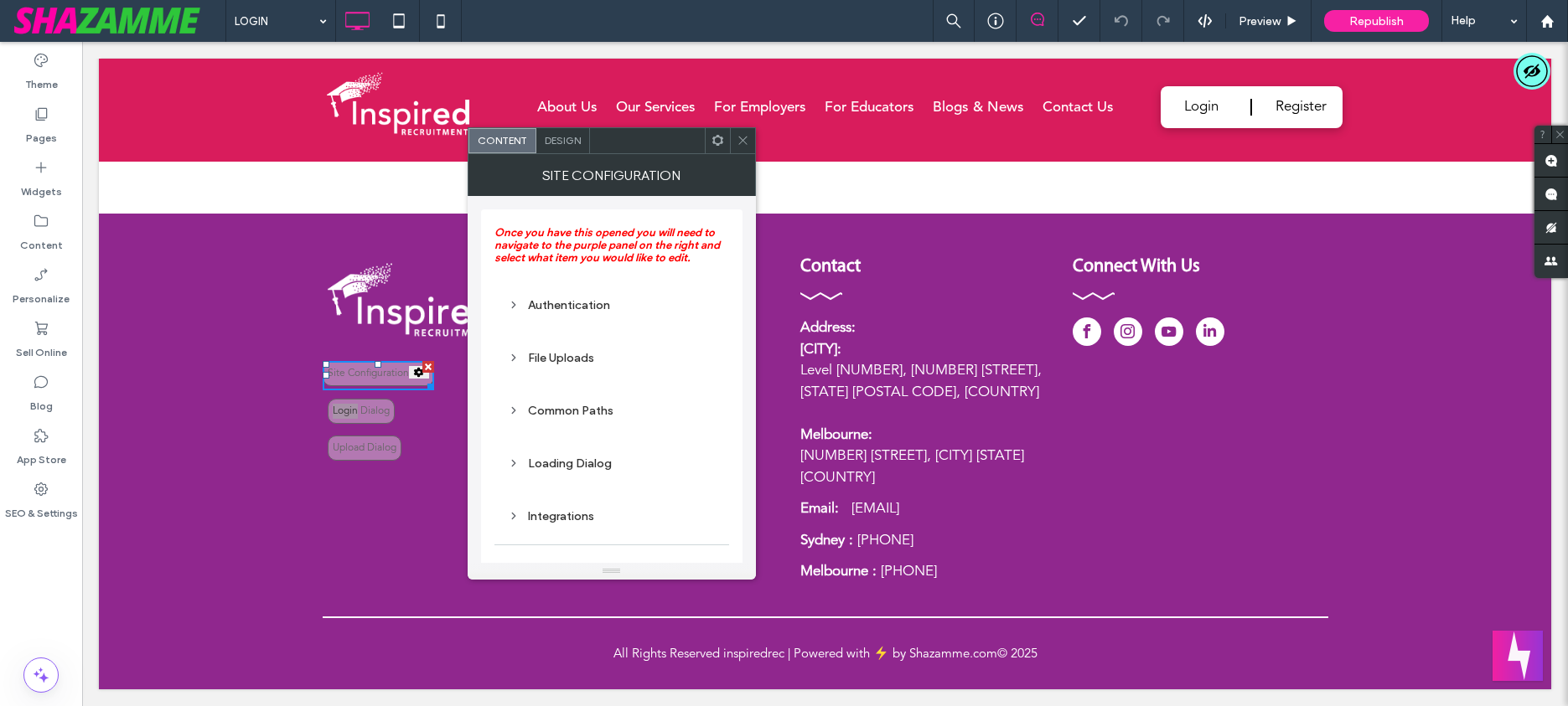 click on "Authentication" at bounding box center (612, 305) 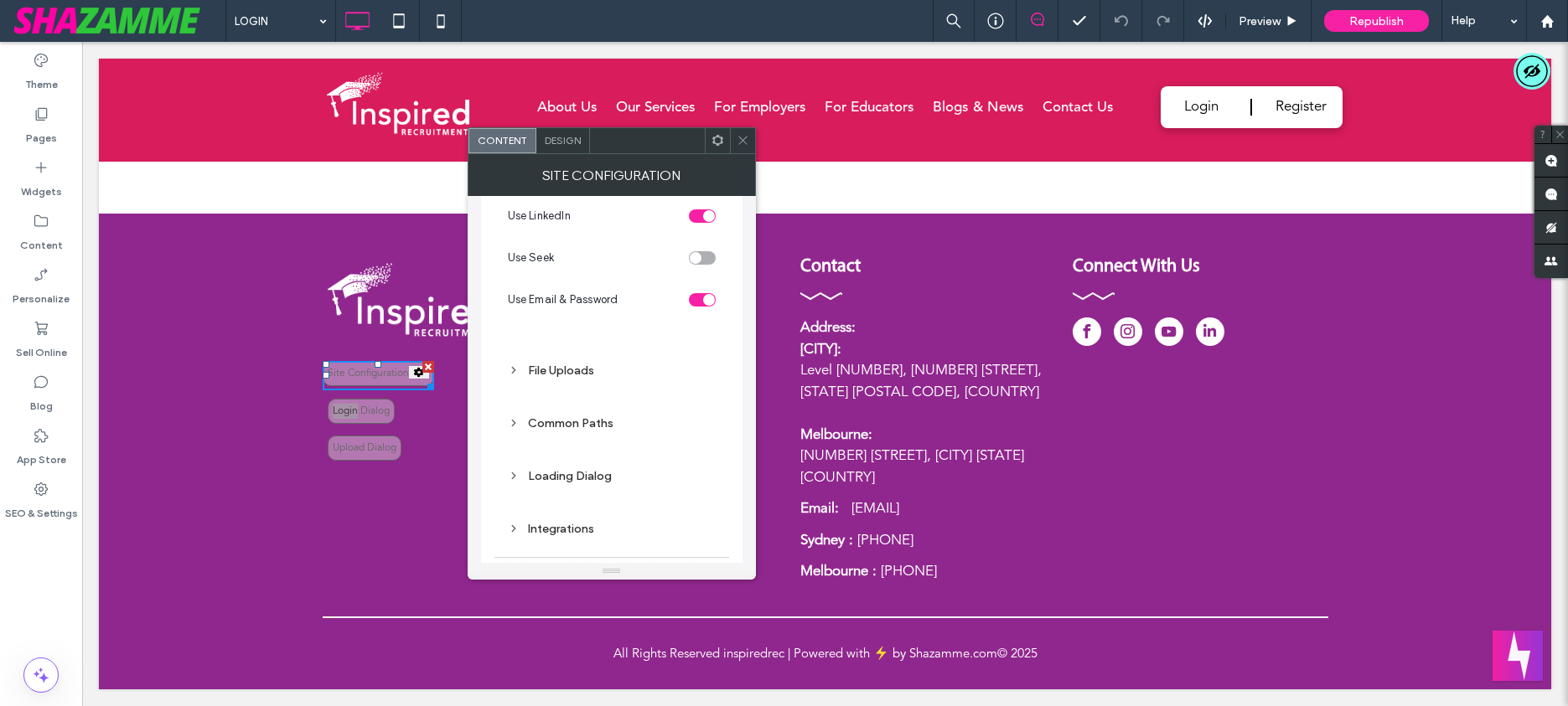 scroll, scrollTop: 219, scrollLeft: 0, axis: vertical 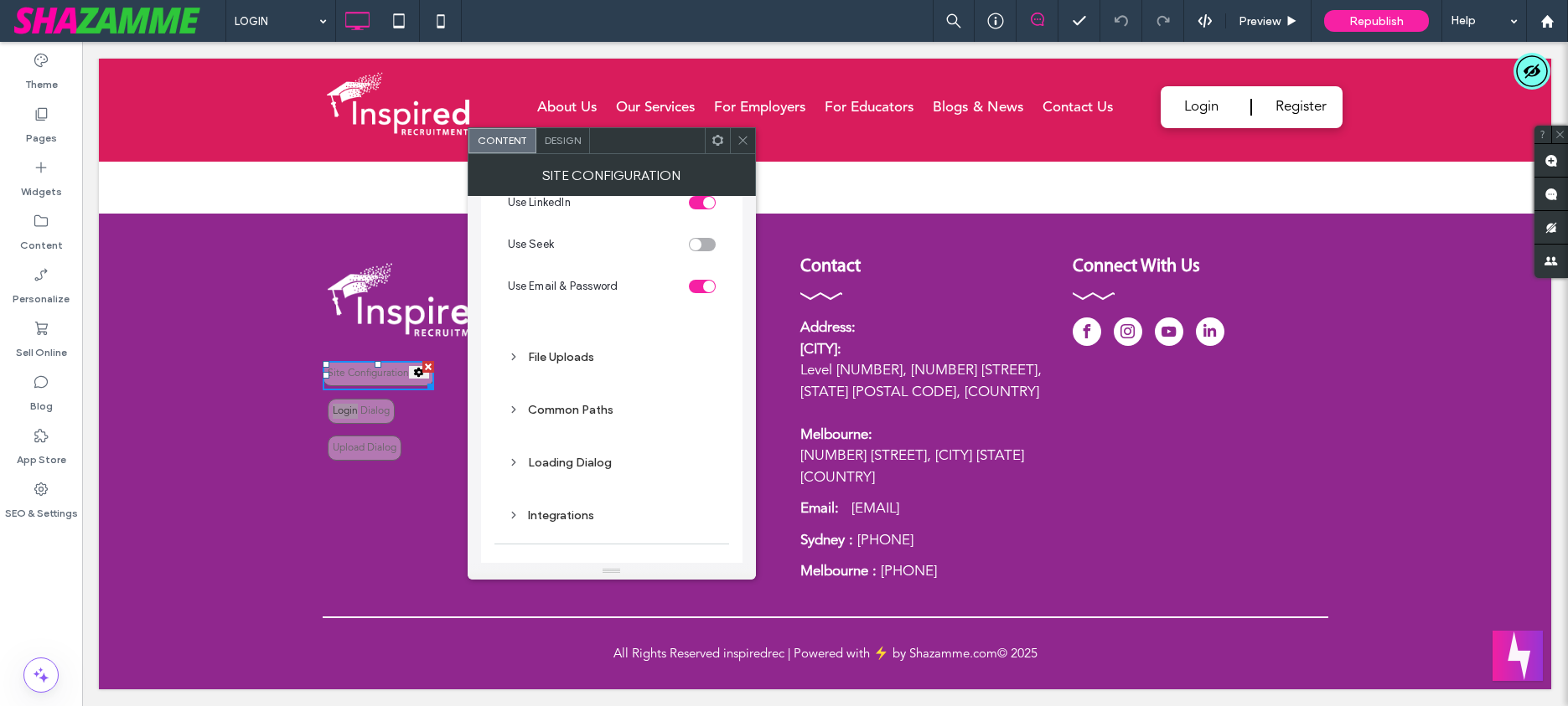 click on "File Uploads" at bounding box center (612, 357) 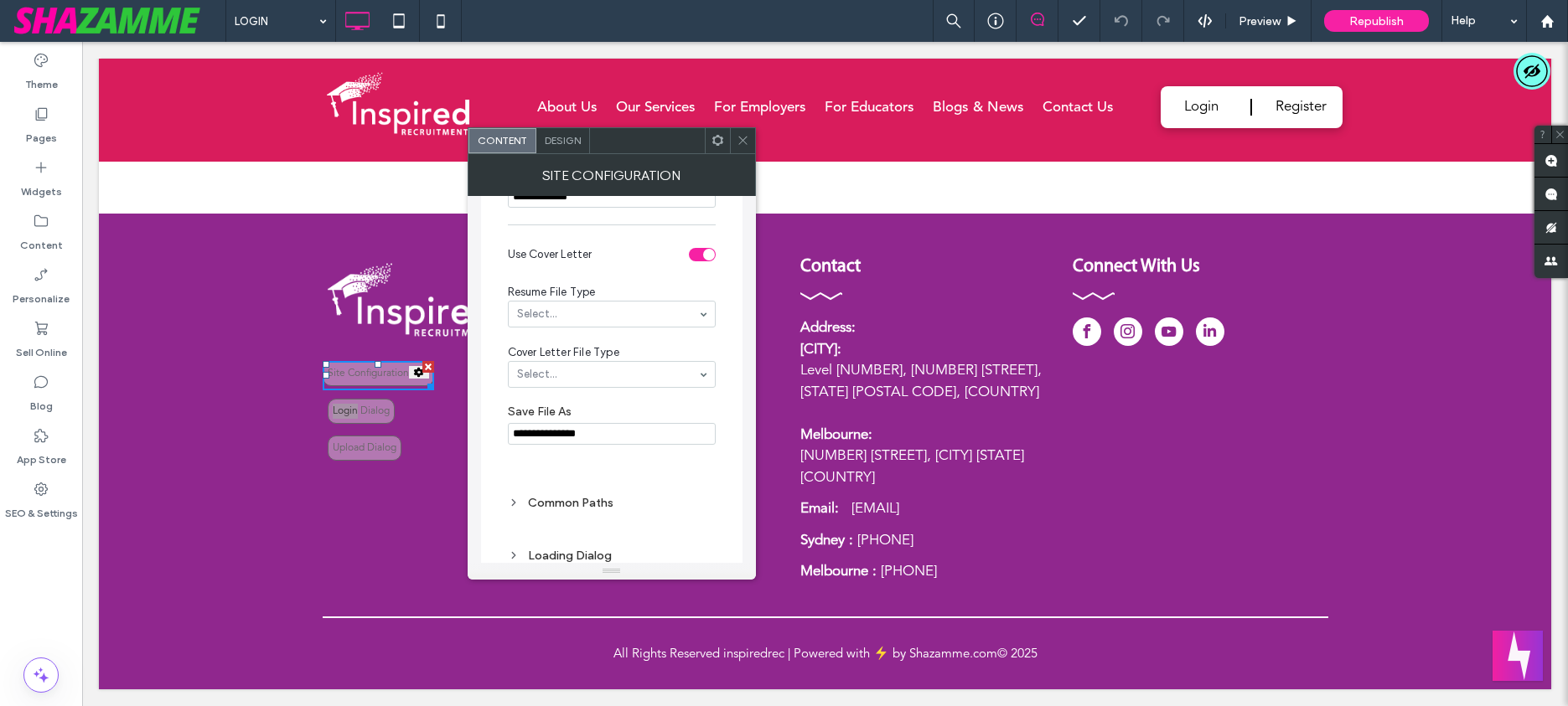 scroll, scrollTop: 921, scrollLeft: 0, axis: vertical 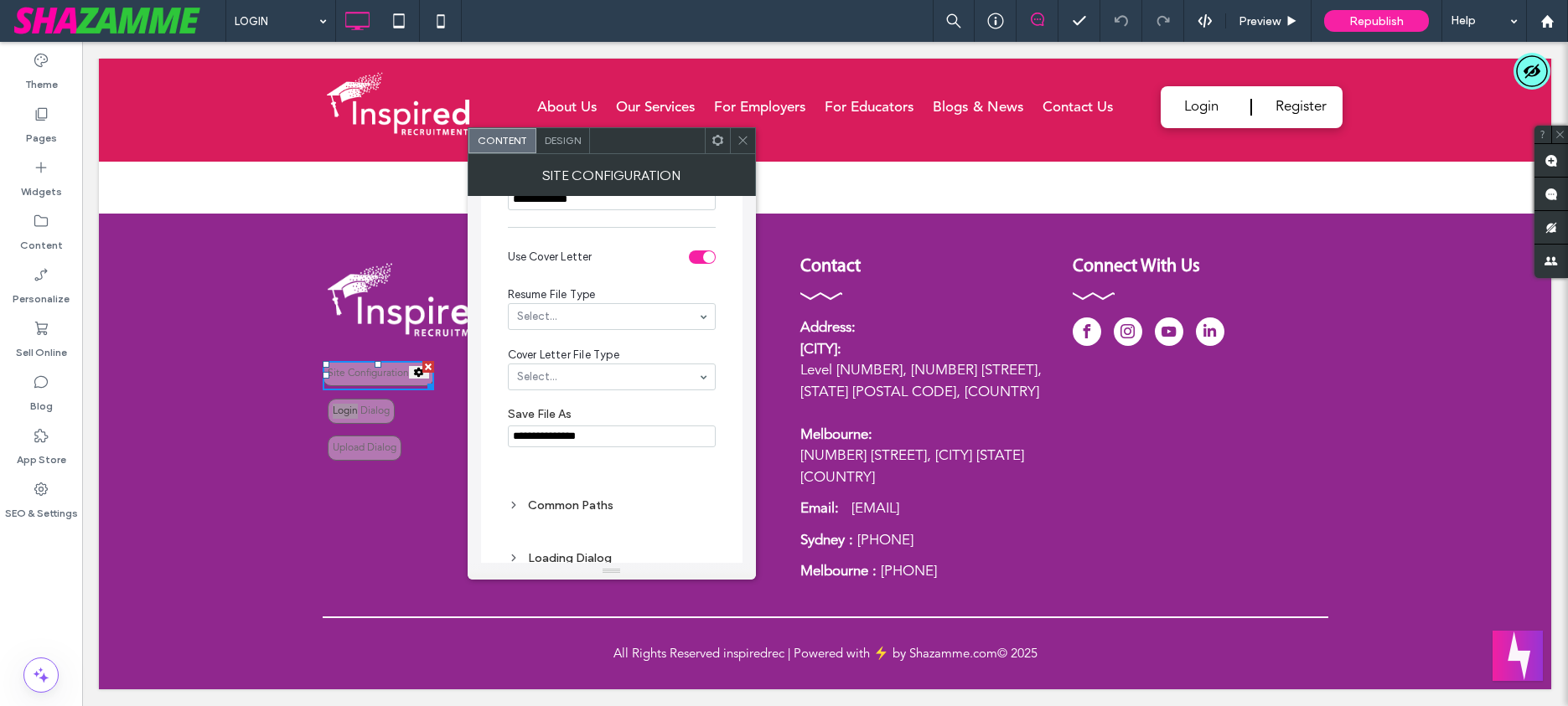 click at bounding box center [608, 317] 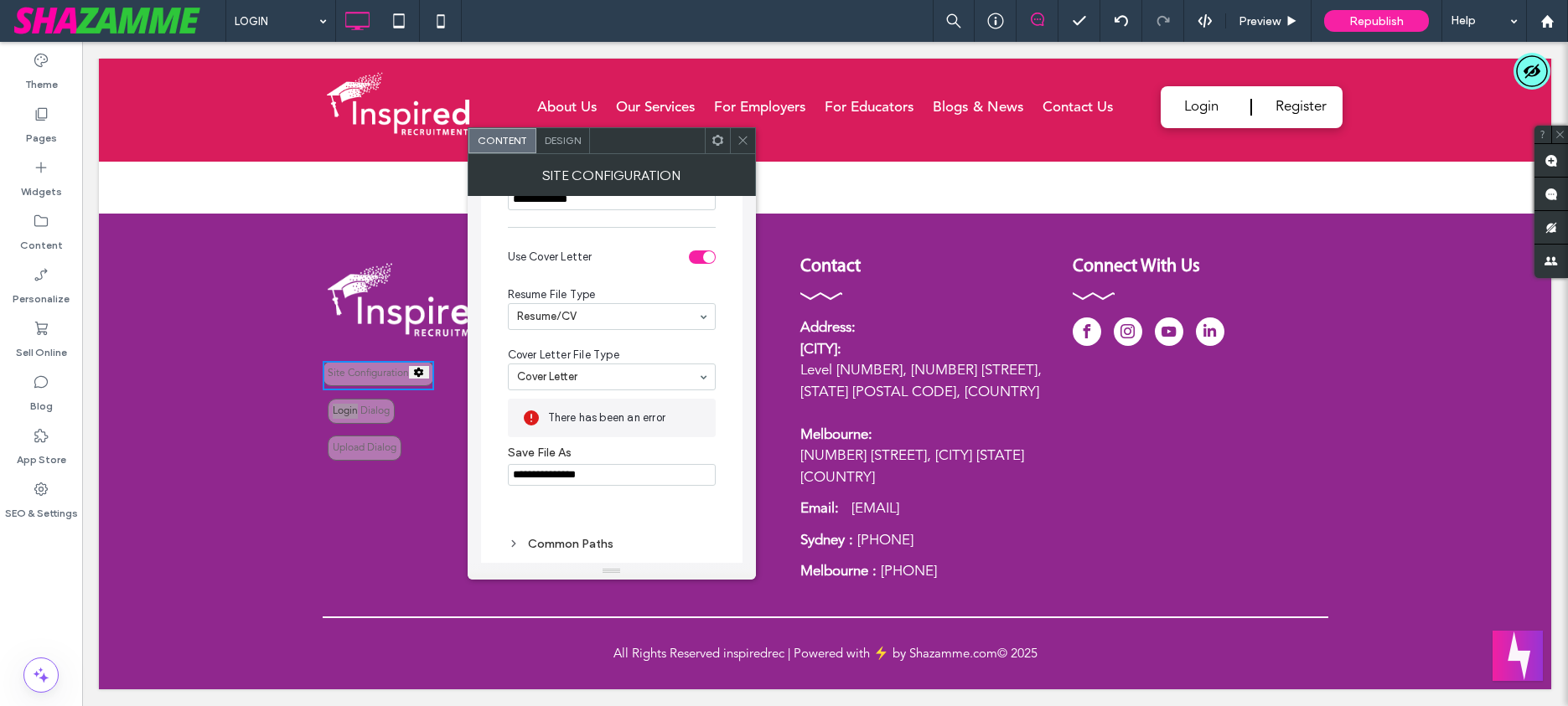 click 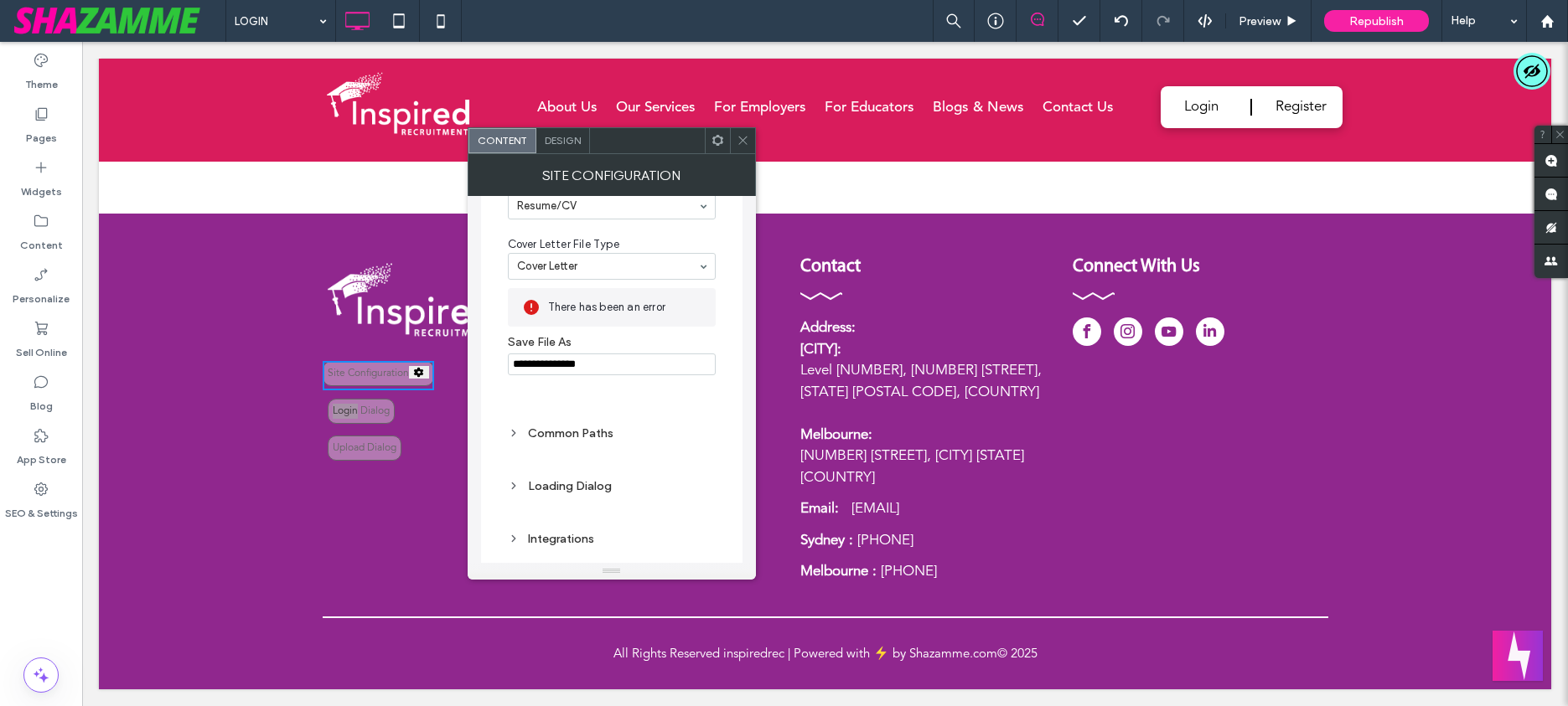scroll, scrollTop: 1034, scrollLeft: 0, axis: vertical 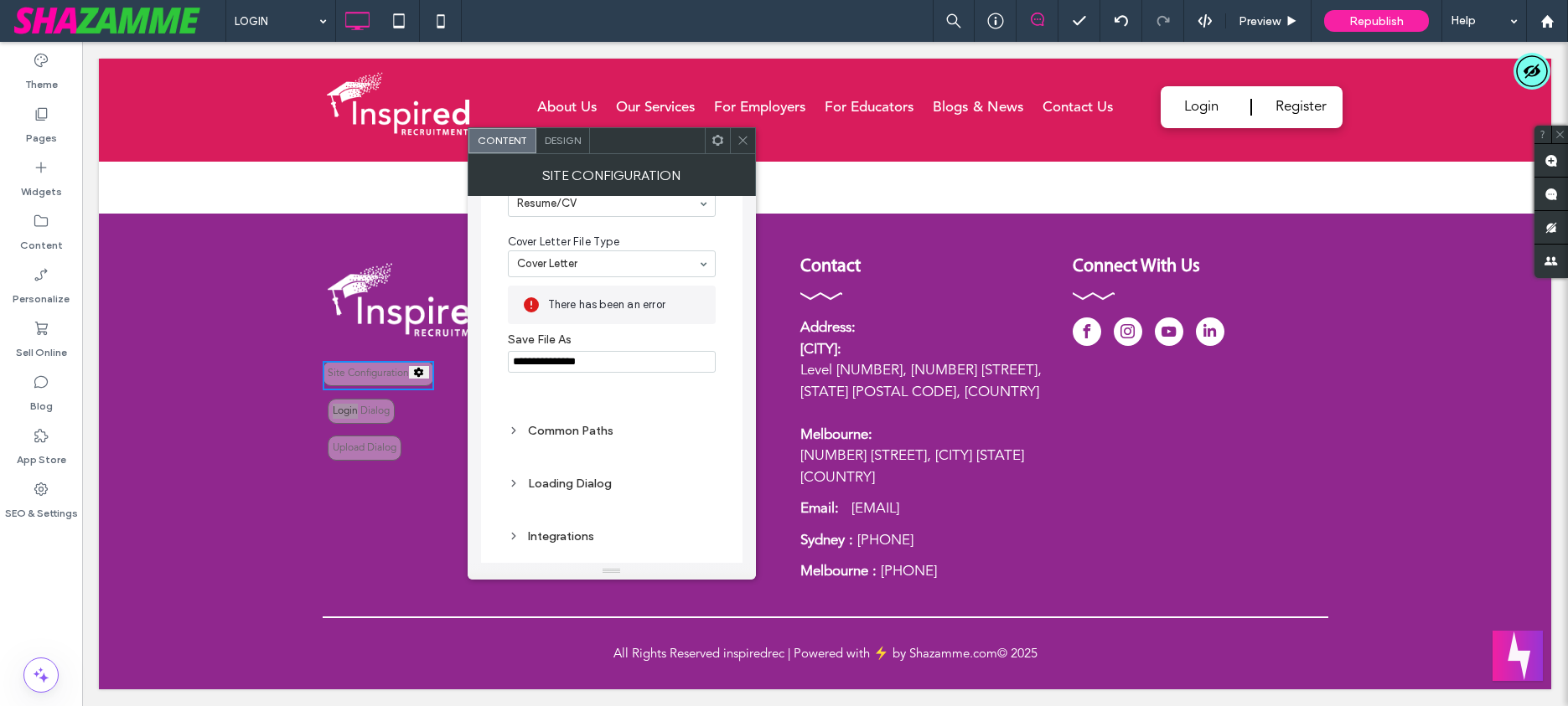 click on "Common Paths" at bounding box center (612, 430) 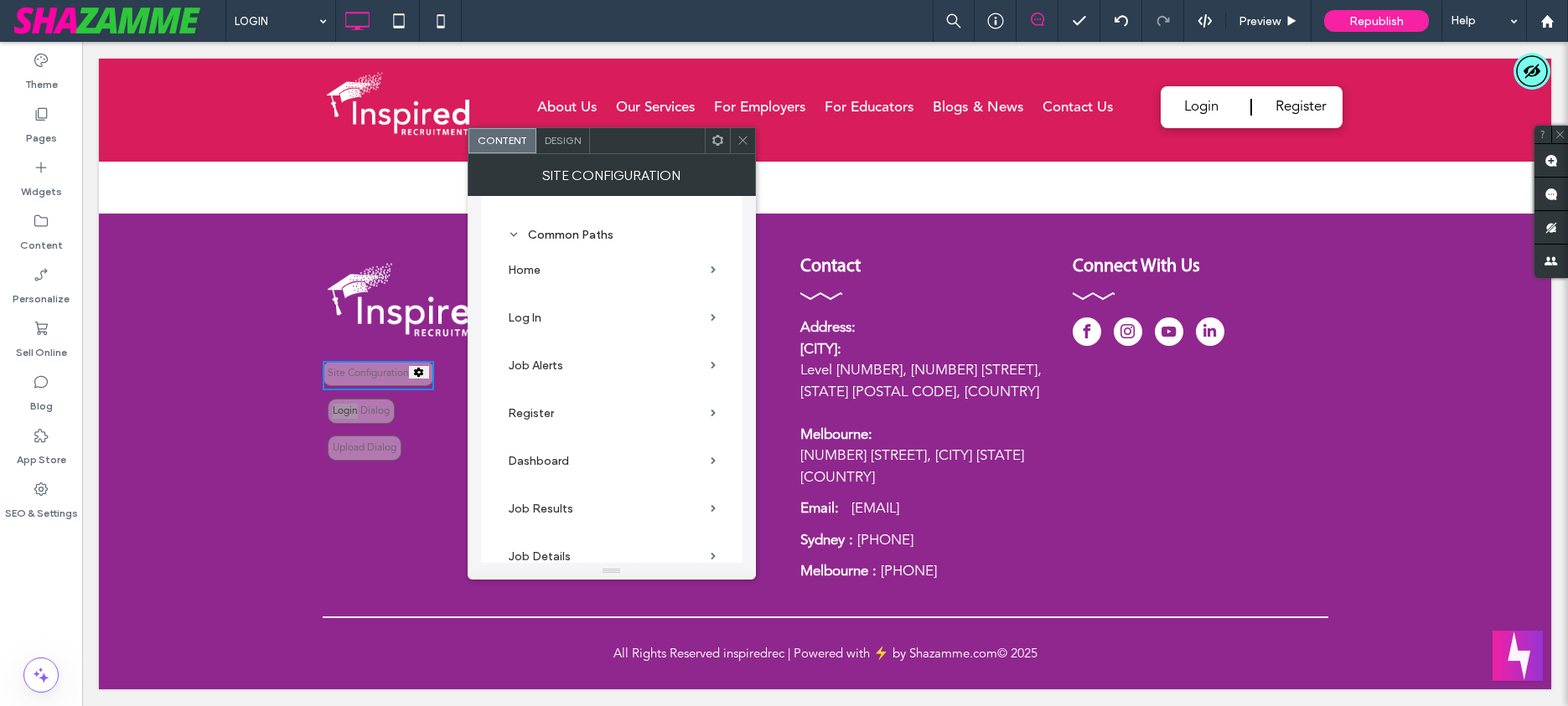 scroll, scrollTop: 1234, scrollLeft: 0, axis: vertical 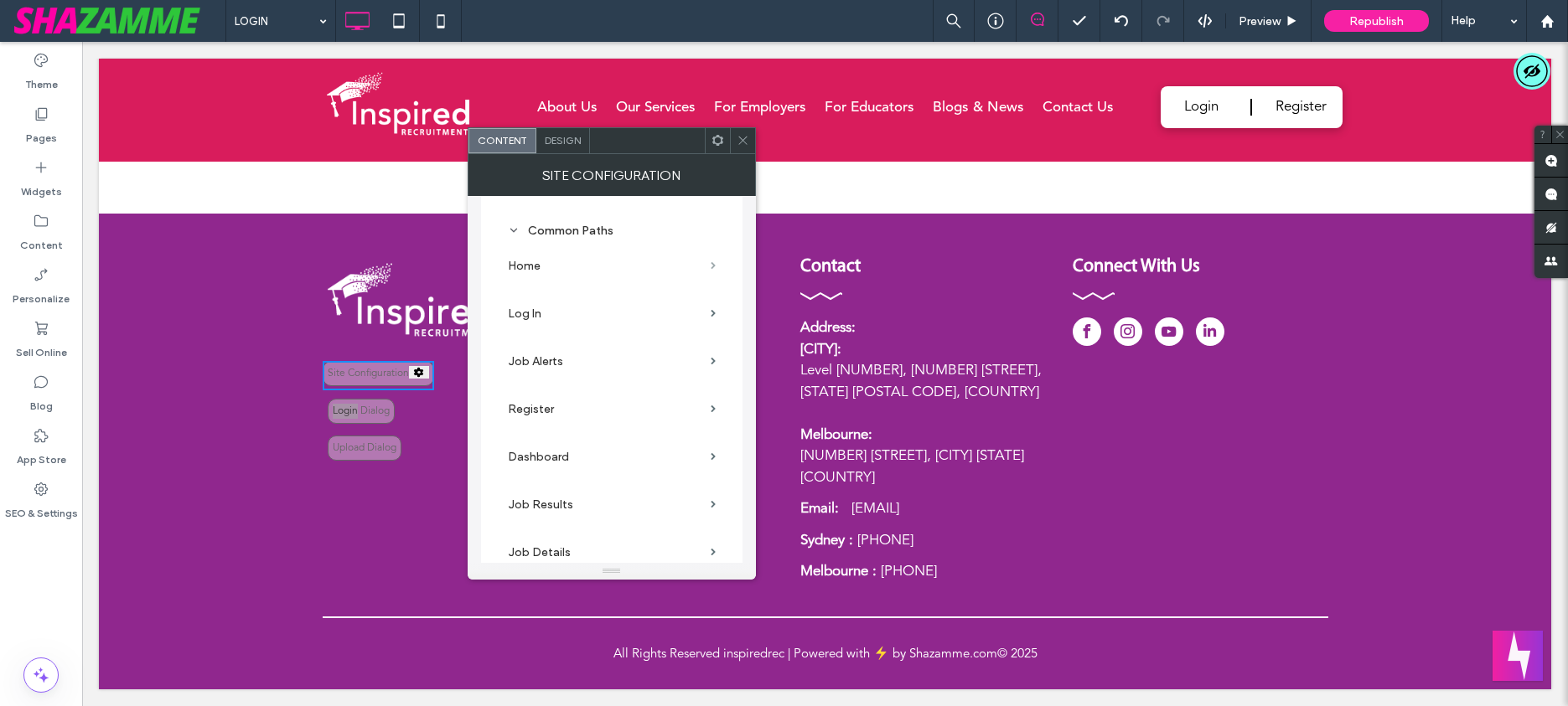 click at bounding box center [713, 265] 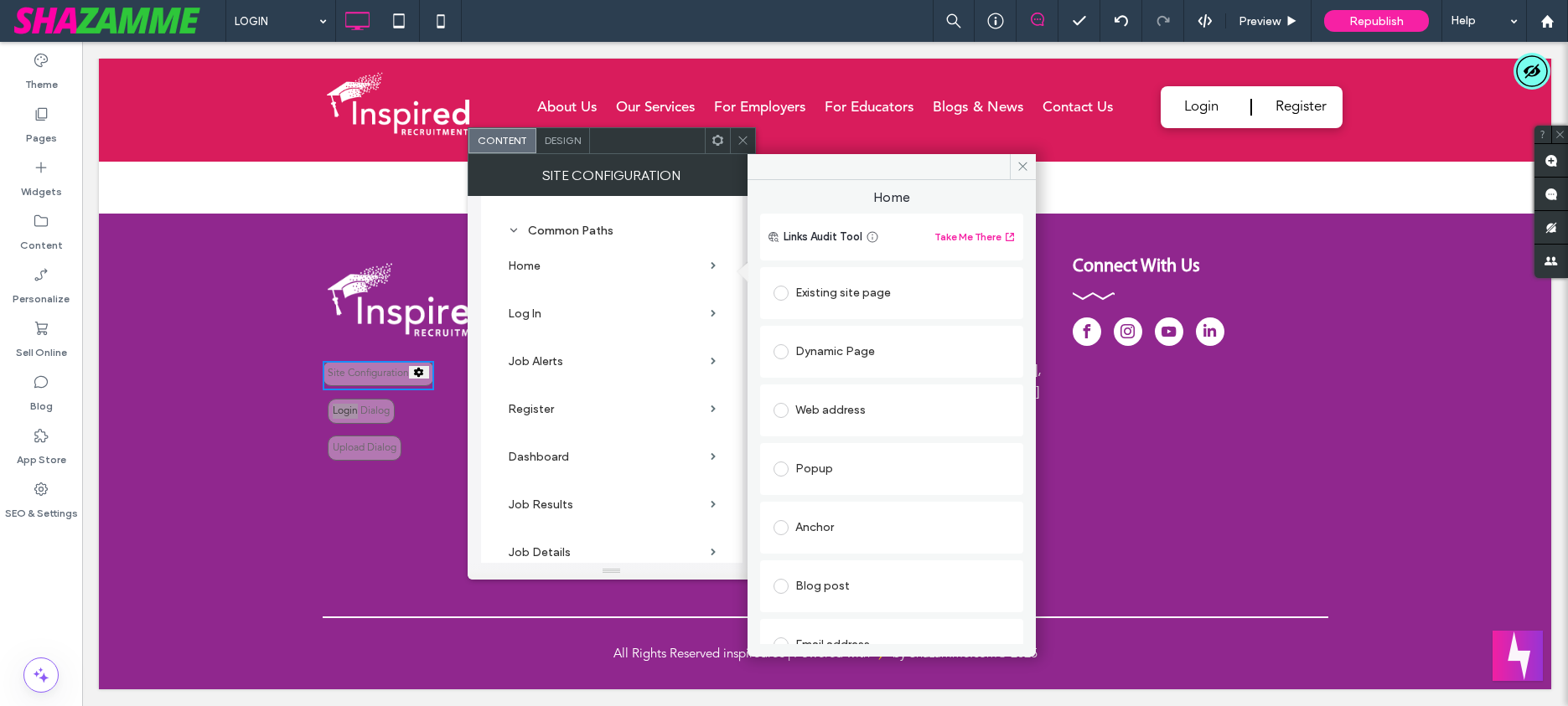 click on "Existing site page" at bounding box center (892, 293) 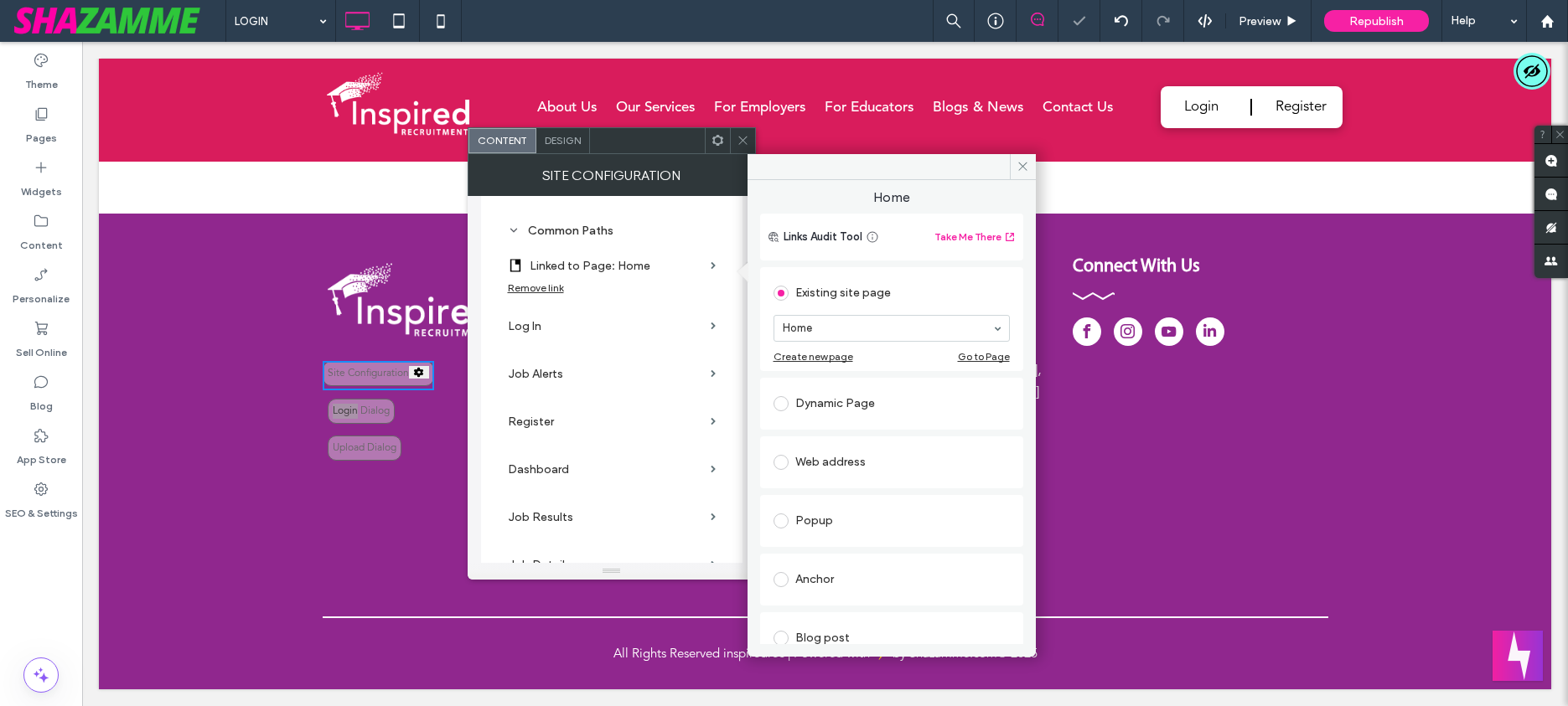 click on "Common Paths Linked to Page: Home   Remove link   Log In Job Alerts Register Dashboard Job Results Job Details Job Apply Thank You Email Verify Forgot Password" at bounding box center (612, 503) 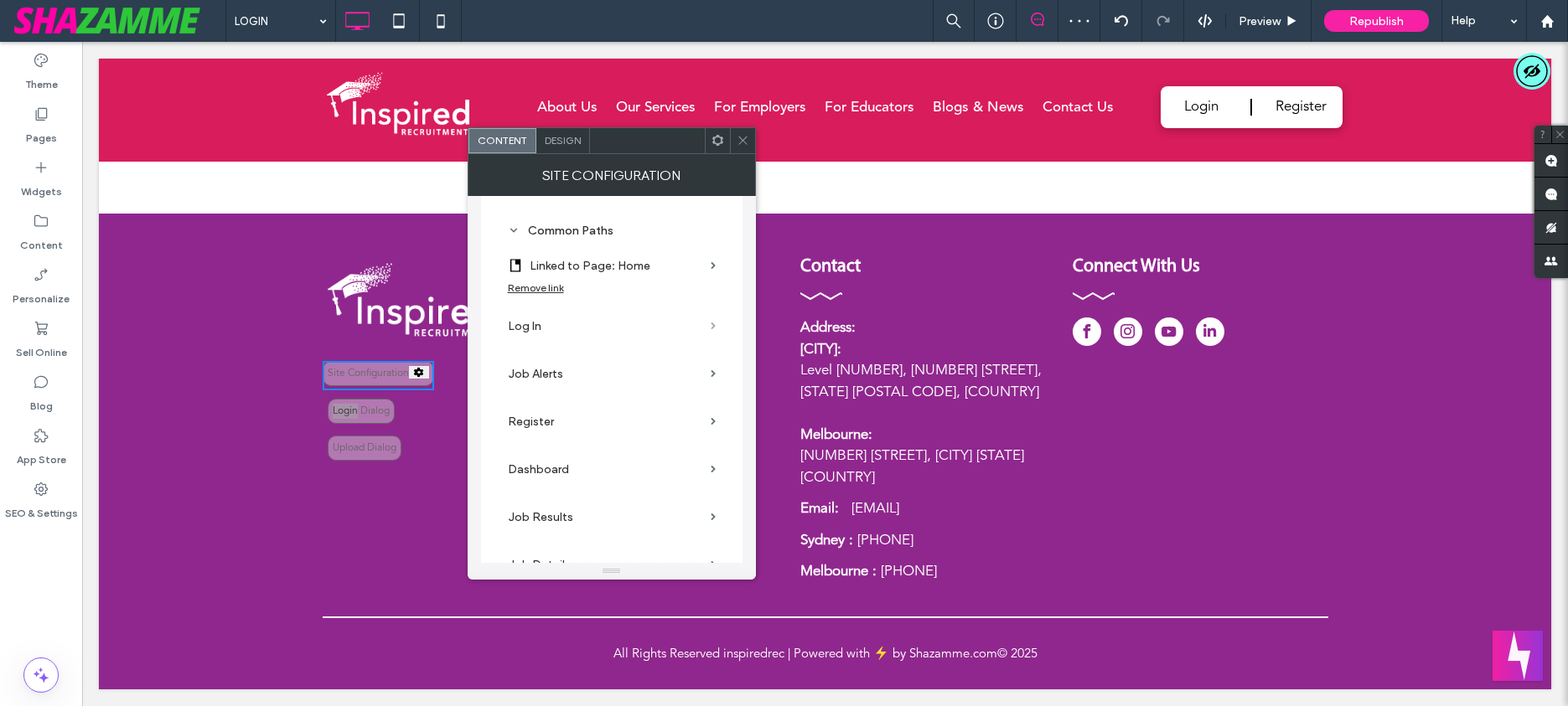 click at bounding box center (713, 326) 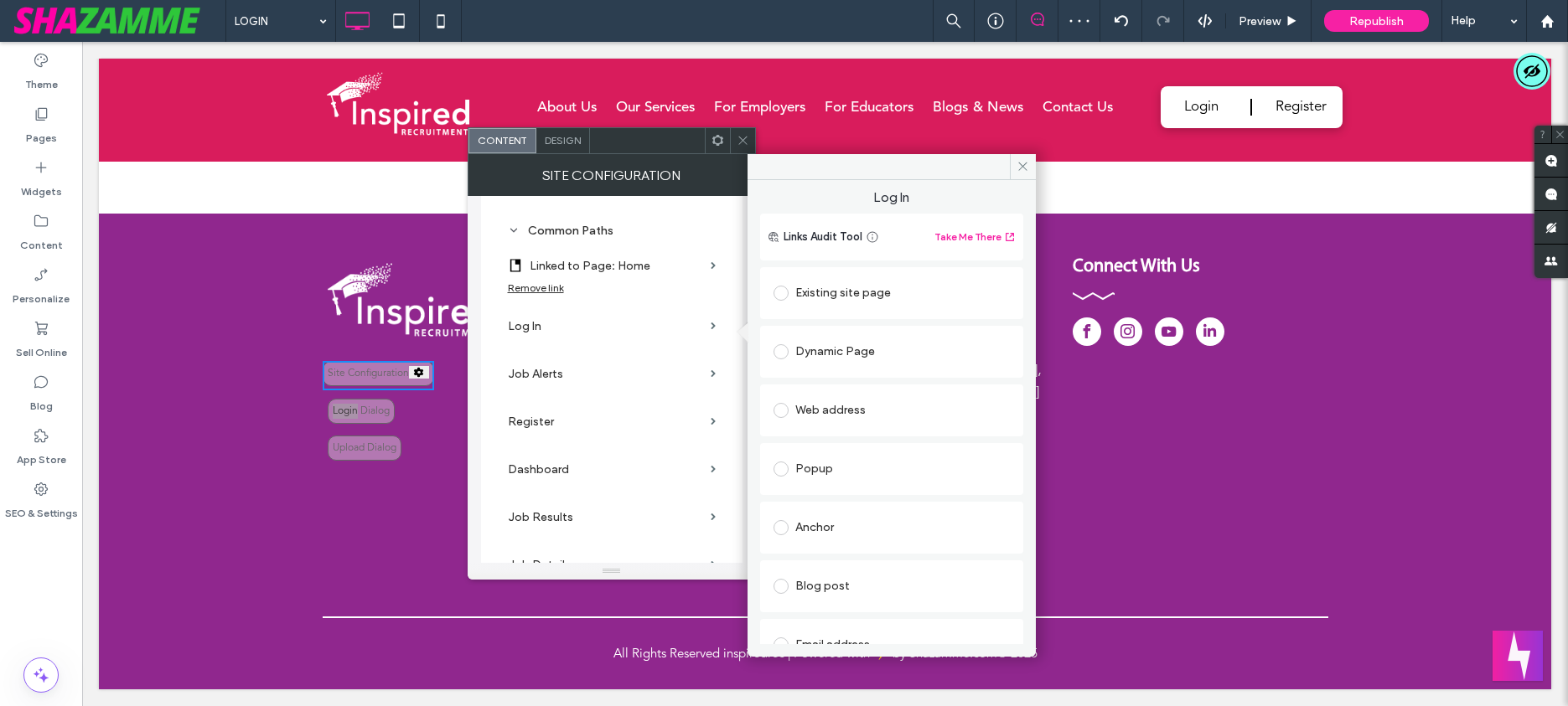 click on "Existing site page" at bounding box center [892, 293] 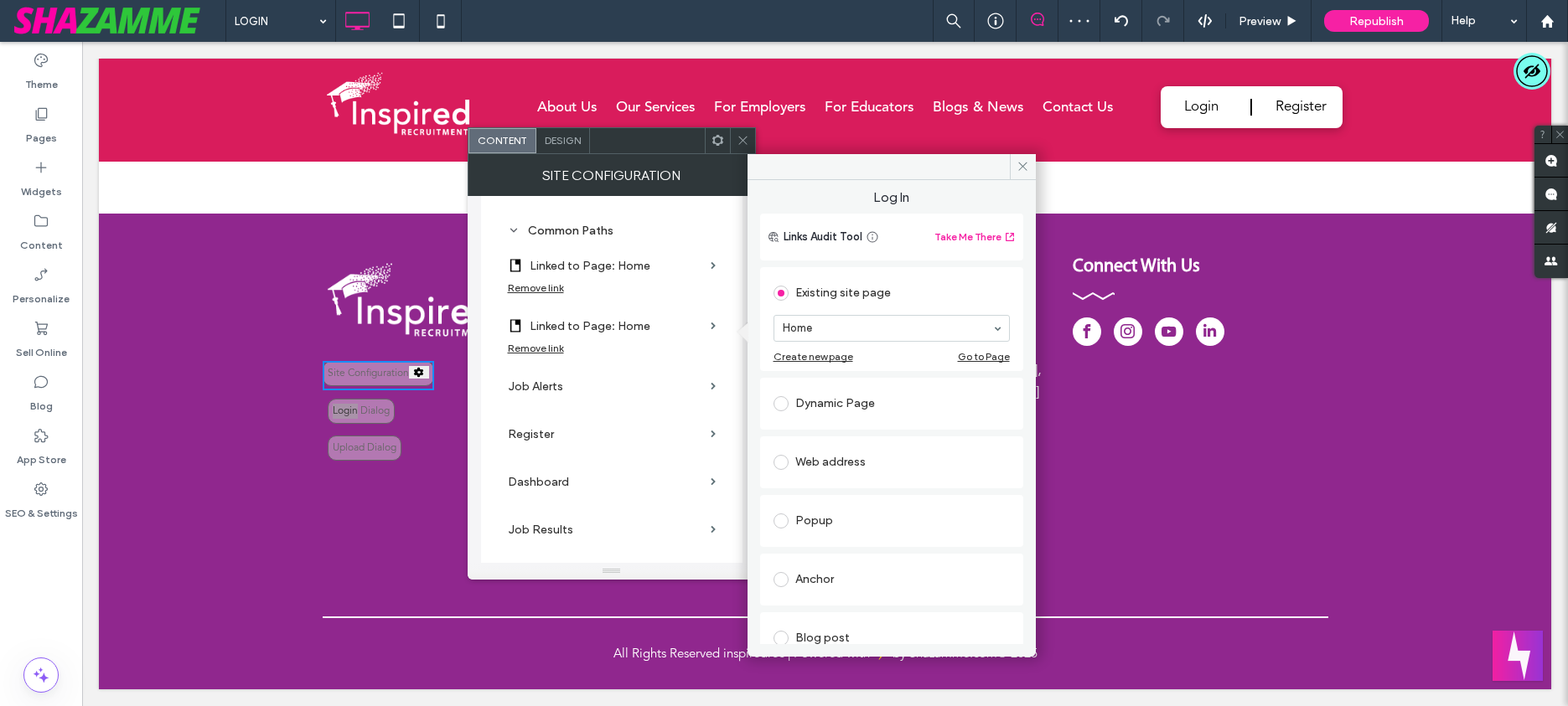 scroll, scrollTop: 8, scrollLeft: 0, axis: vertical 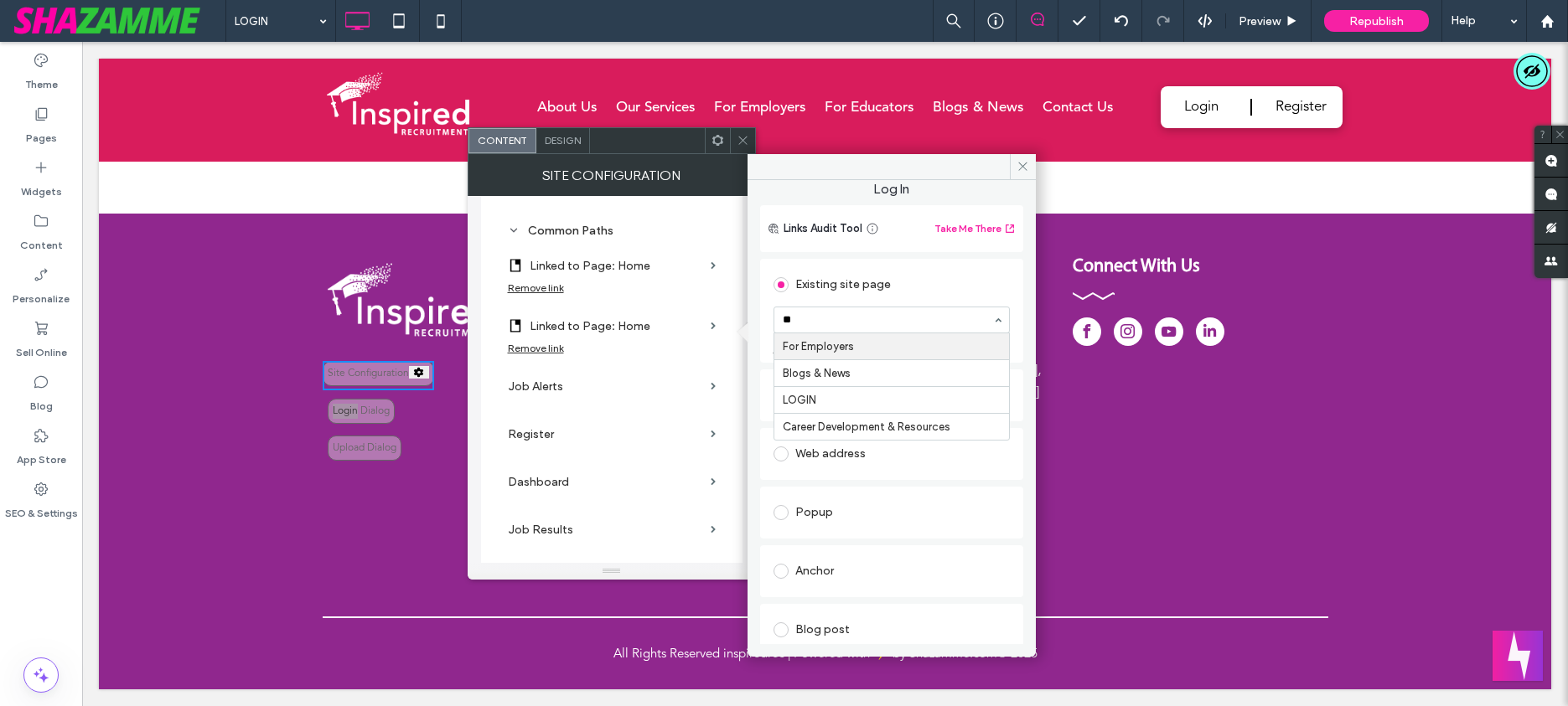 type on "***" 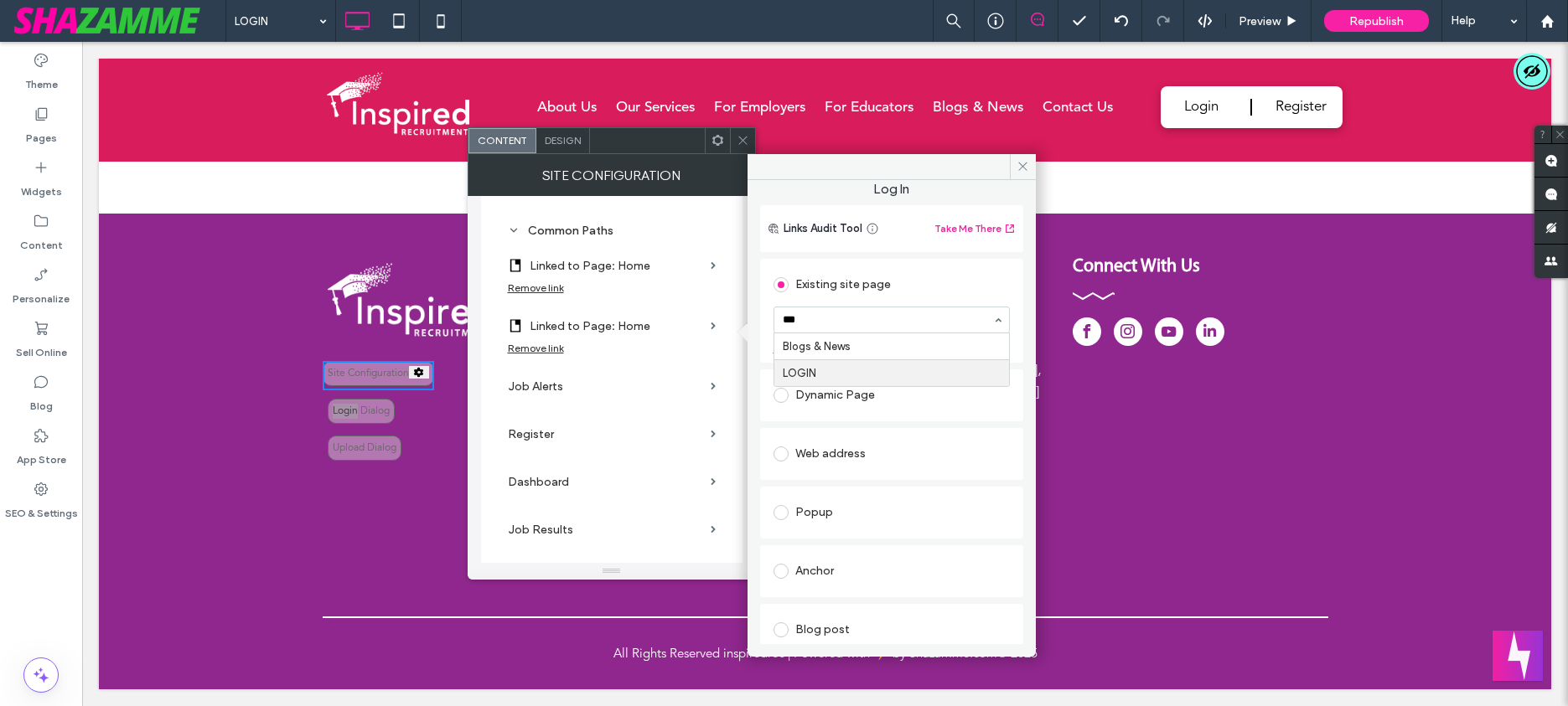 type 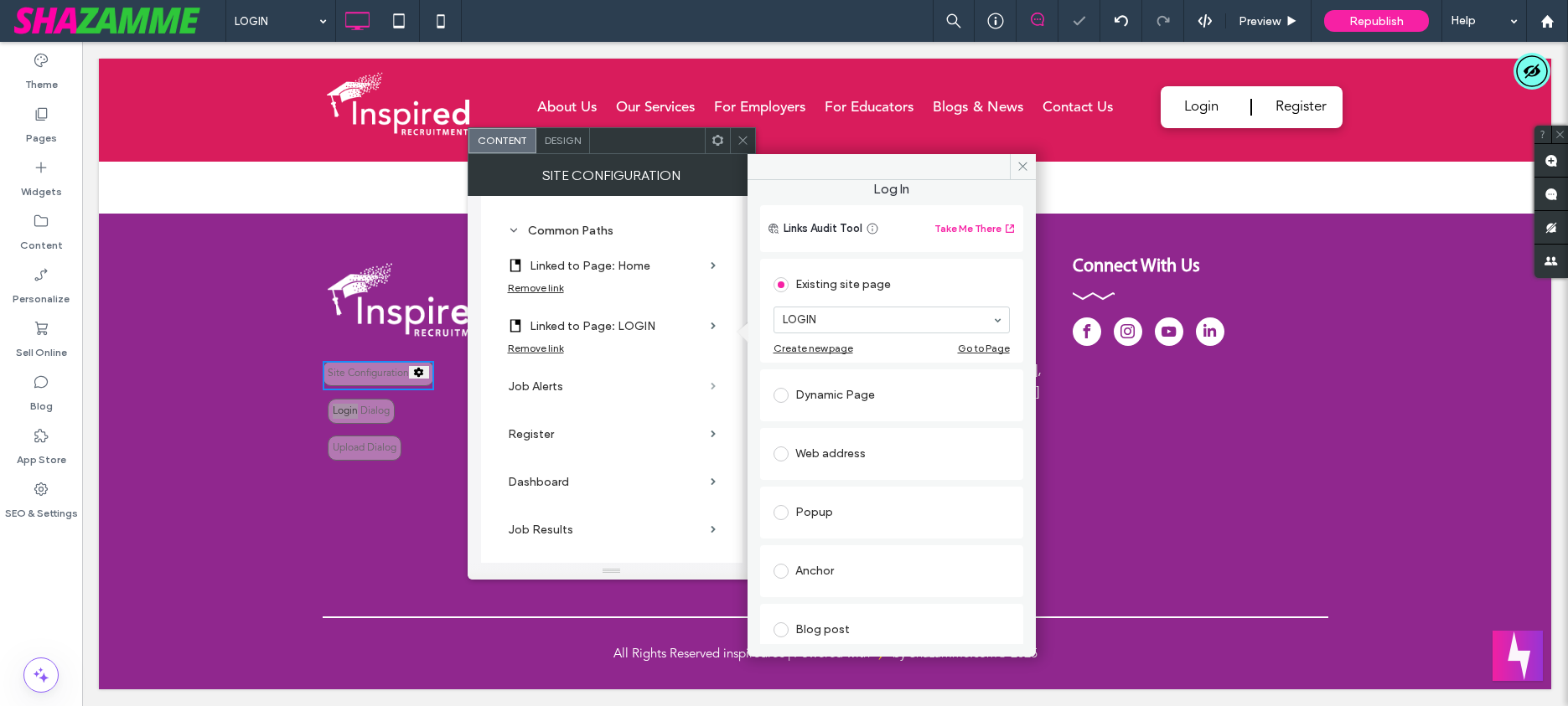 click at bounding box center [713, 386] 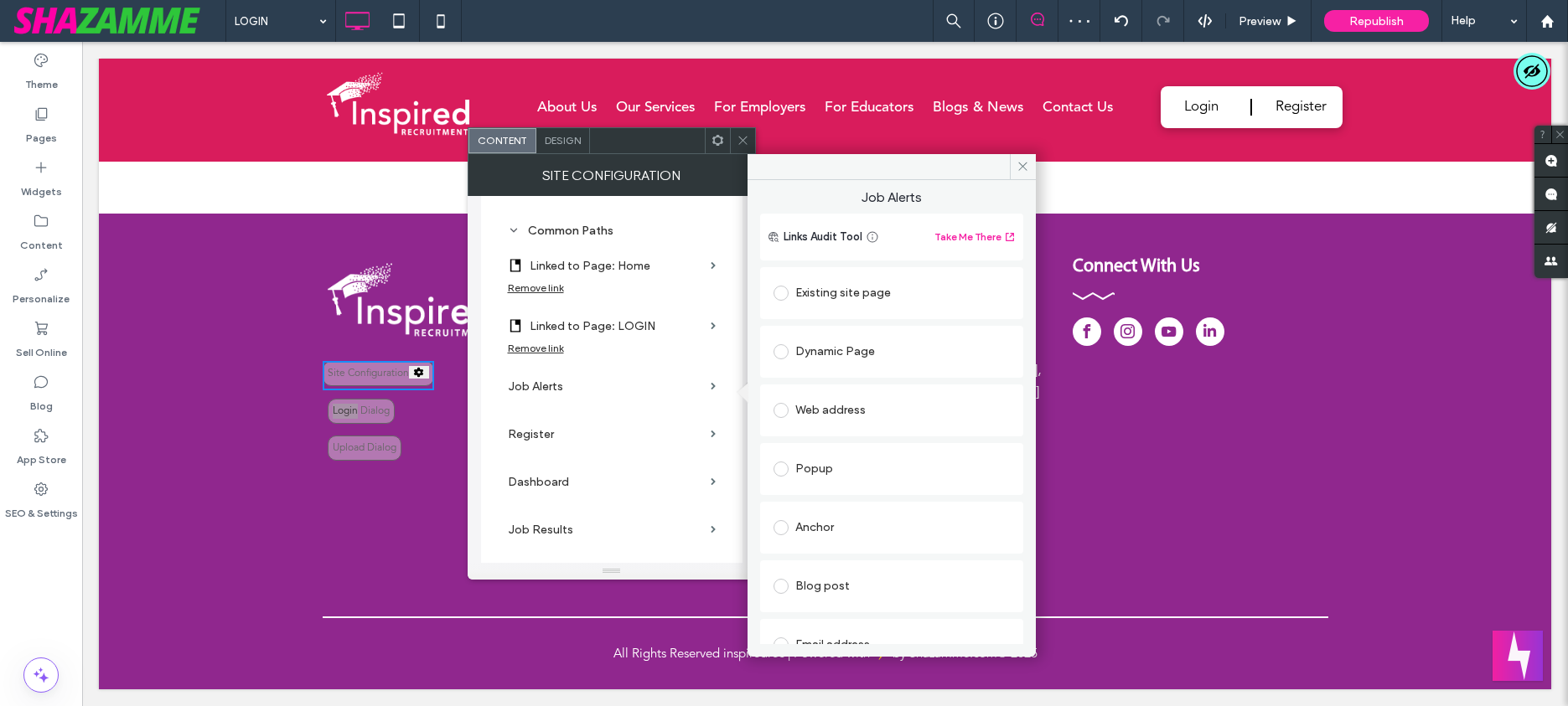 click on "Existing site page" at bounding box center [892, 293] 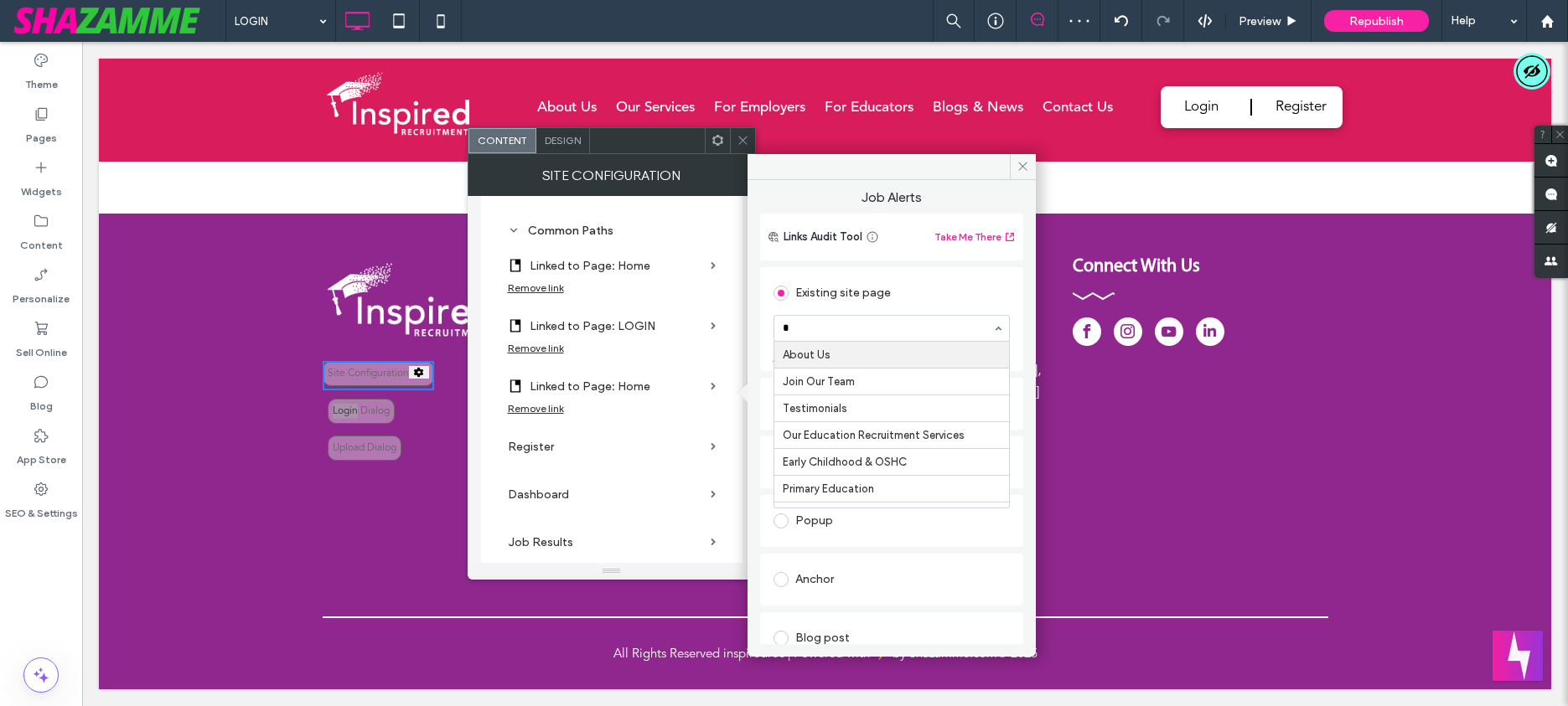 type on "**" 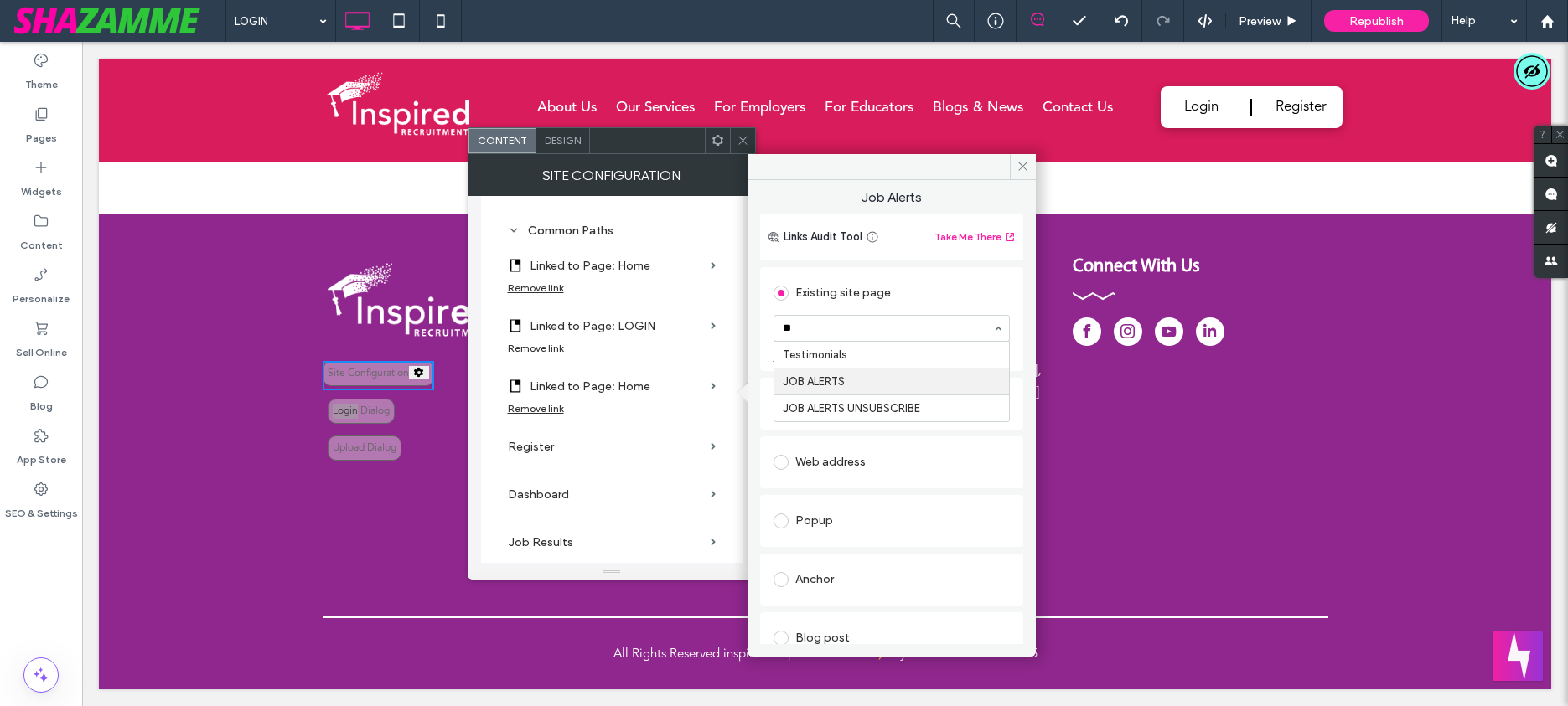 type 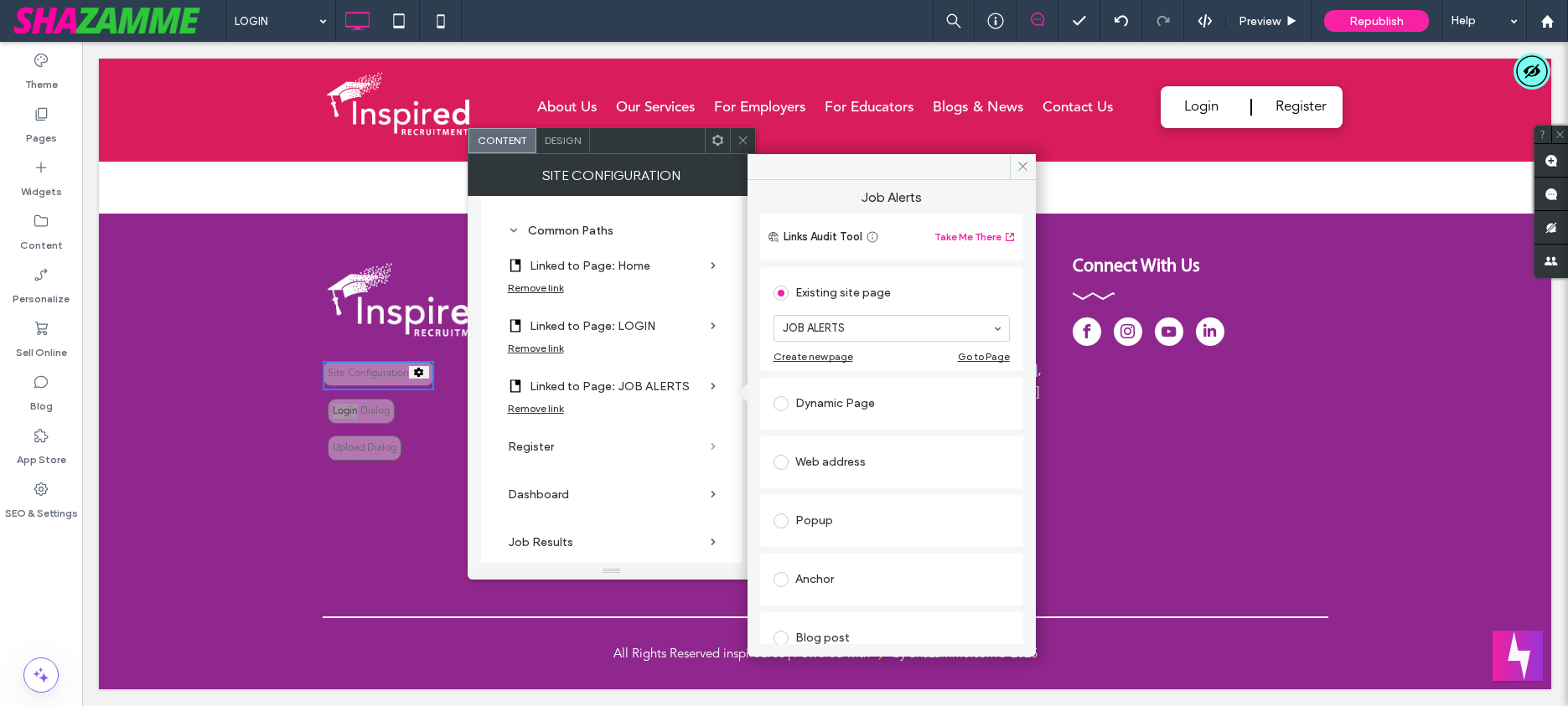 click at bounding box center (713, 446) 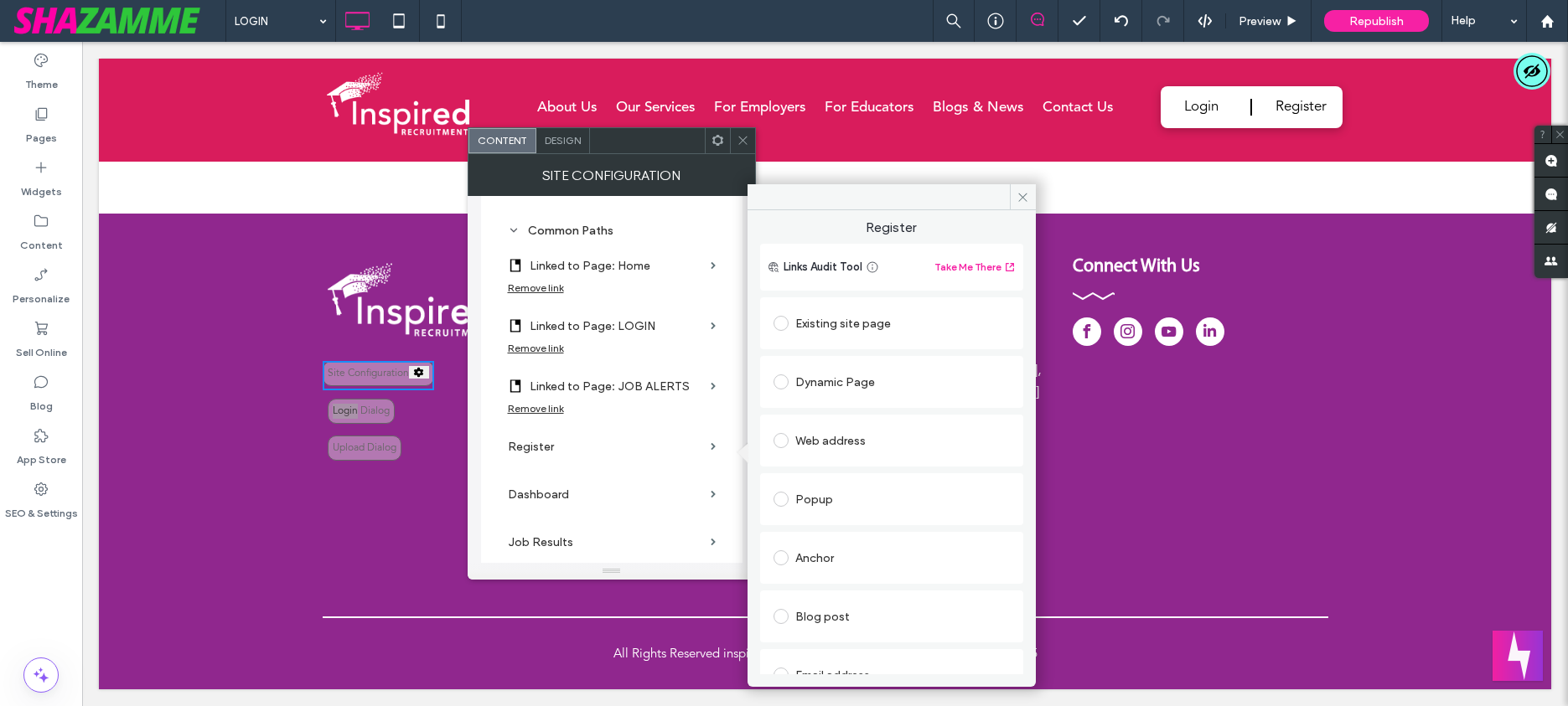 click on "Existing site page" at bounding box center [892, 323] 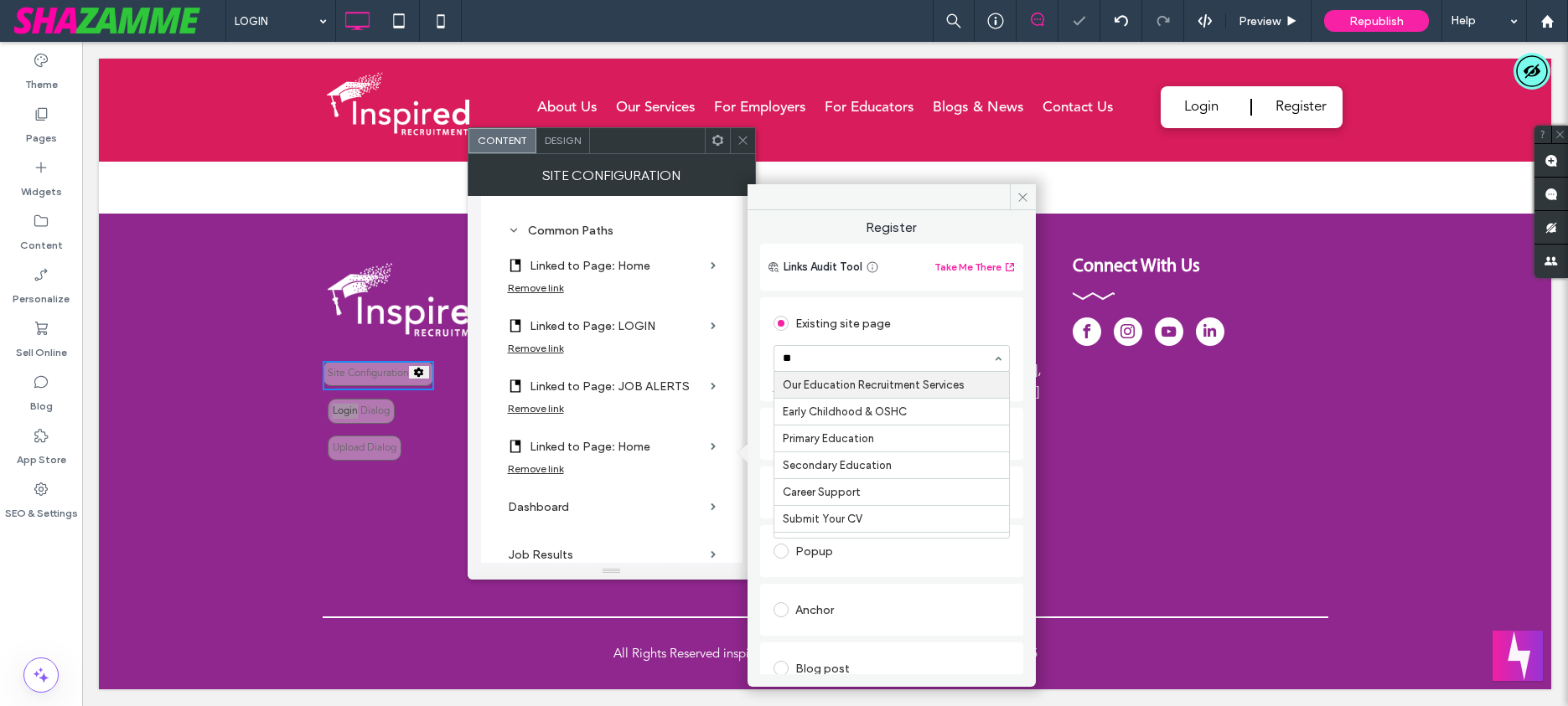 type on "***" 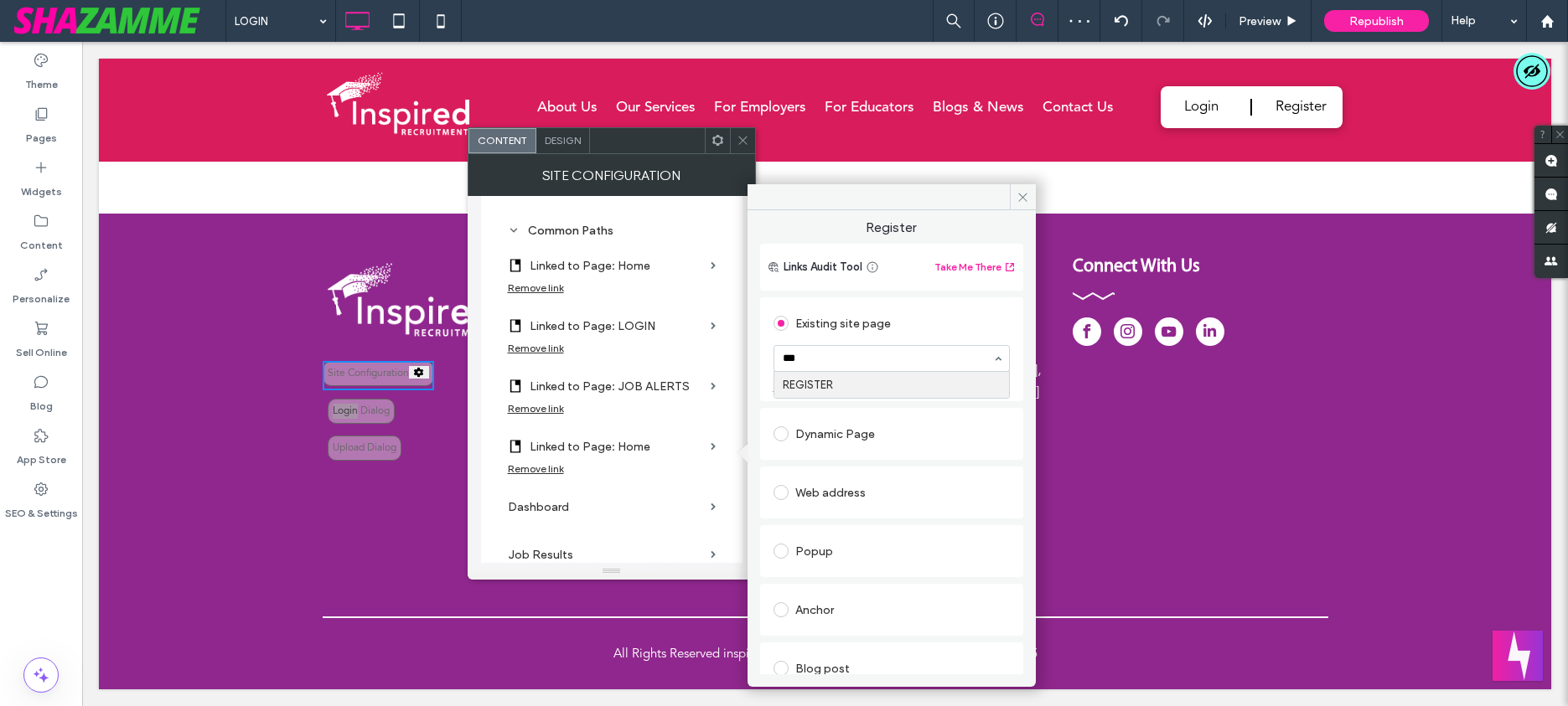 type 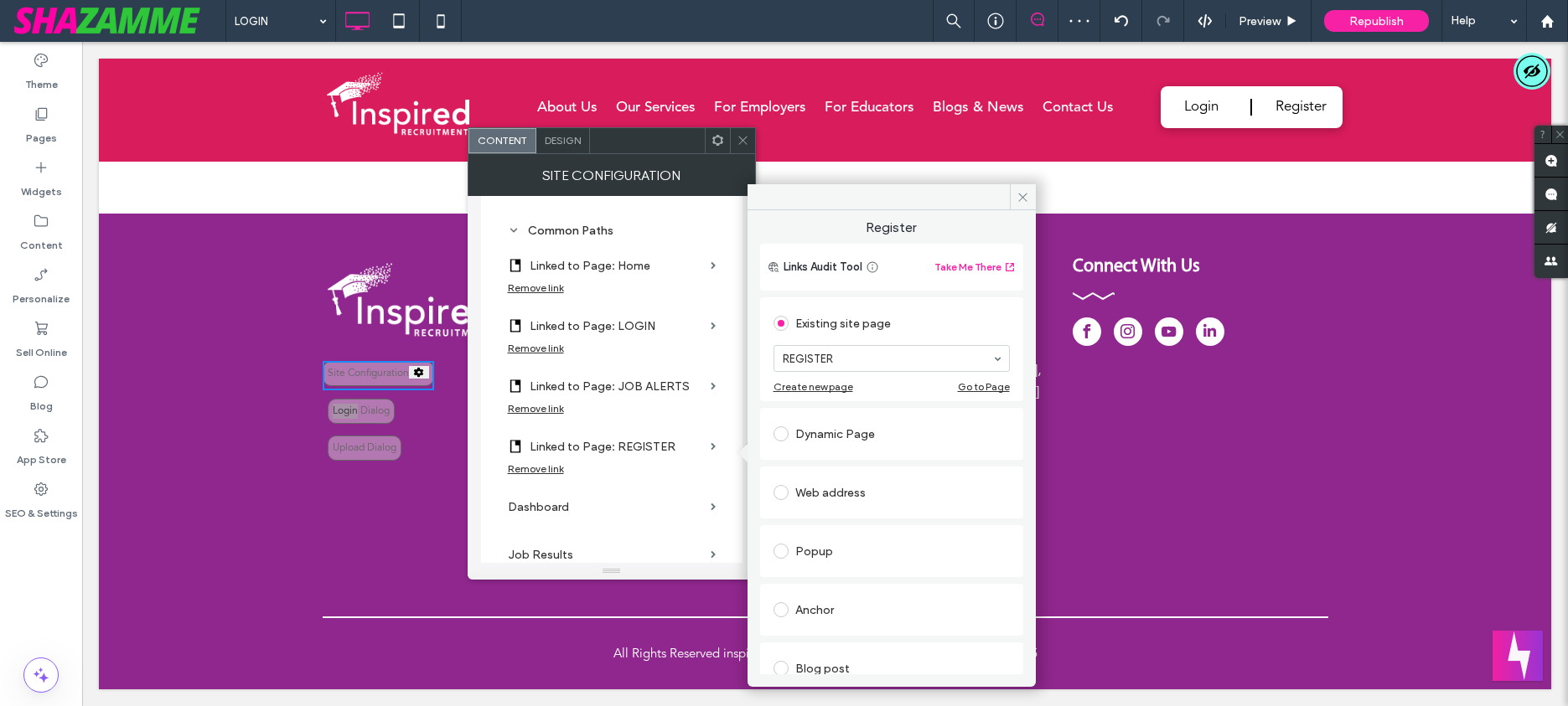 click on "Dashboard" at bounding box center (612, 507) 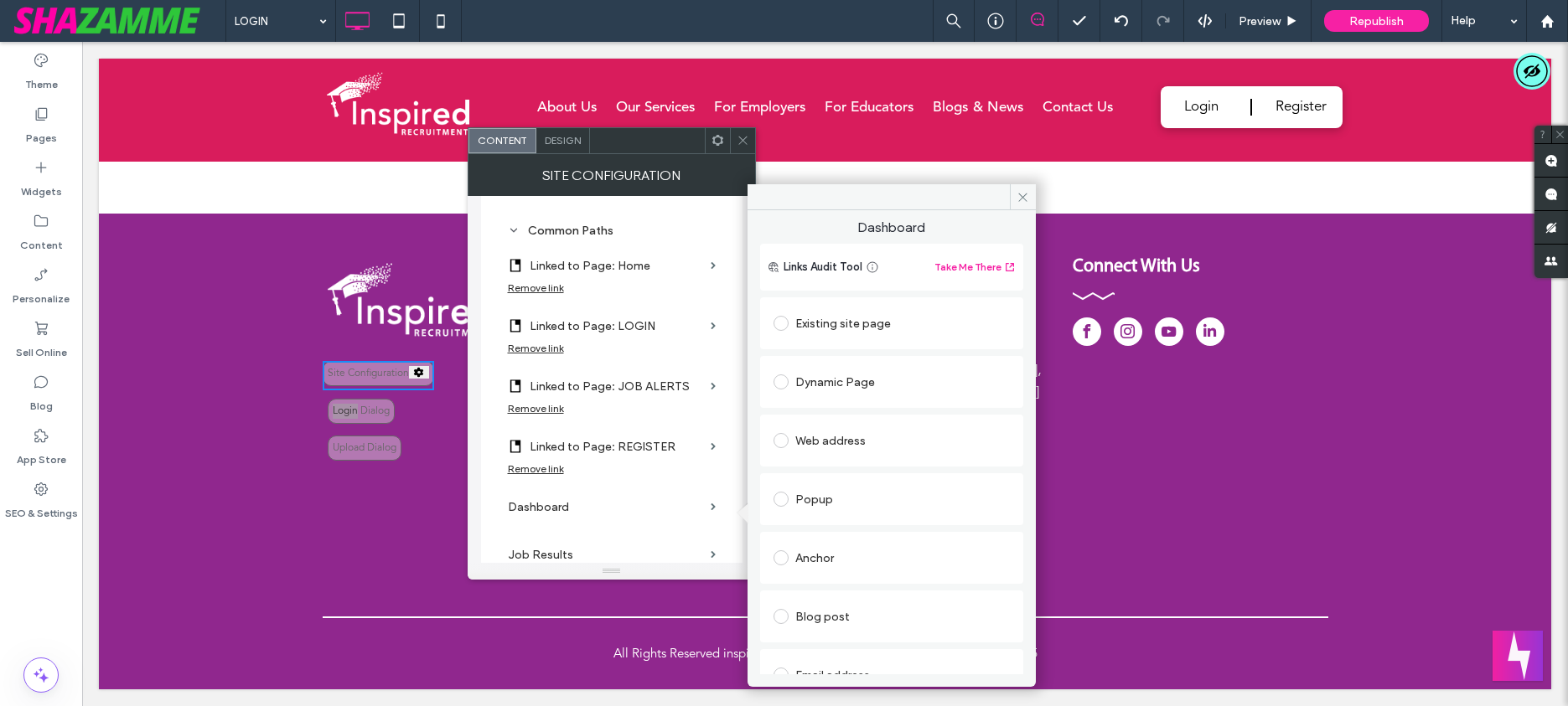 click on "Existing site page" at bounding box center (892, 323) 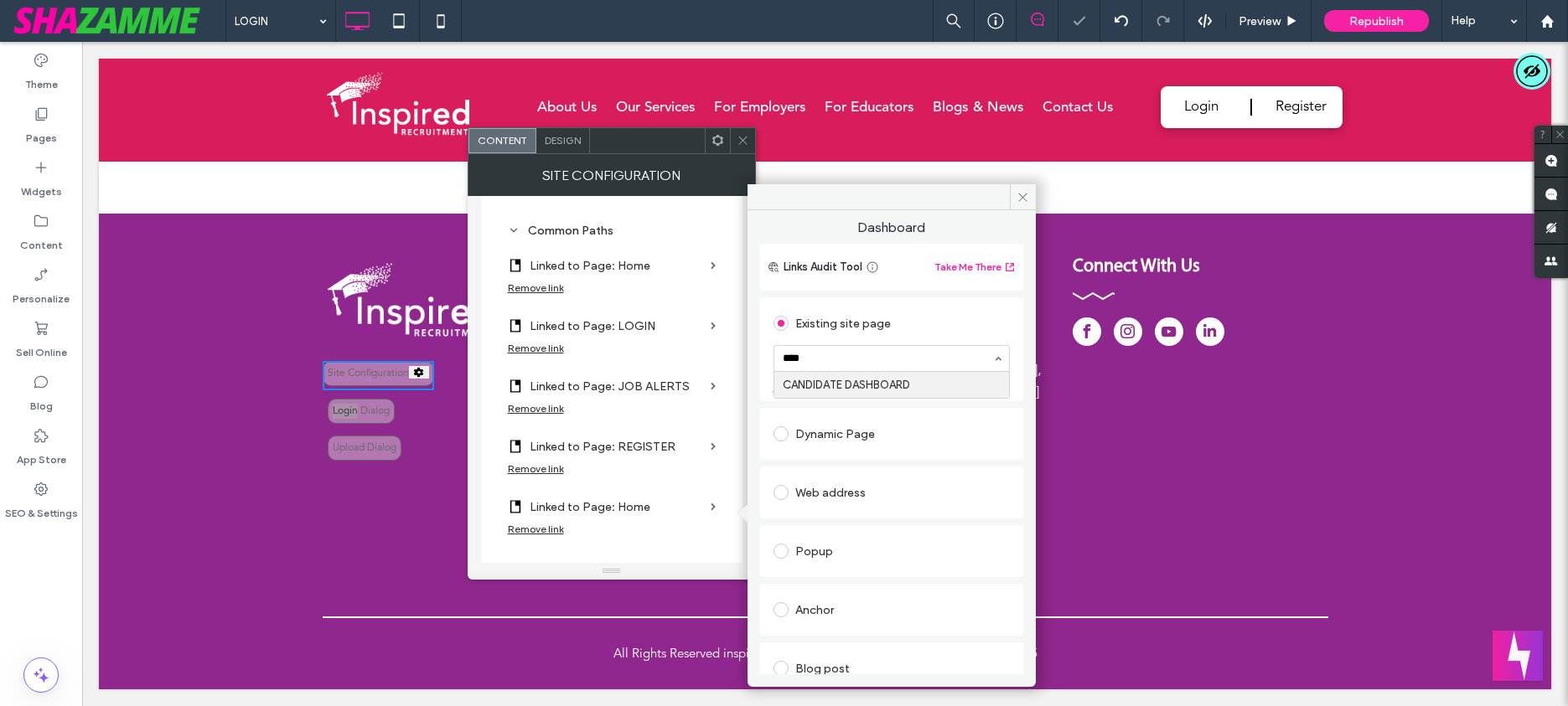 type on "*****" 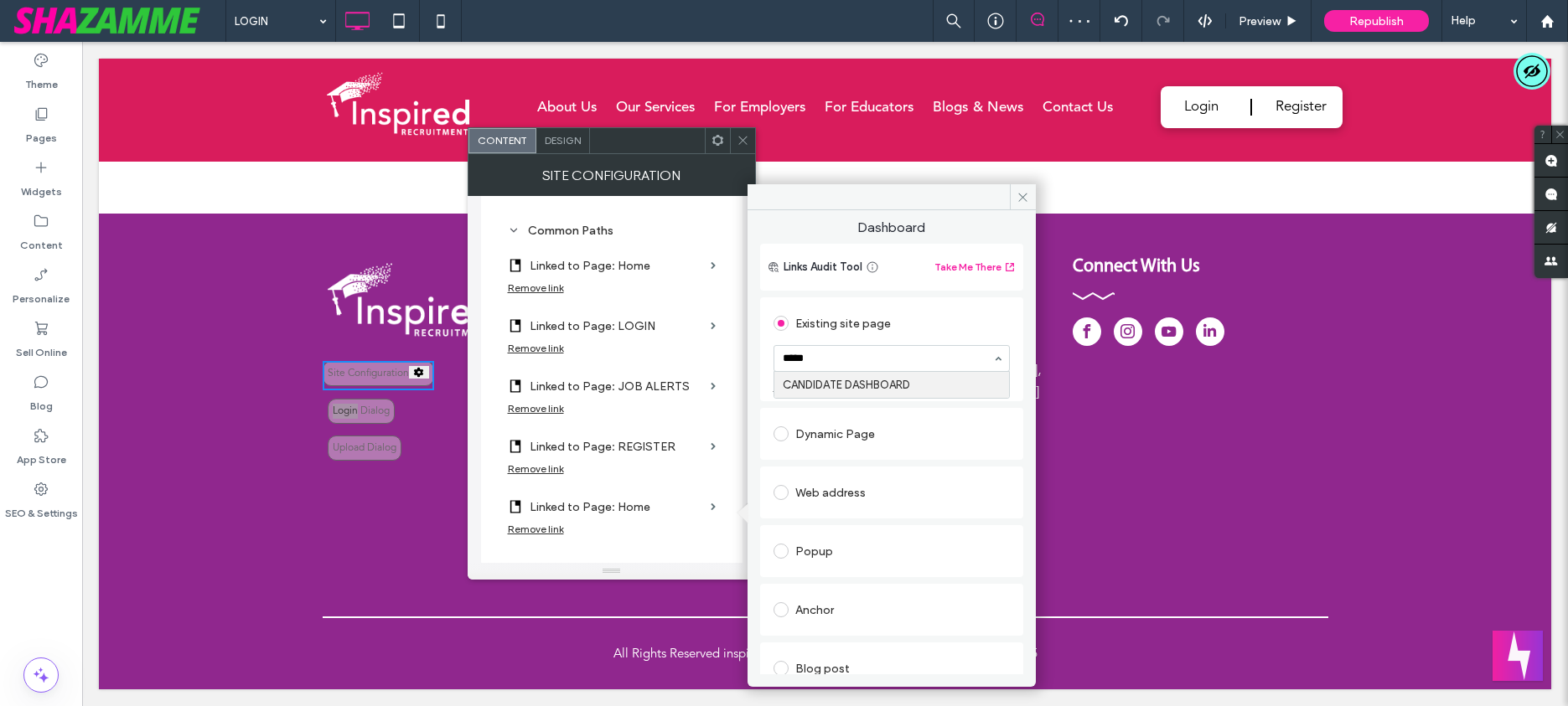 type 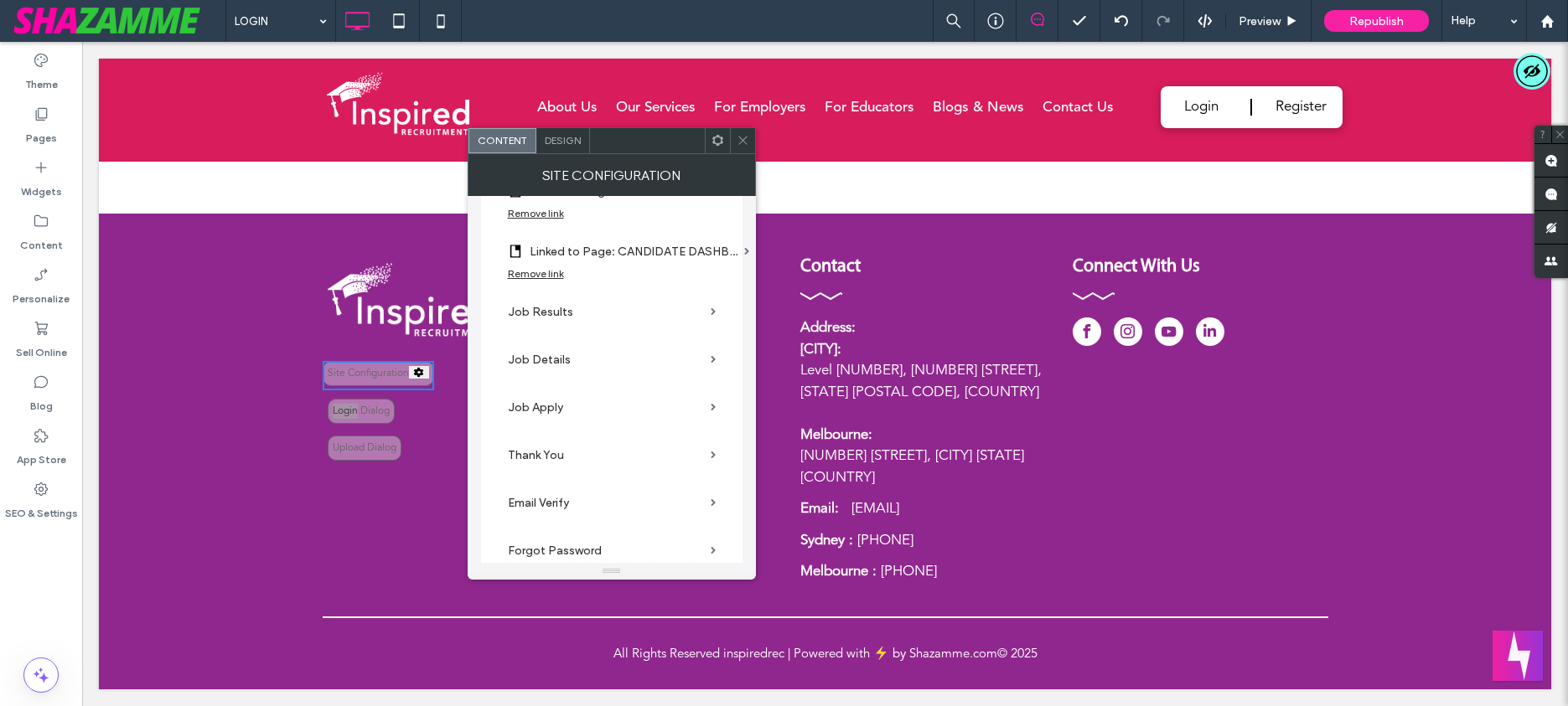 scroll, scrollTop: 1492, scrollLeft: 0, axis: vertical 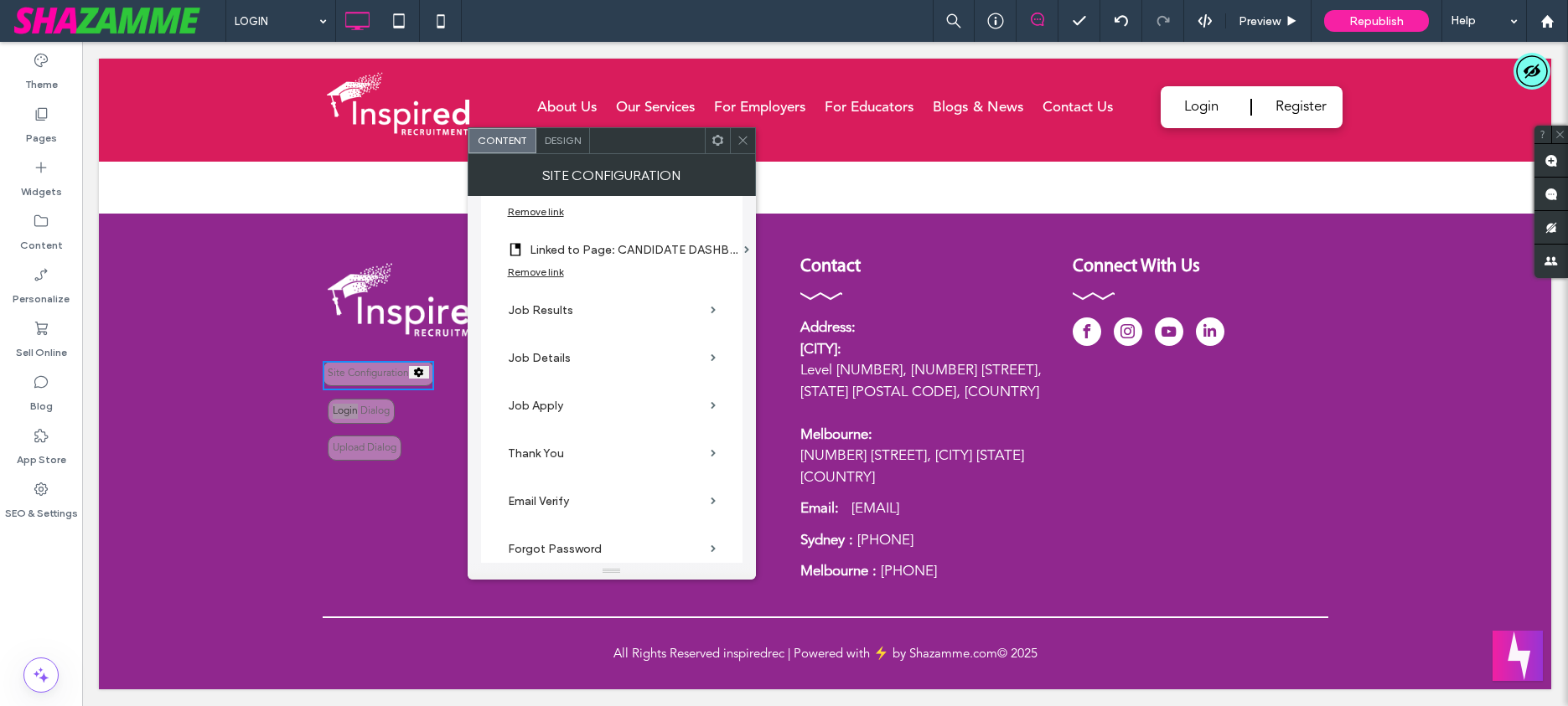 click on "Job Results" at bounding box center (612, 310) 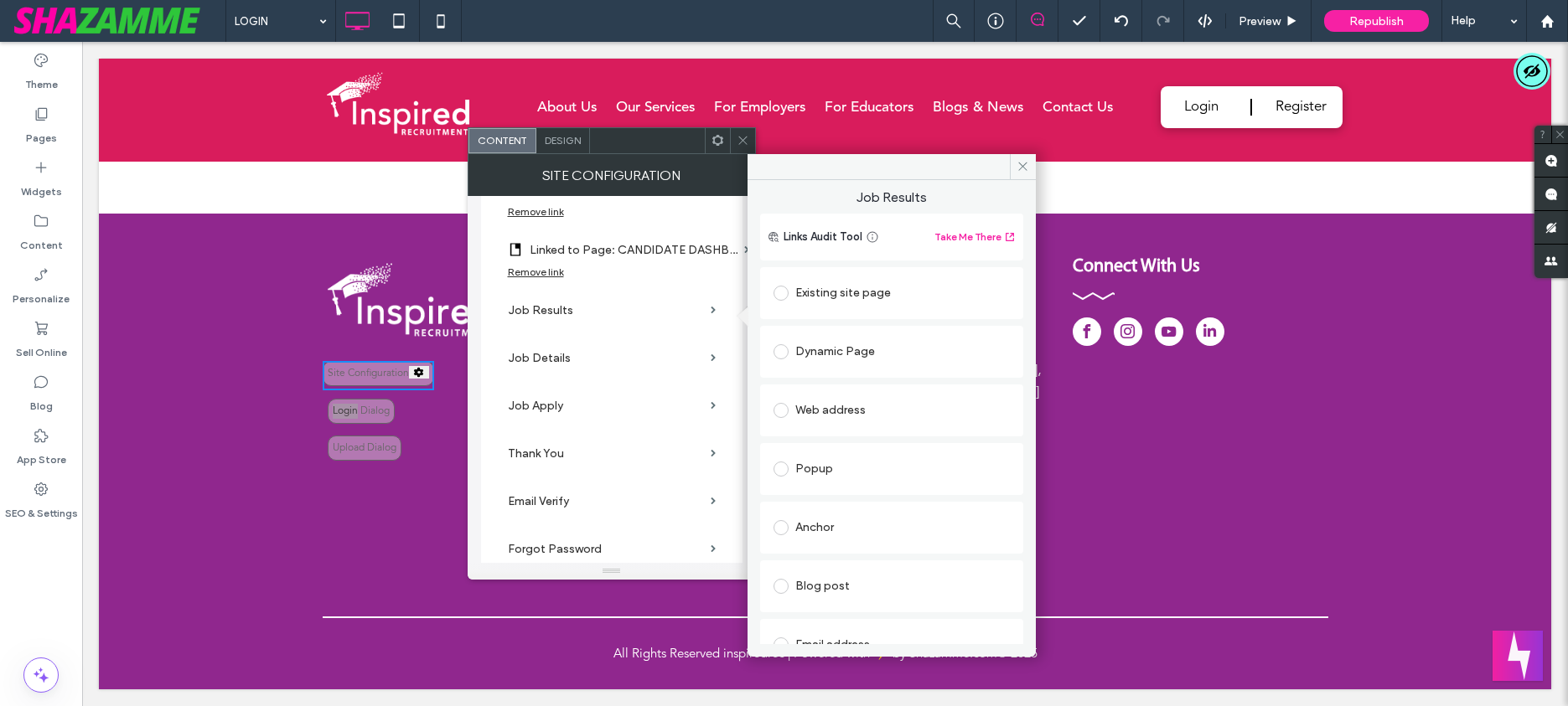 click on "Existing site page" at bounding box center (892, 293) 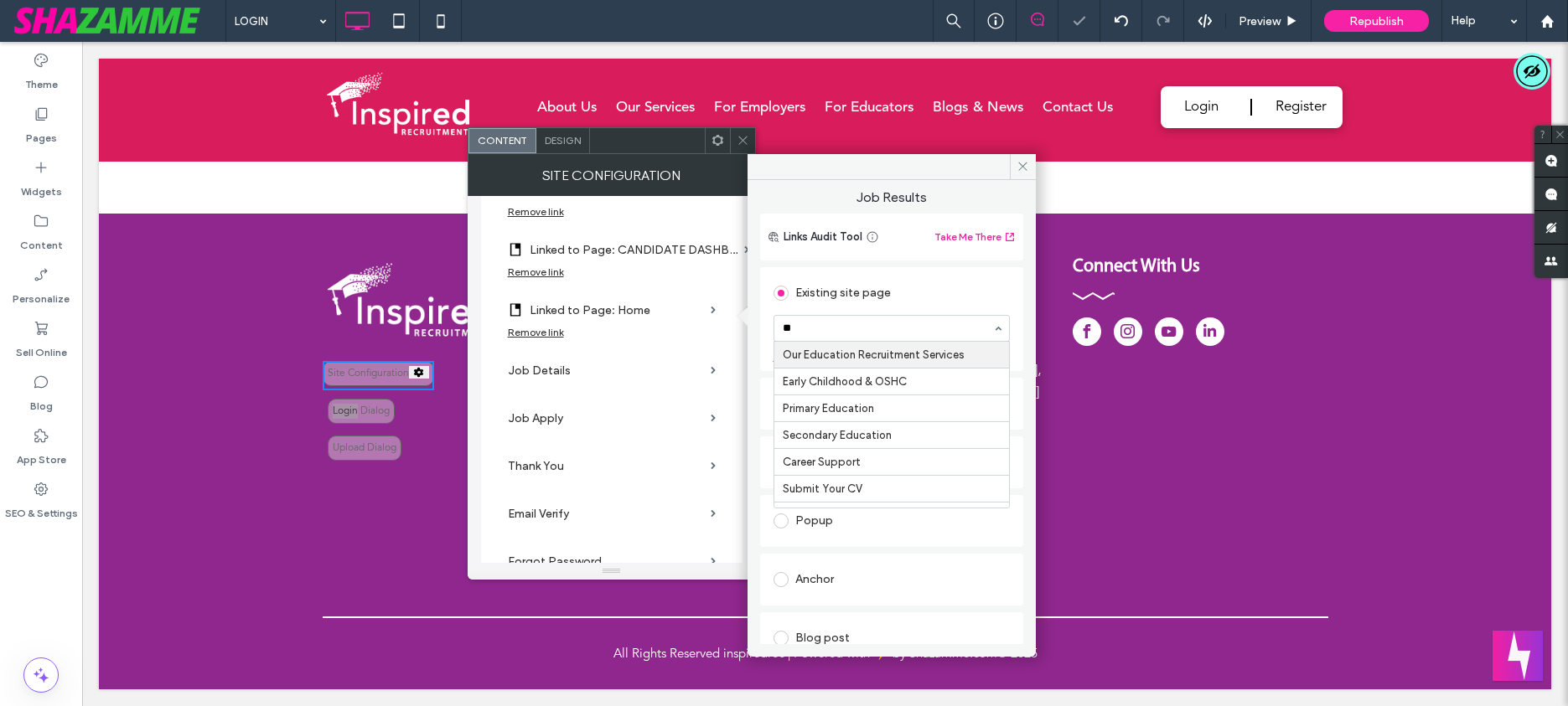 type on "***" 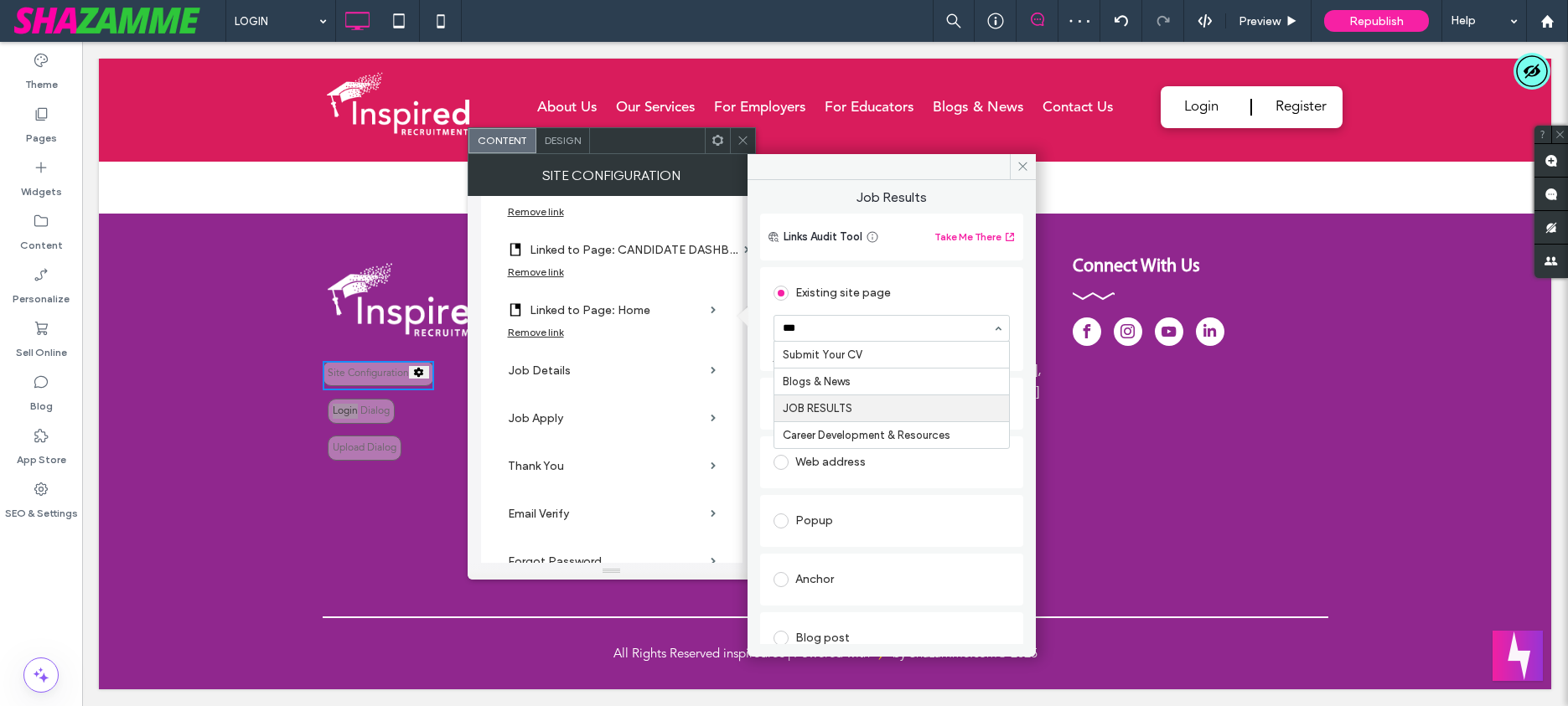 type 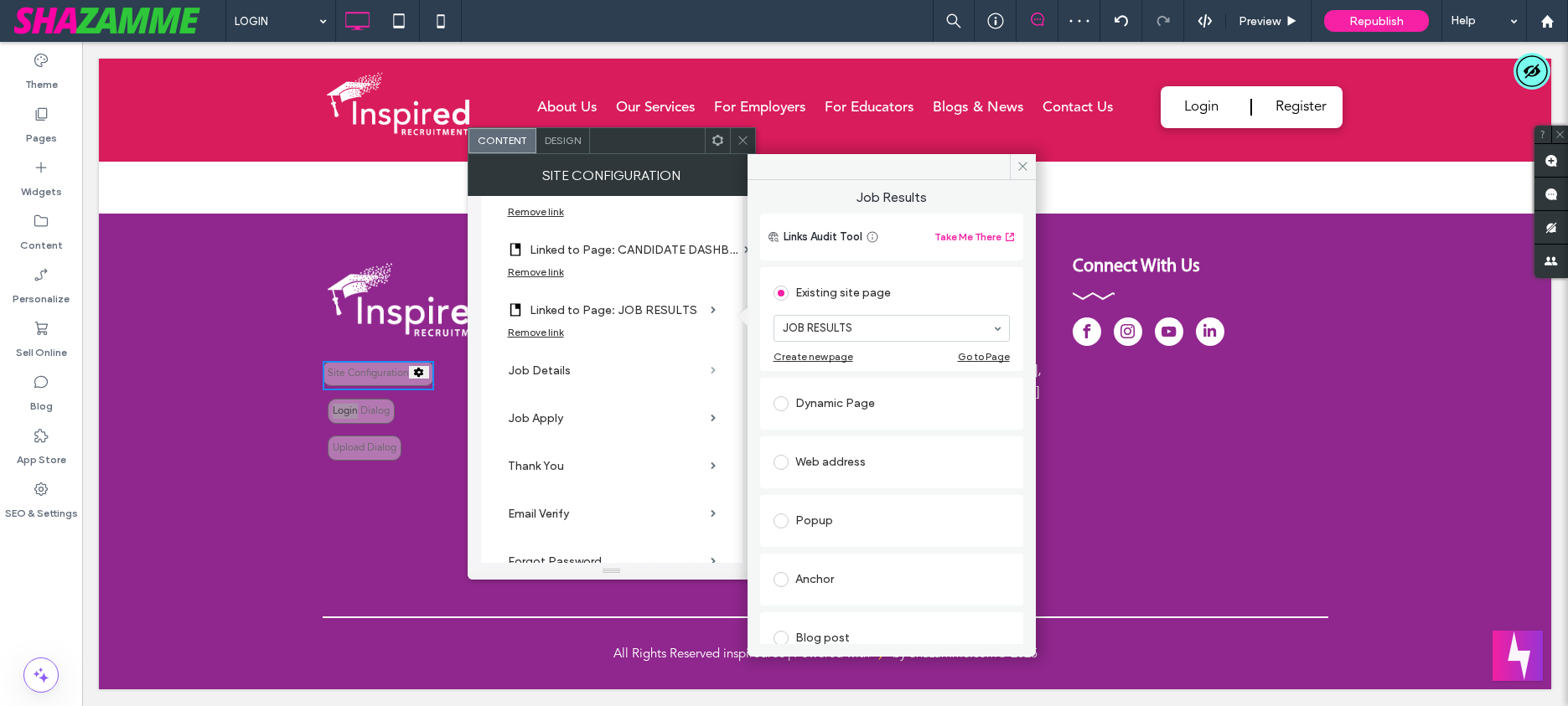 click at bounding box center [713, 370] 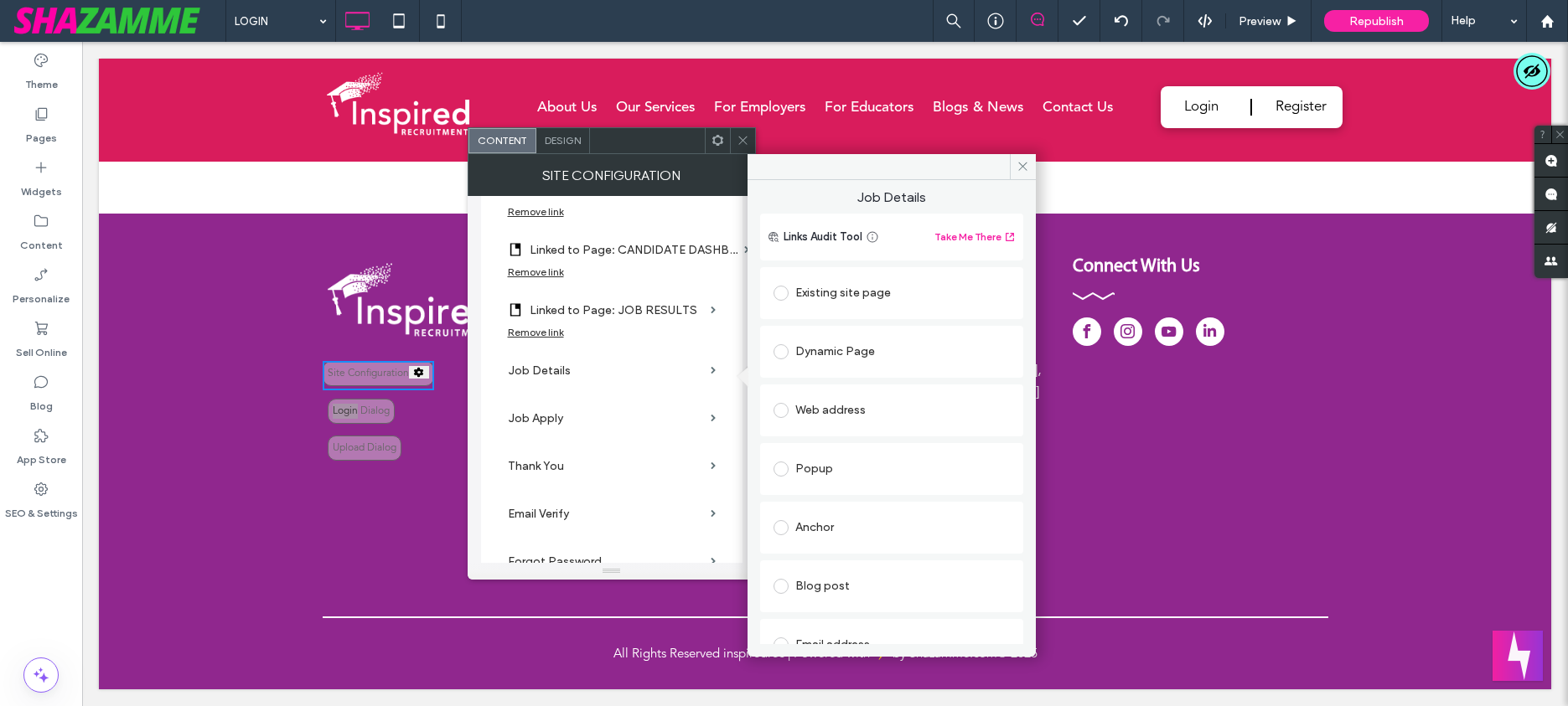 click at bounding box center (781, 293) 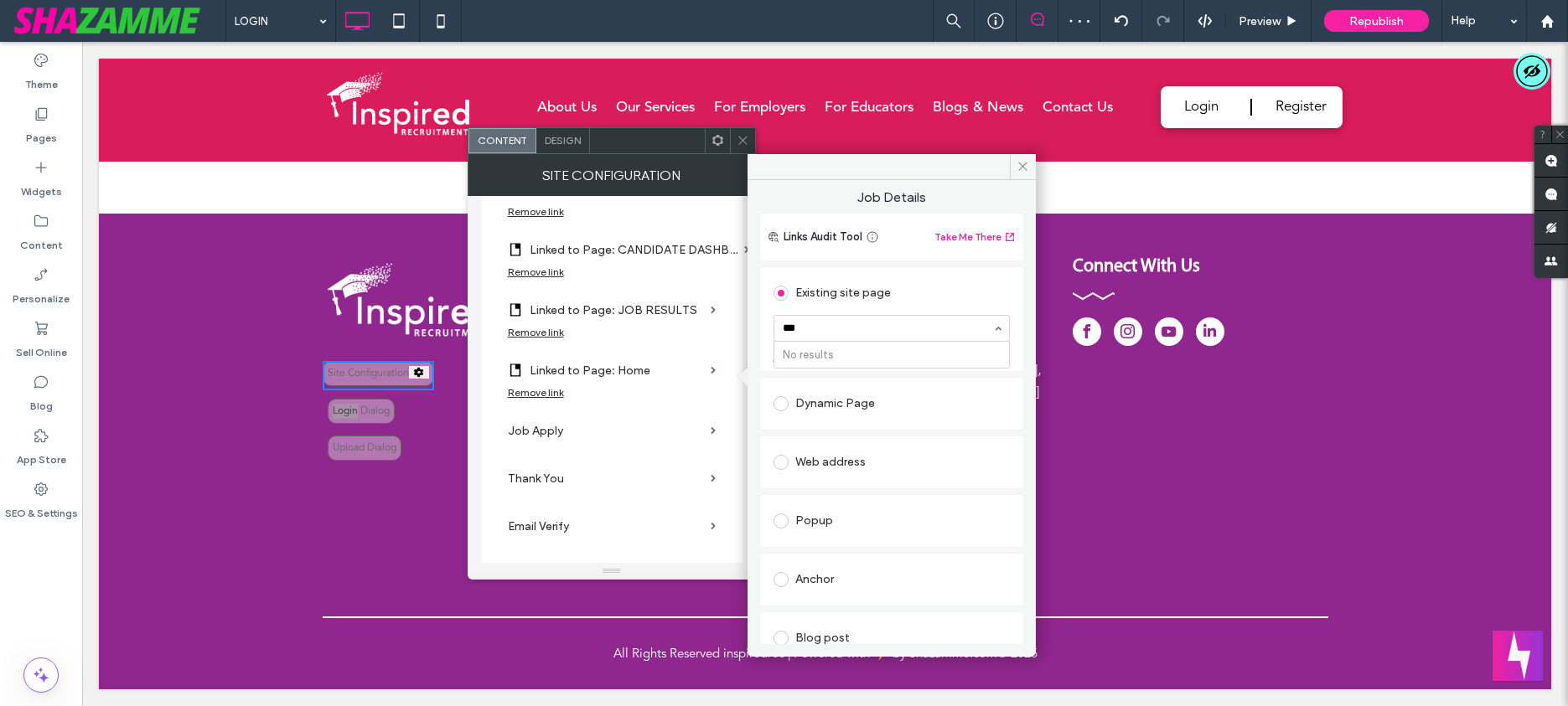 type on "***" 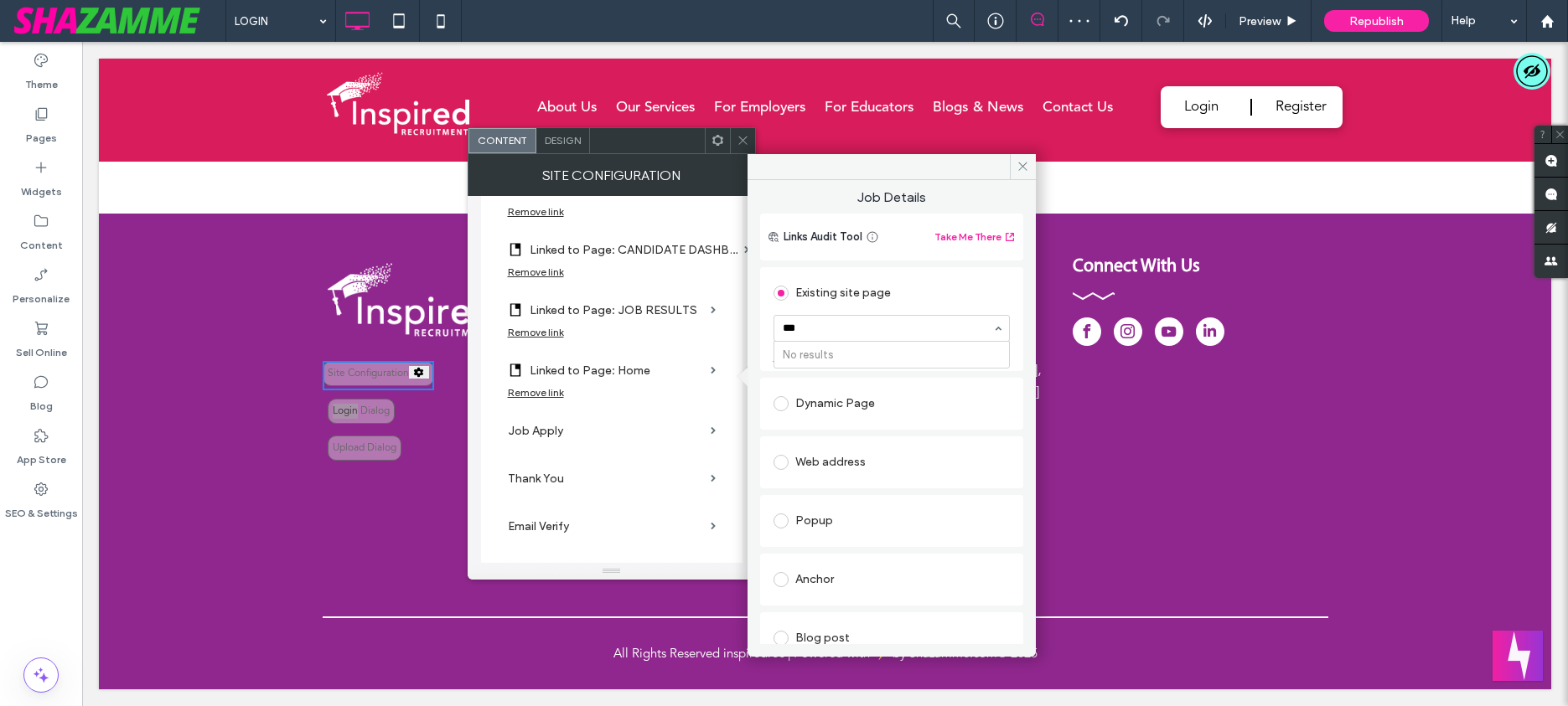 type 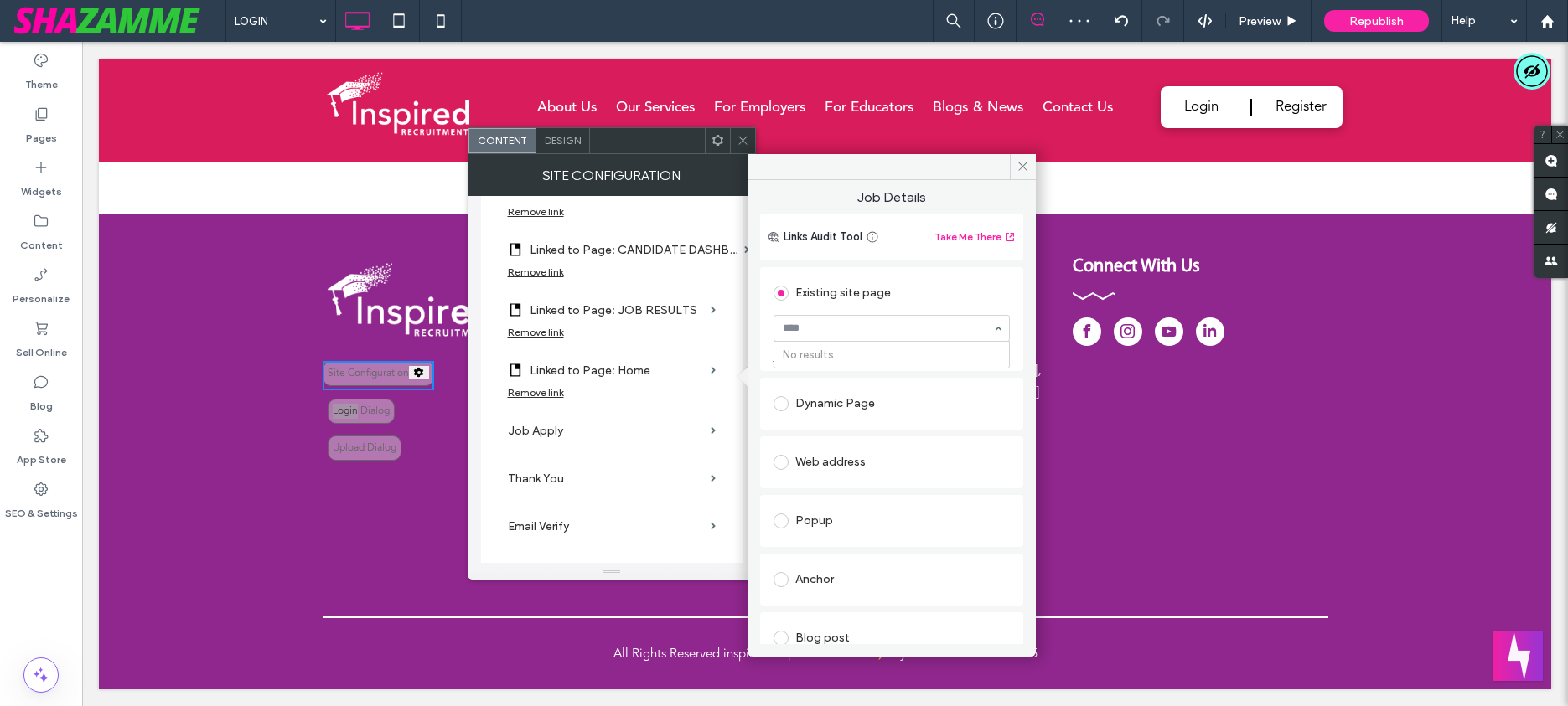 click at bounding box center (781, 404) 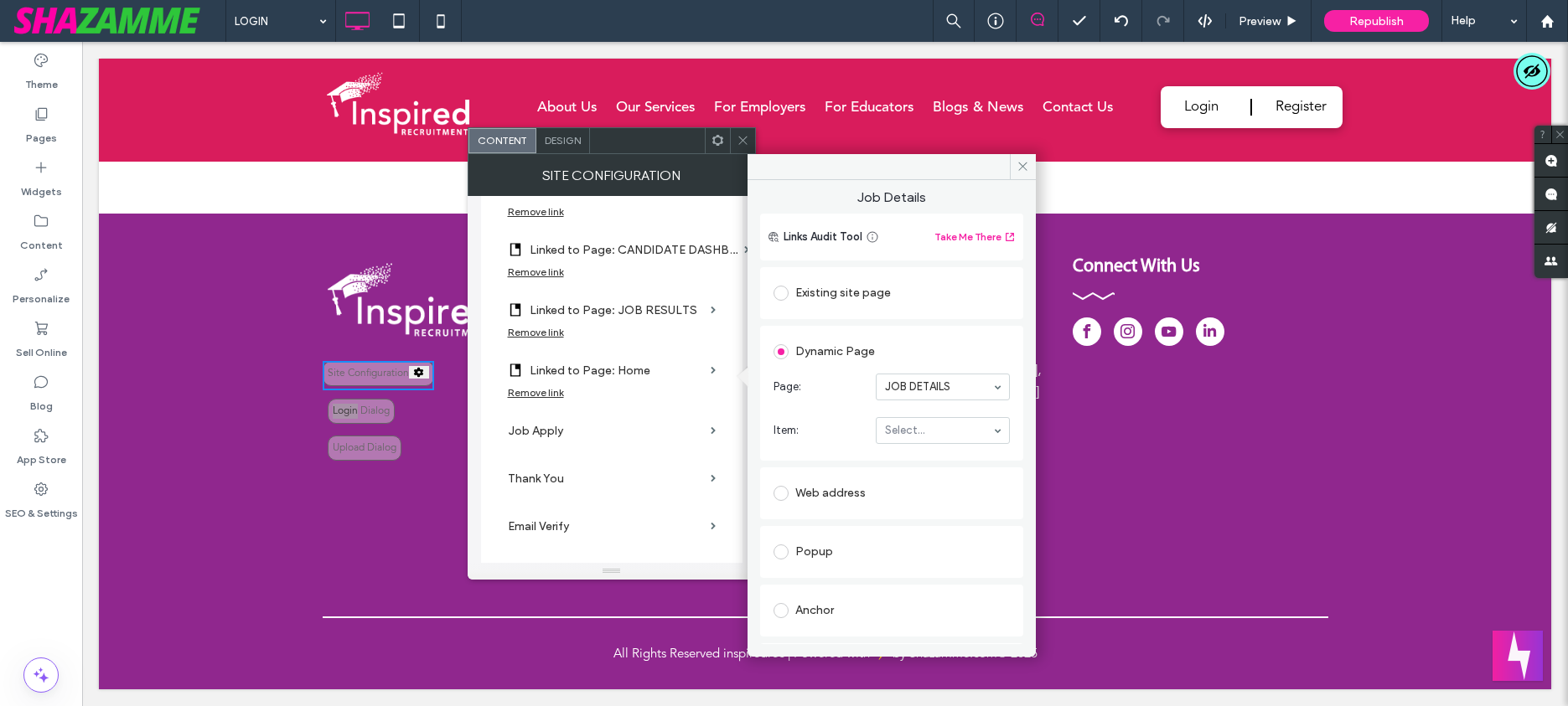 click on "Item: Select..." at bounding box center [892, 430] 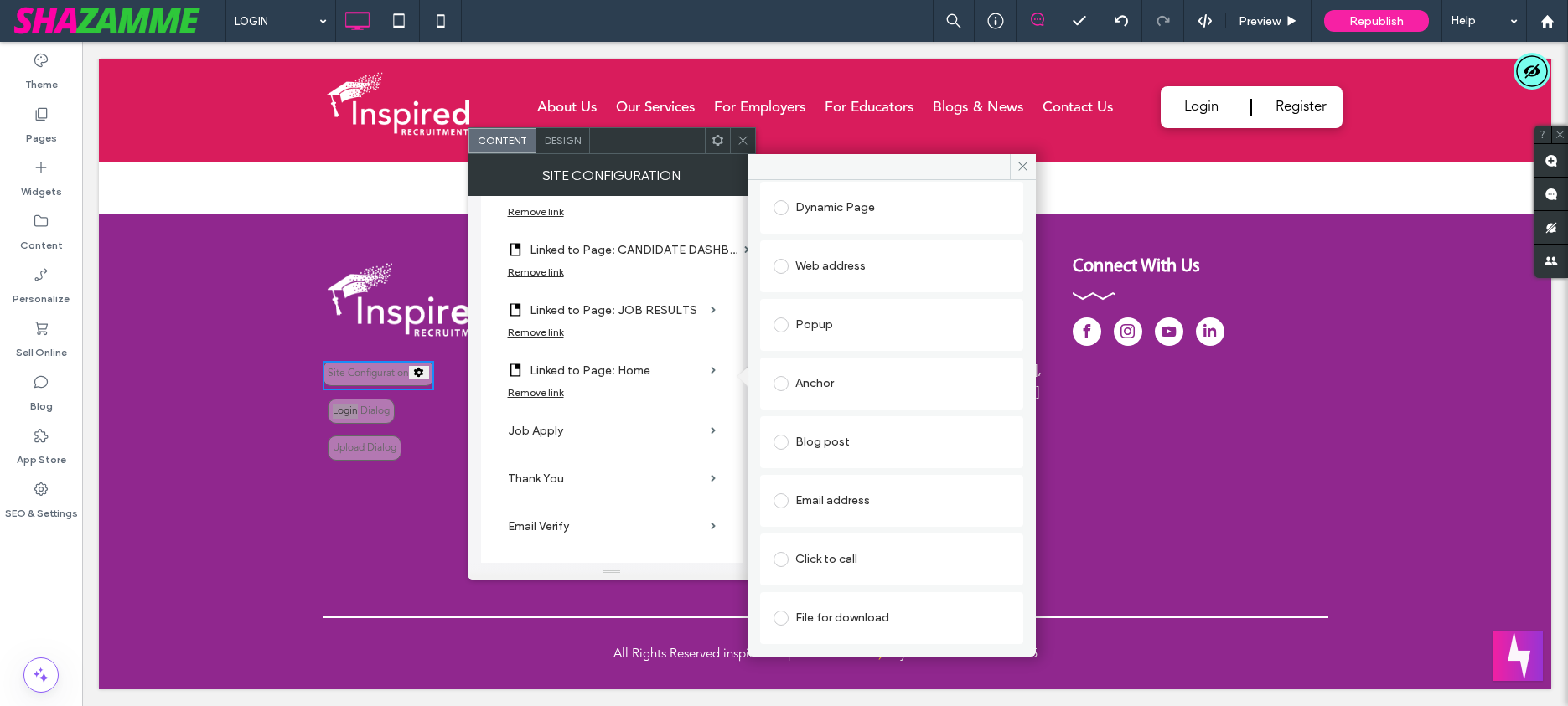 scroll, scrollTop: 0, scrollLeft: 0, axis: both 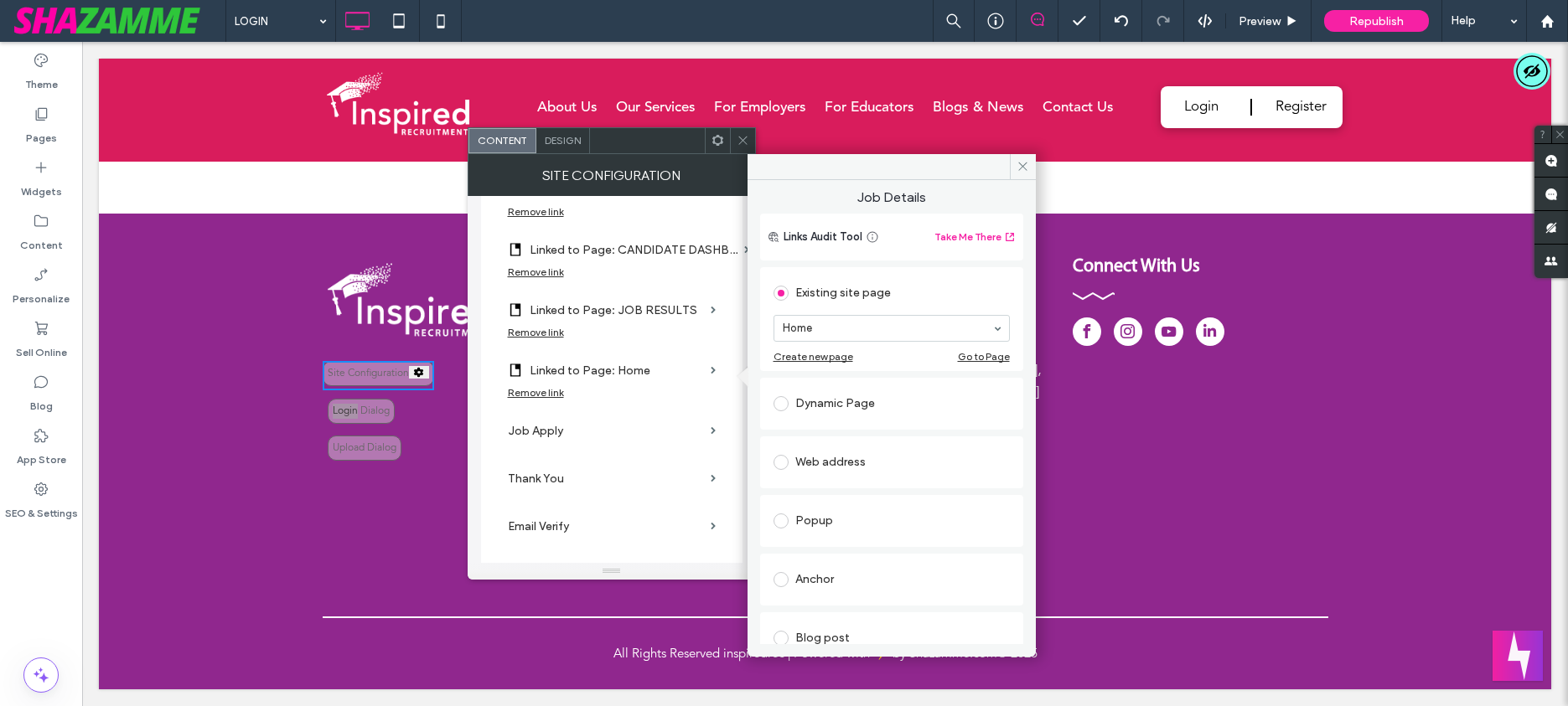 click at bounding box center [781, 293] 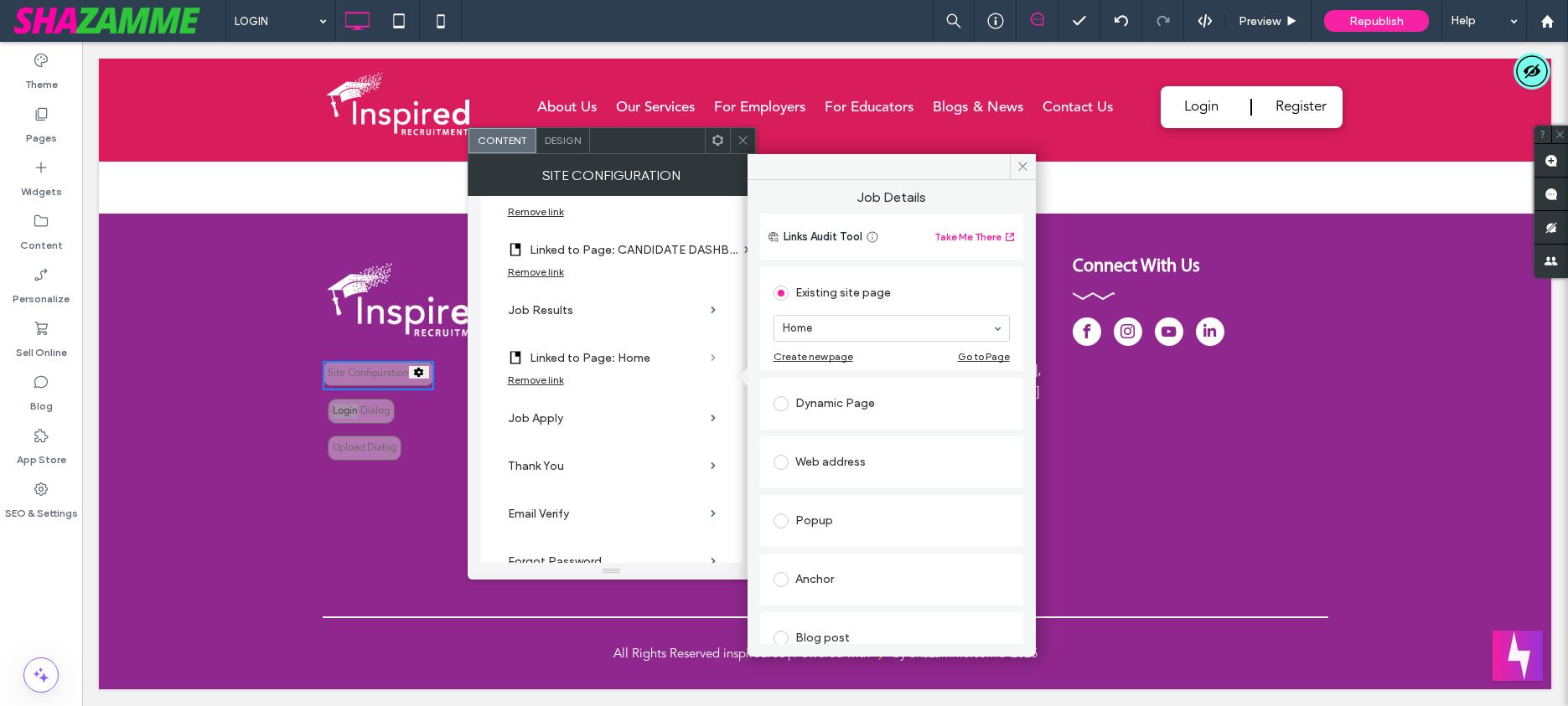 click at bounding box center [713, 358] 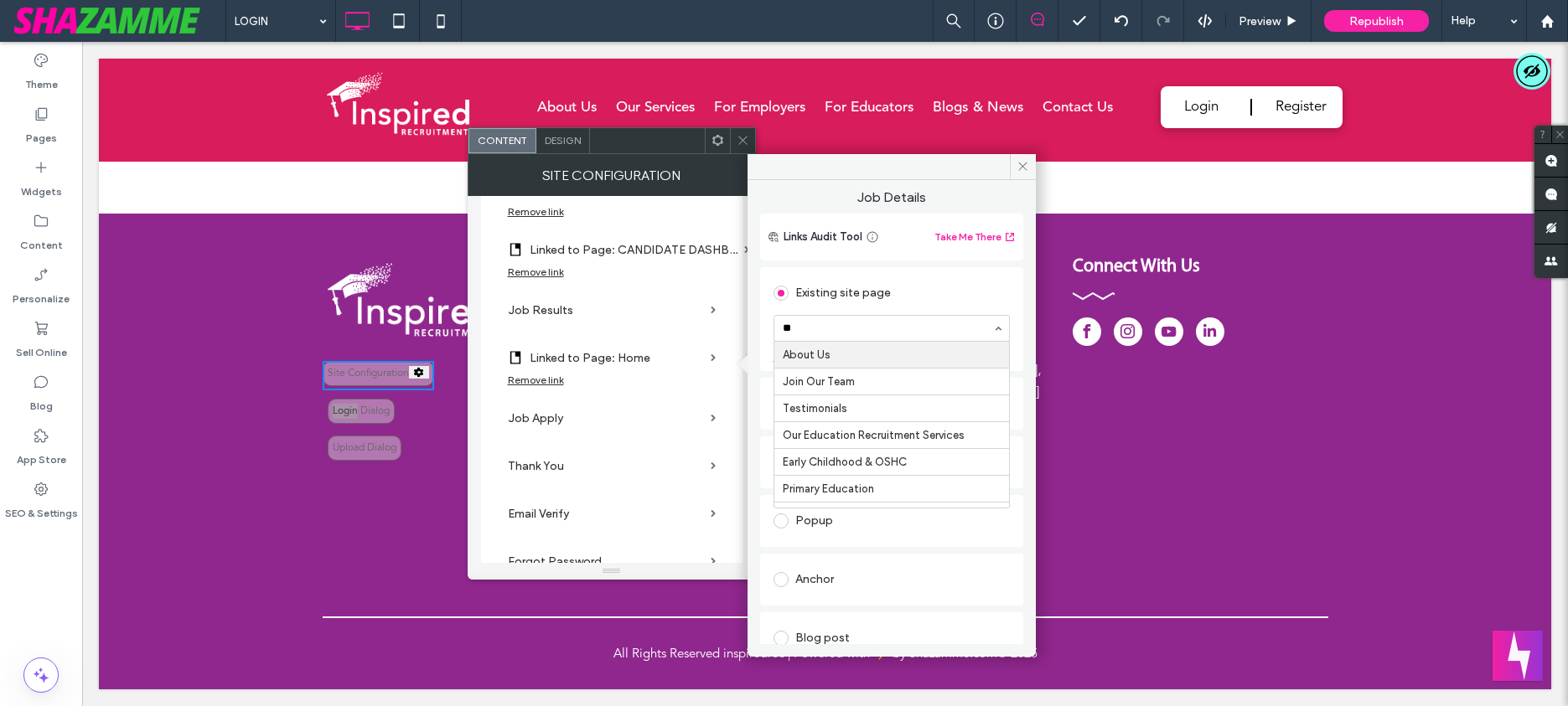 type on "***" 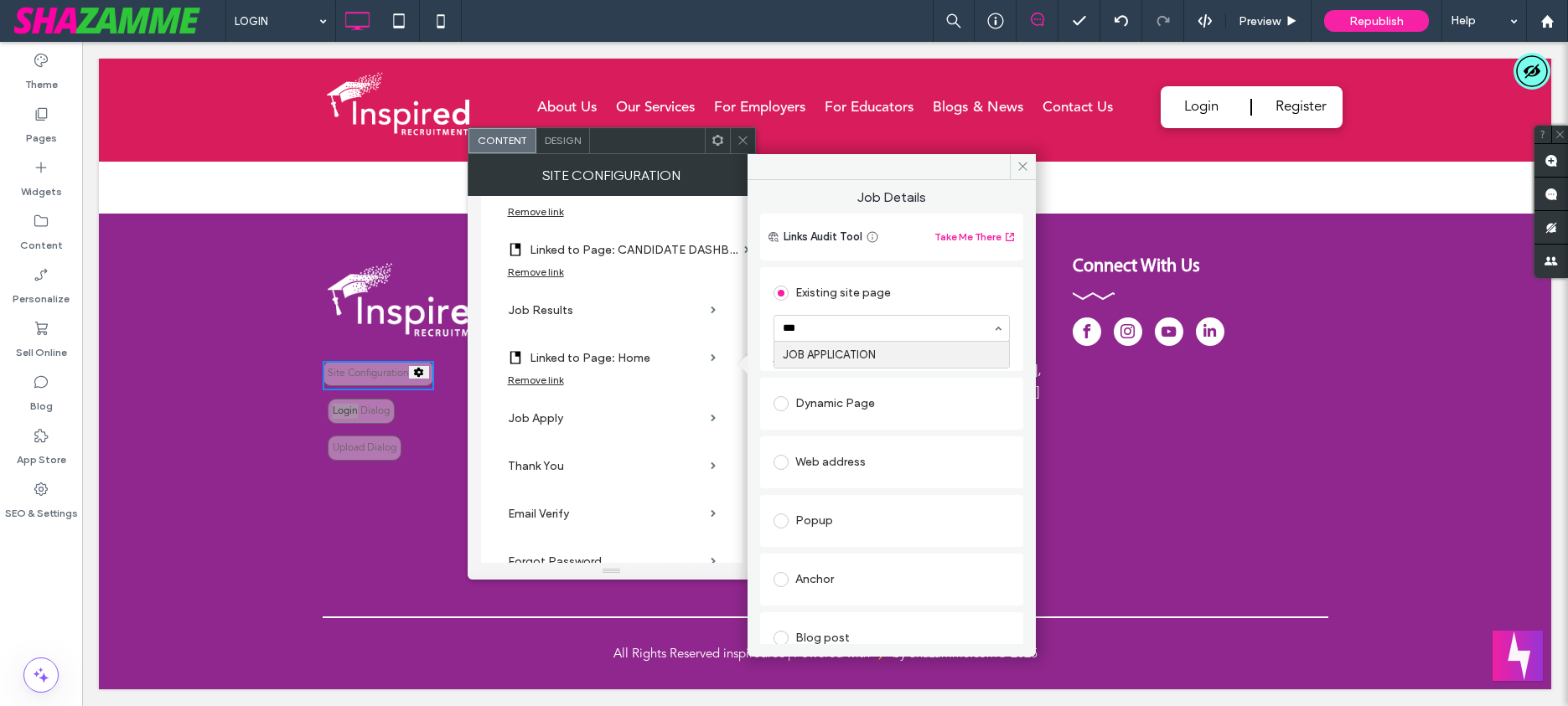 type 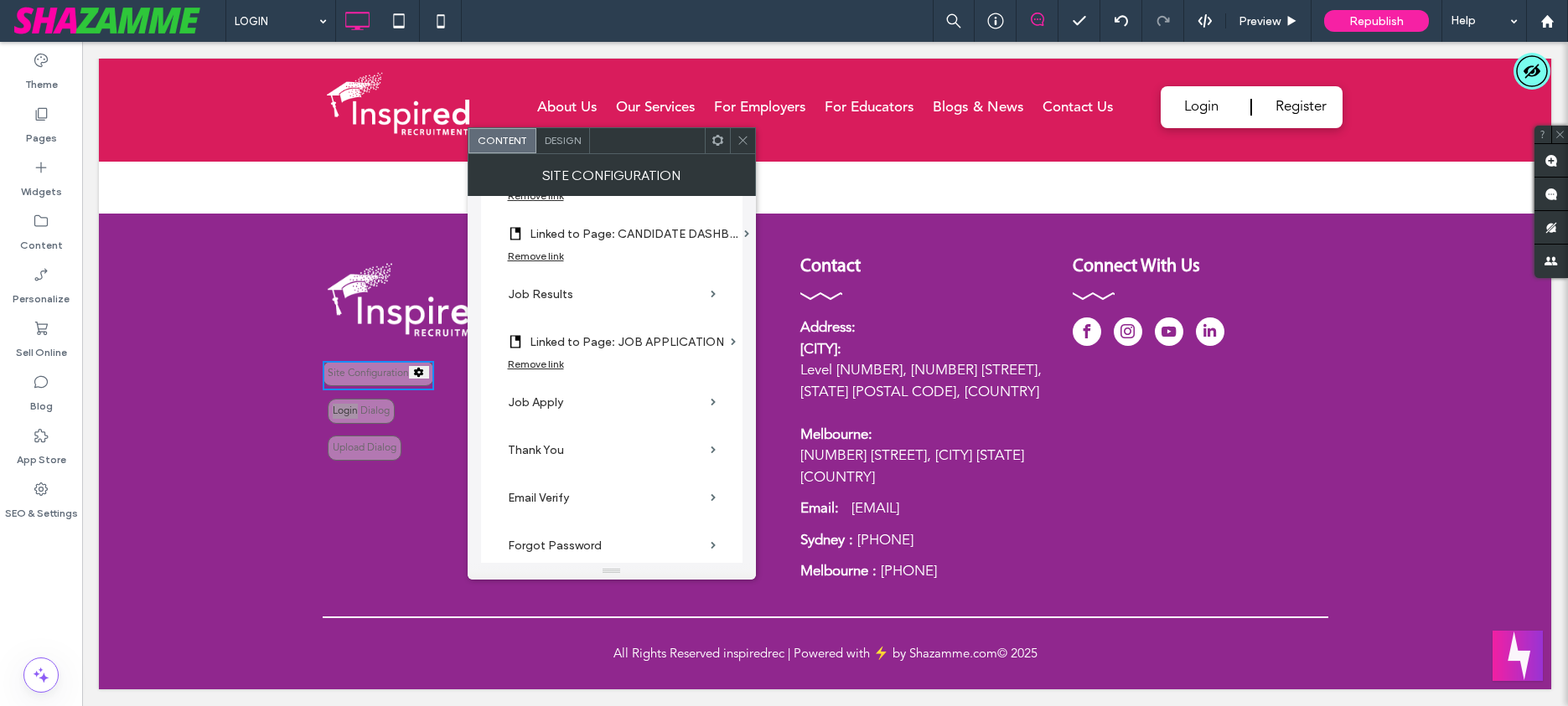 scroll, scrollTop: 1503, scrollLeft: 0, axis: vertical 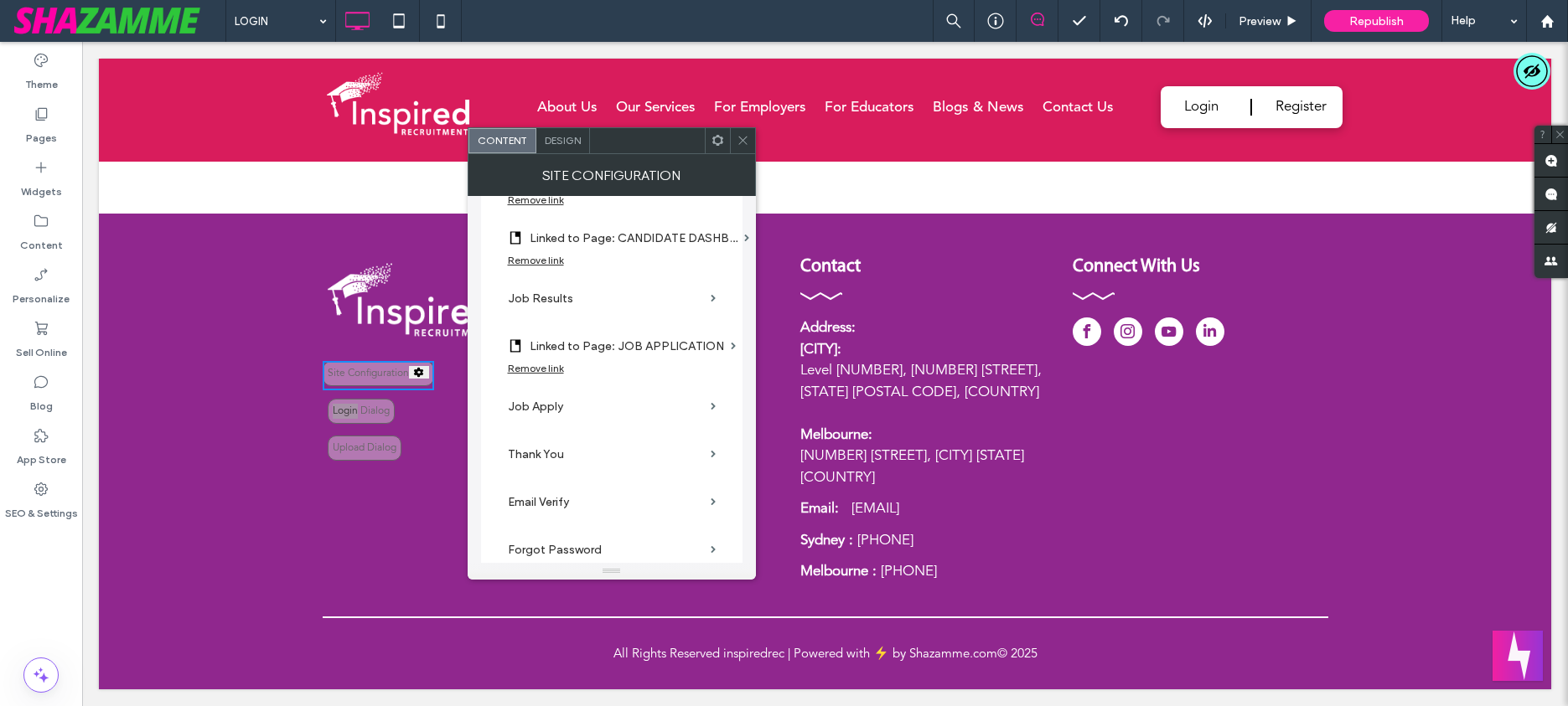 click on "Job Results" at bounding box center [606, 298] 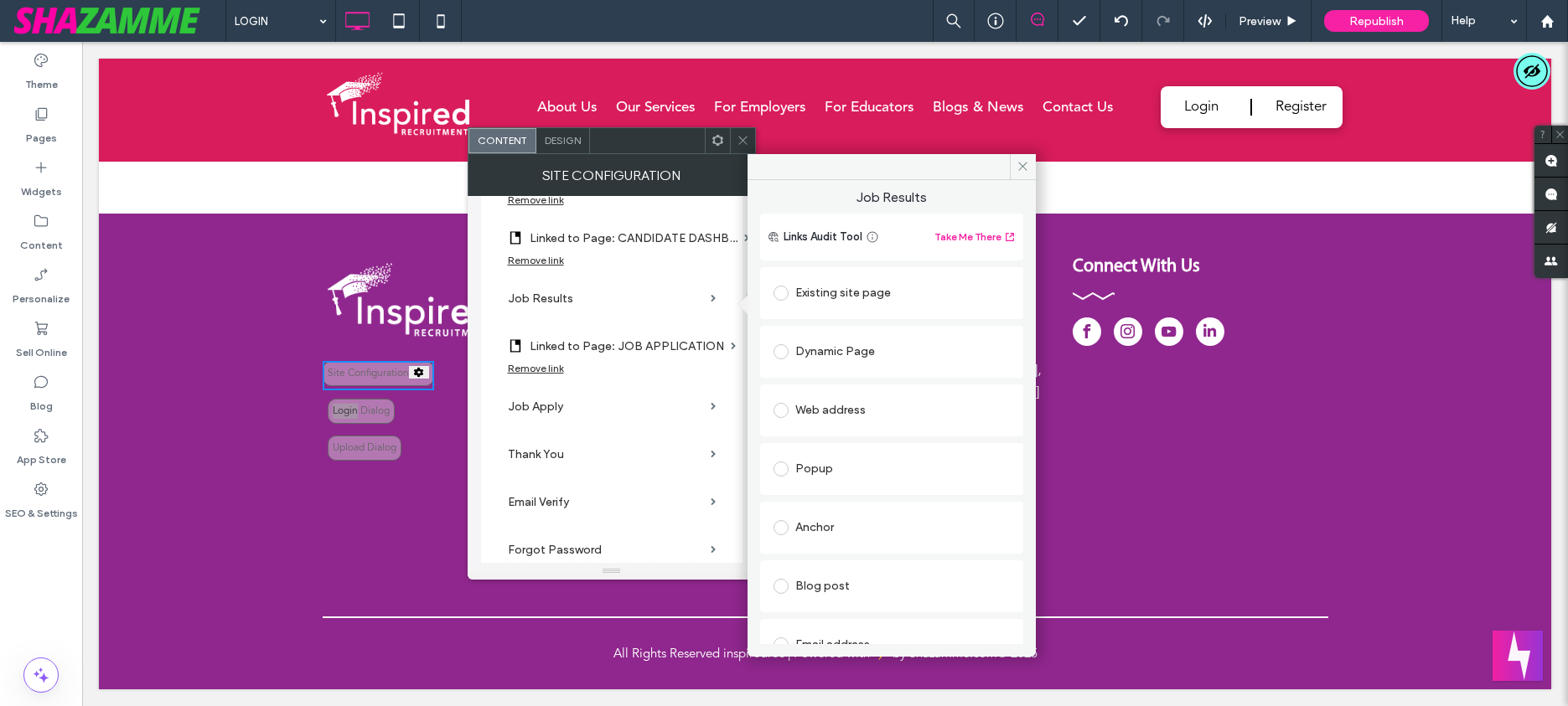 click on "Existing site page" at bounding box center [892, 293] 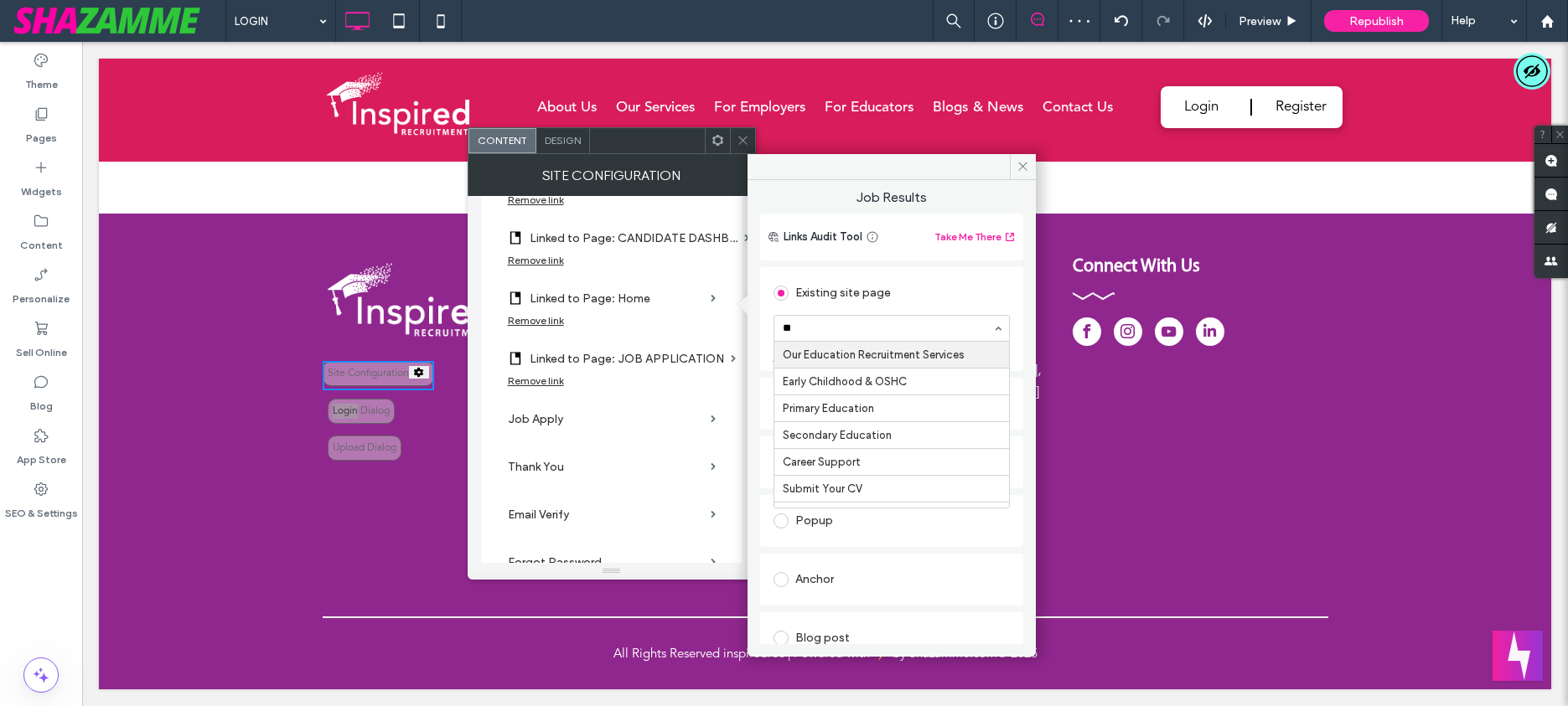 type on "***" 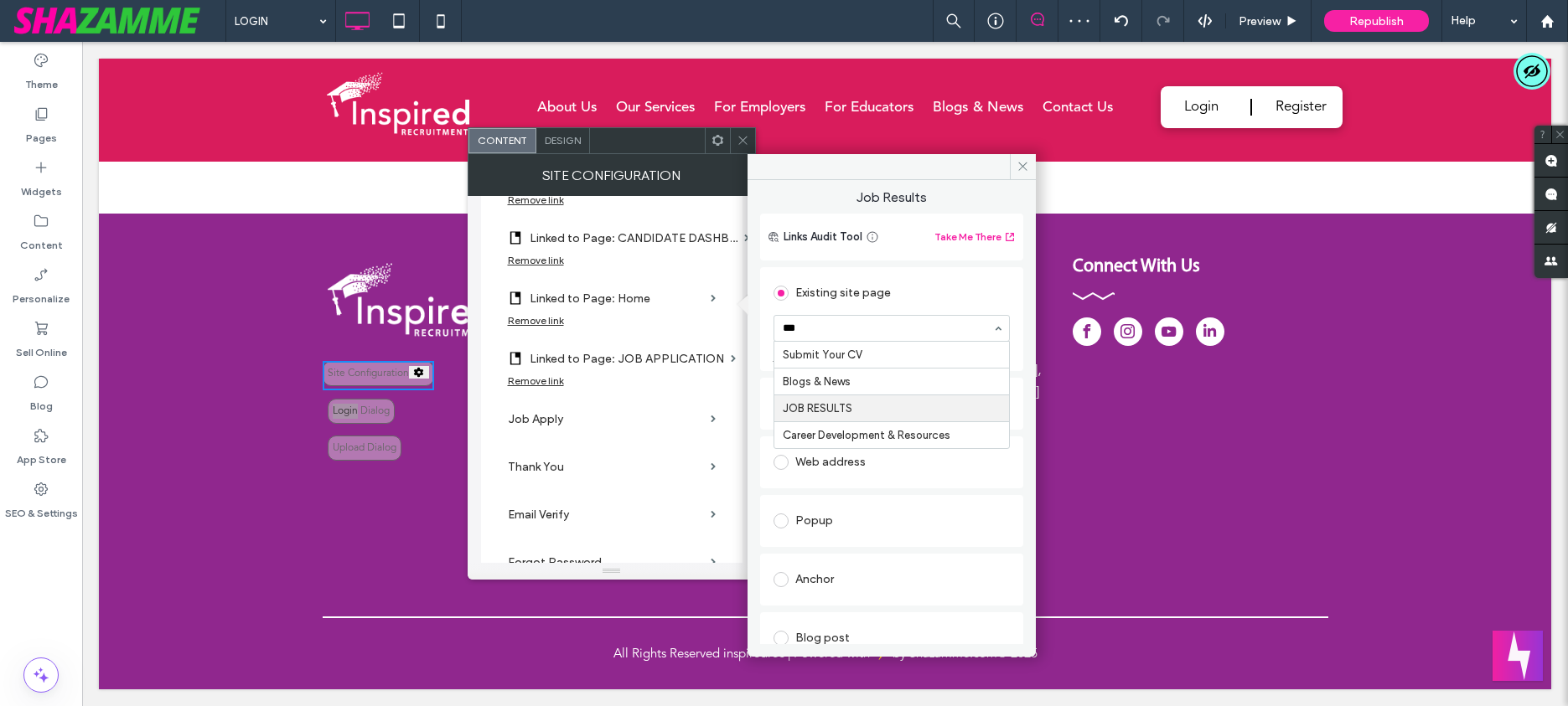 type 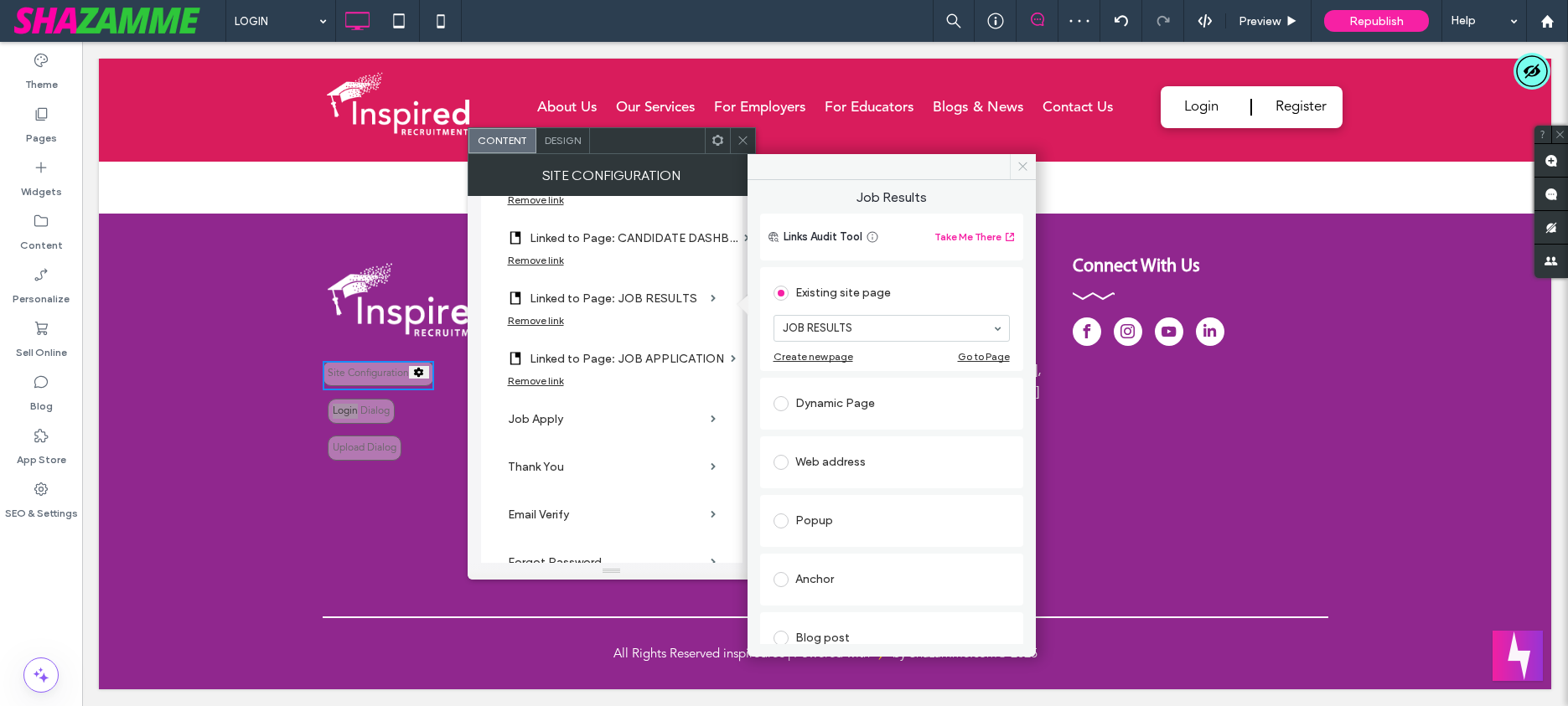 click 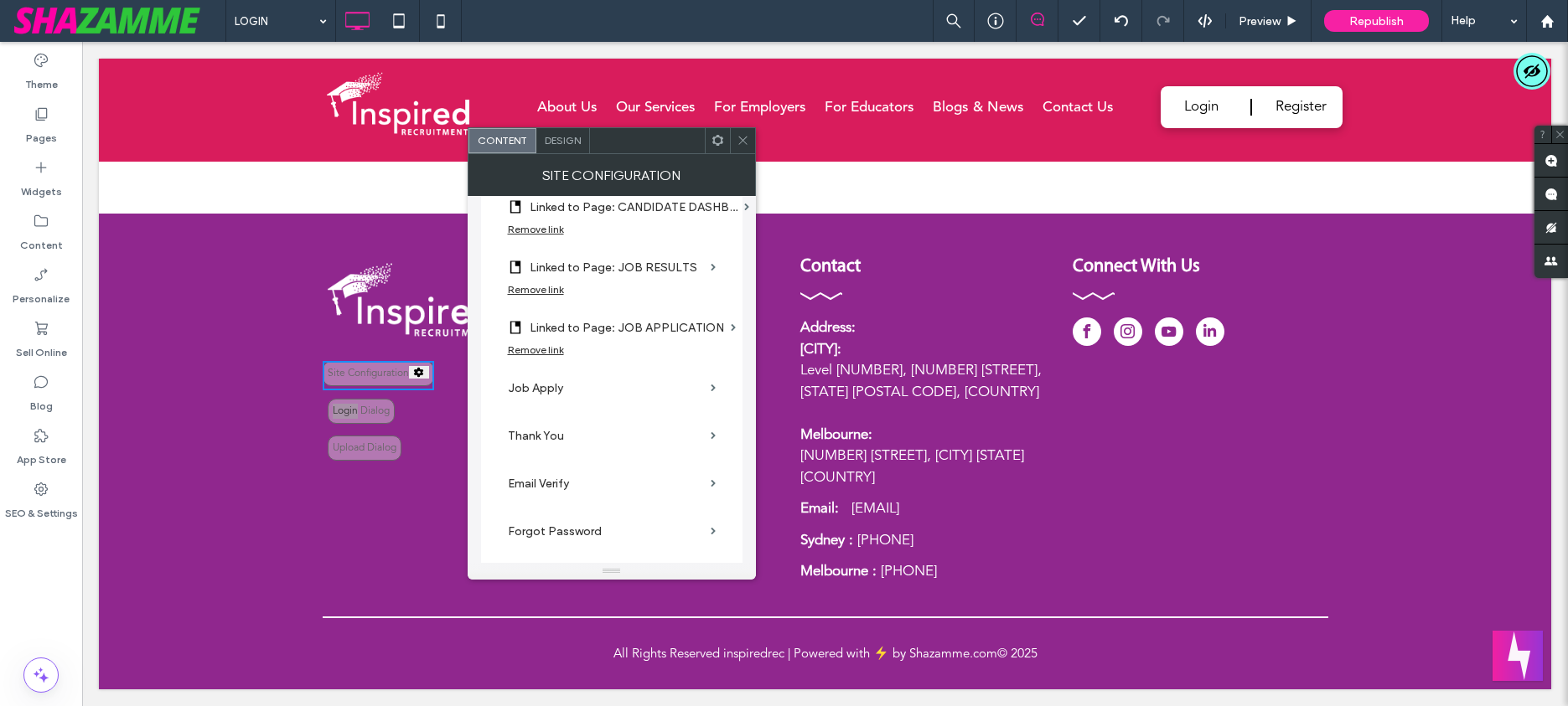 scroll, scrollTop: 1538, scrollLeft: 0, axis: vertical 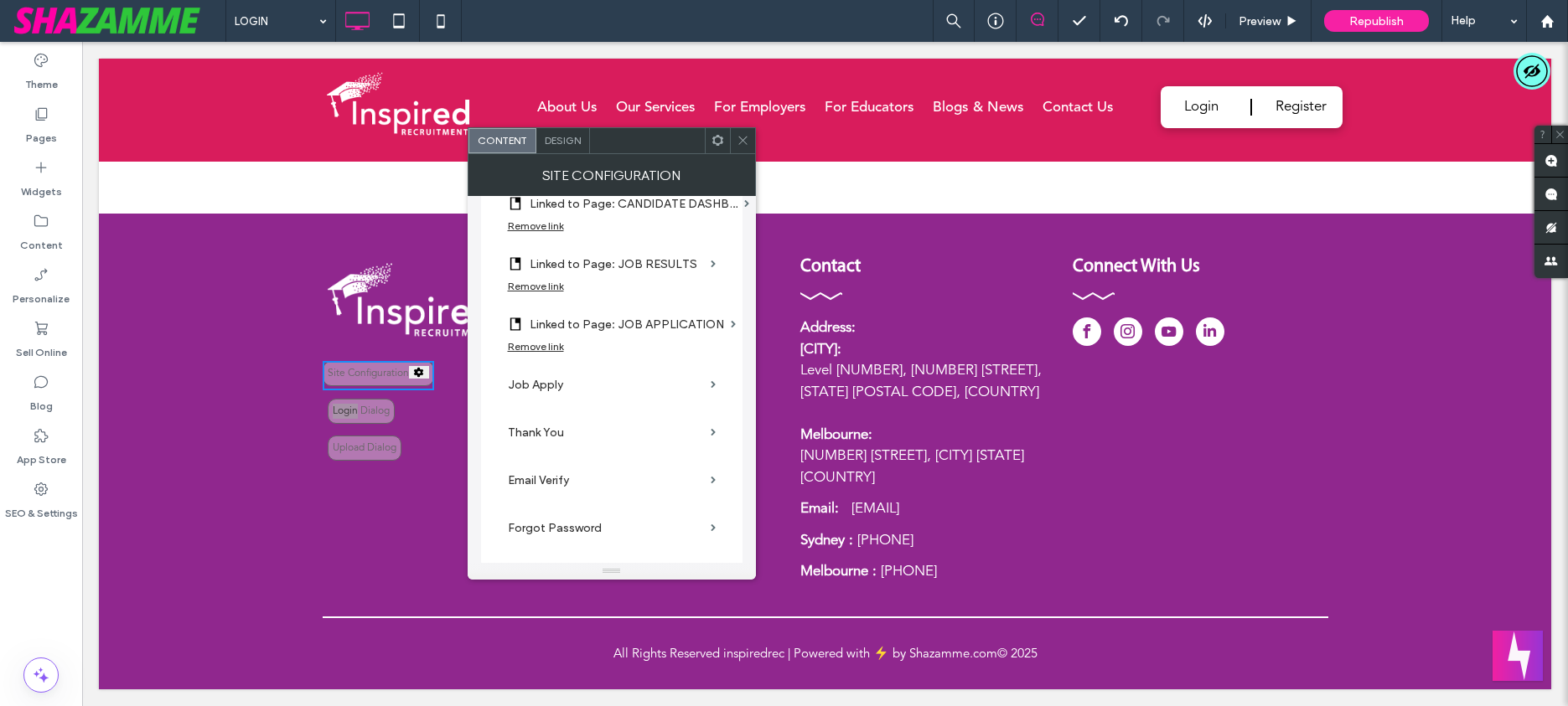 click on "Remove link" at bounding box center [536, 346] 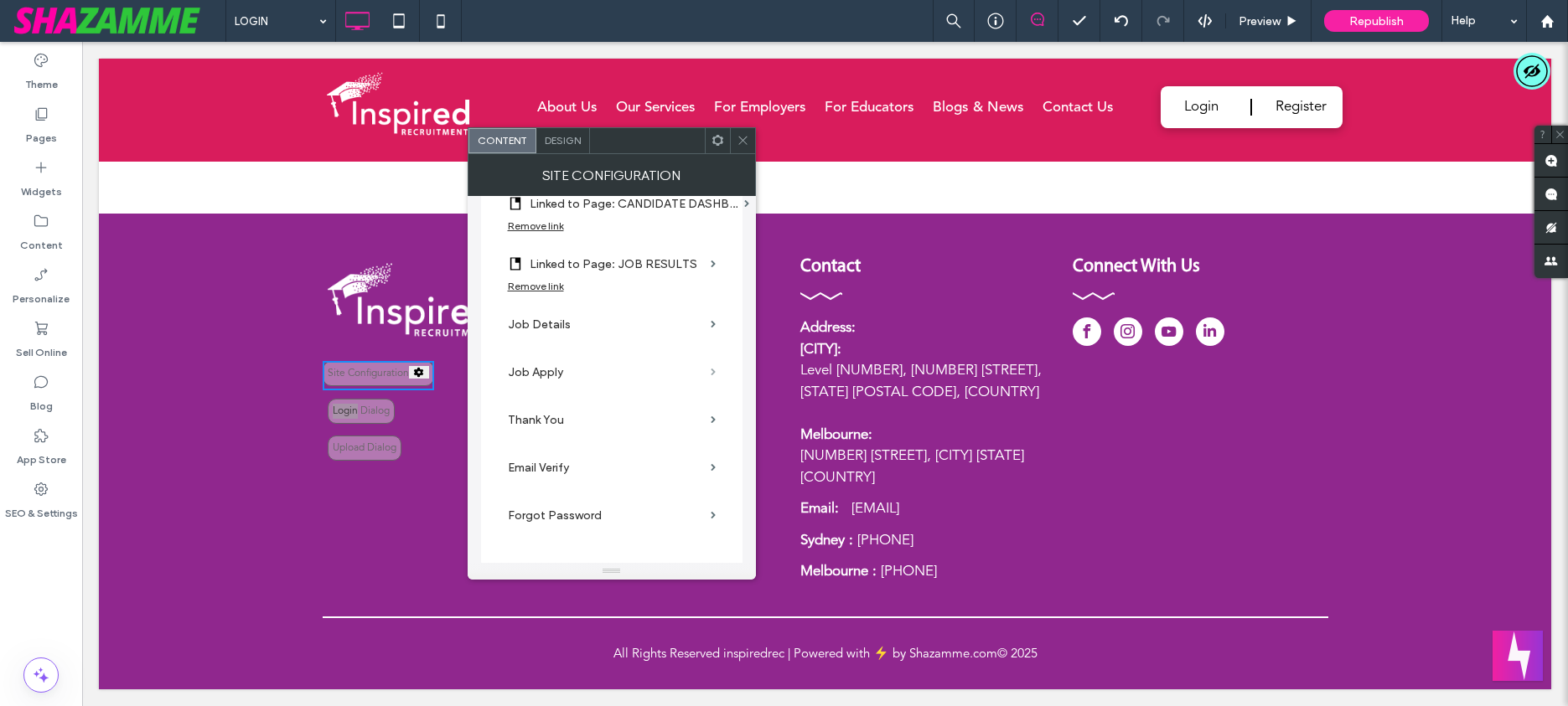 click at bounding box center (713, 372) 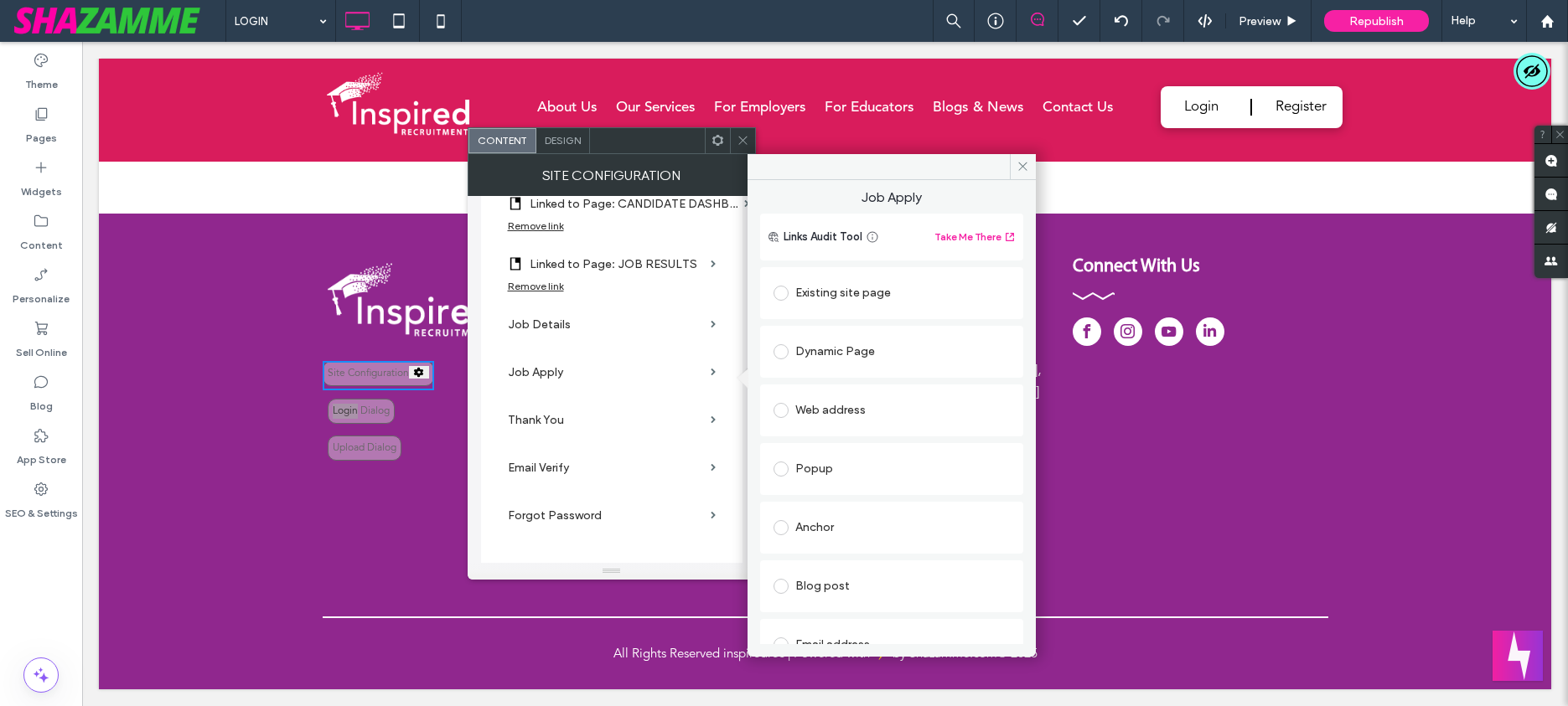 click on "Existing site page" at bounding box center [892, 293] 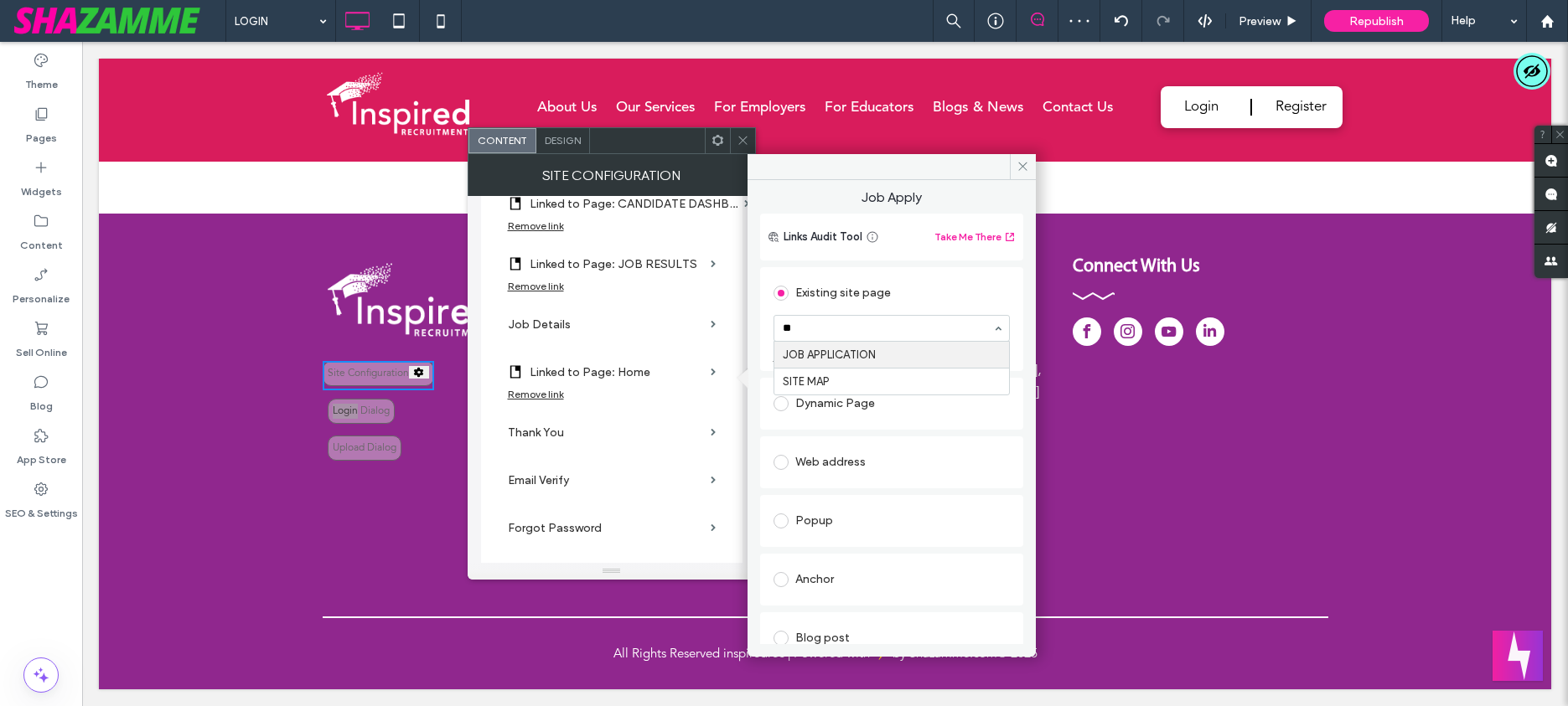 type on "***" 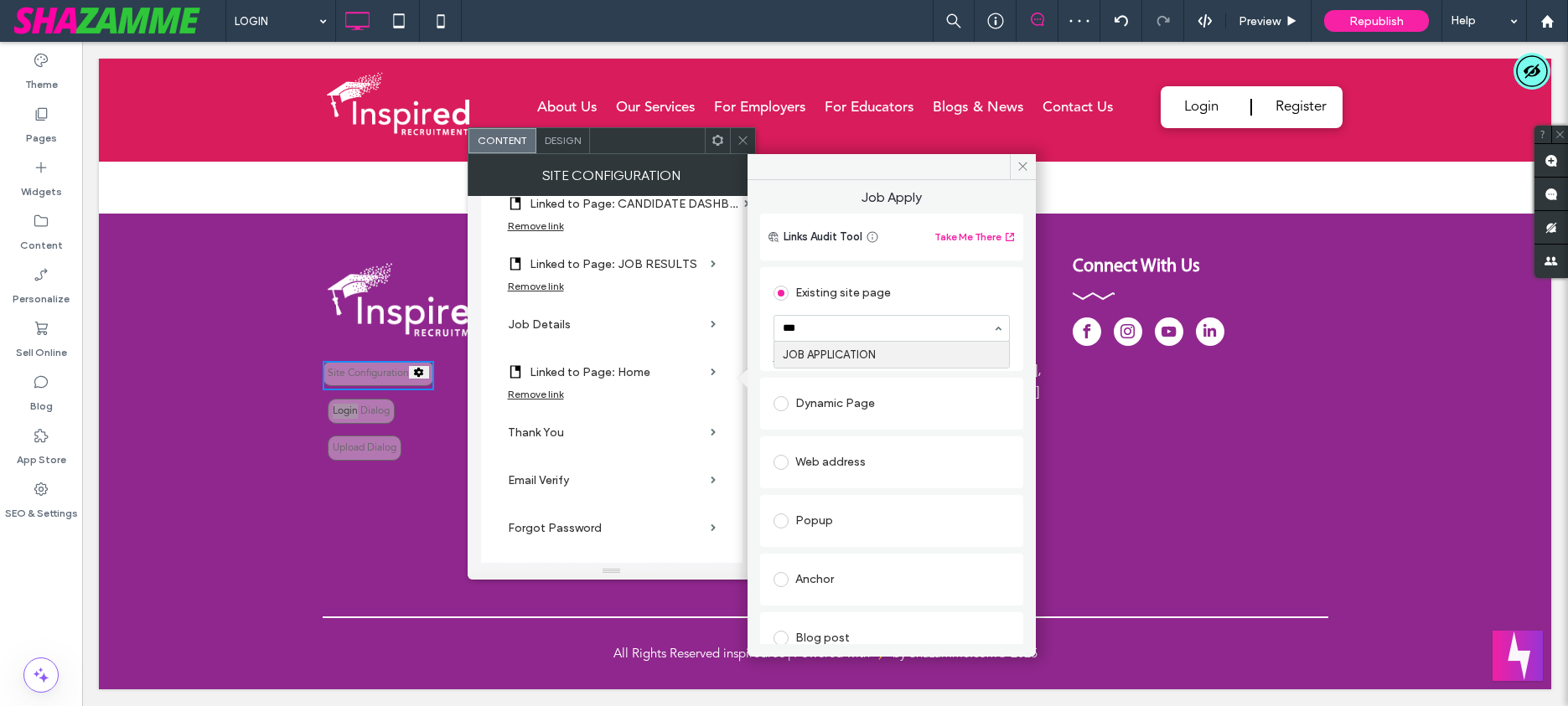 type 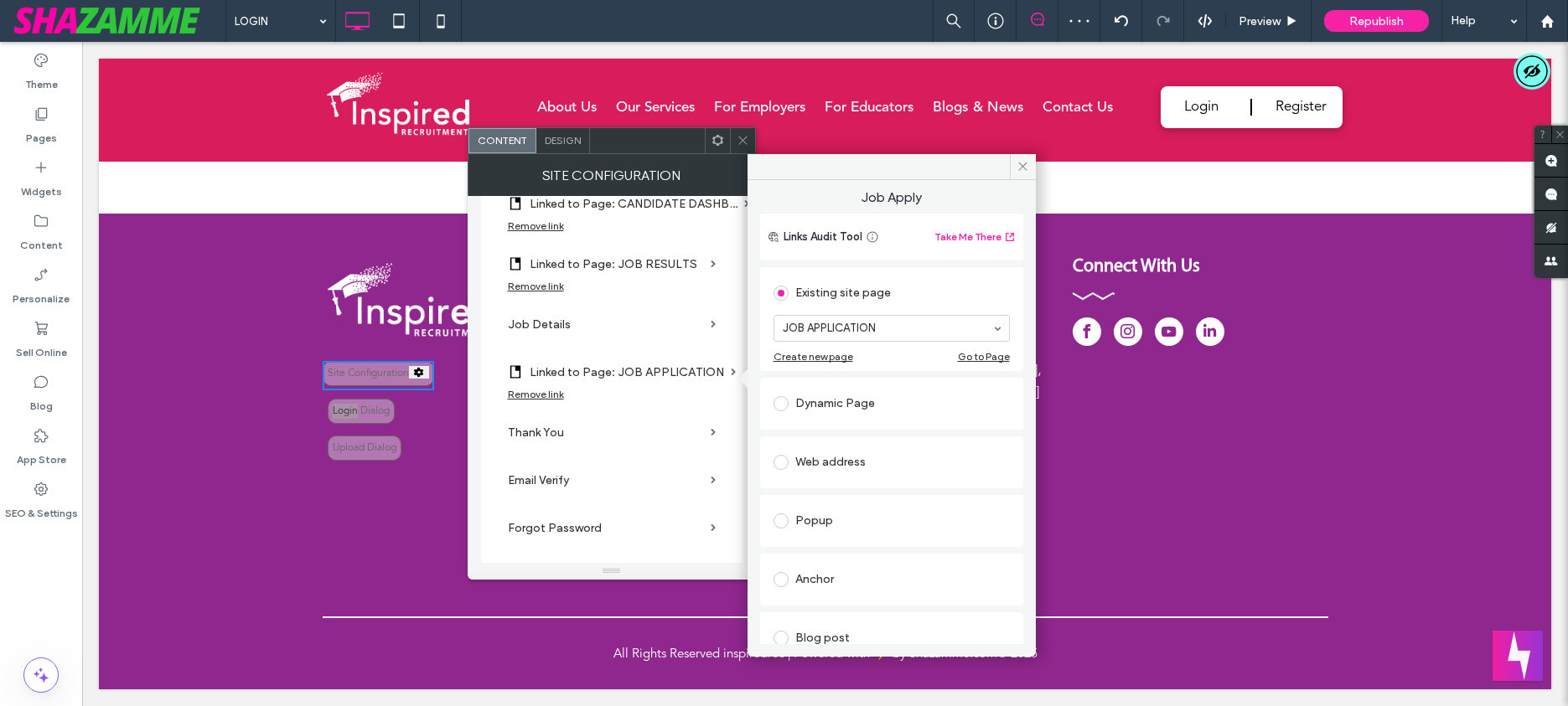 click on "Common Paths Linked to Page: Home   Remove link   Linked to Page: LOGIN   Remove link   Linked to Page: JOB ALERTS   Remove link   Linked to Page: REGISTER   Remove link   Linked to Page: CANDIDATE DASHBOARD   Remove link   Linked to Page: JOB RESULTS   Remove link   Job Details Linked to Page: JOB APPLICATION   Remove link   Thank You Email Verify Forgot Password" at bounding box center [612, 238] 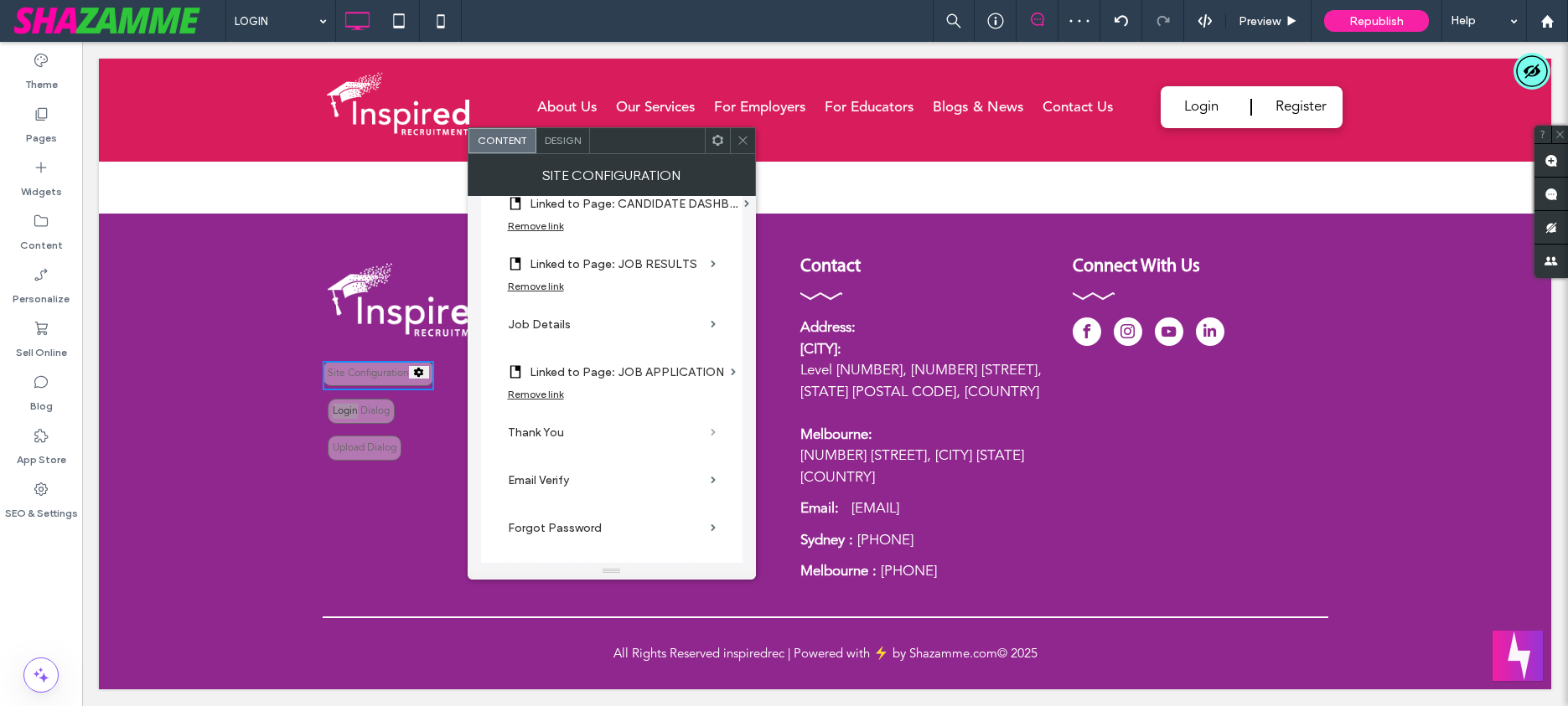 click at bounding box center (713, 432) 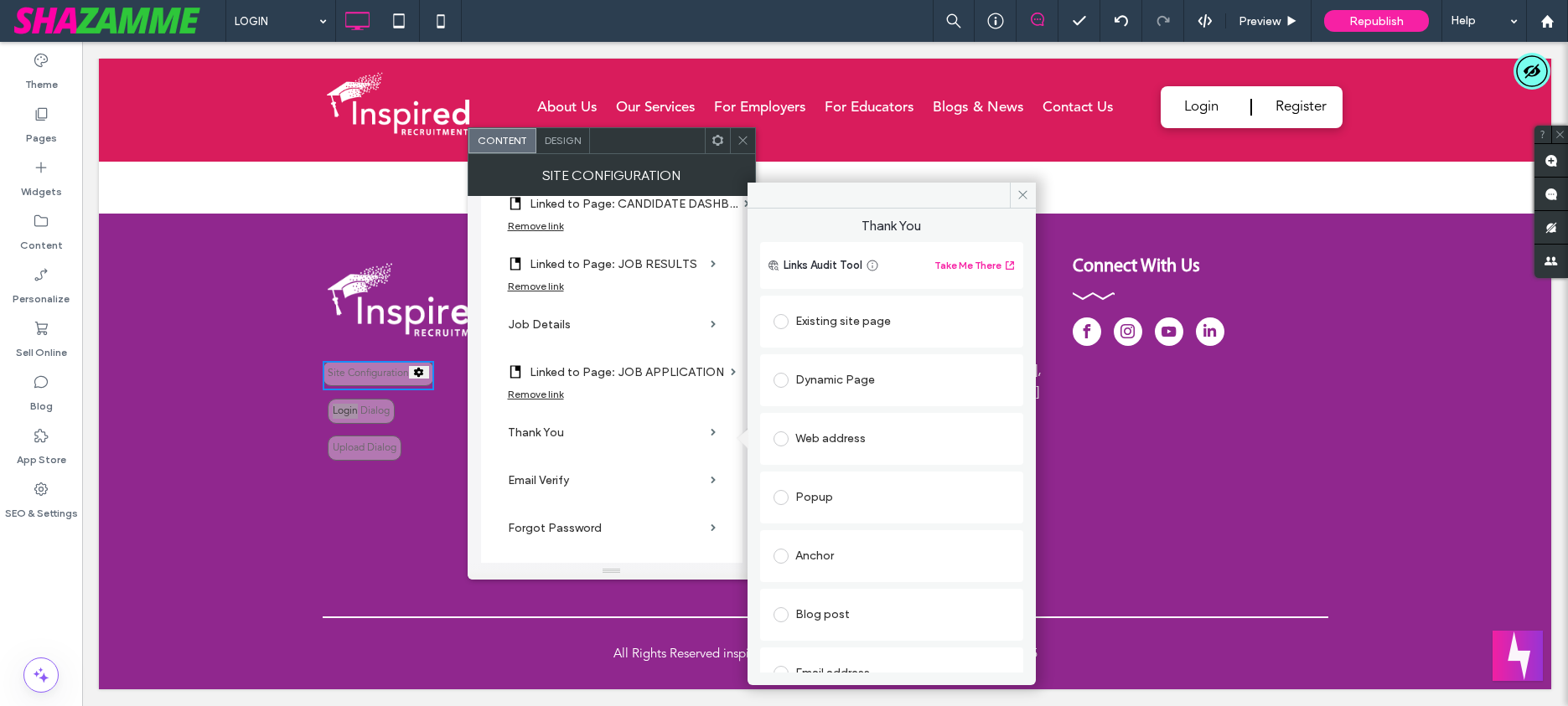 click on "Existing site page" at bounding box center [892, 322] 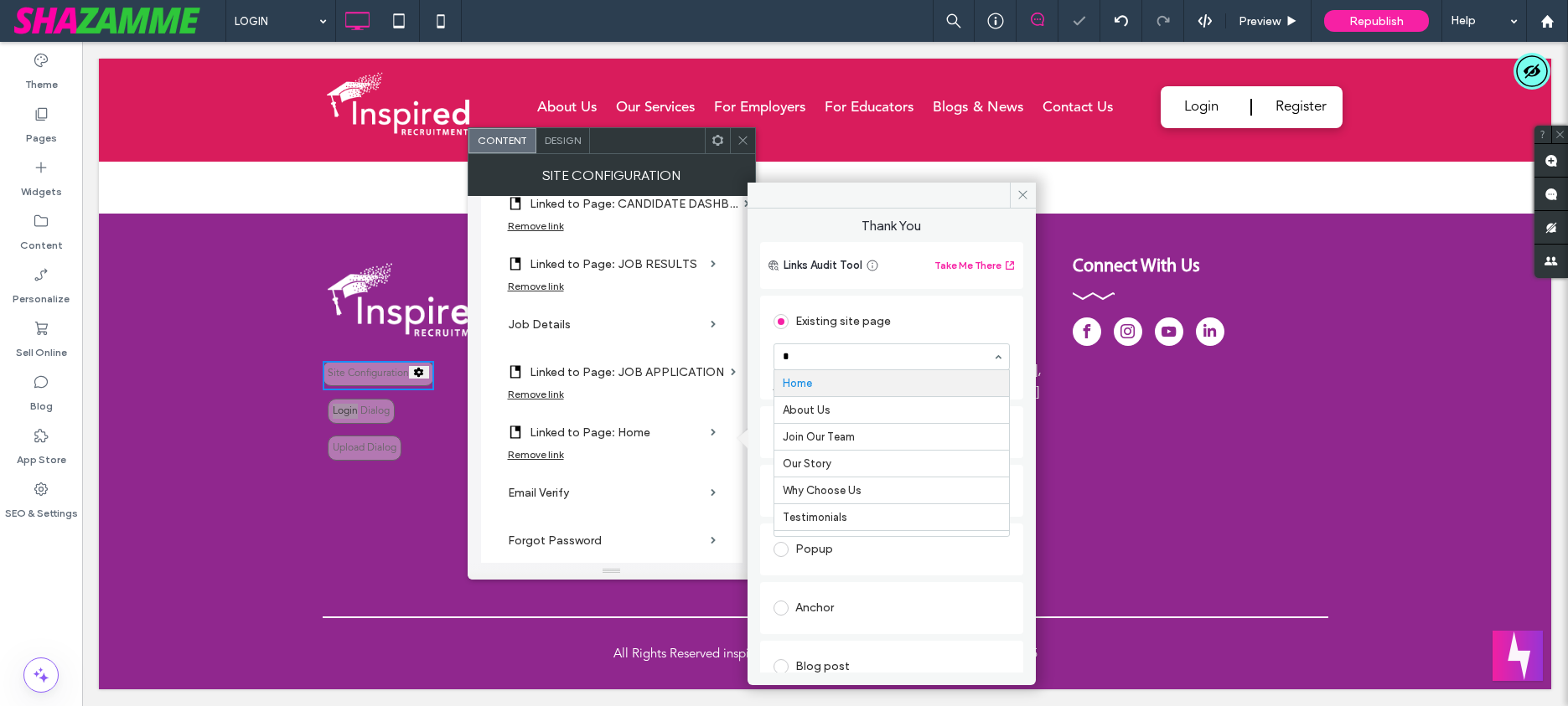 type on "**" 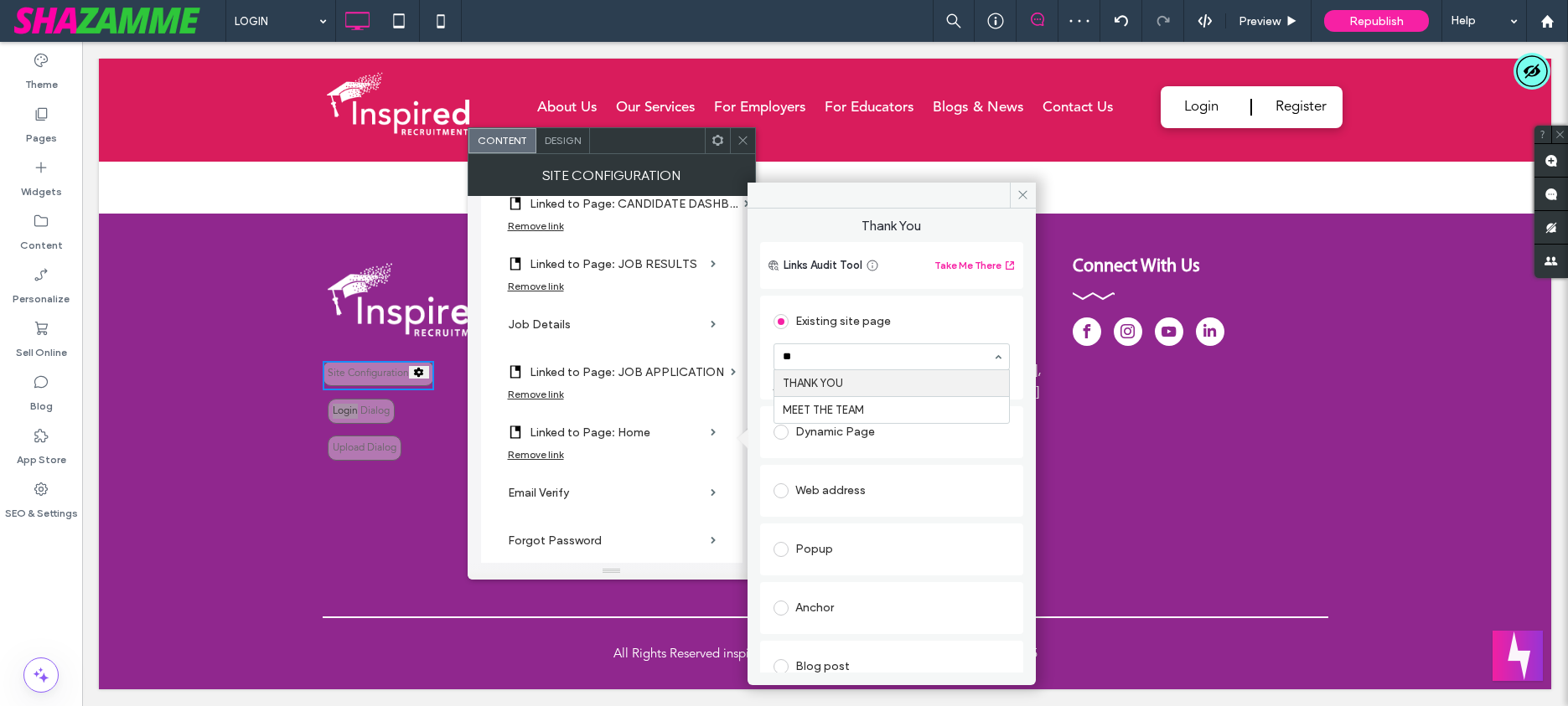 type 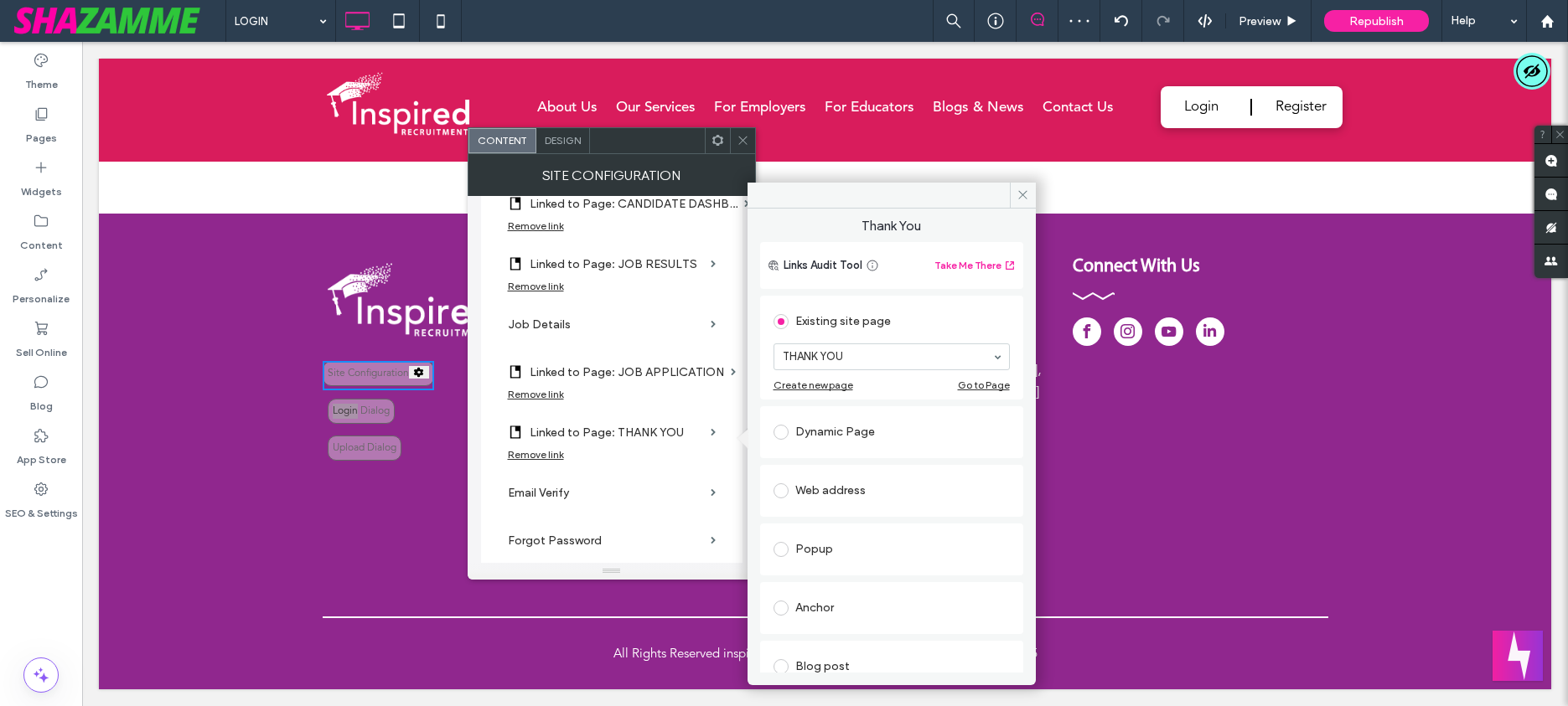 click on "Email Verify" at bounding box center [606, 492] 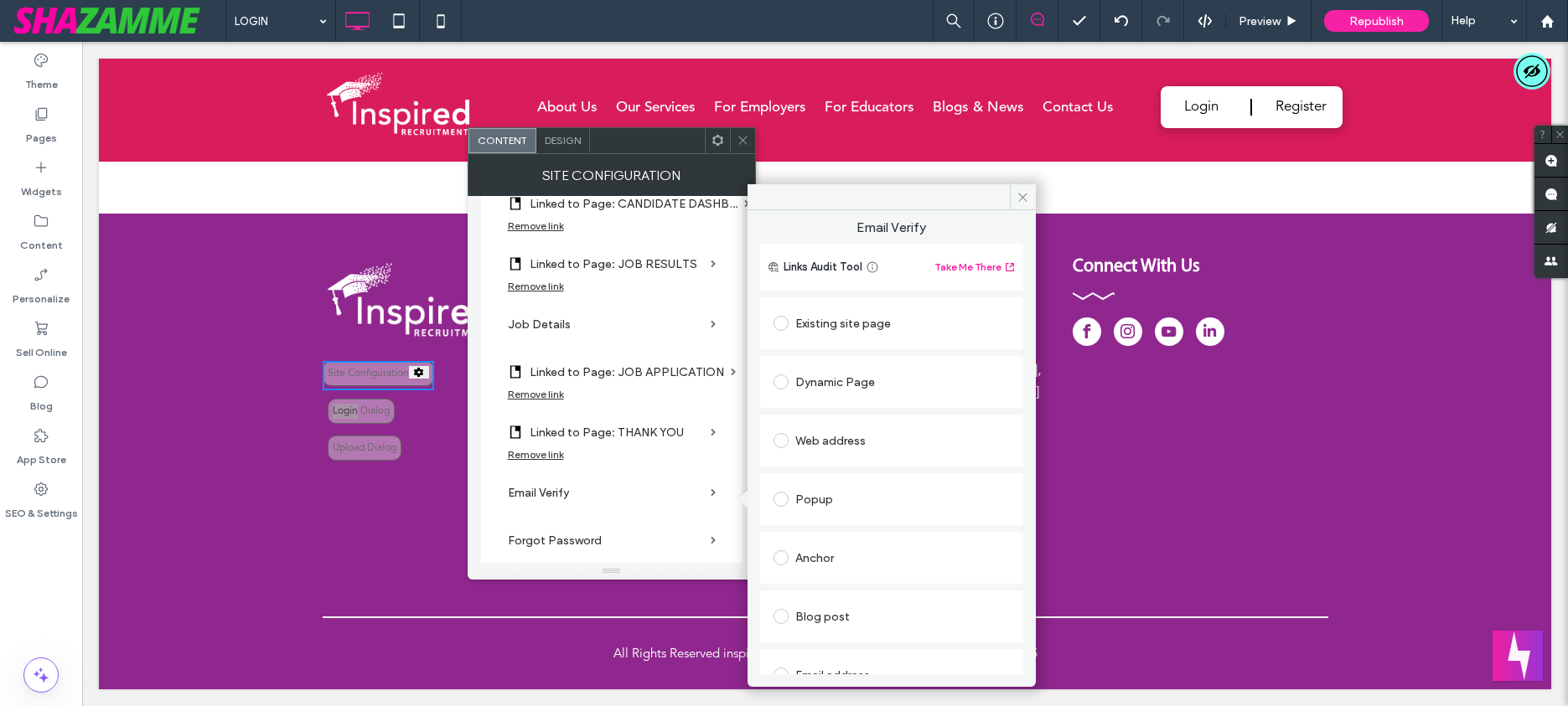 click at bounding box center (784, 382) 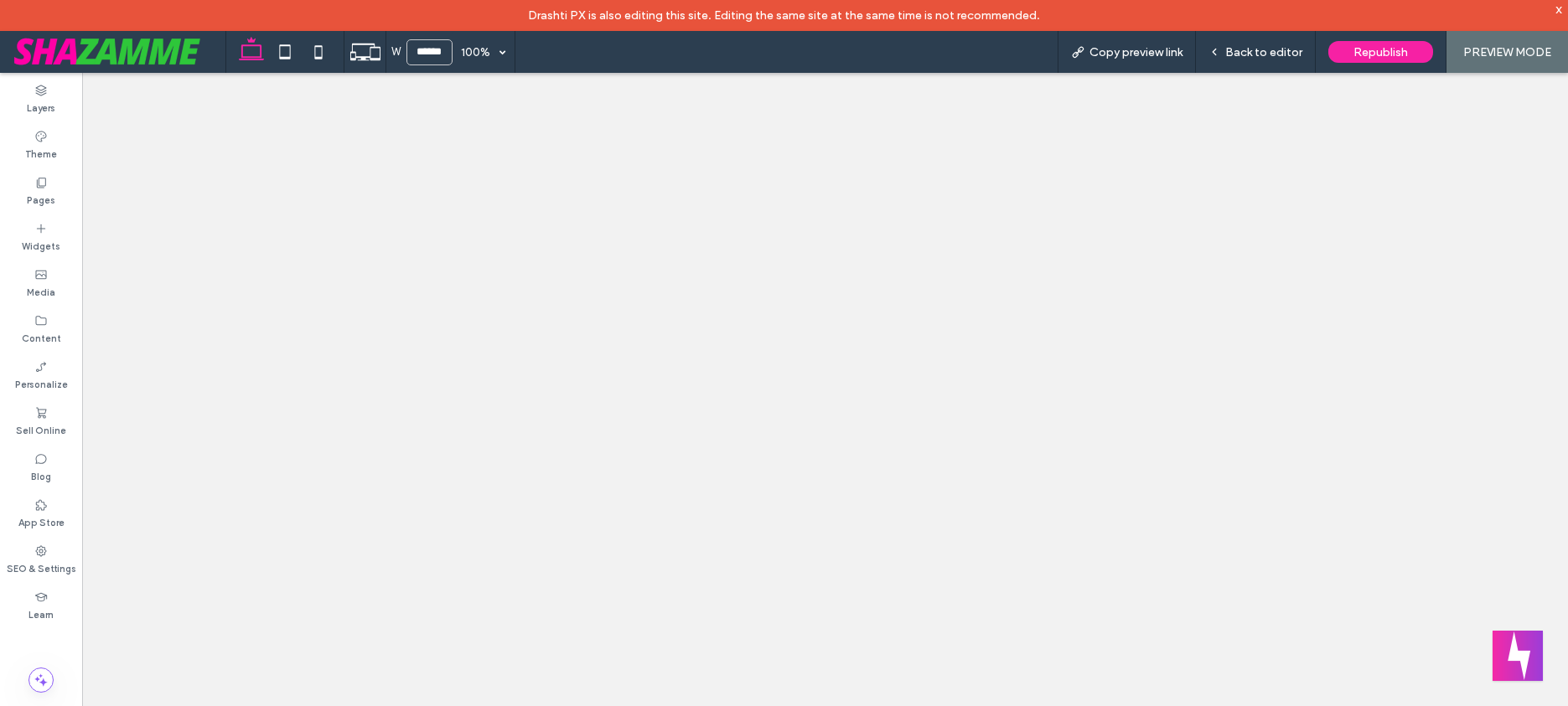 click on "x" at bounding box center (1559, 8) 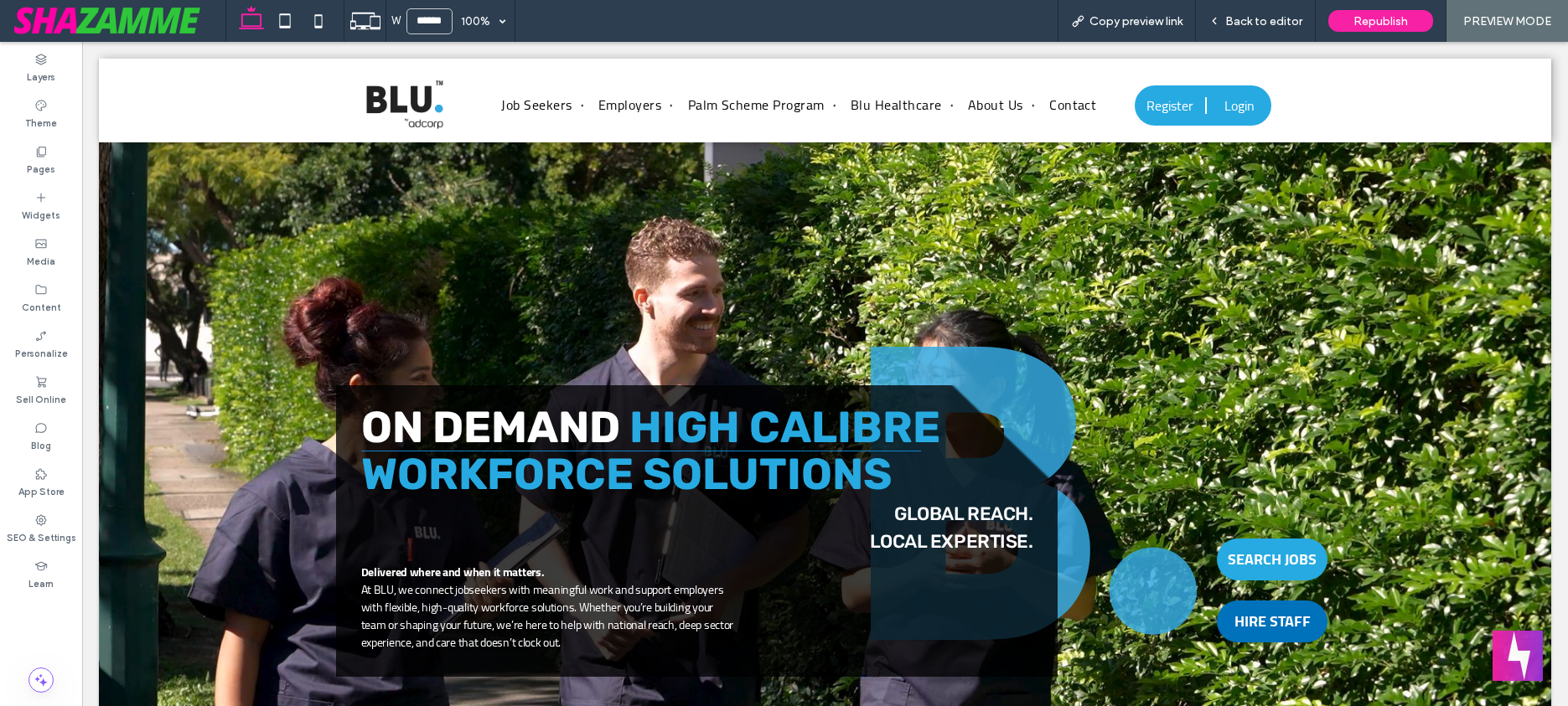 scroll, scrollTop: 0, scrollLeft: 0, axis: both 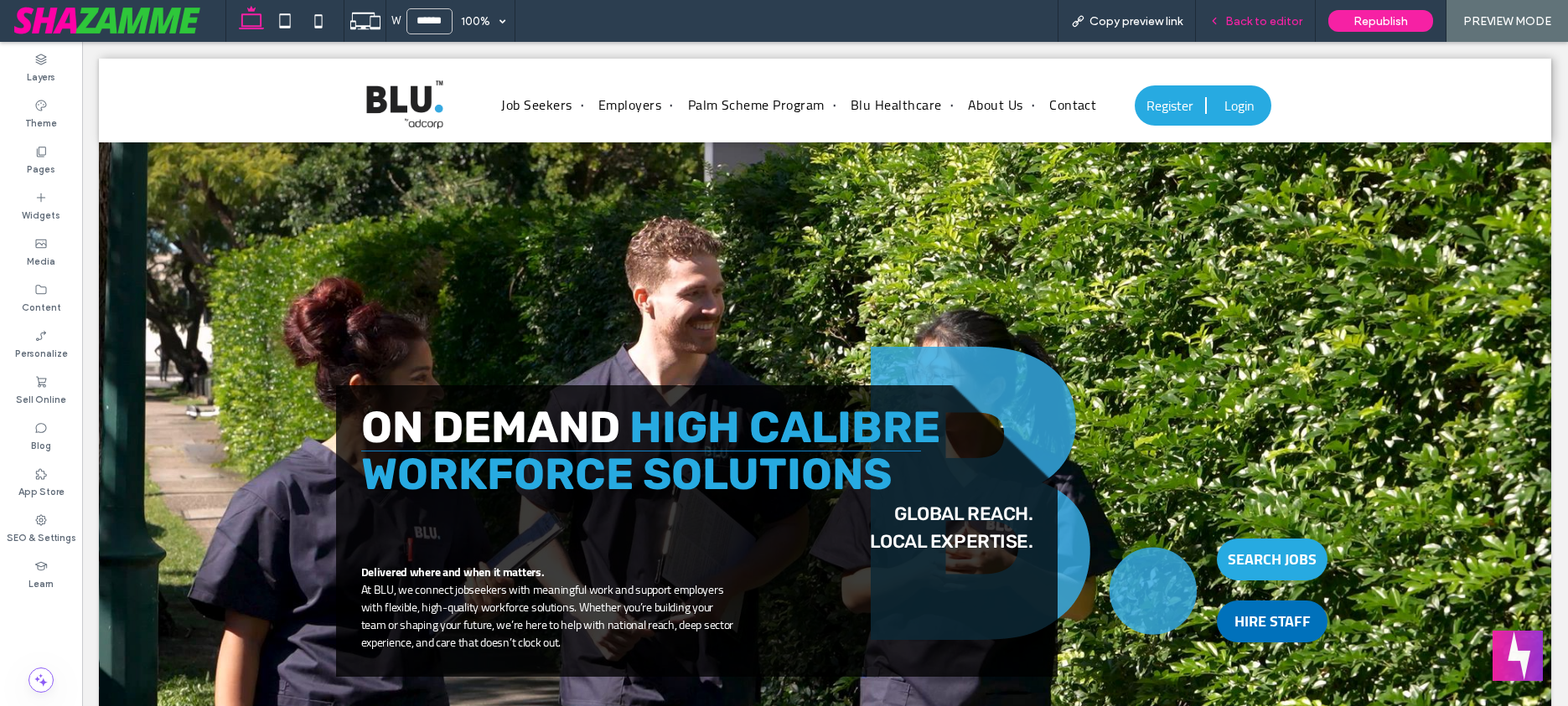 click on "Back to editor" at bounding box center [1264, 21] 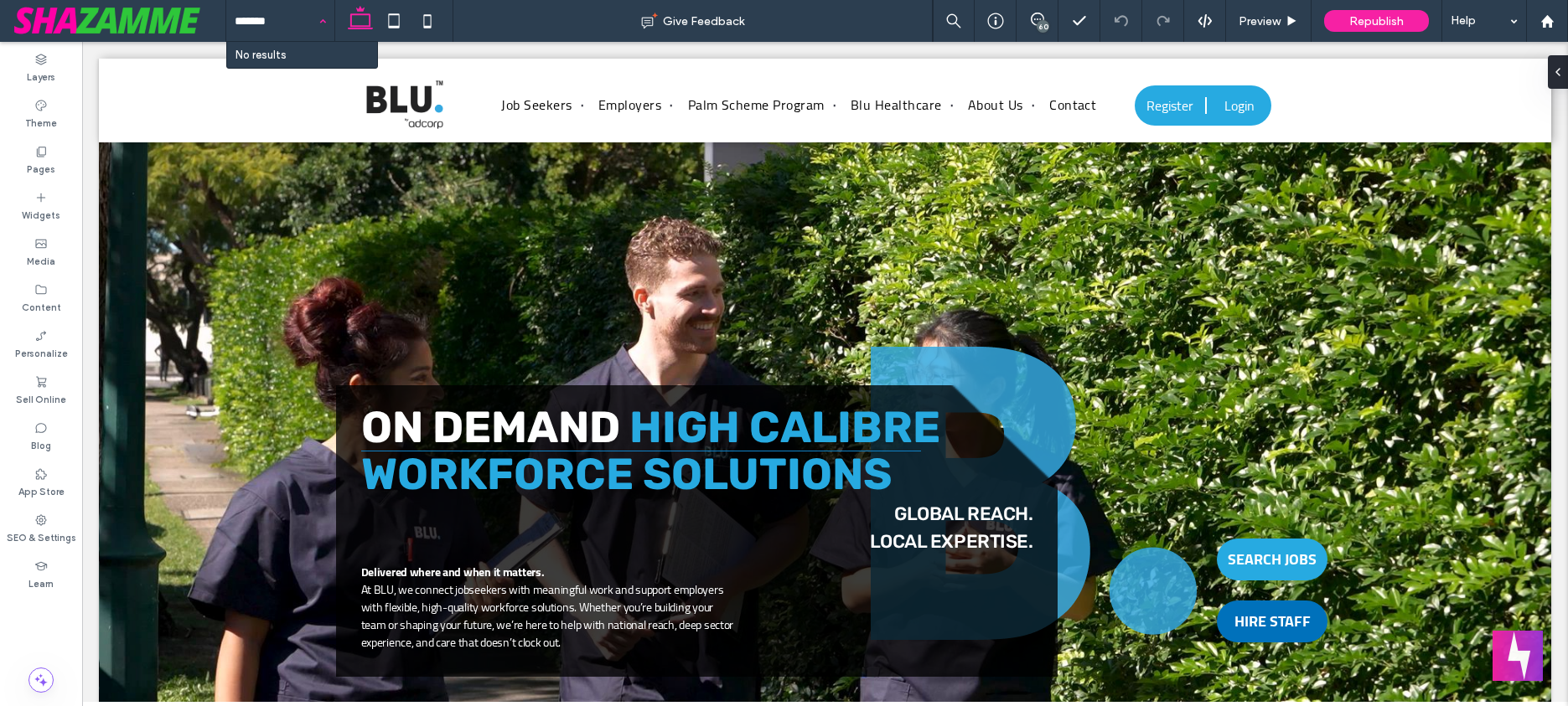 type on "******" 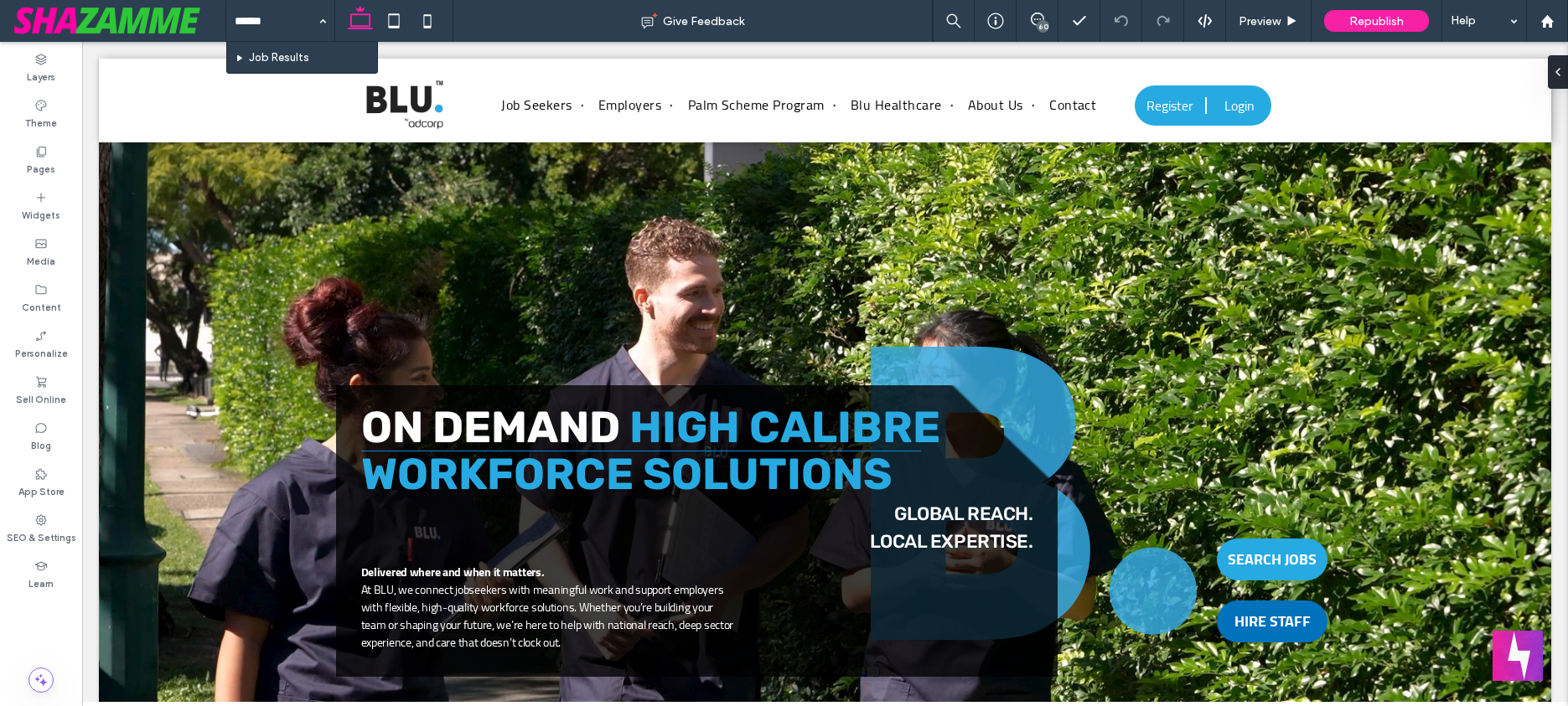 type 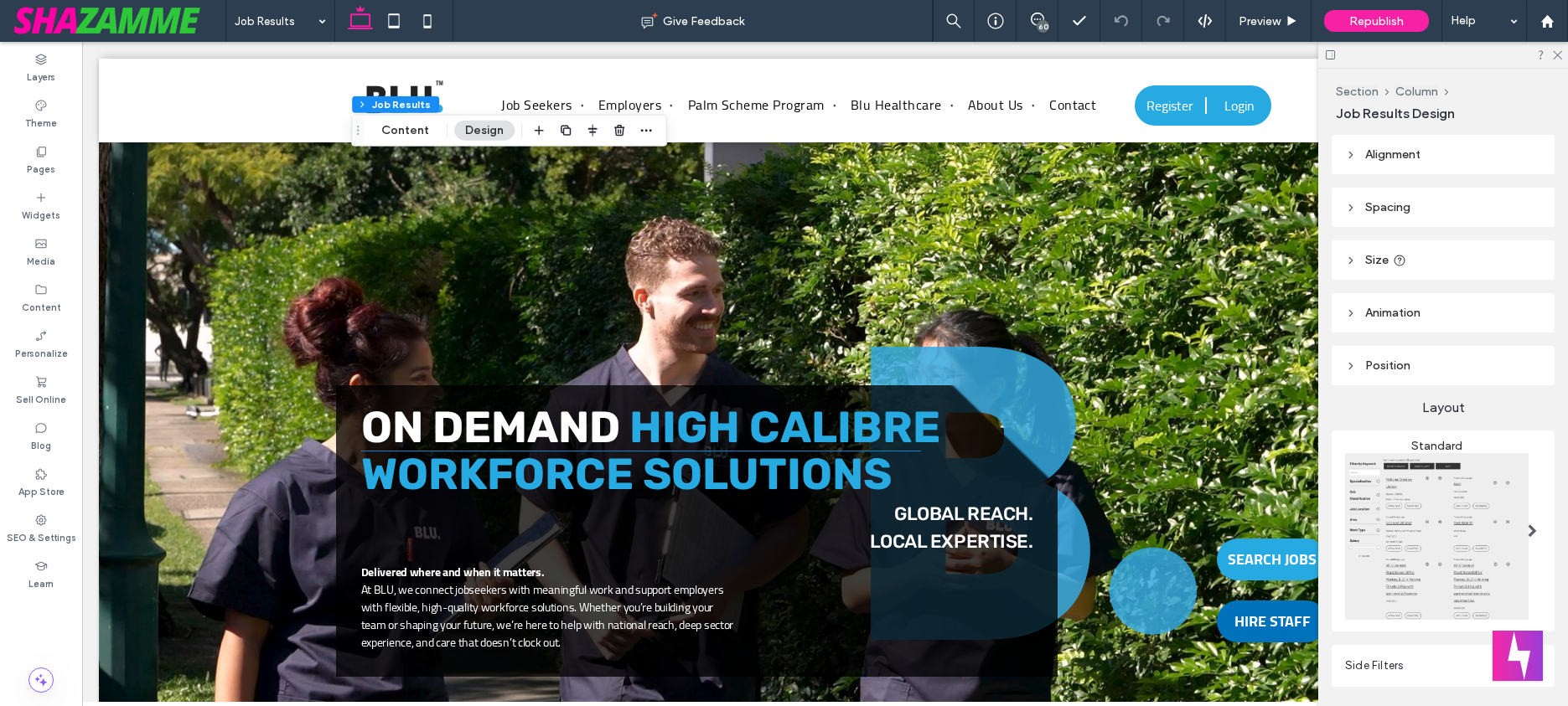 type on "**" 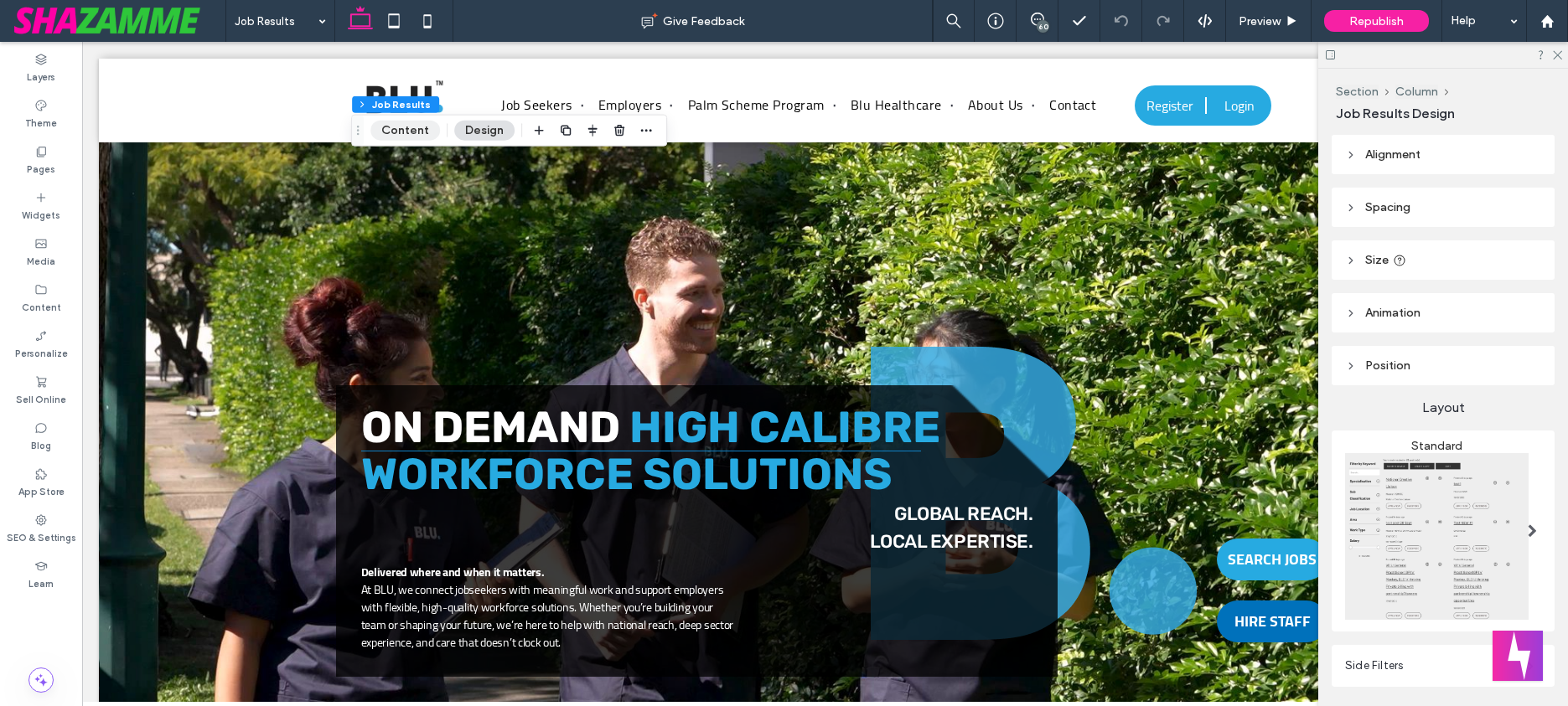 click on "Content" at bounding box center [405, 131] 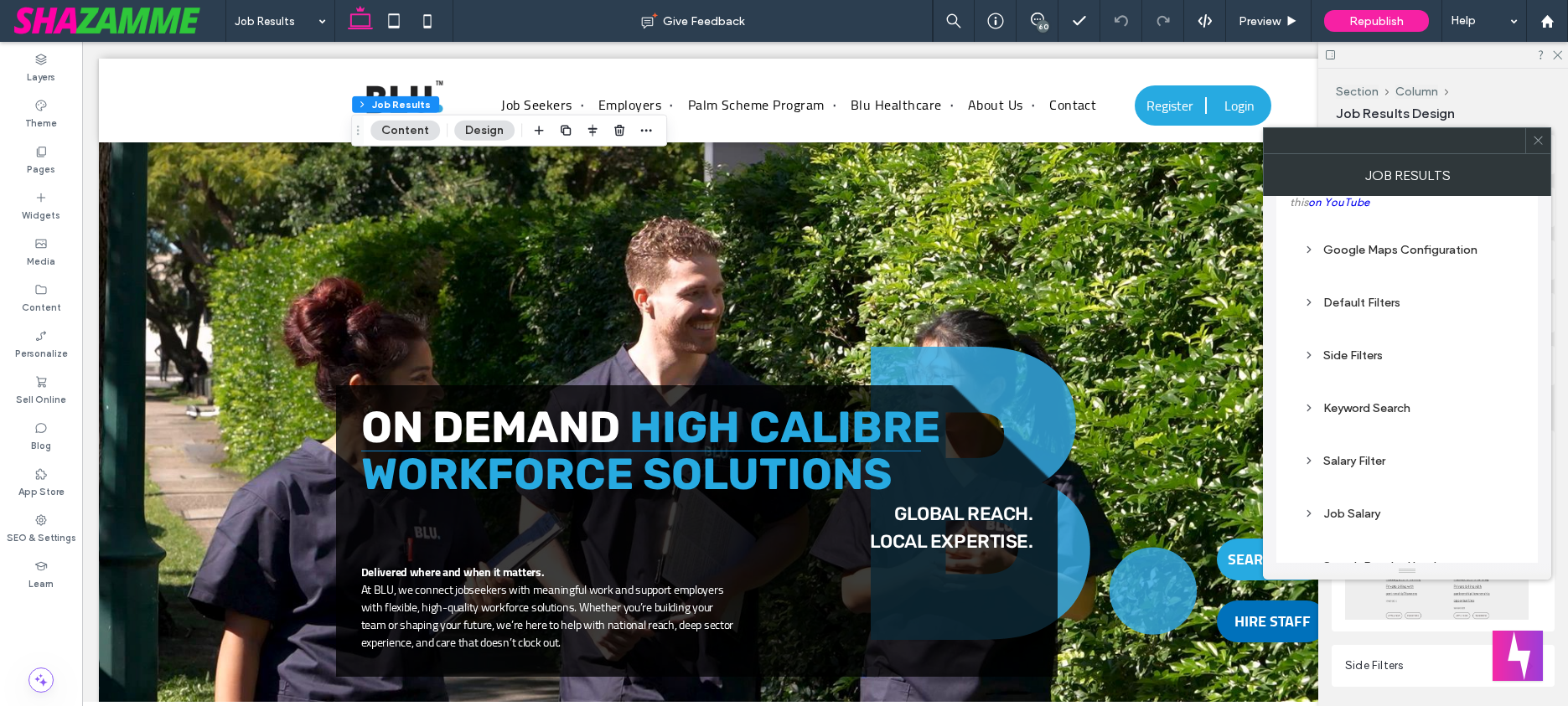 scroll, scrollTop: 146, scrollLeft: 0, axis: vertical 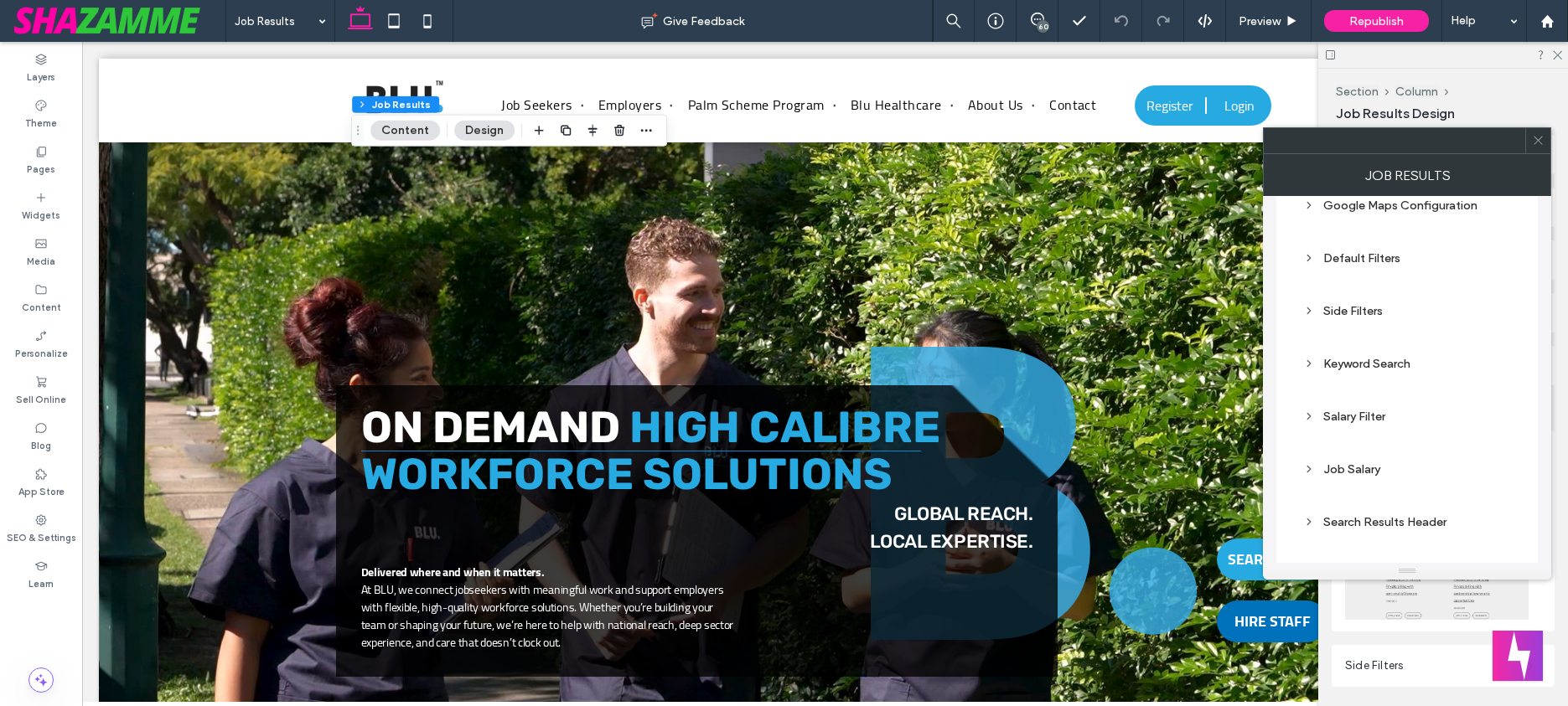 click on "Side Filters" at bounding box center [1407, 311] 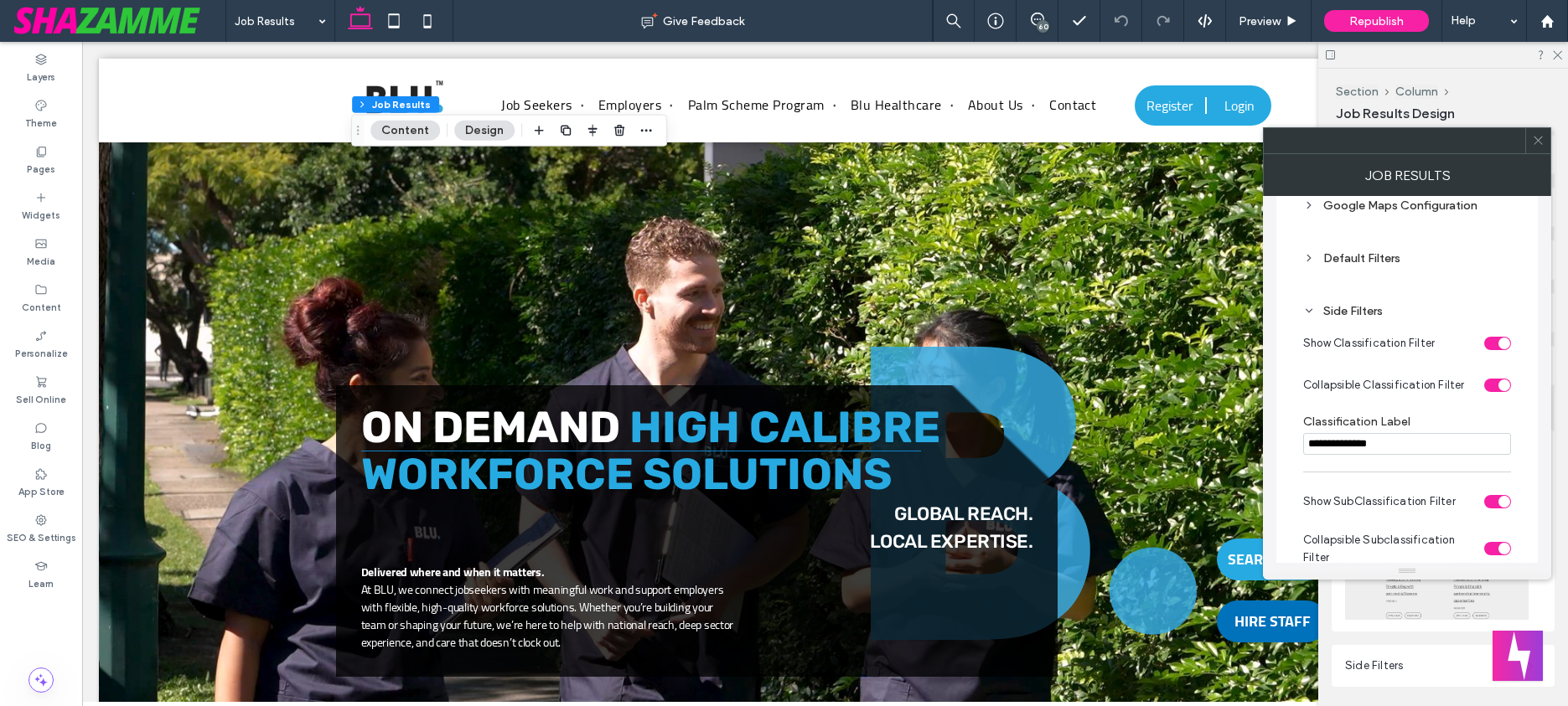 click on "**********" at bounding box center (1407, 444) 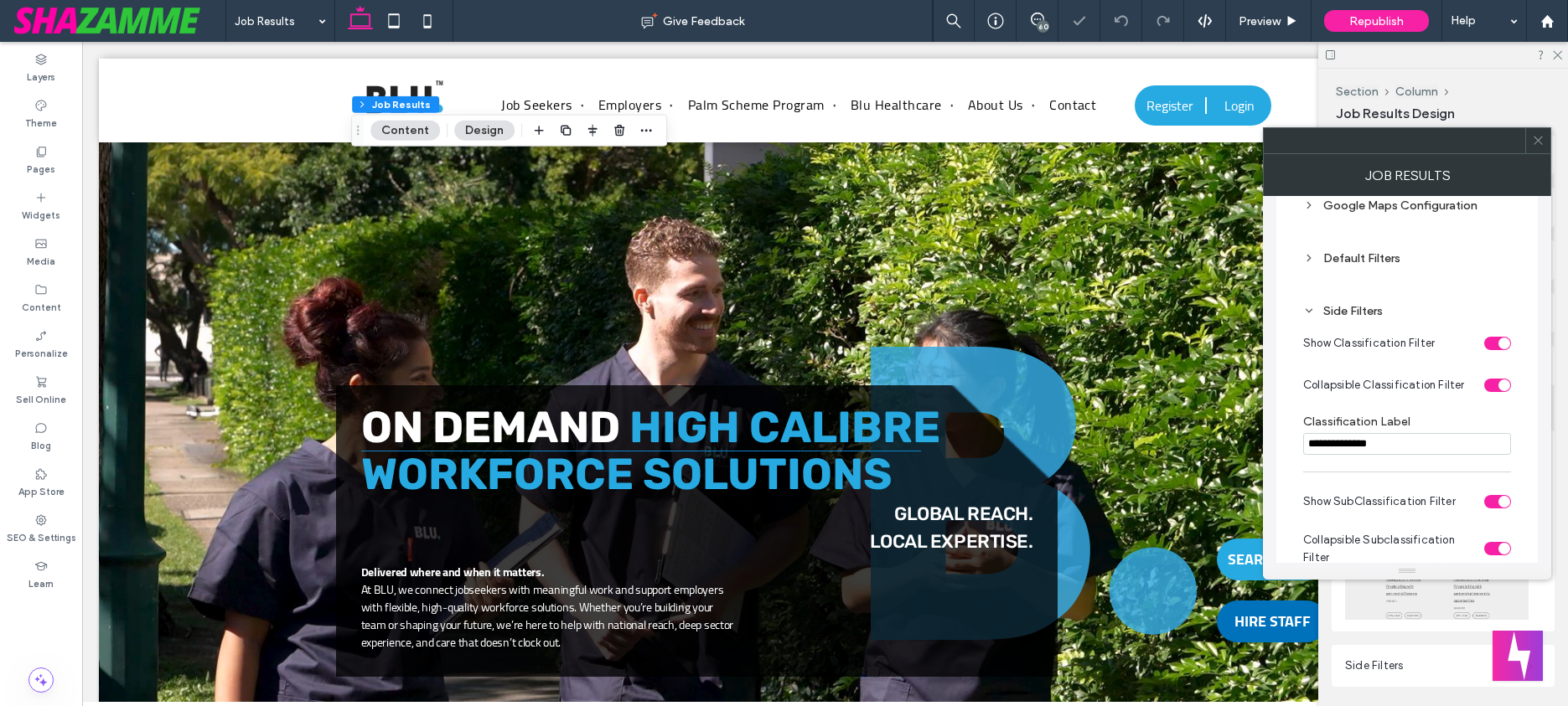 type on "**********" 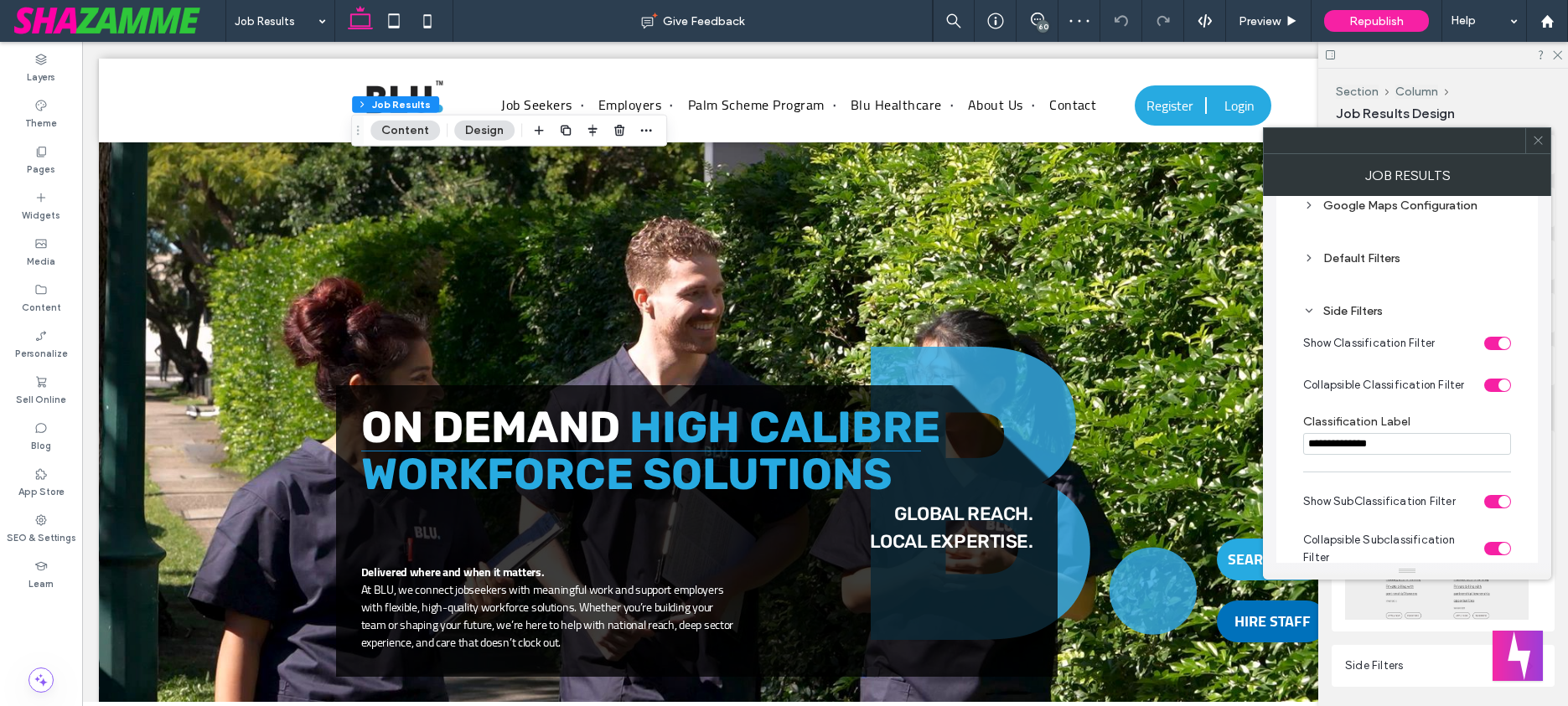 click at bounding box center (1538, 141) 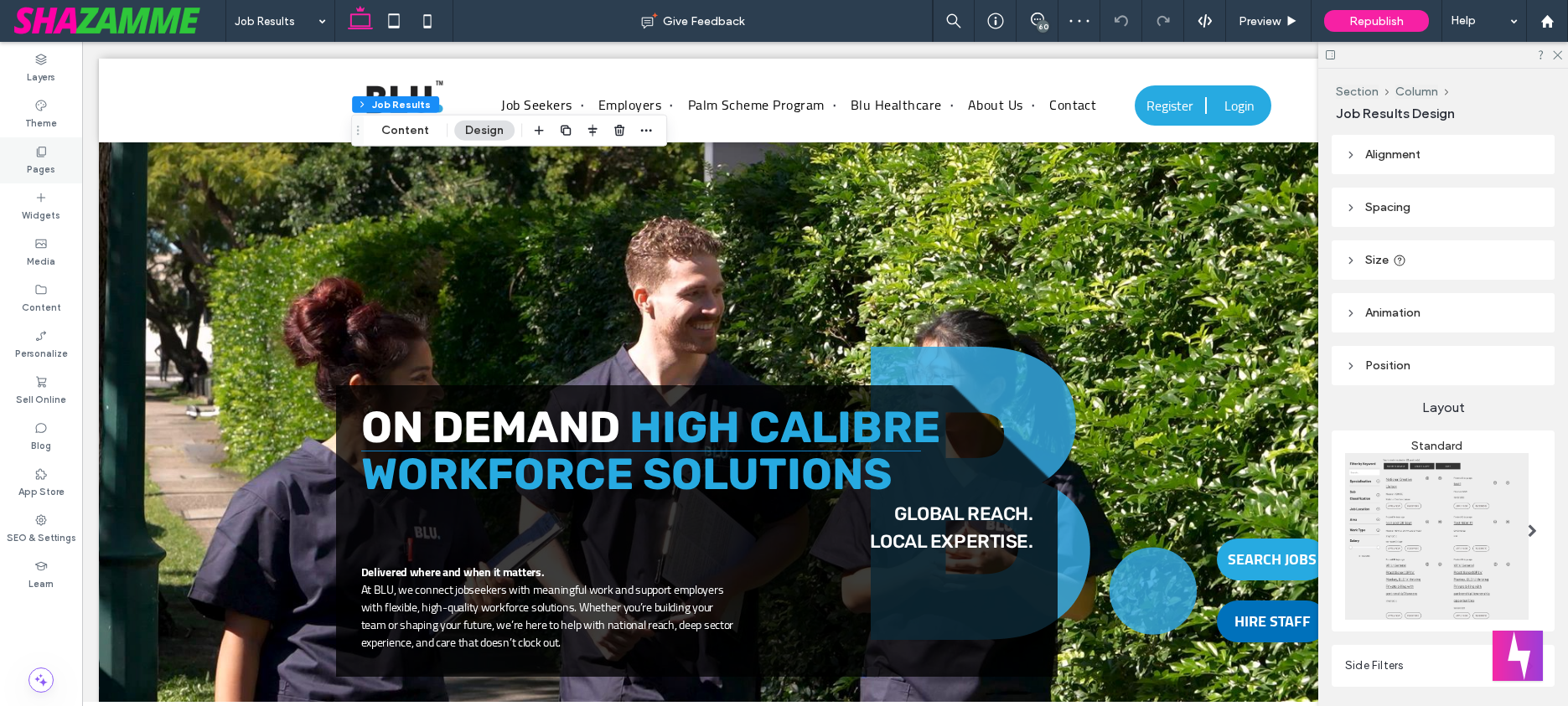 click on "Pages" at bounding box center (41, 167) 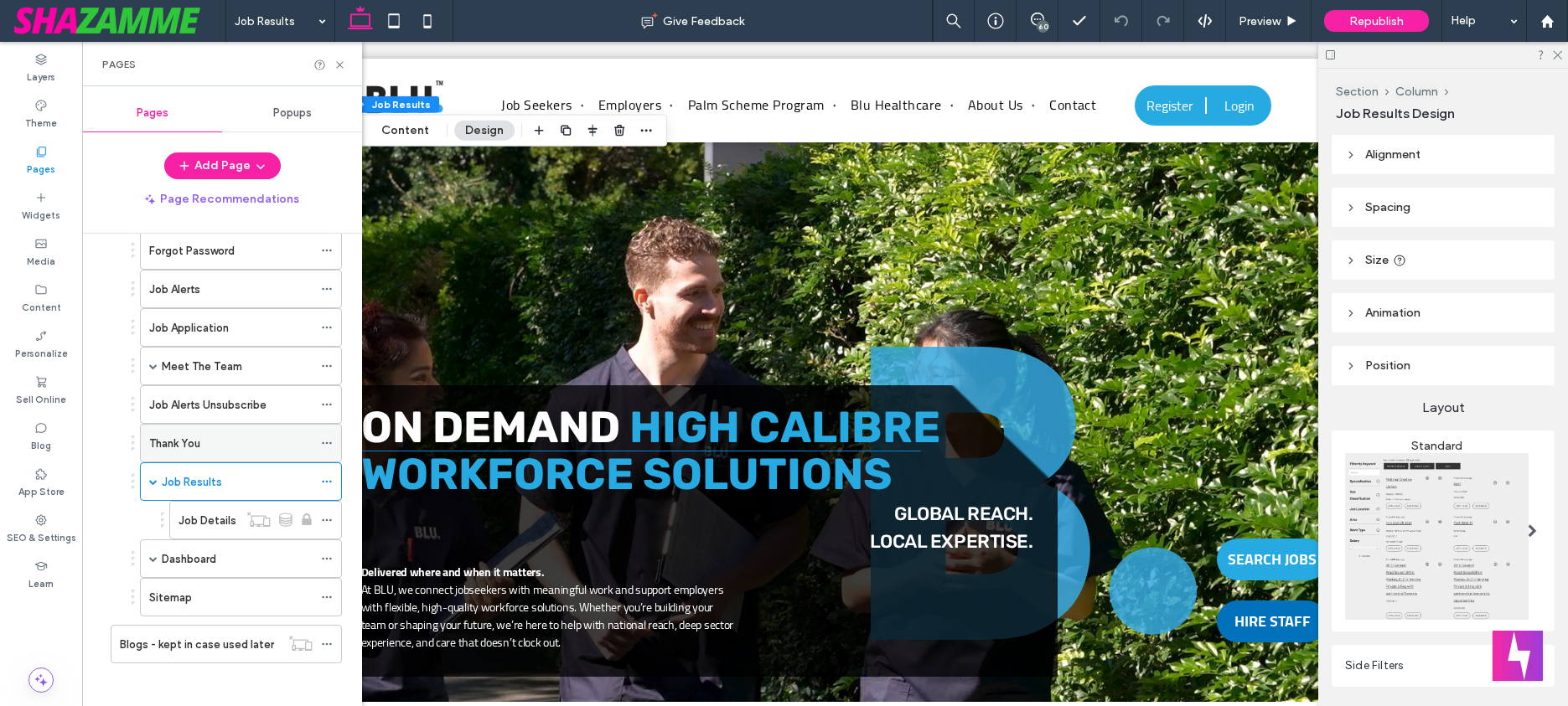 scroll, scrollTop: 523, scrollLeft: 0, axis: vertical 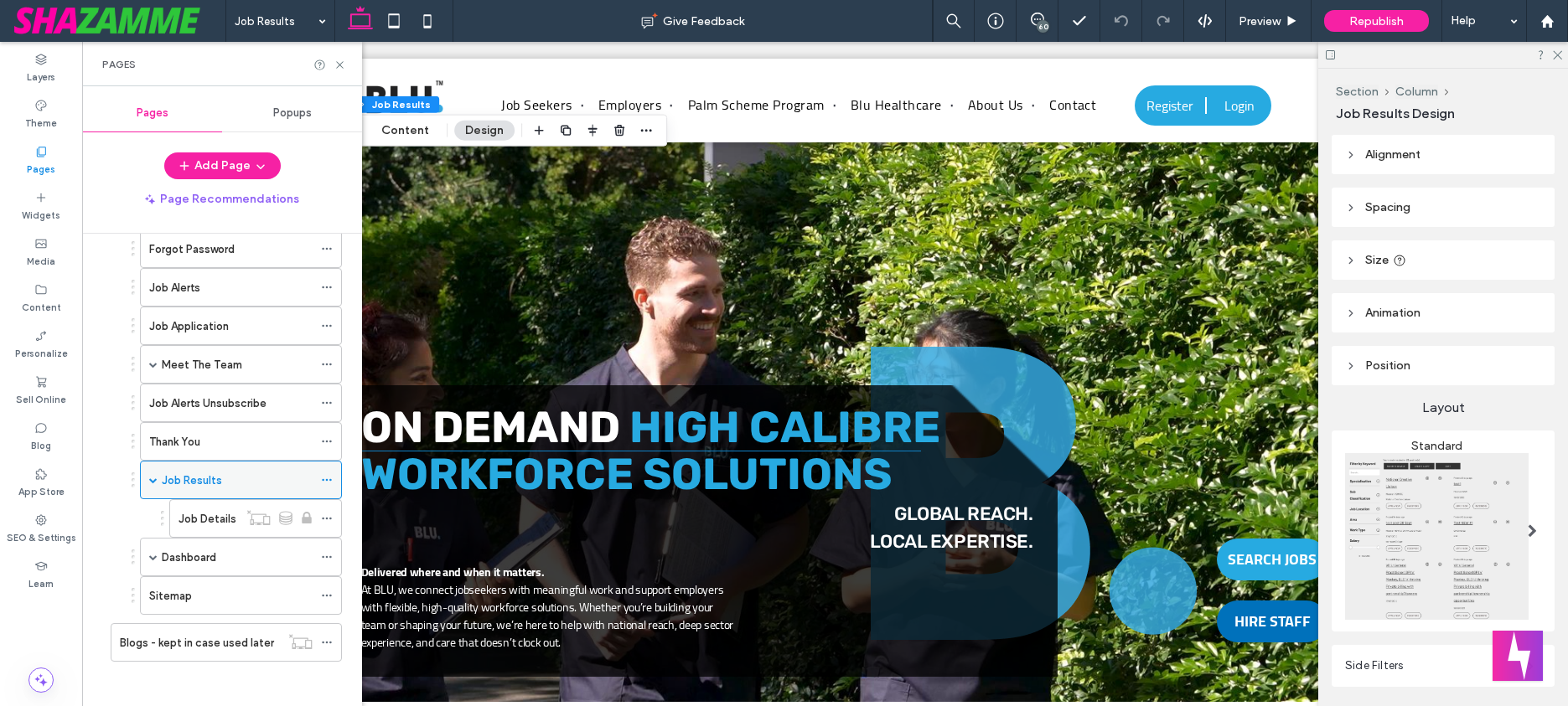 click 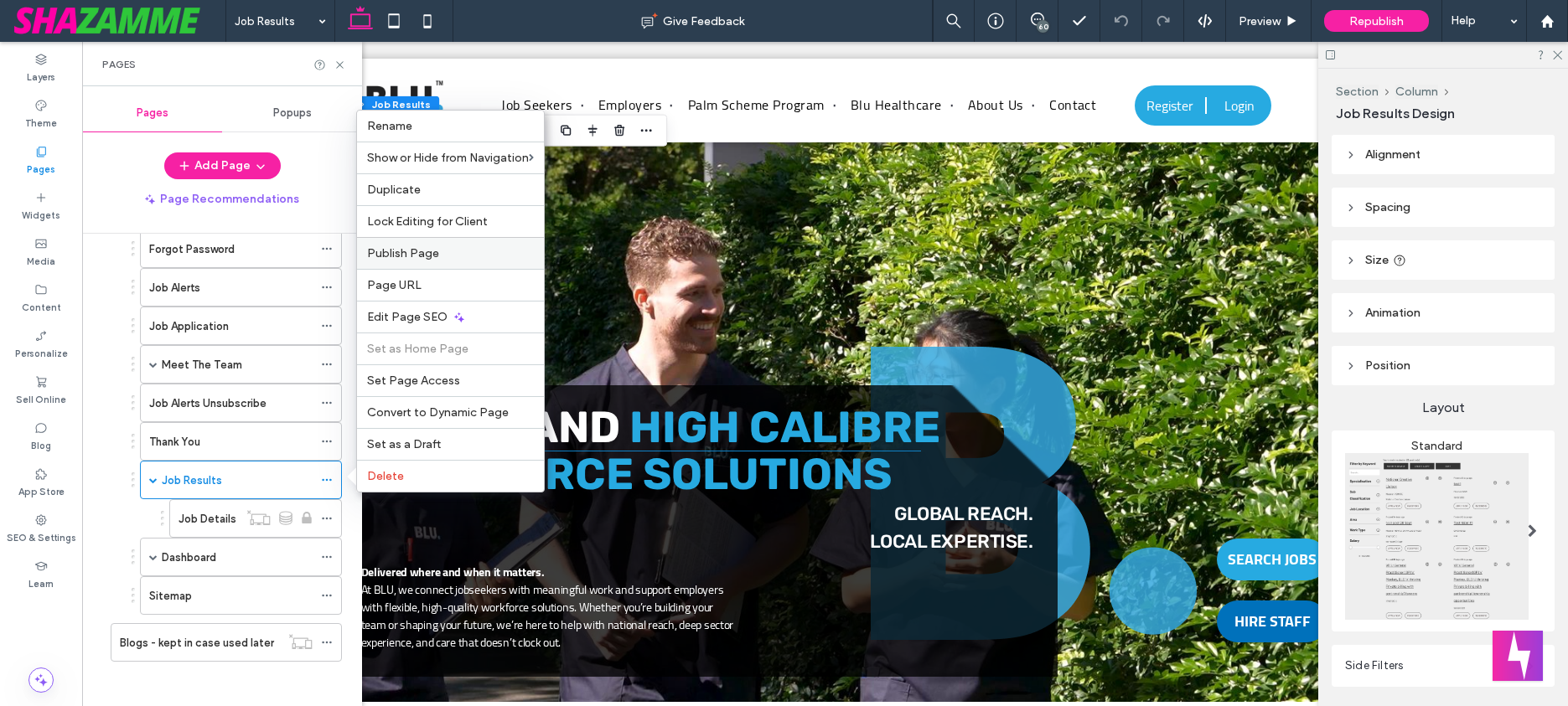 click on "Publish Page" at bounding box center (403, 253) 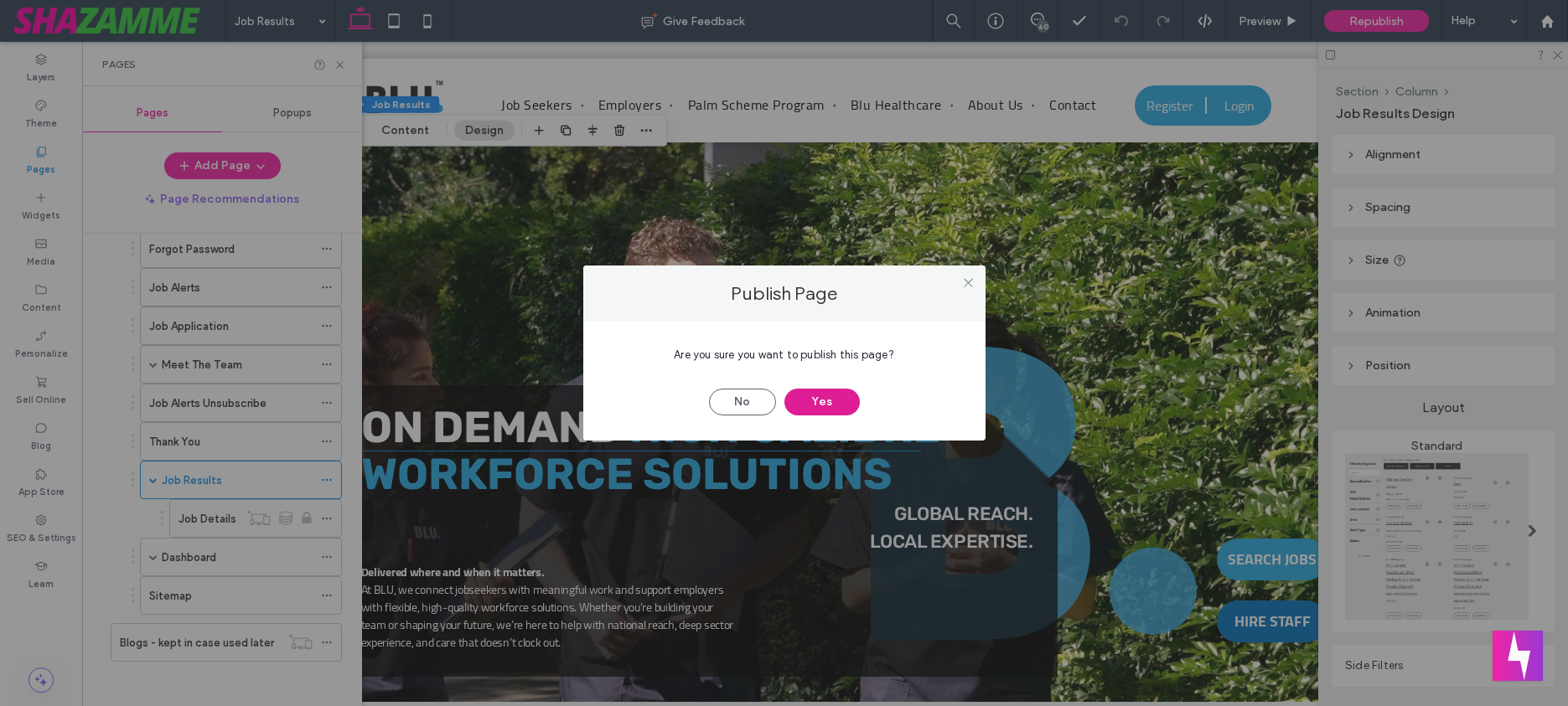 click on "Yes" at bounding box center [822, 402] 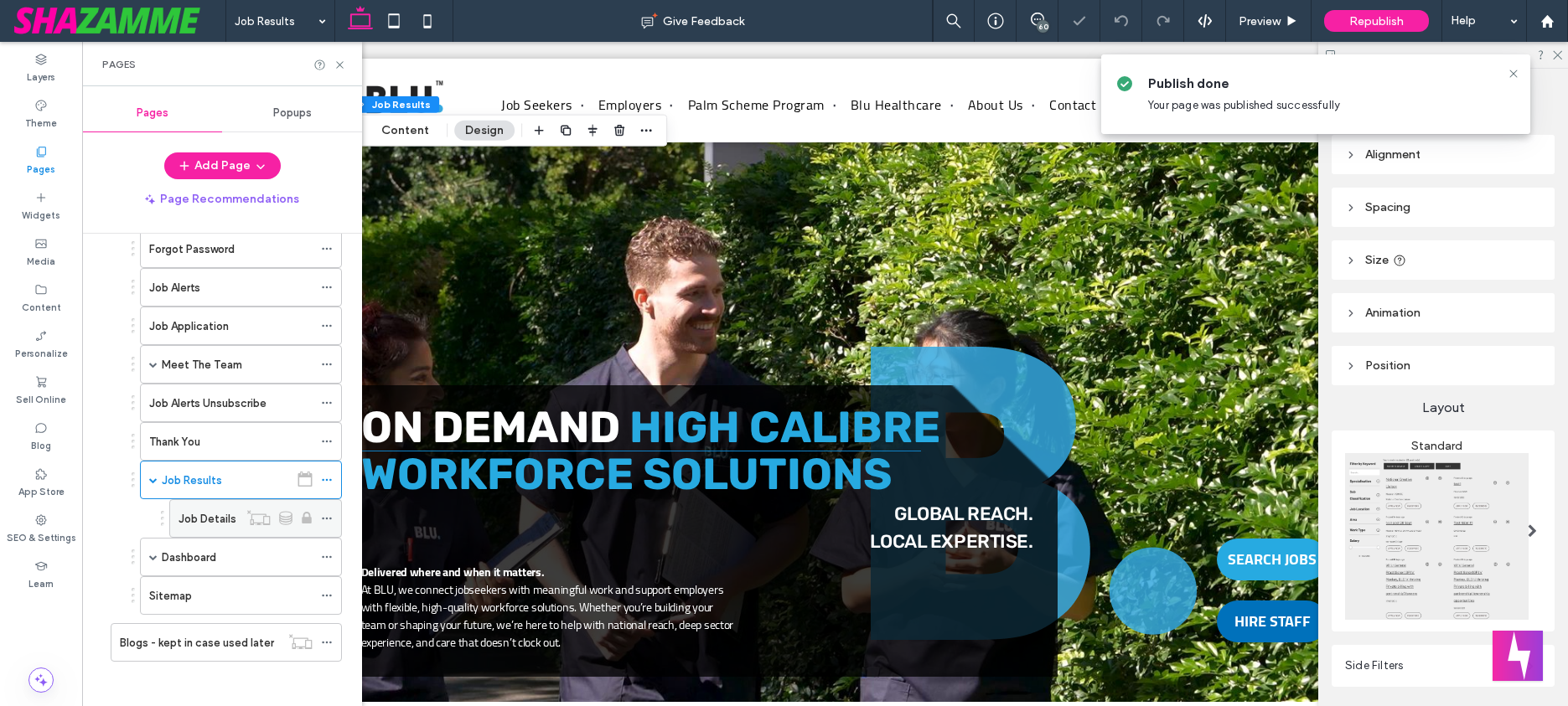 click 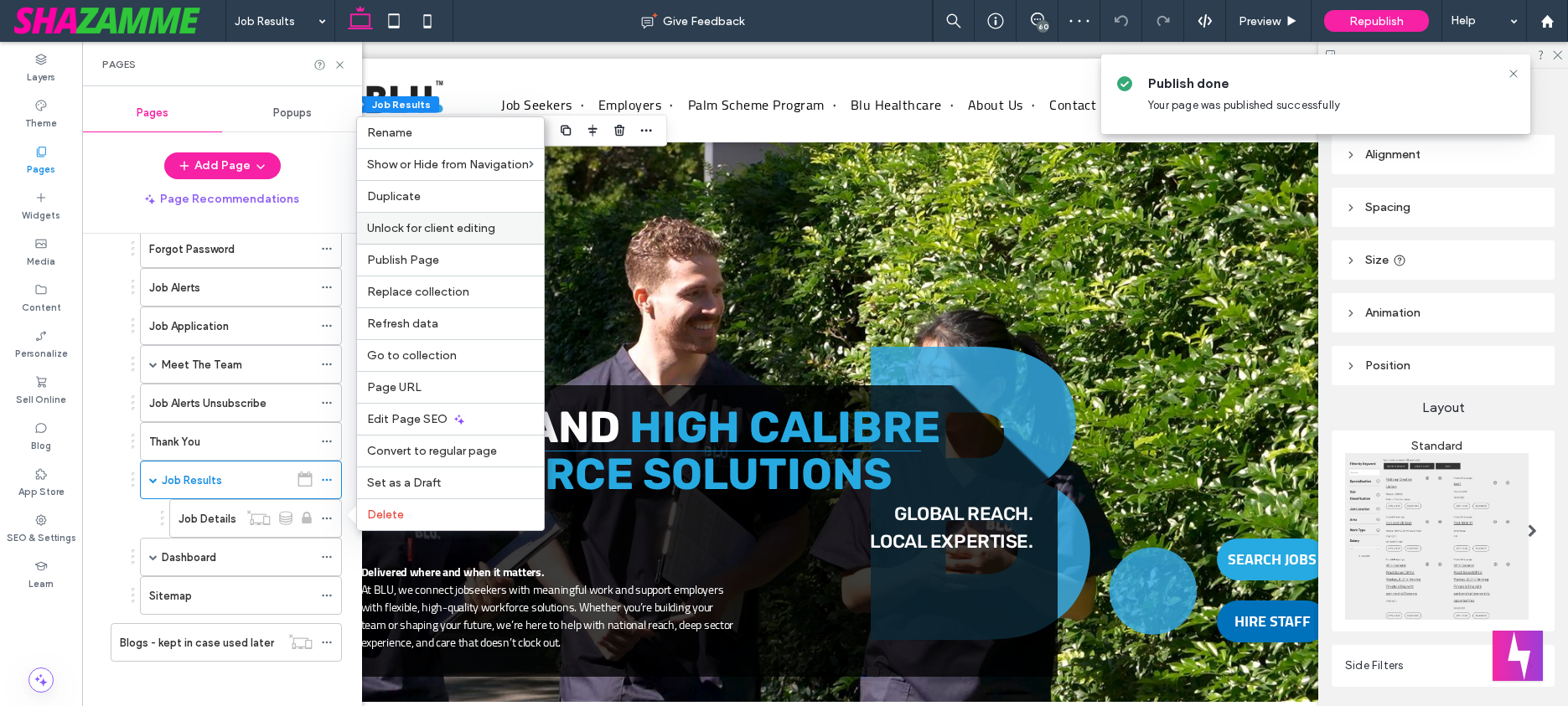 click on "Unlock for client editing" at bounding box center [431, 228] 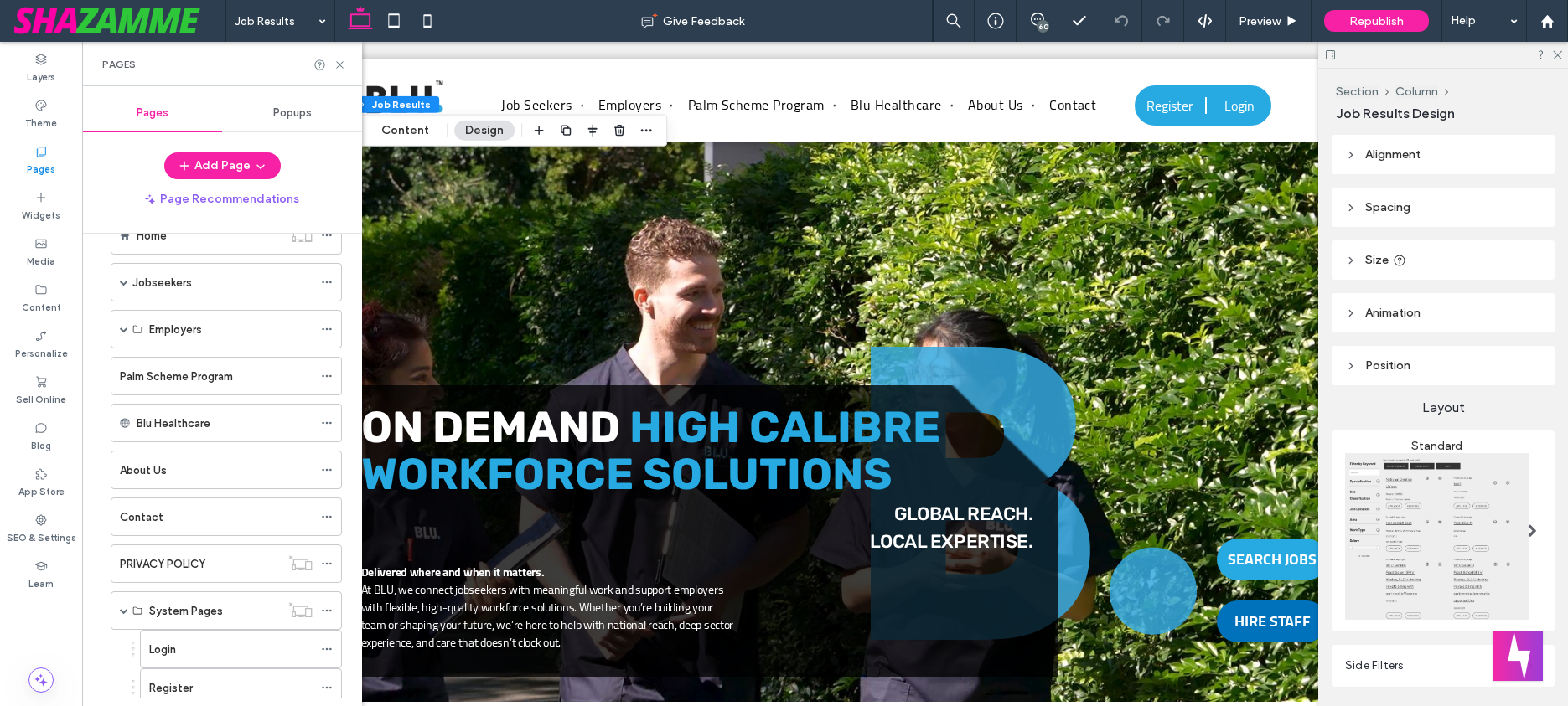 scroll, scrollTop: 0, scrollLeft: 0, axis: both 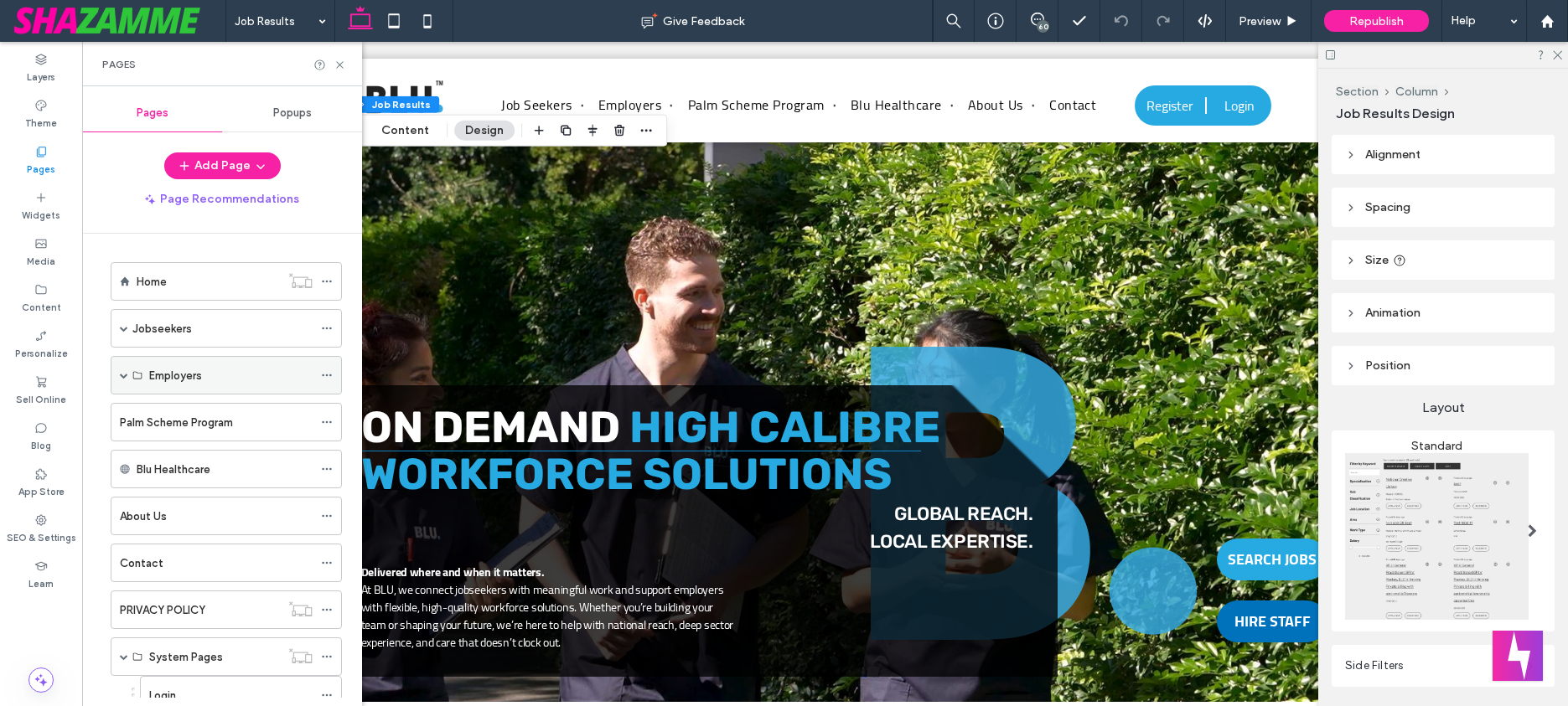 click on "Employers" at bounding box center [226, 375] 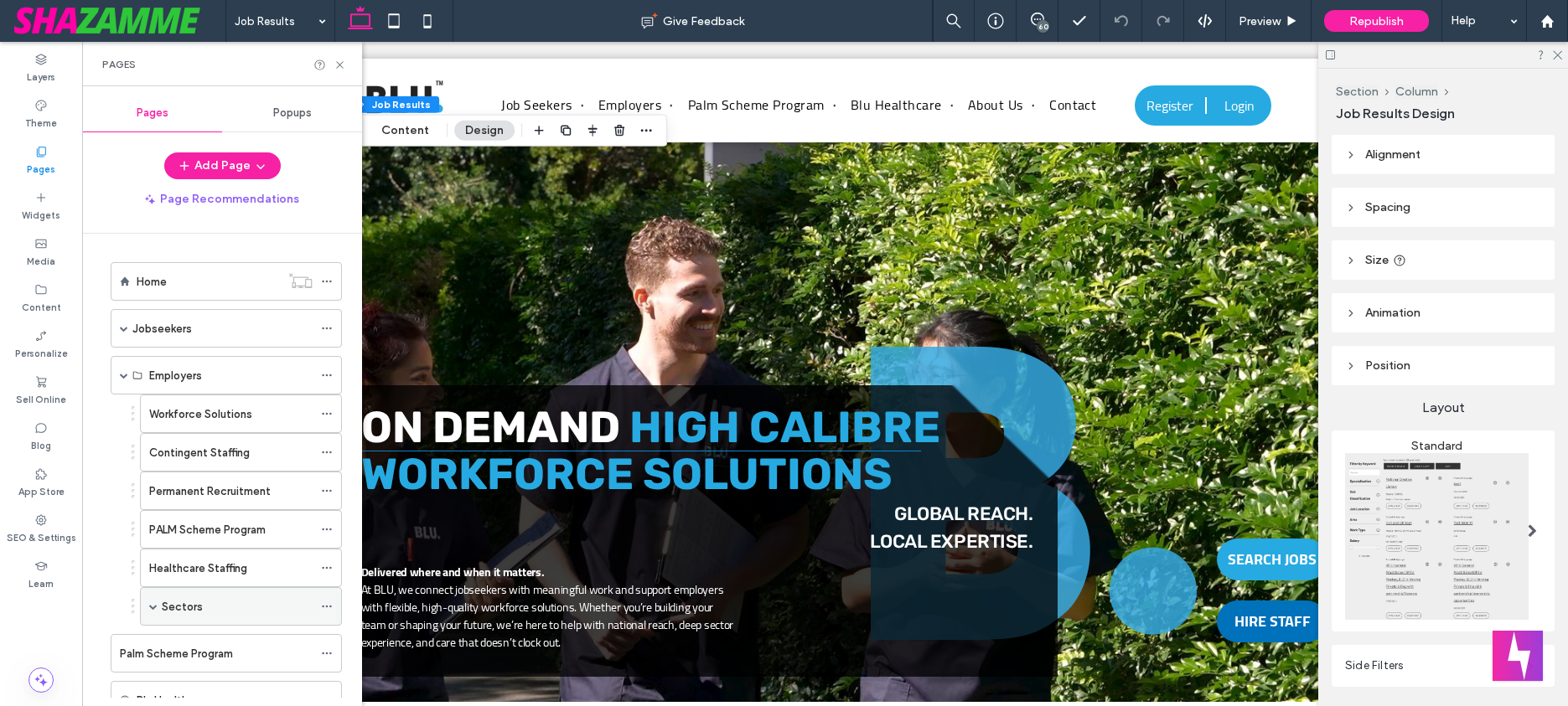 click at bounding box center (153, 606) 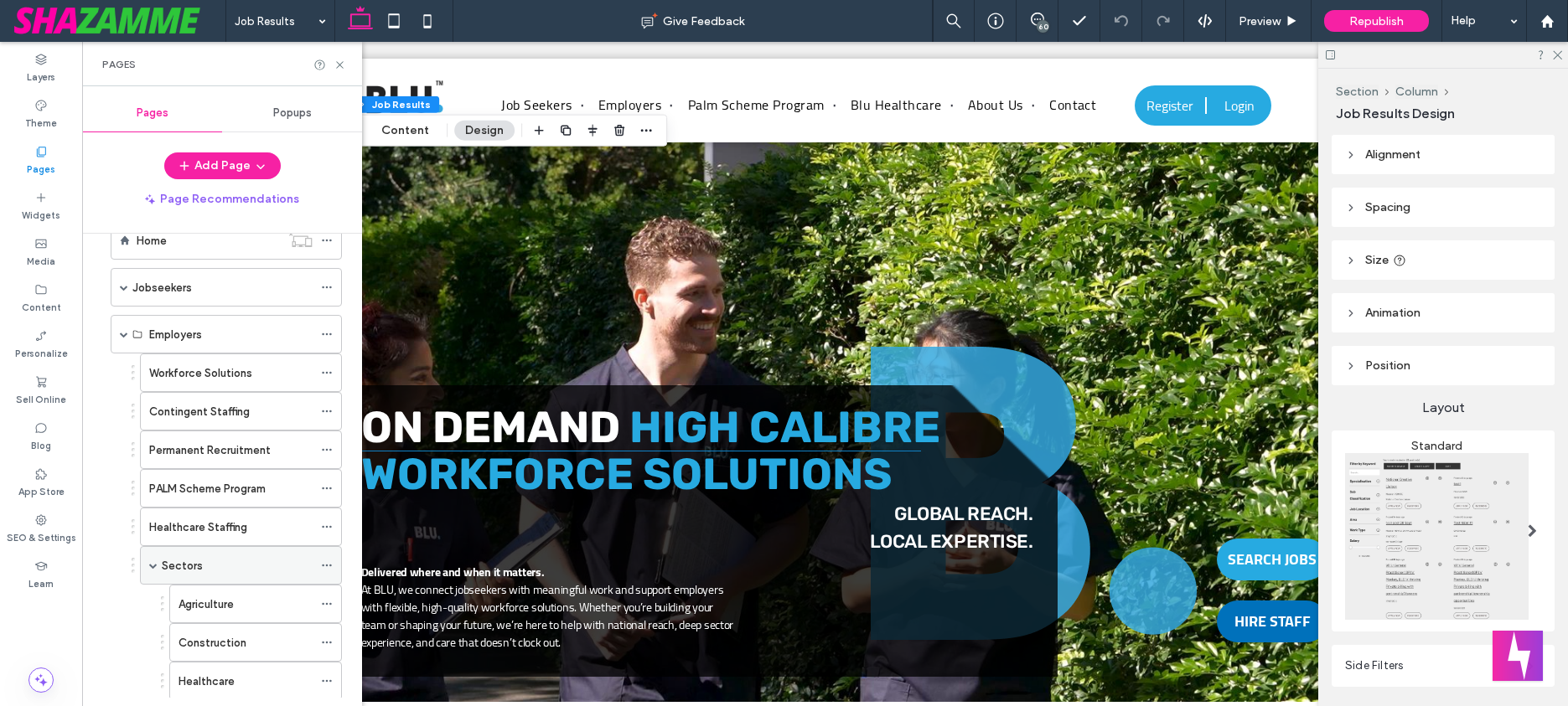 scroll, scrollTop: 0, scrollLeft: 0, axis: both 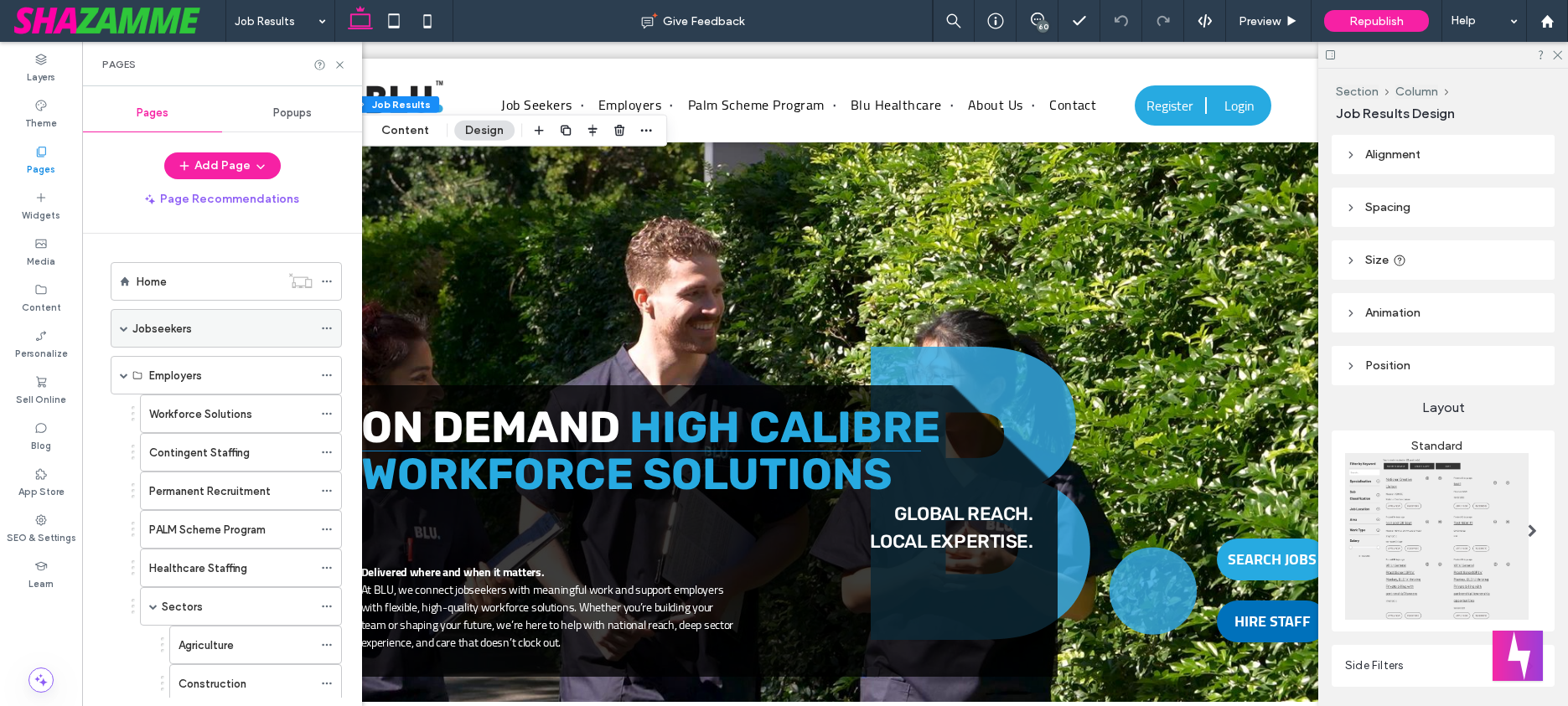 click at bounding box center [124, 328] 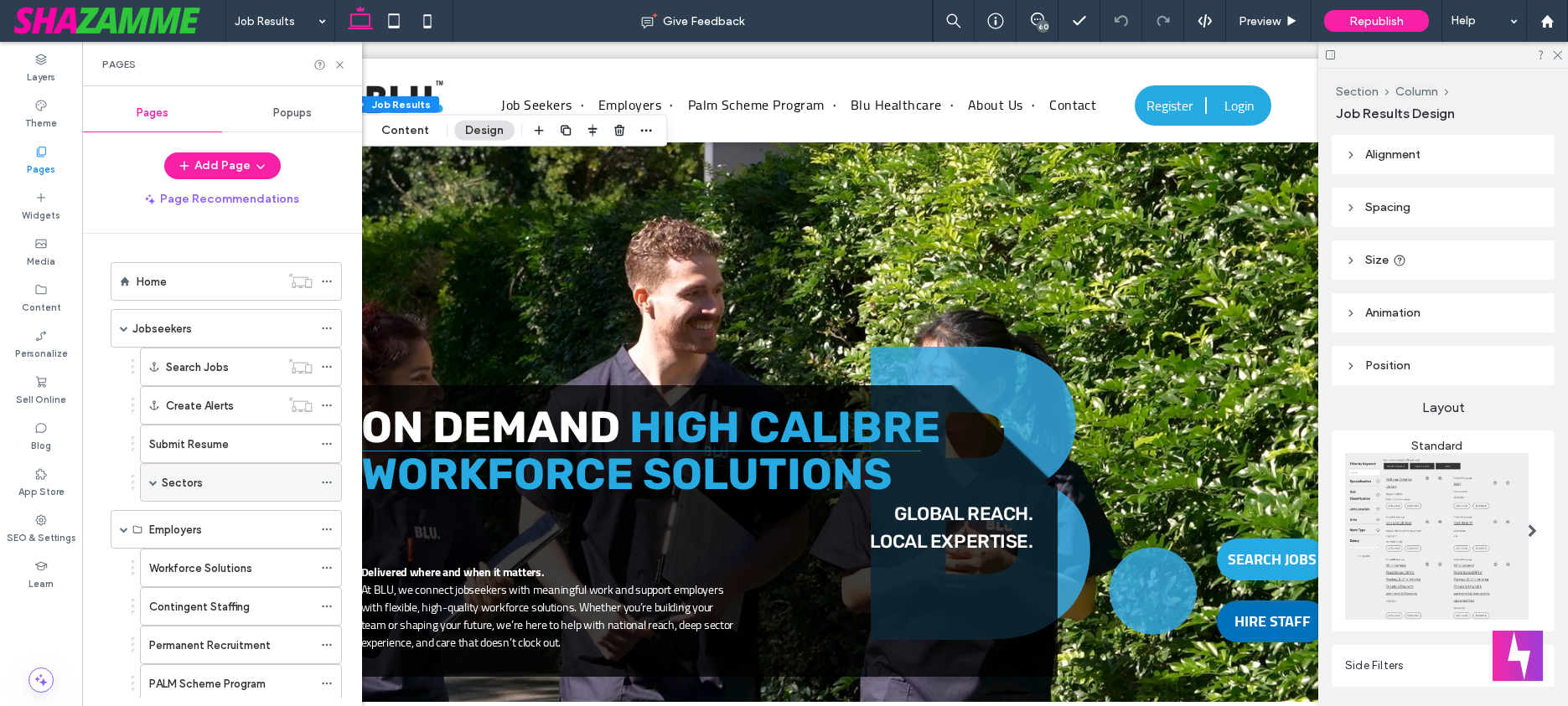 click at bounding box center (153, 482) 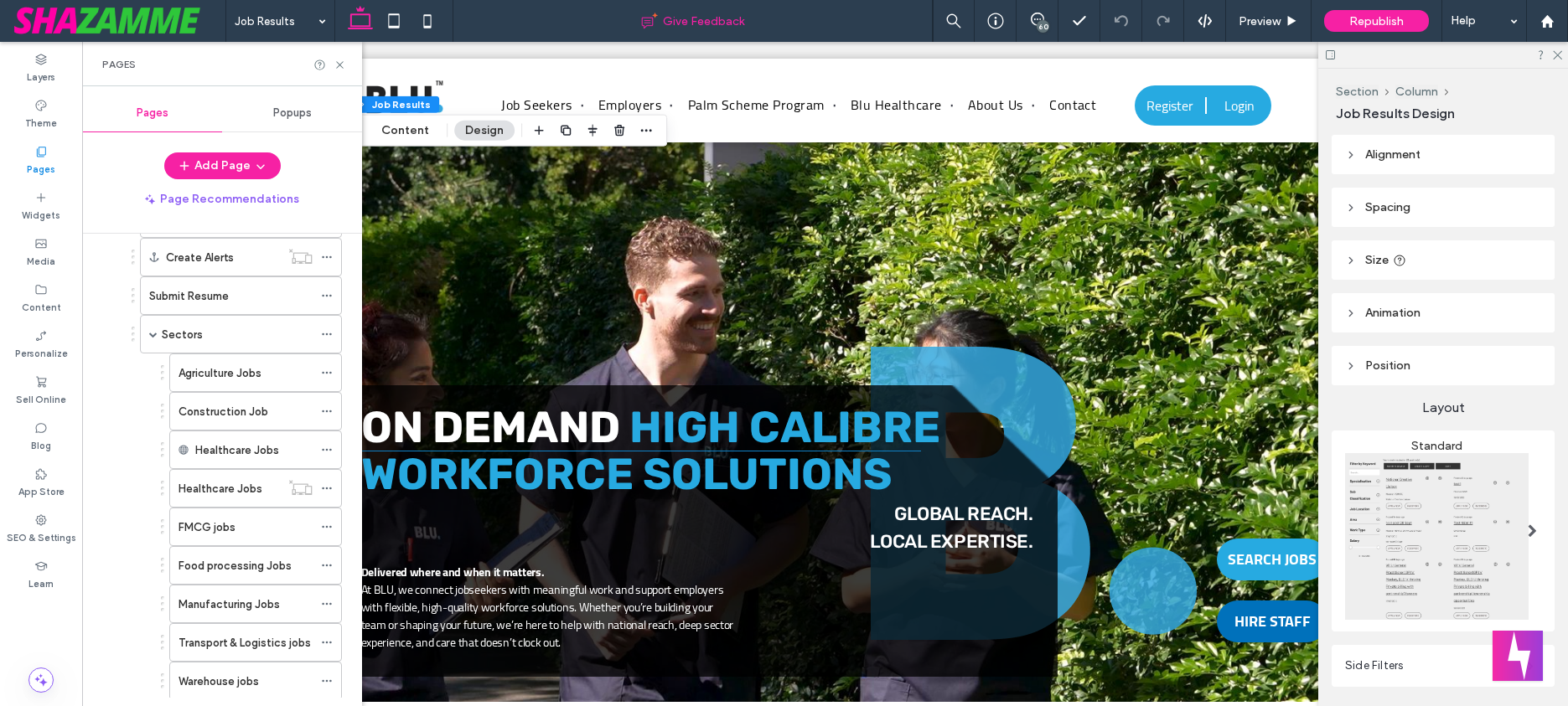 scroll, scrollTop: 154, scrollLeft: 0, axis: vertical 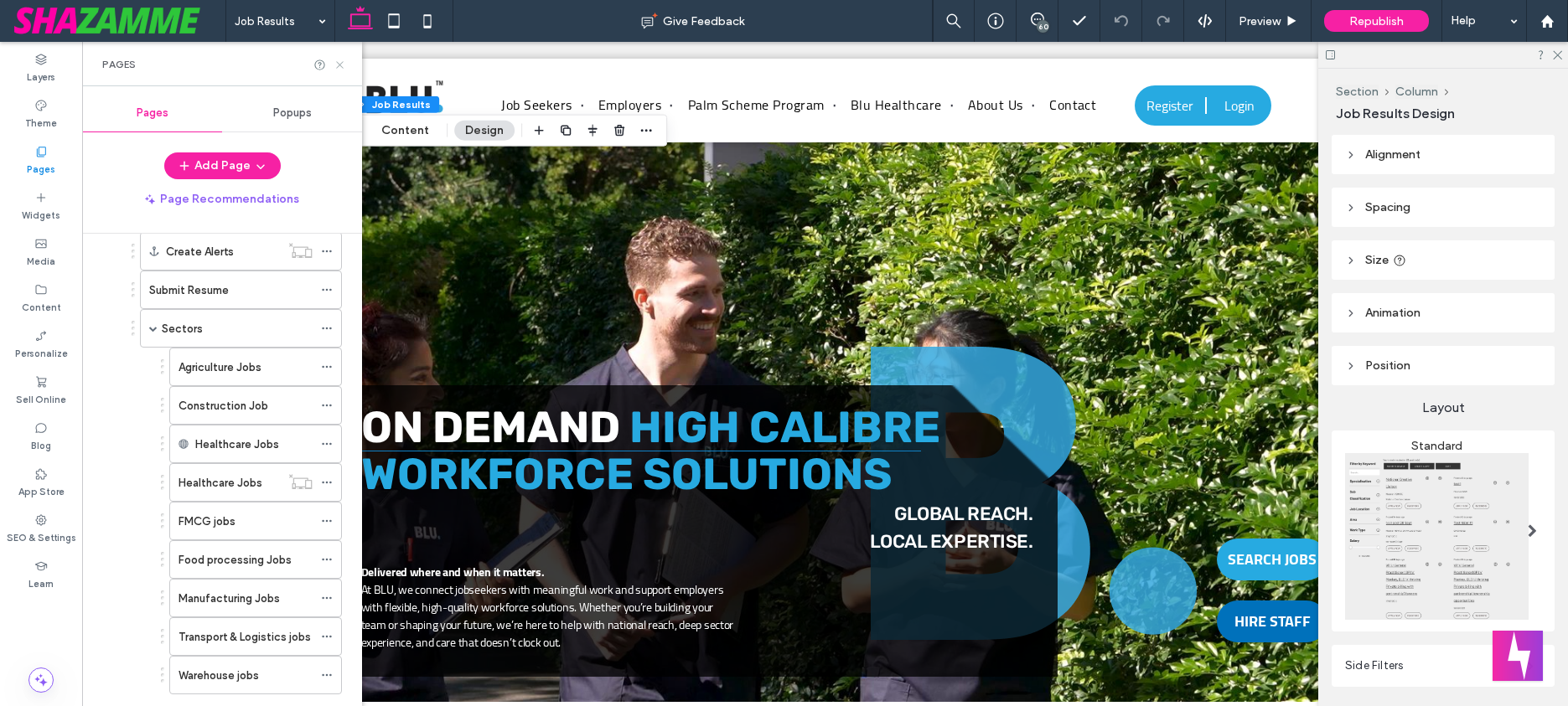 click 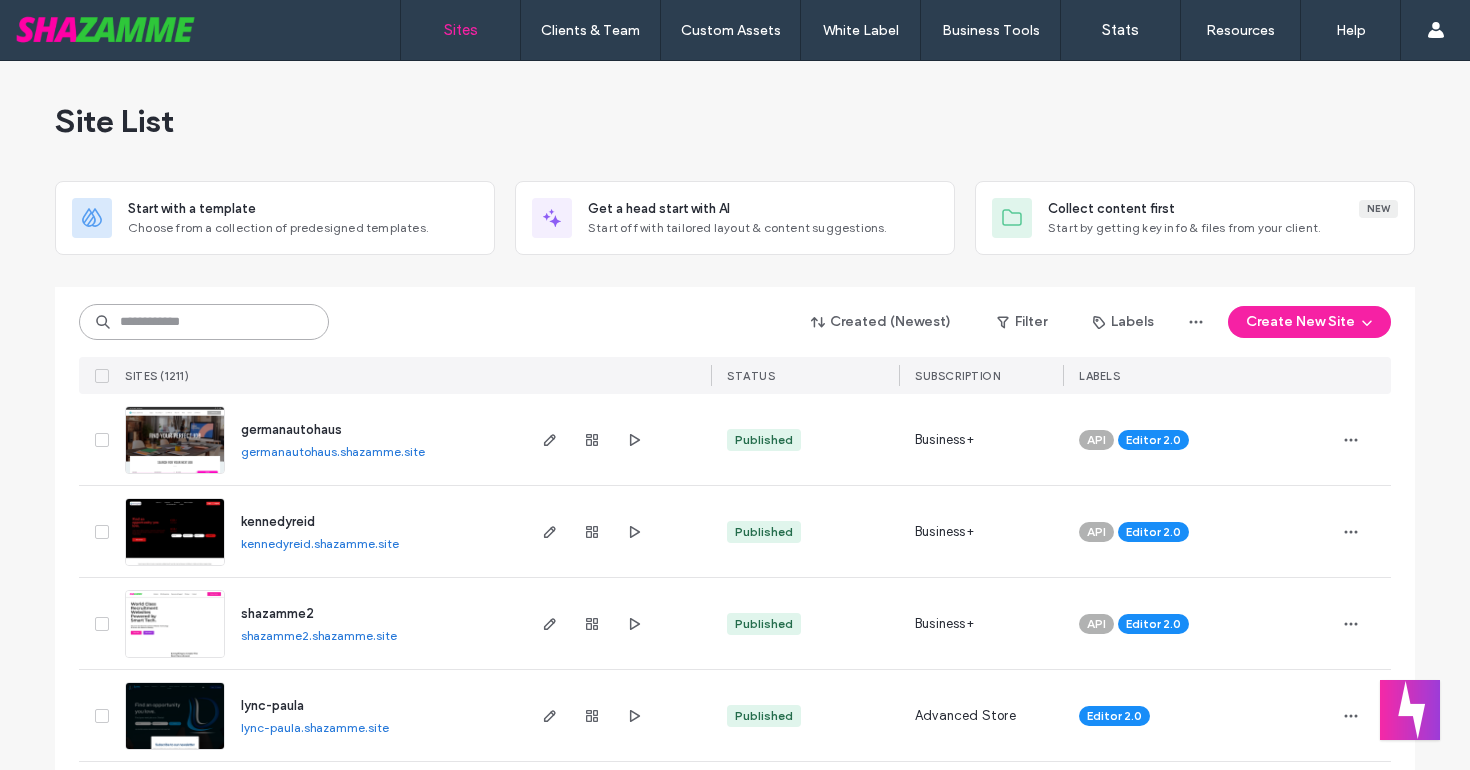 click at bounding box center [204, 322] 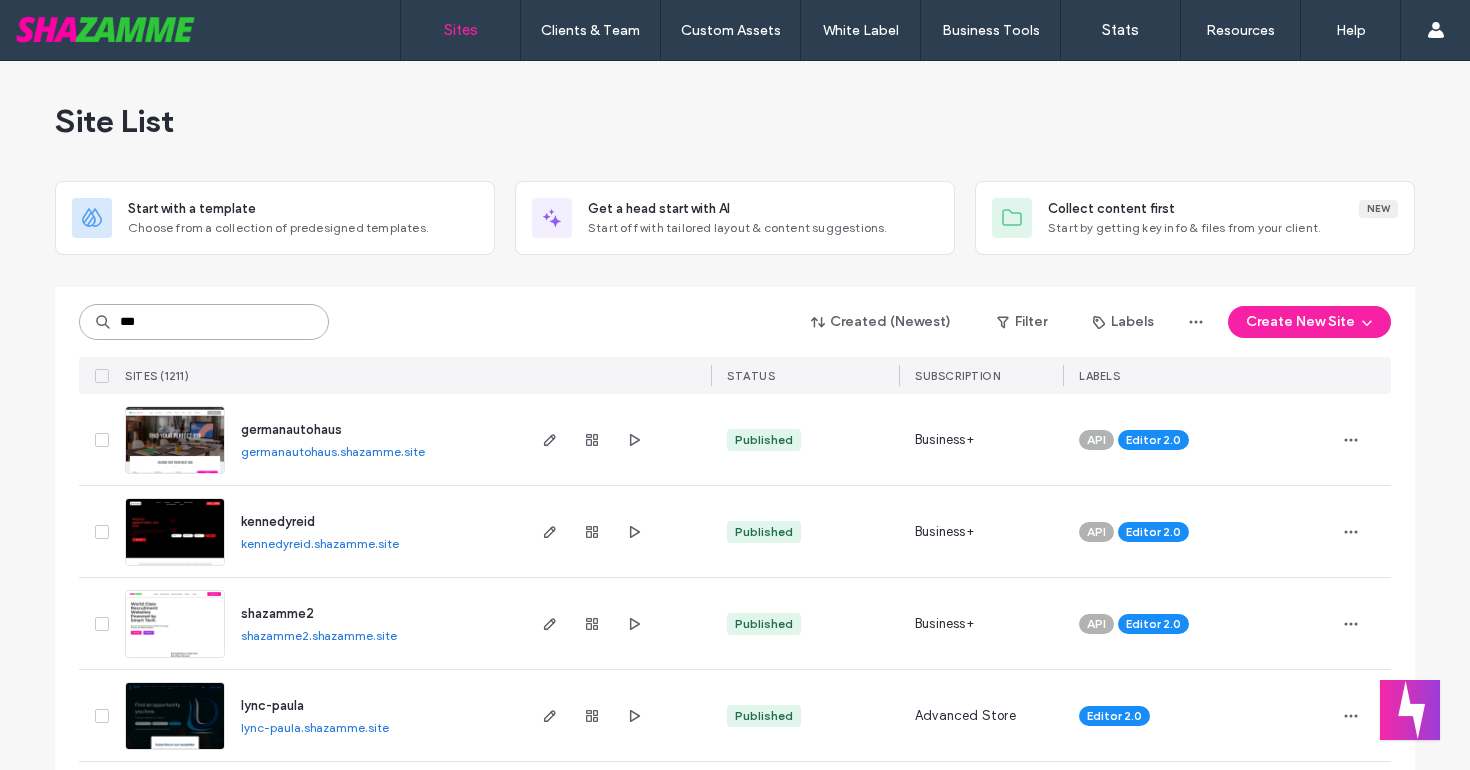 type on "***" 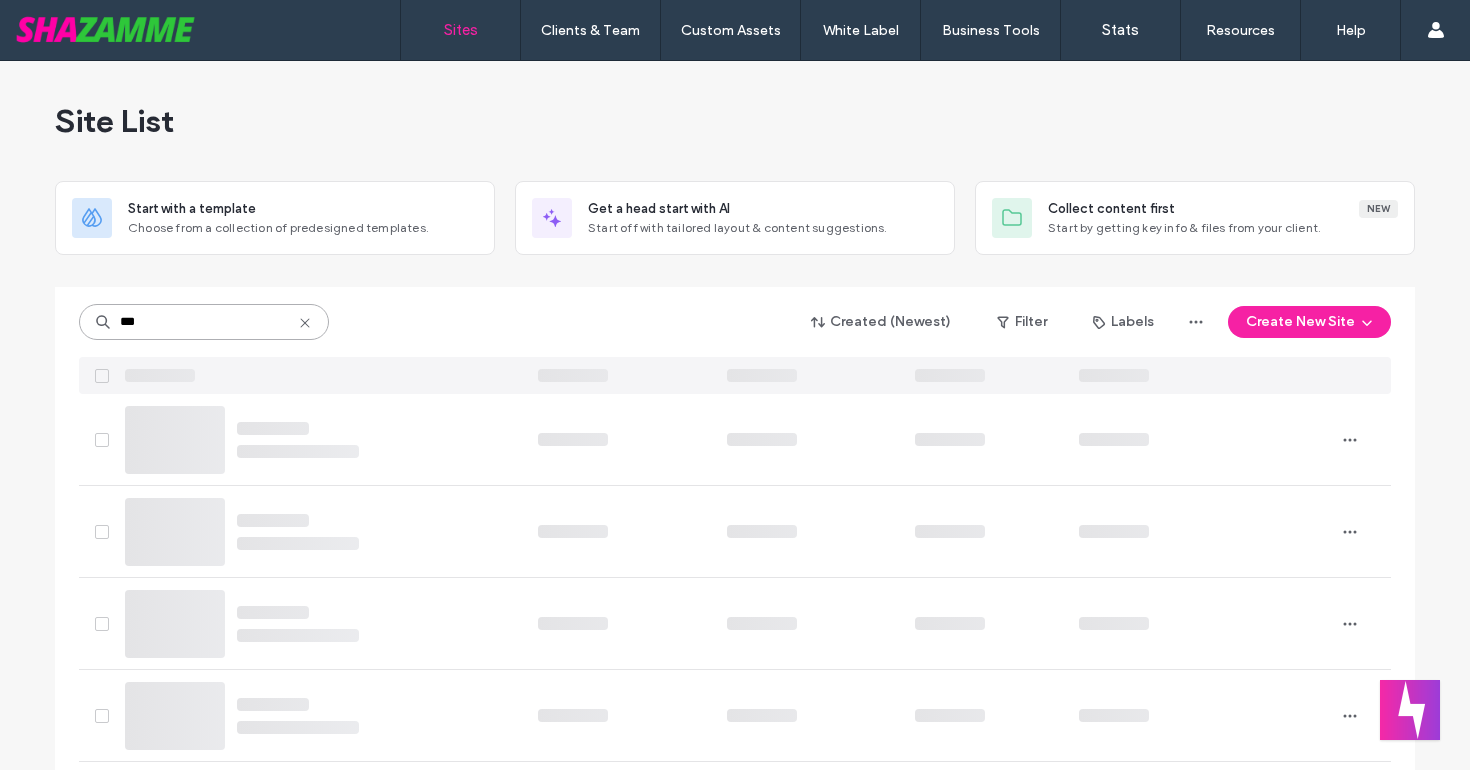 click on "***" at bounding box center (204, 322) 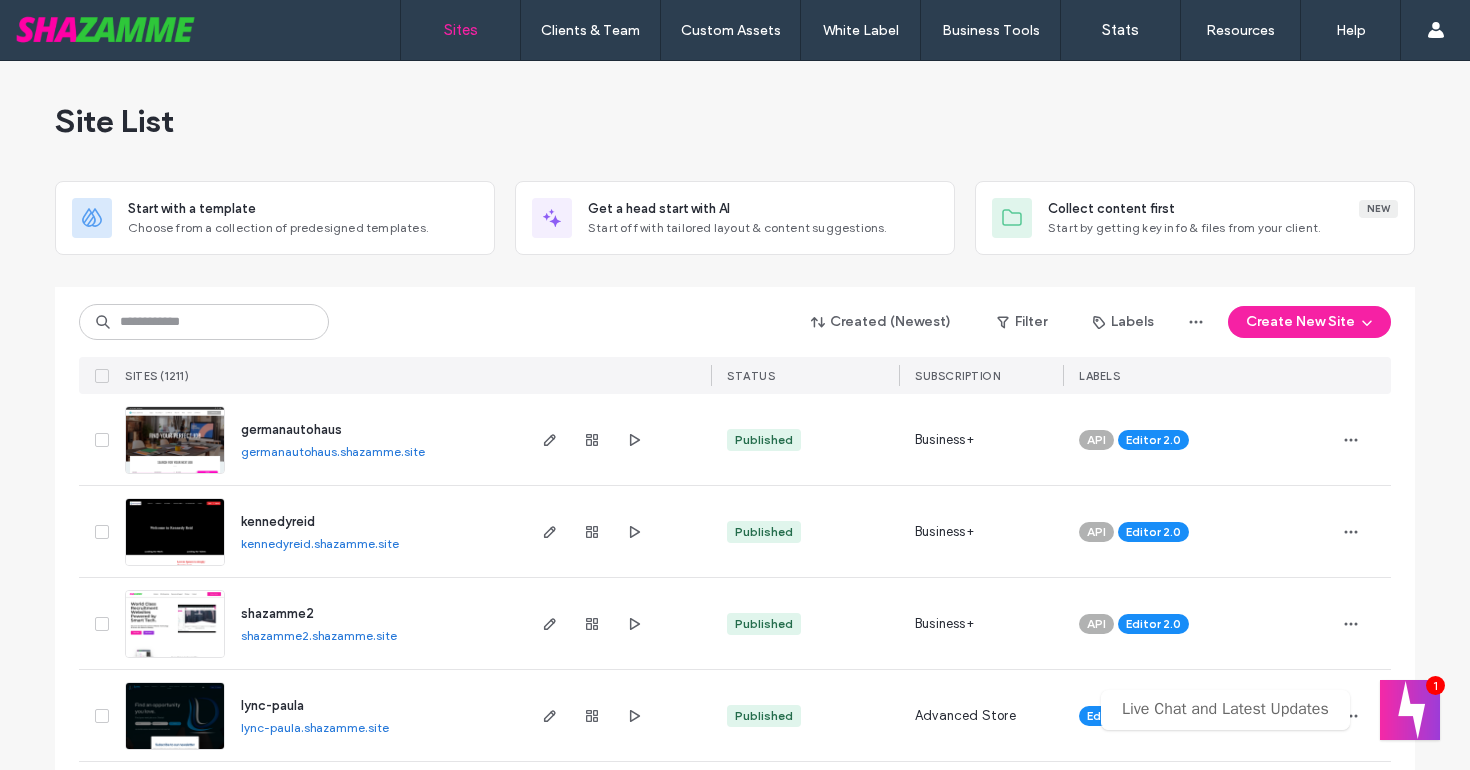 scroll, scrollTop: 0, scrollLeft: 0, axis: both 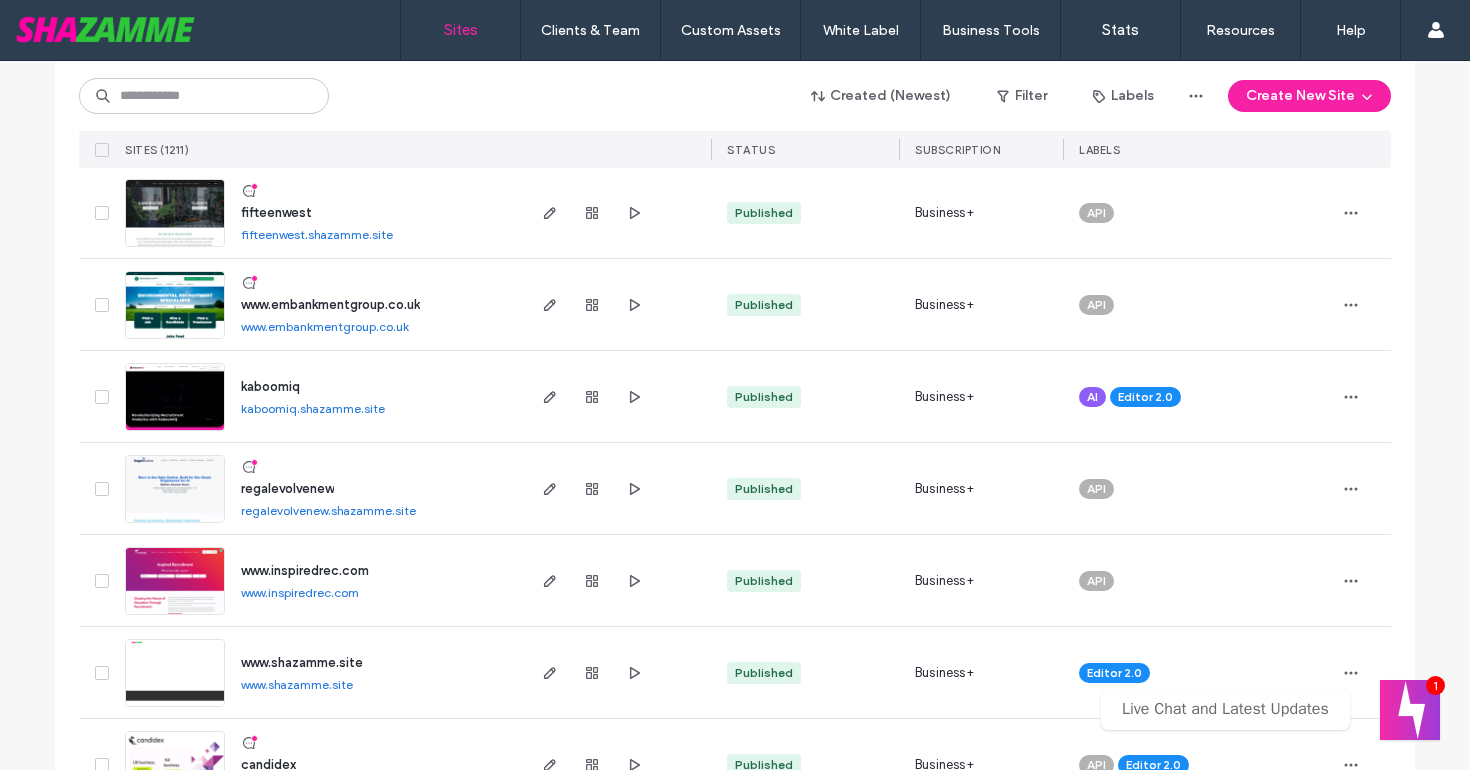 click on "www.embankmentgroup.co.uk" at bounding box center [330, 304] 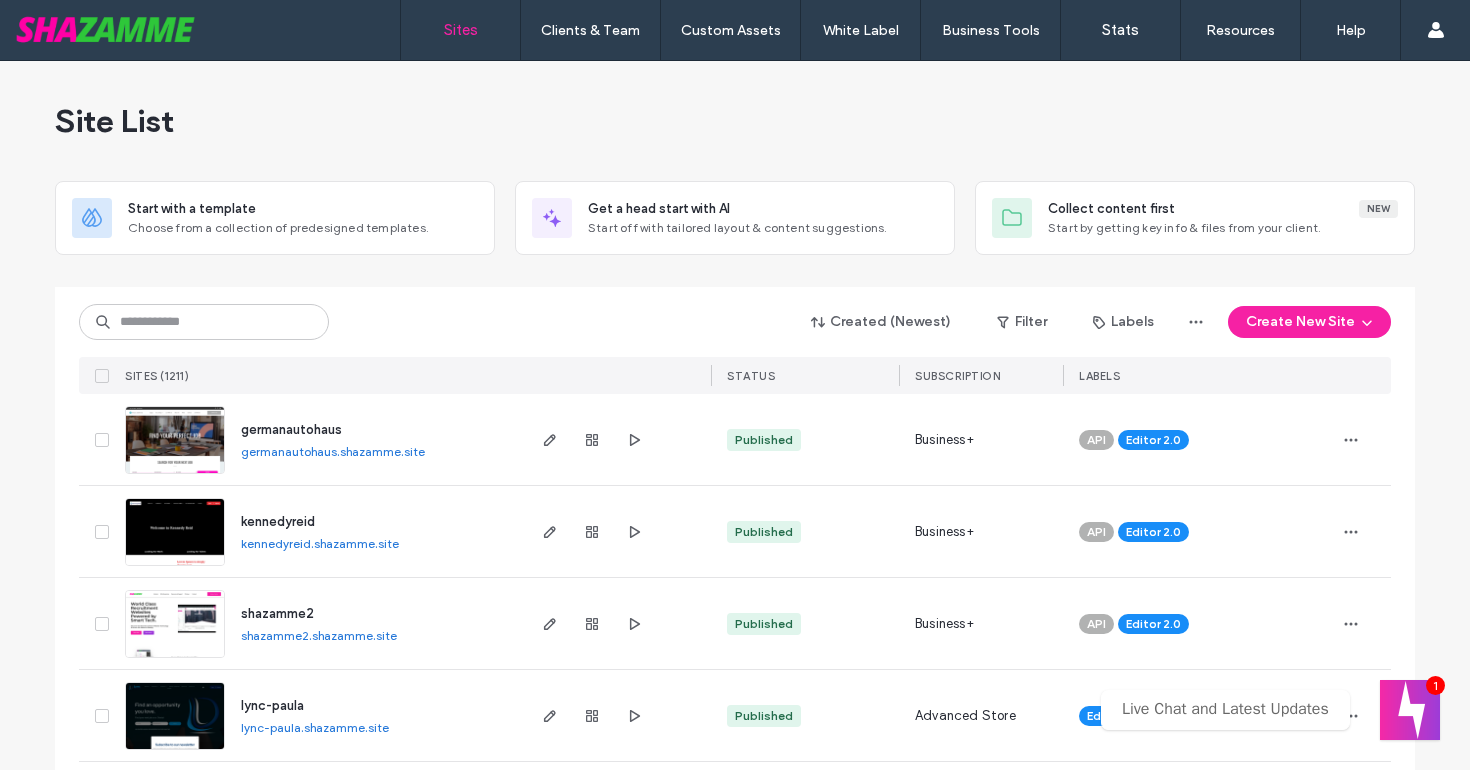 scroll, scrollTop: 0, scrollLeft: 0, axis: both 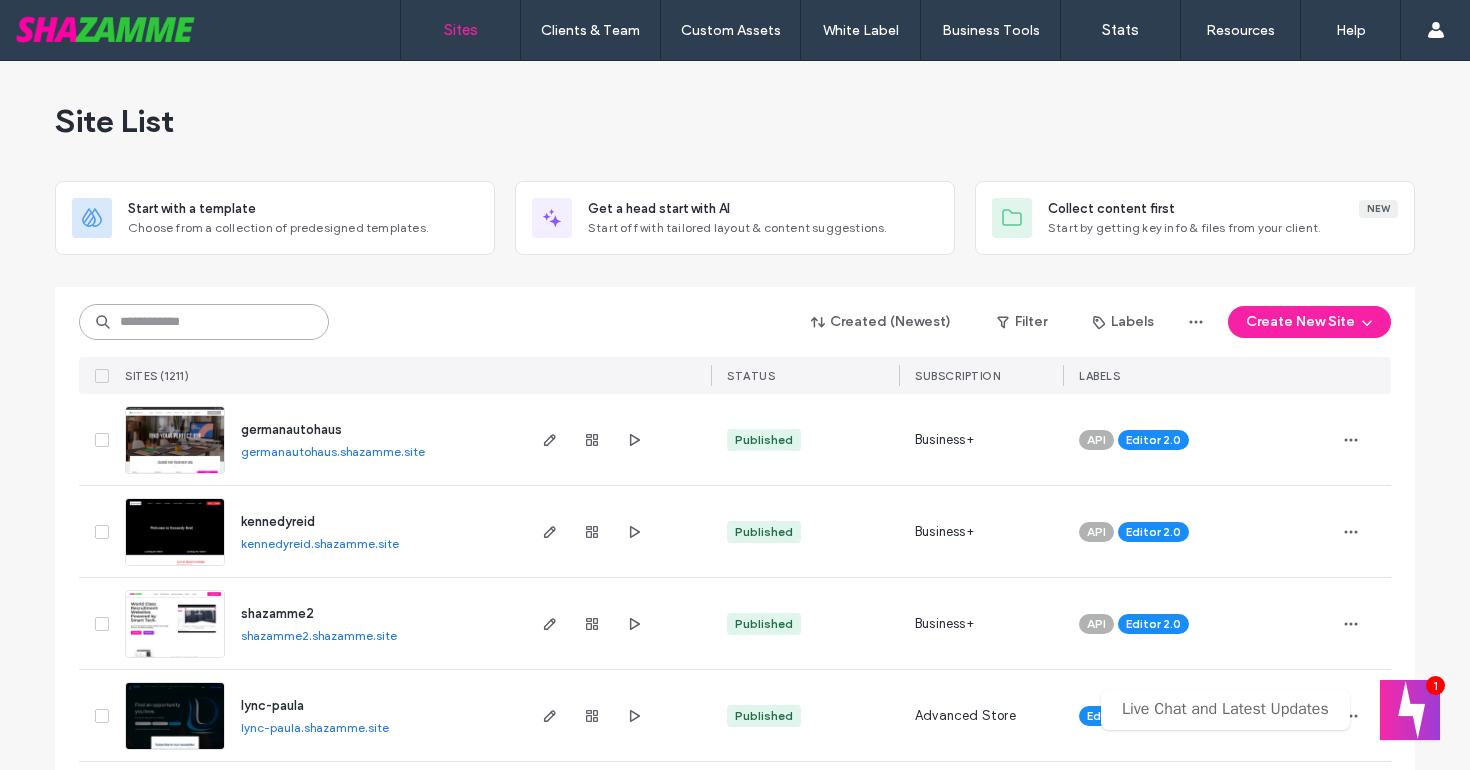 click at bounding box center (204, 322) 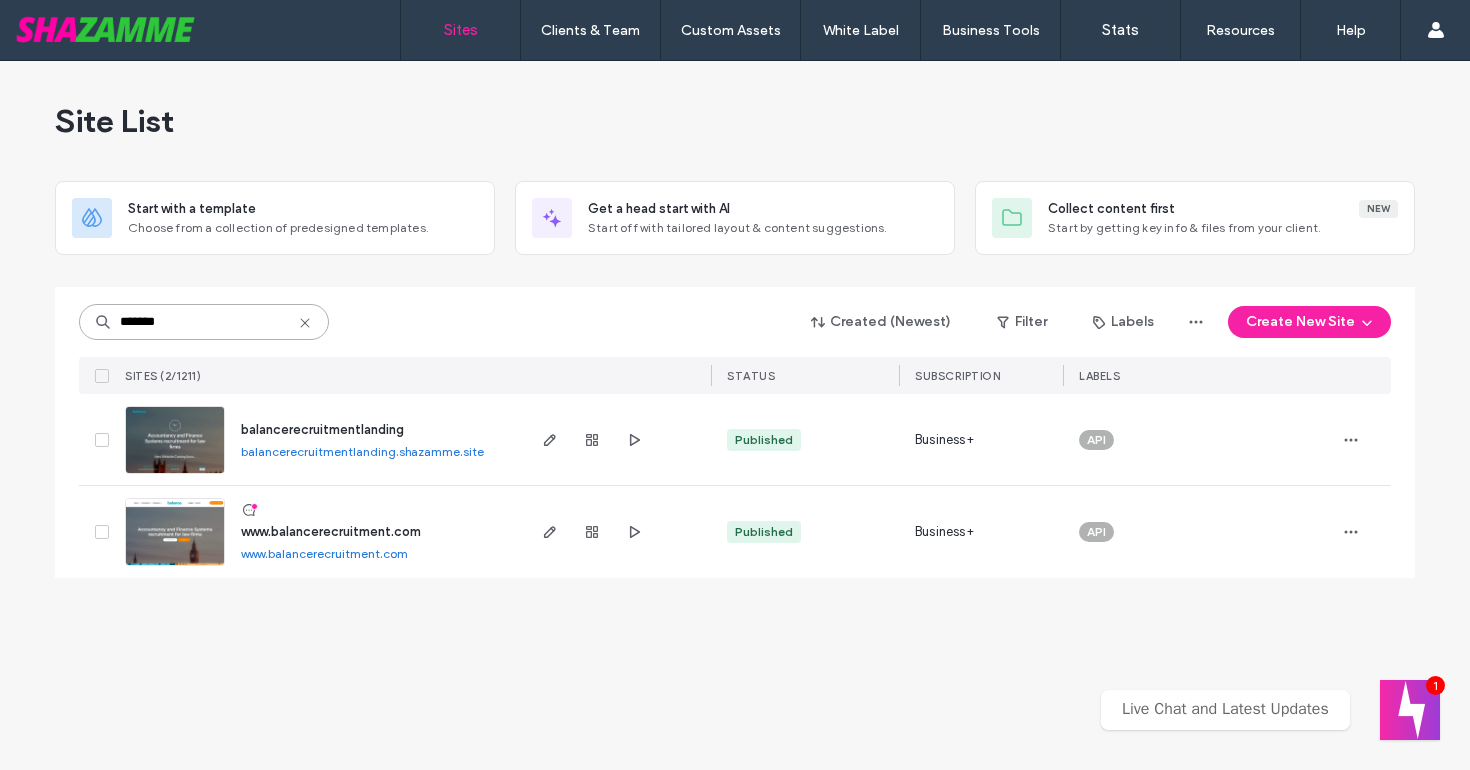 type on "*******" 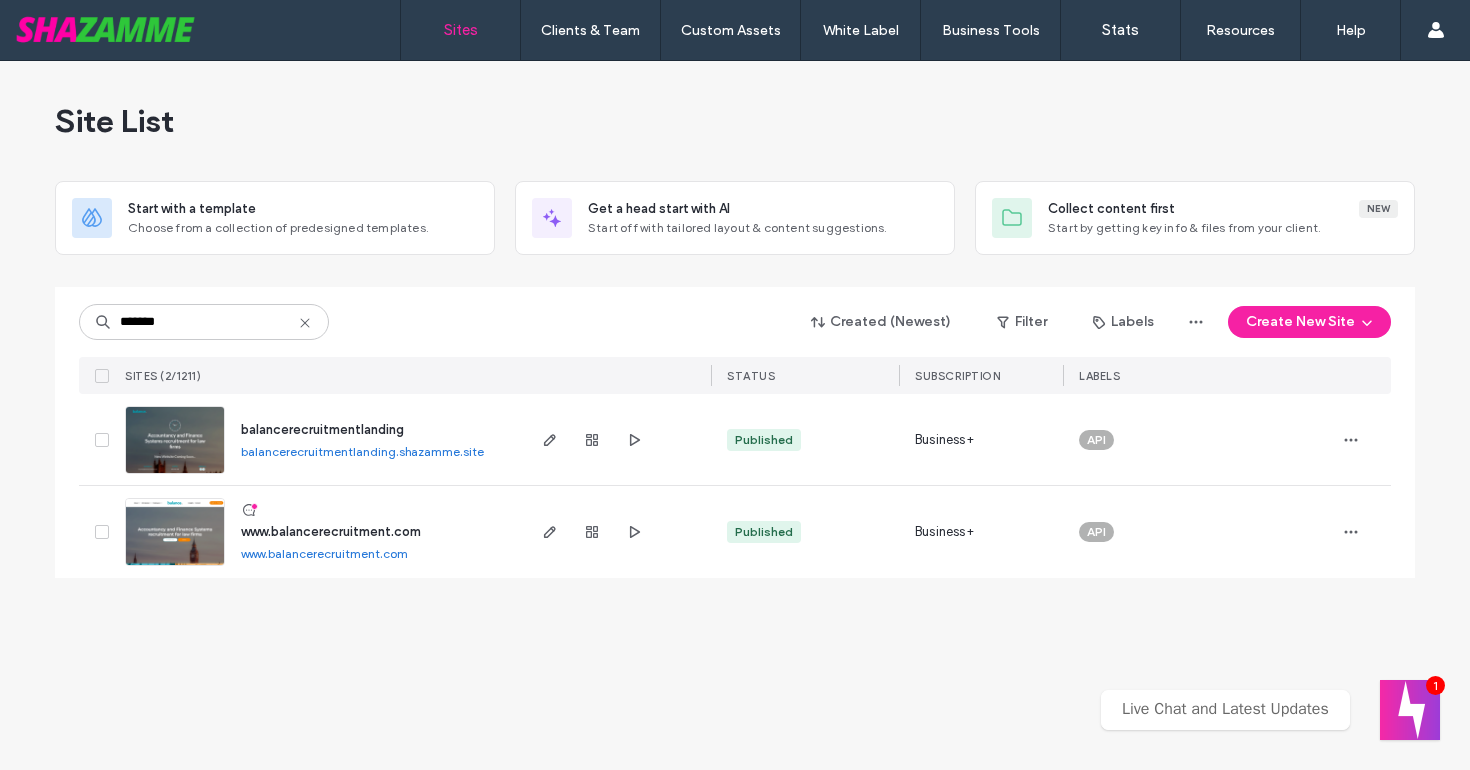 click on "www.balancerecruitment.com" at bounding box center [331, 531] 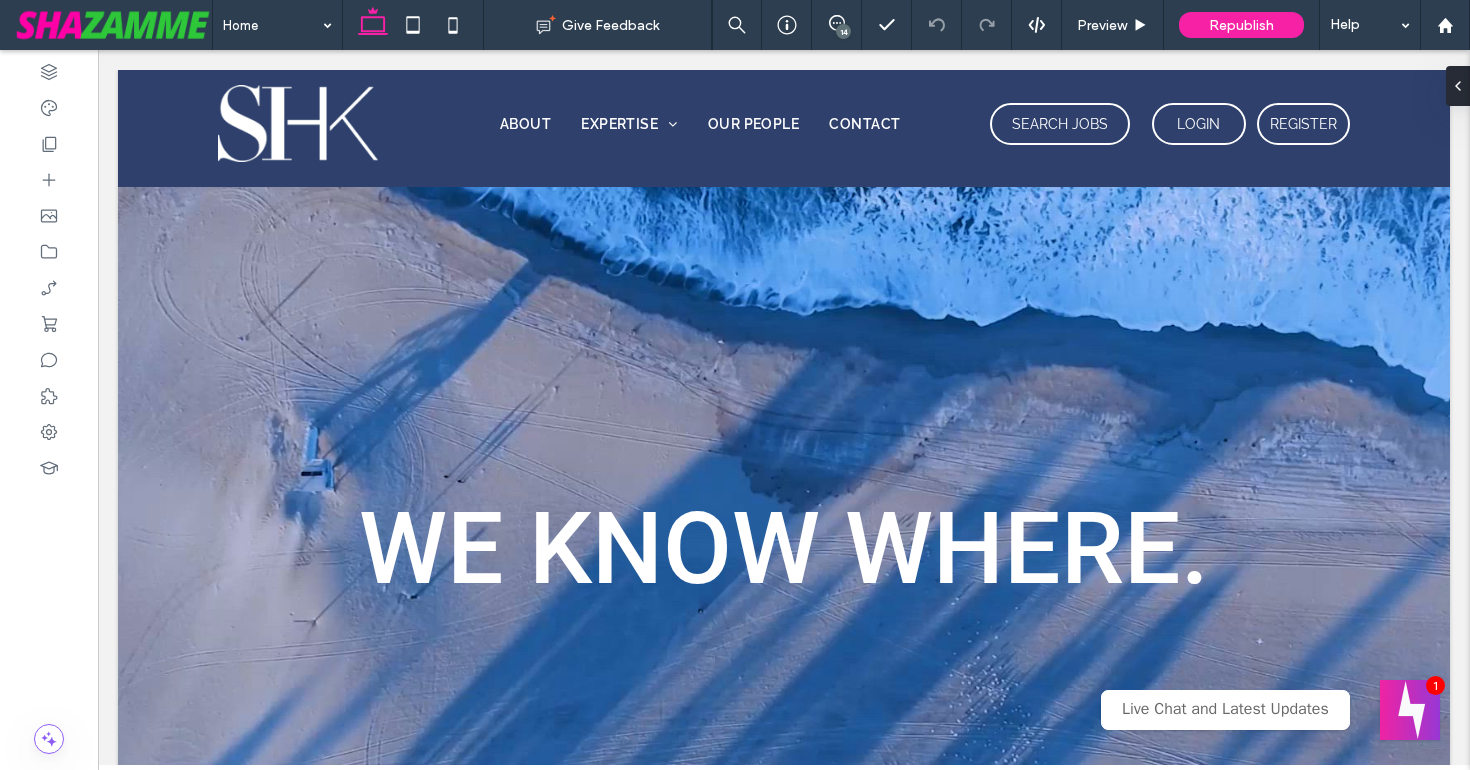 scroll, scrollTop: 2946, scrollLeft: 0, axis: vertical 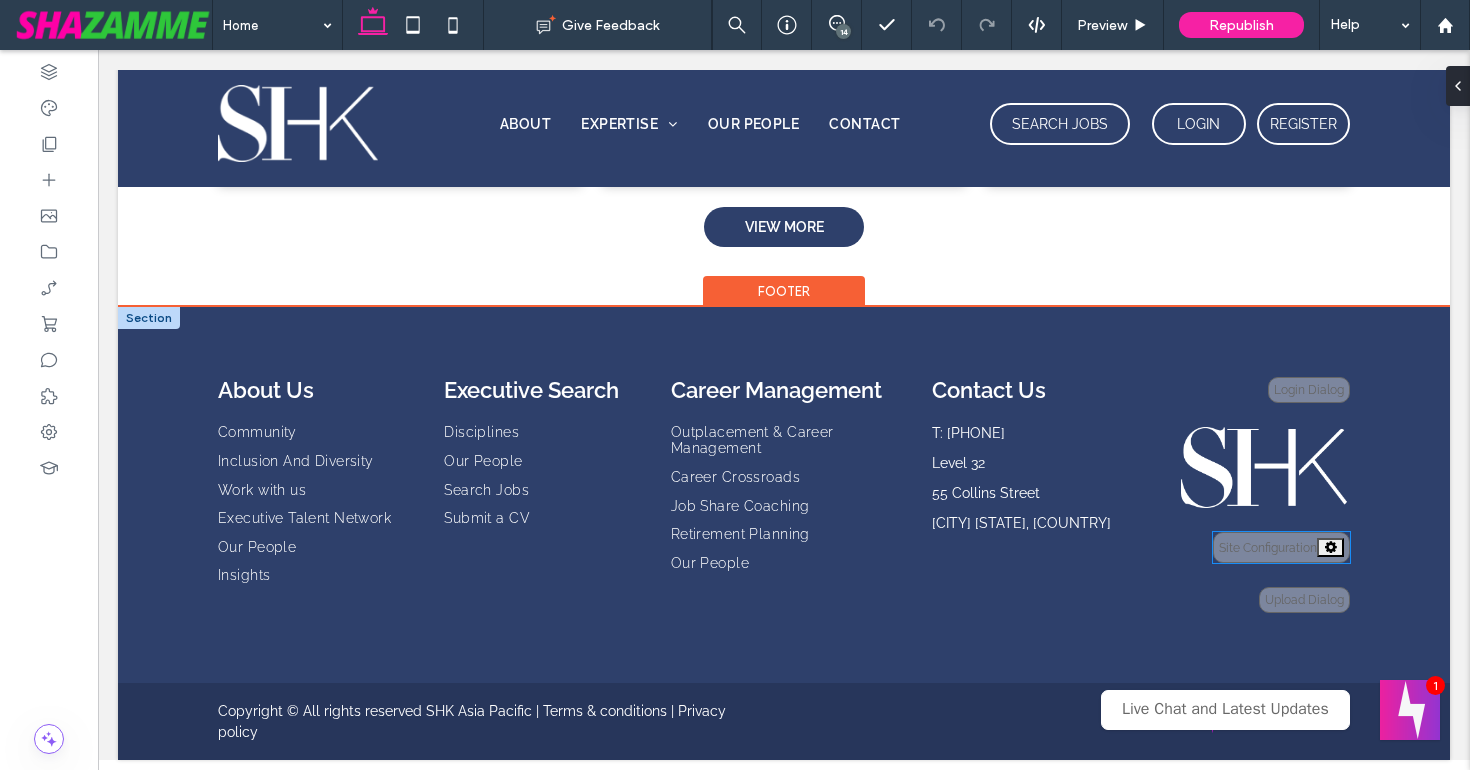 click on "Site Configuration" at bounding box center (1281, 547) 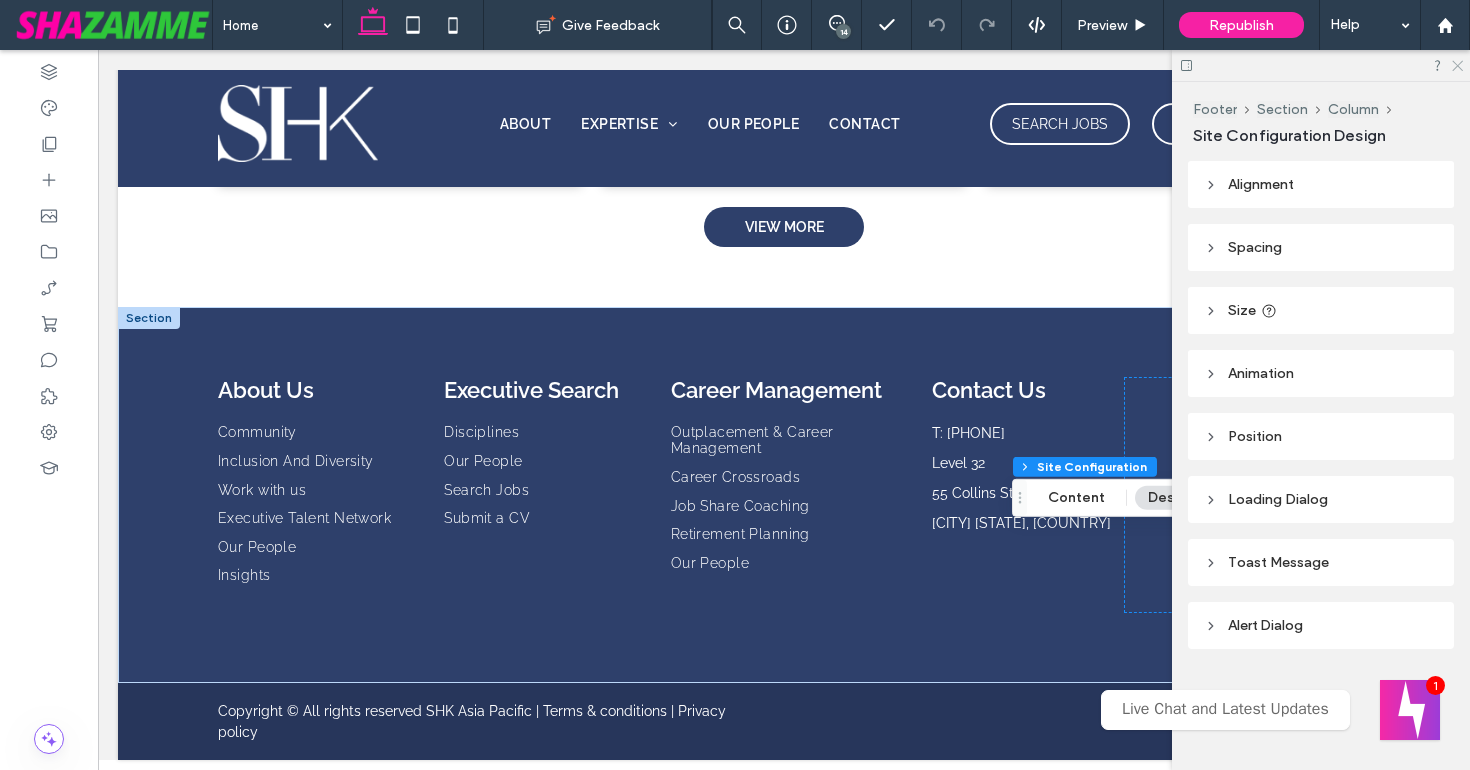 click 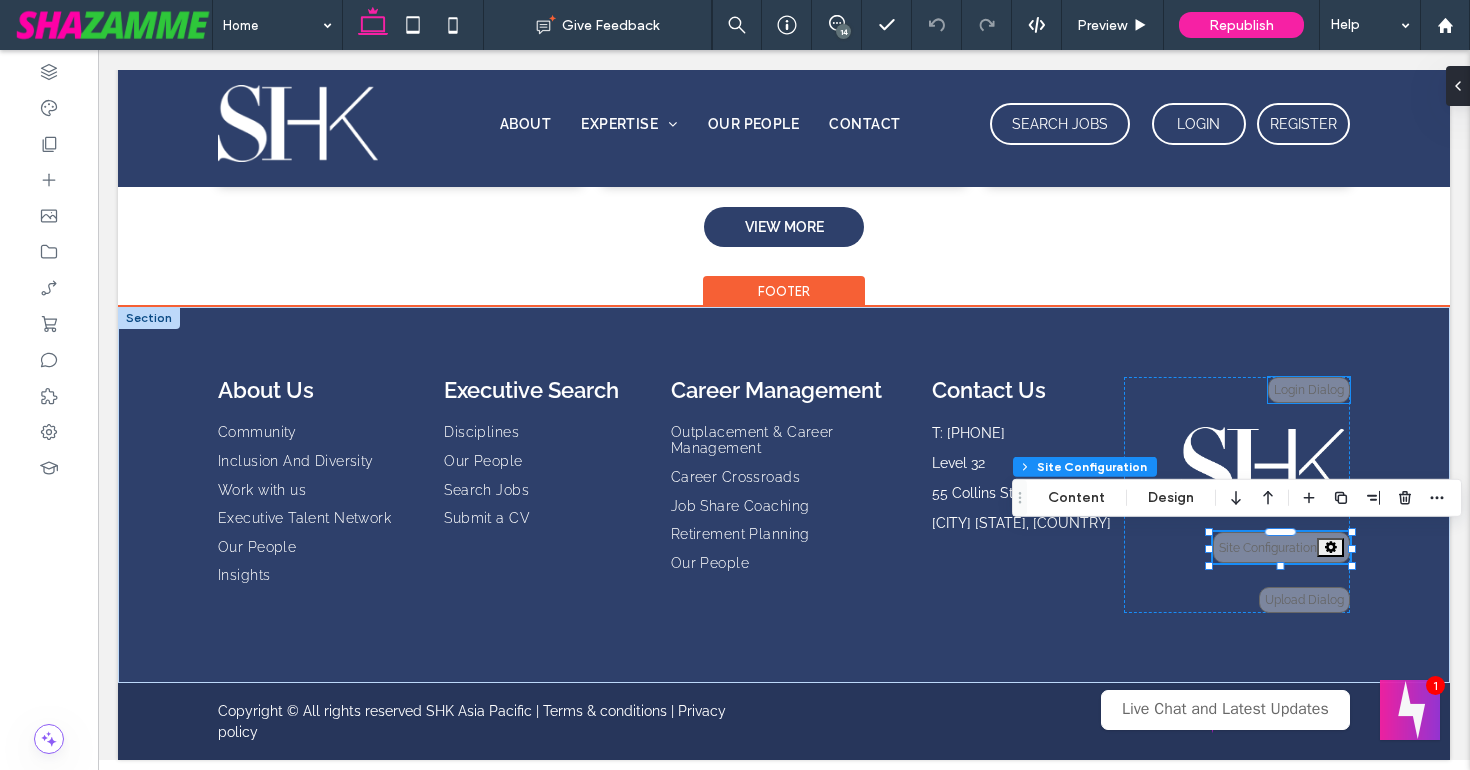 click on "Login Dialog" at bounding box center (1309, 390) 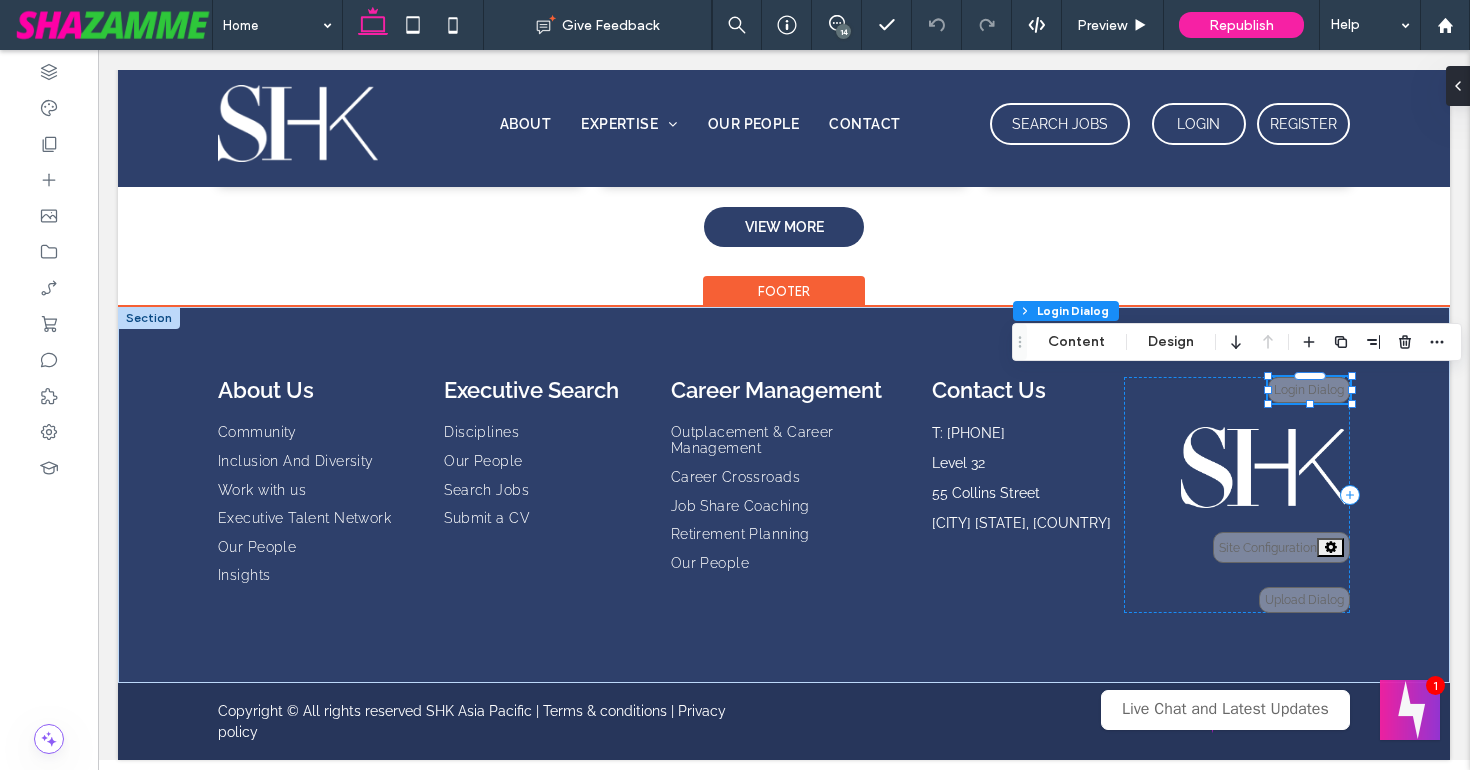 type on "**" 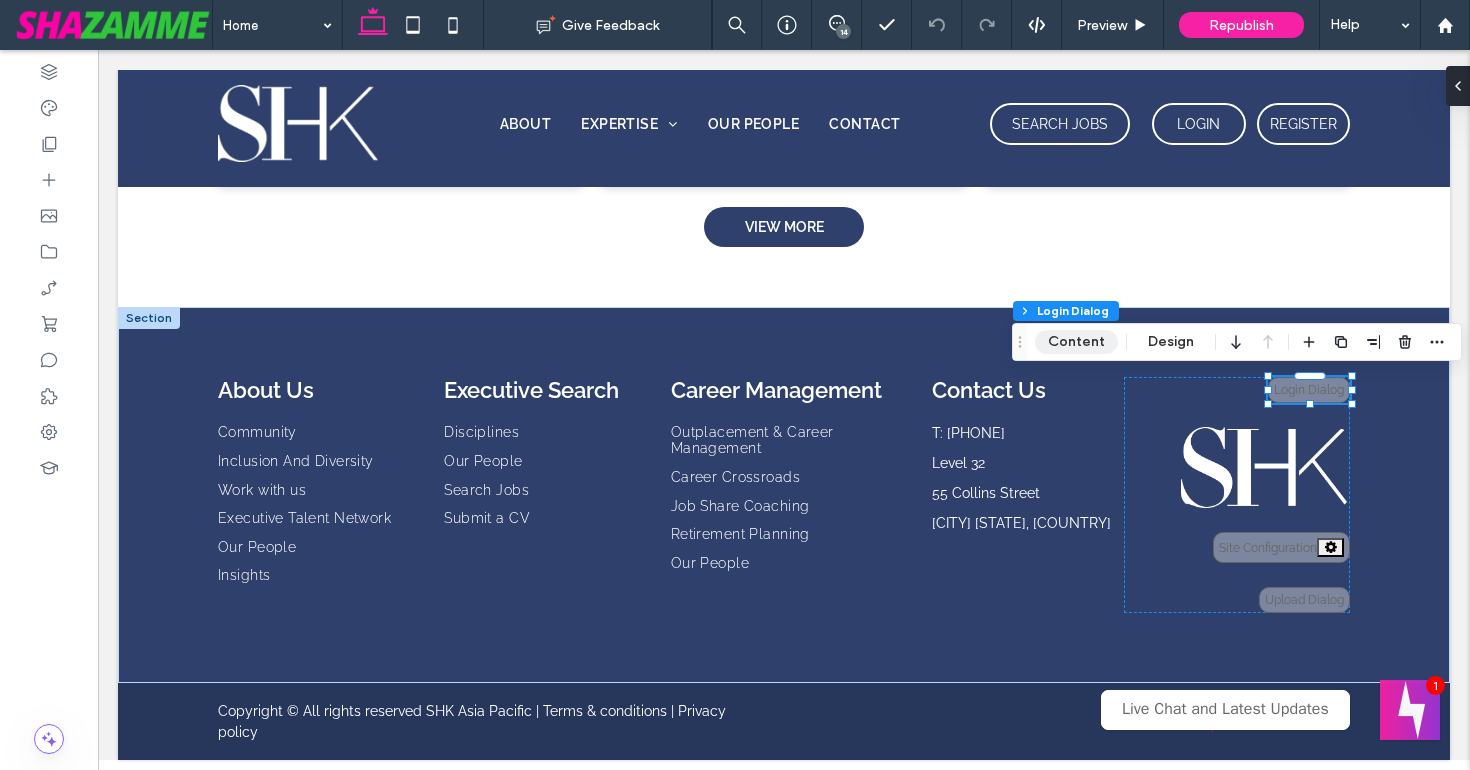click on "Content" at bounding box center [1076, 342] 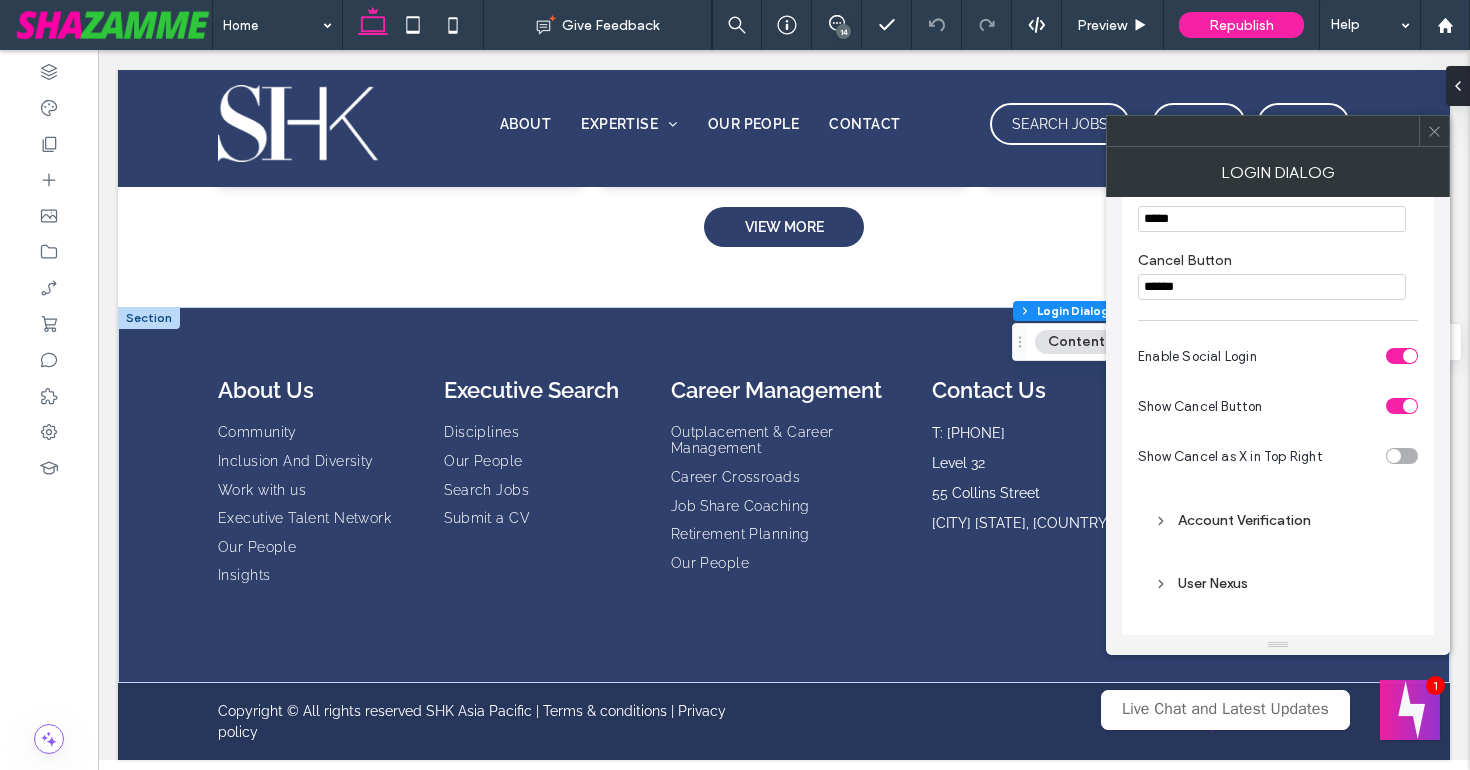 scroll, scrollTop: 236, scrollLeft: 0, axis: vertical 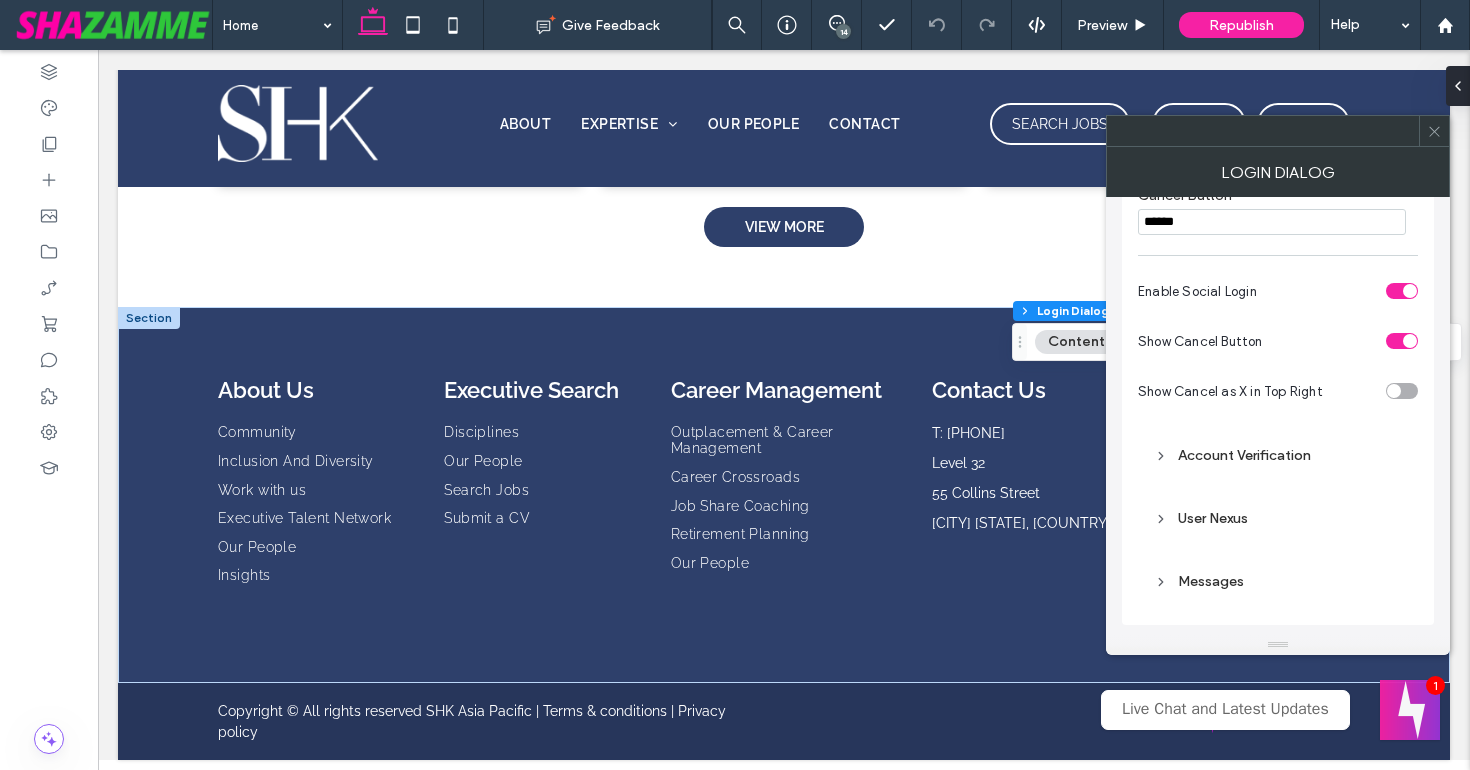 click 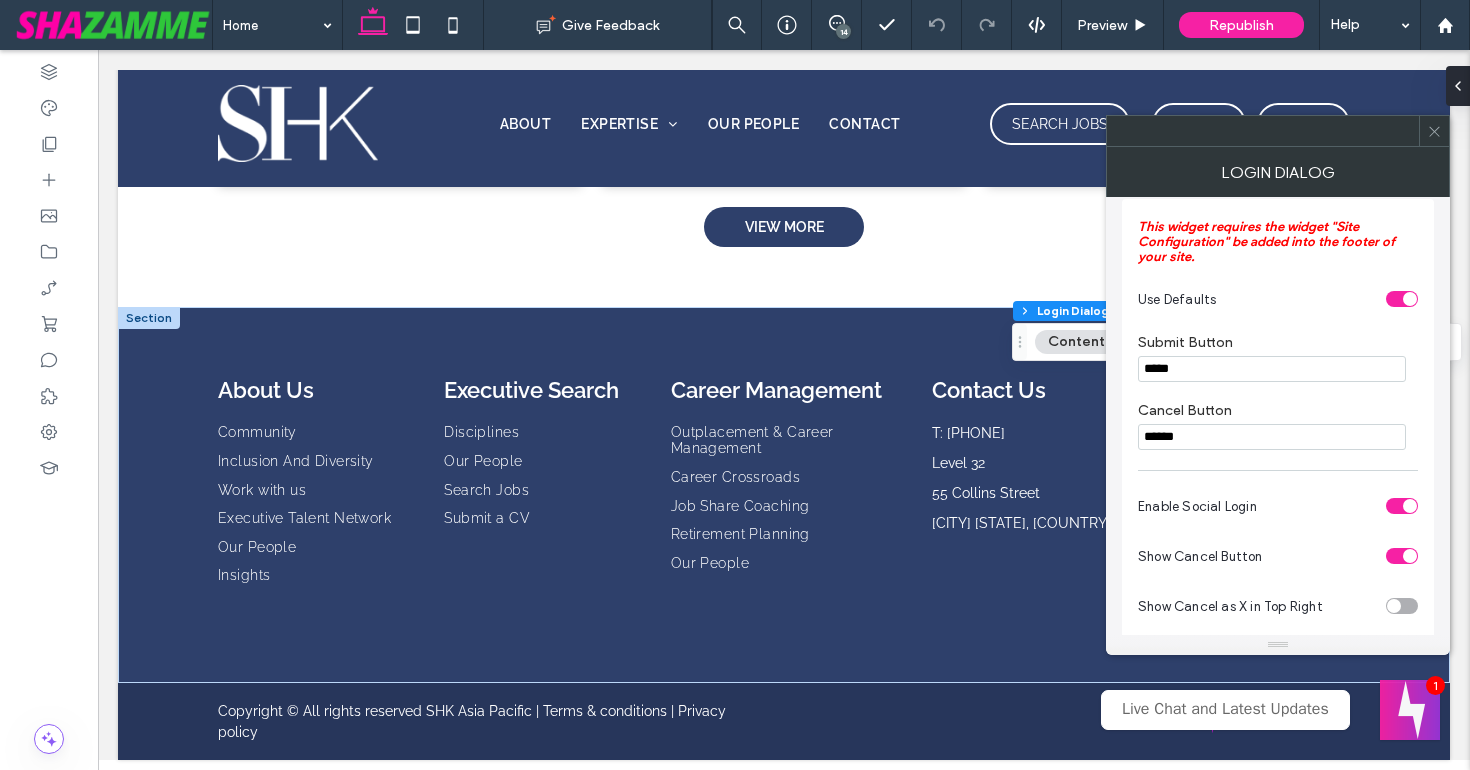 scroll, scrollTop: 0, scrollLeft: 0, axis: both 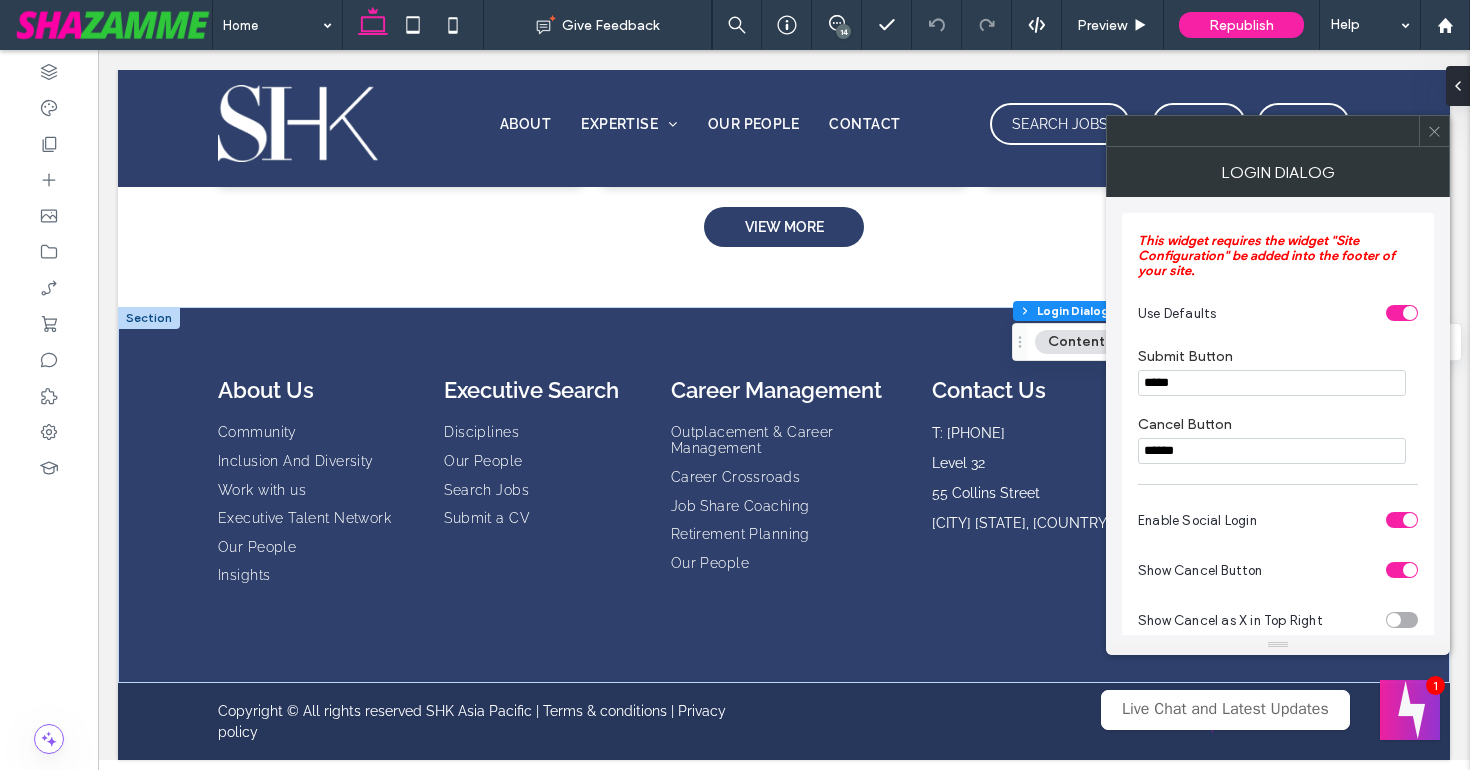 click at bounding box center [1434, 131] 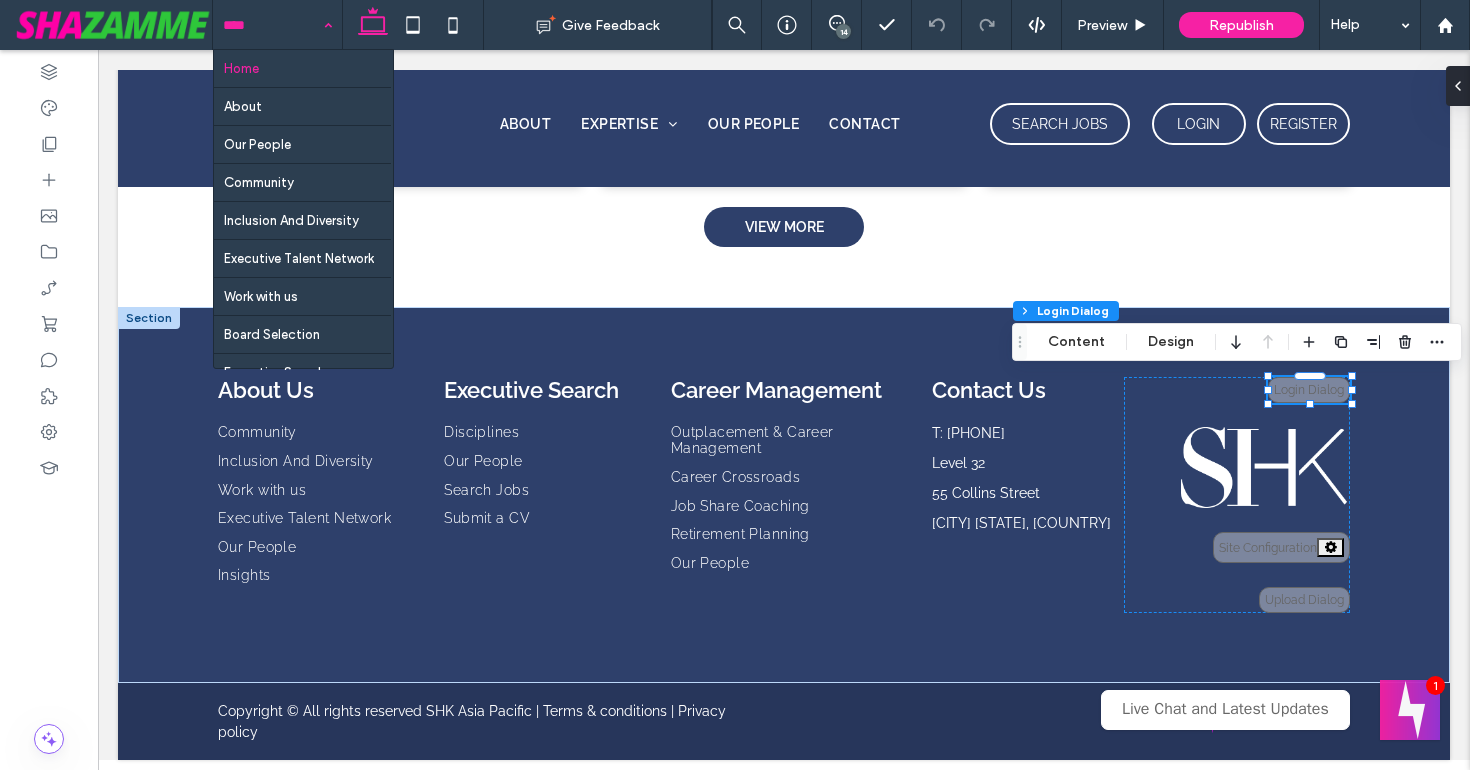 click at bounding box center [272, 25] 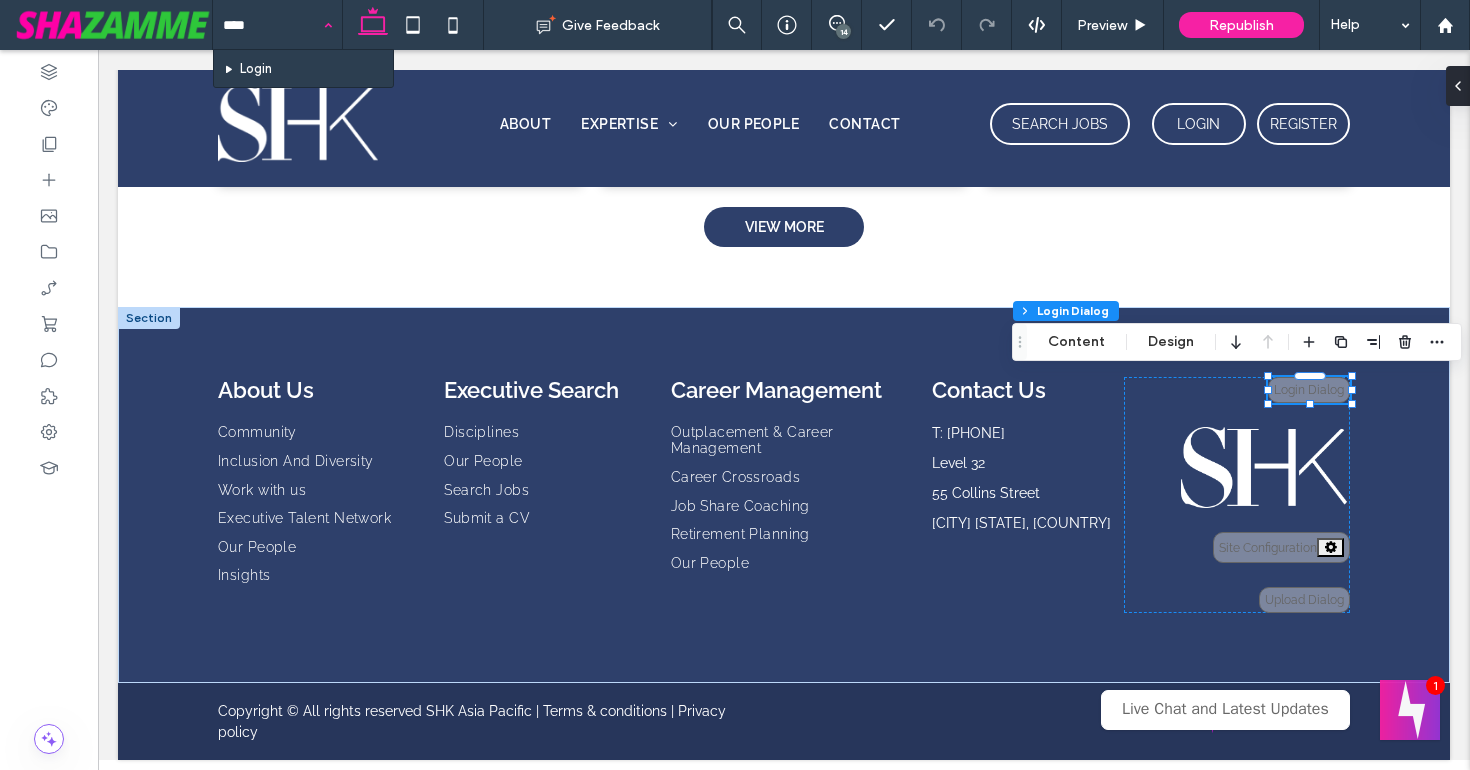 type on "*****" 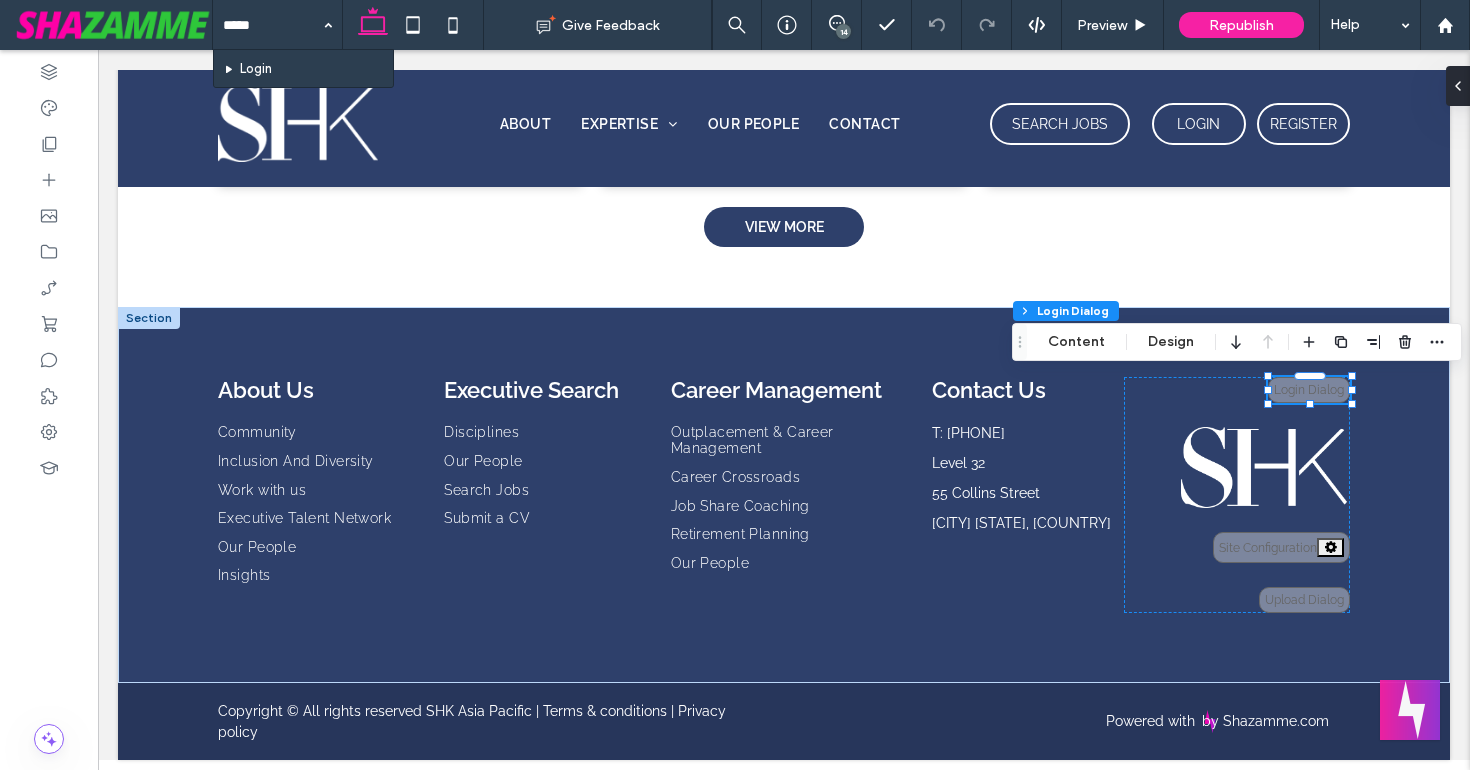 type 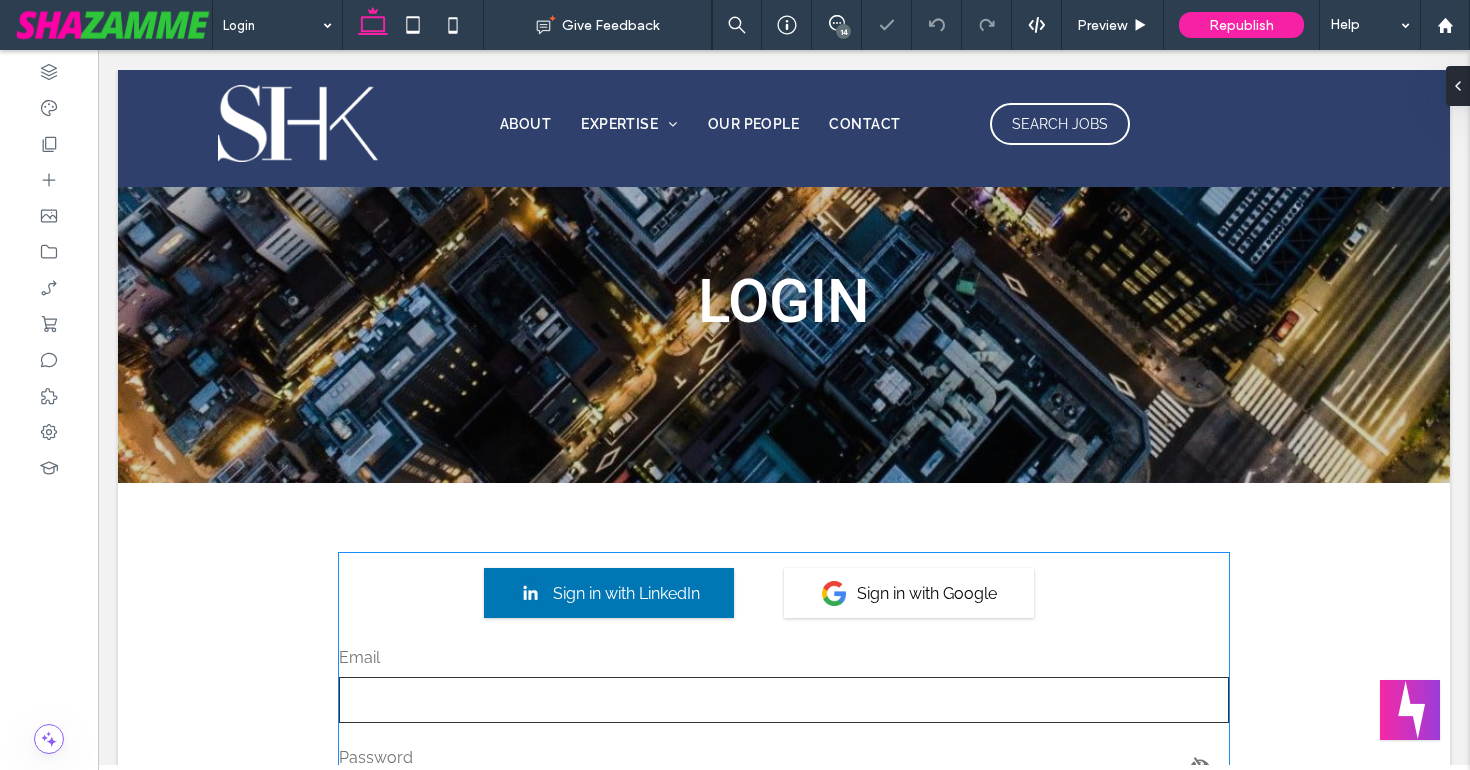 scroll, scrollTop: 315, scrollLeft: 0, axis: vertical 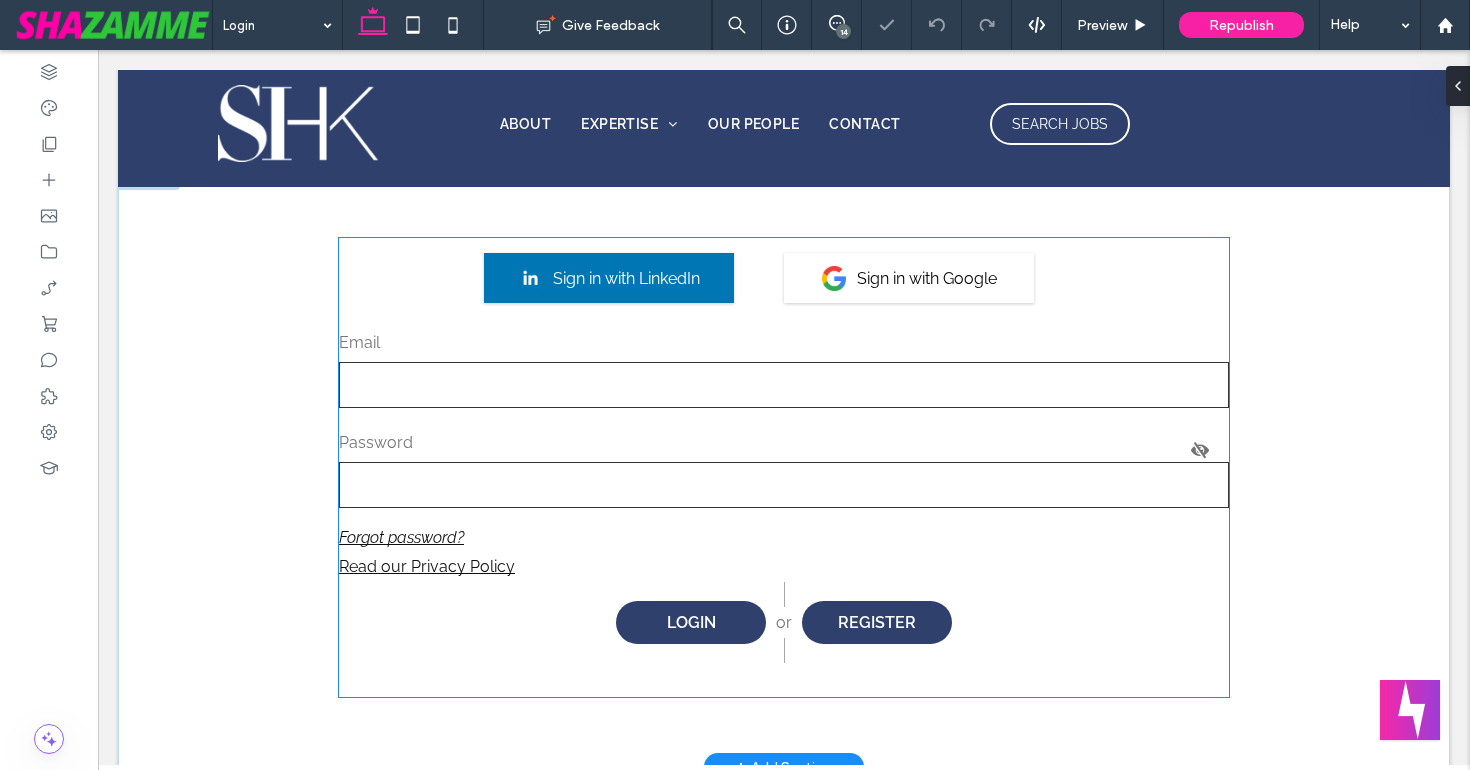 click on "Password" at bounding box center [784, 468] 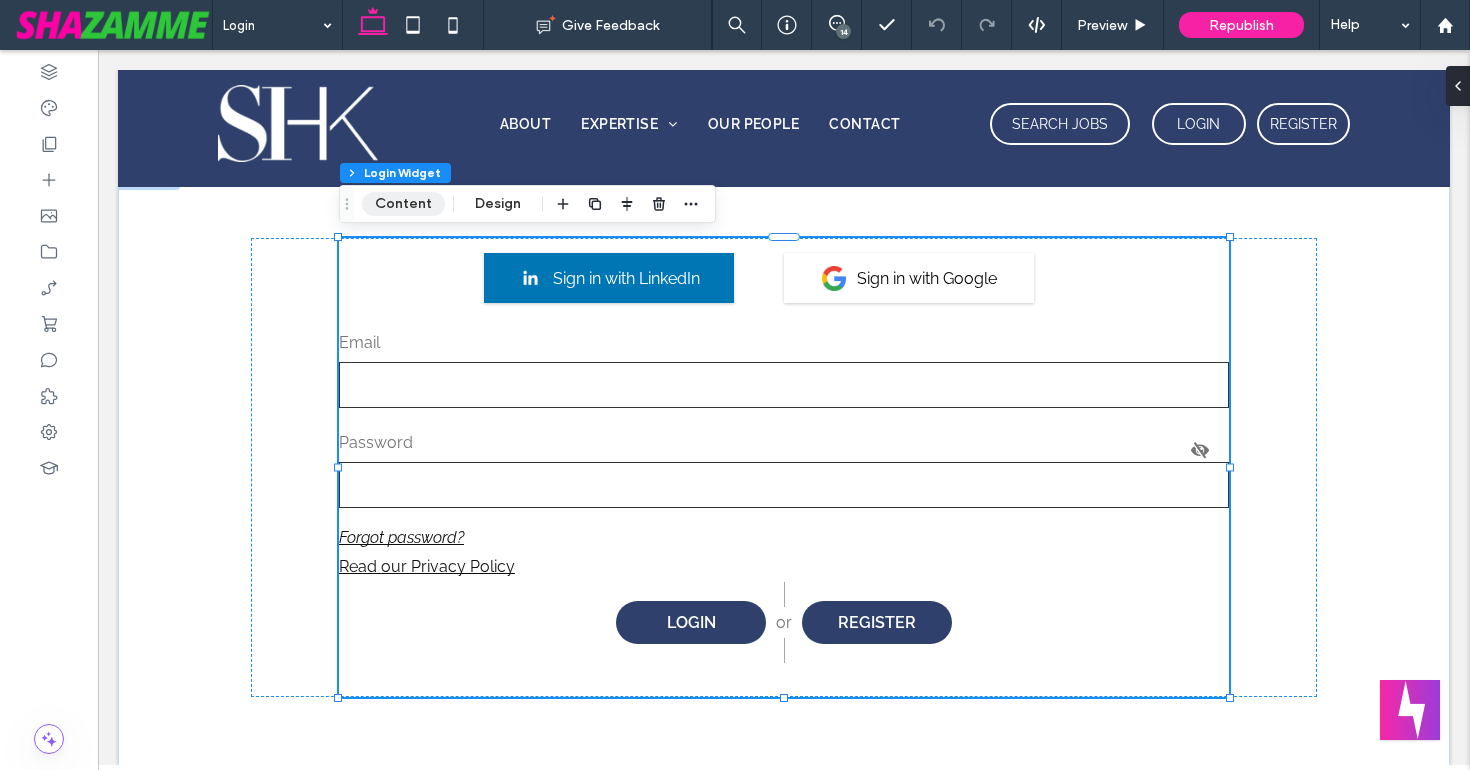 click on "Content" at bounding box center (403, 204) 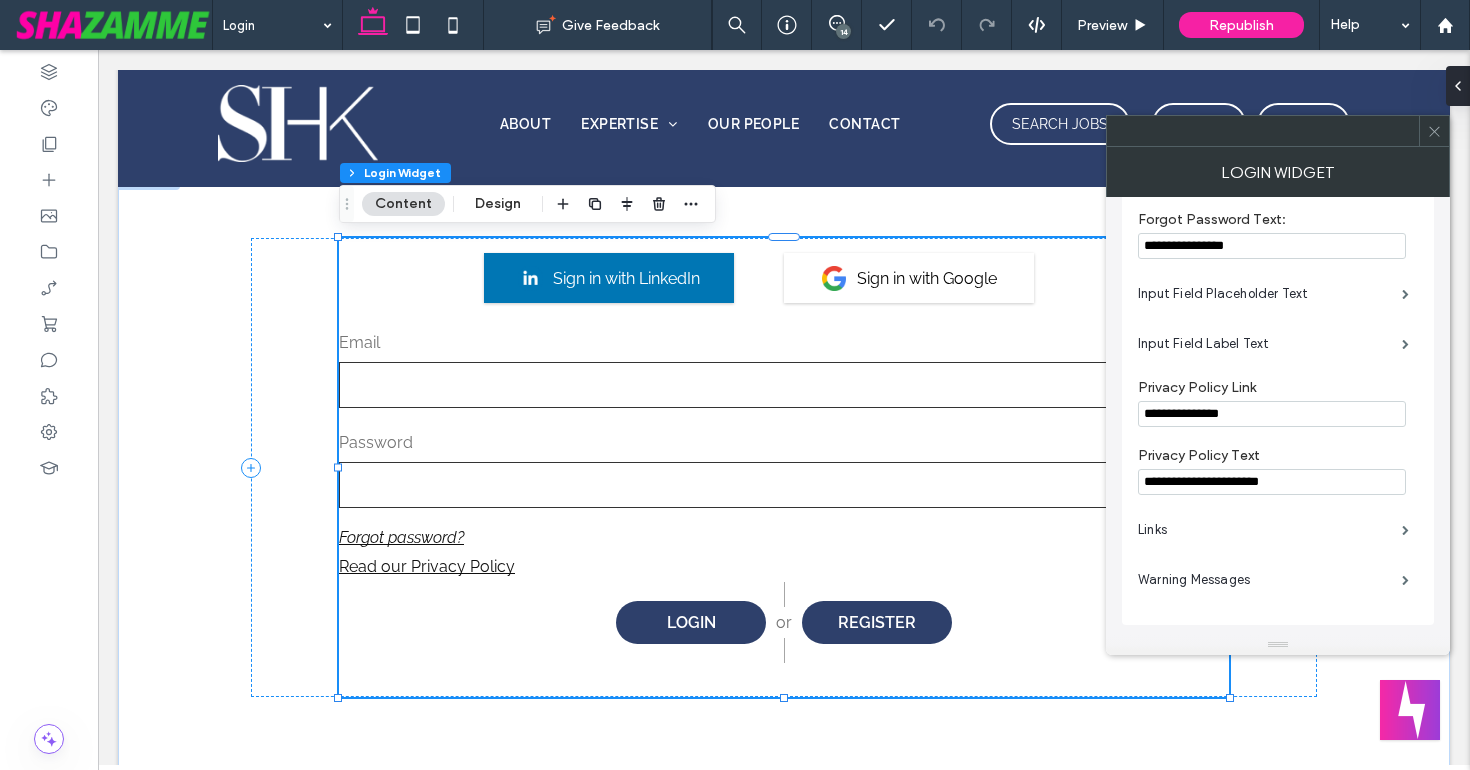 scroll, scrollTop: 628, scrollLeft: 0, axis: vertical 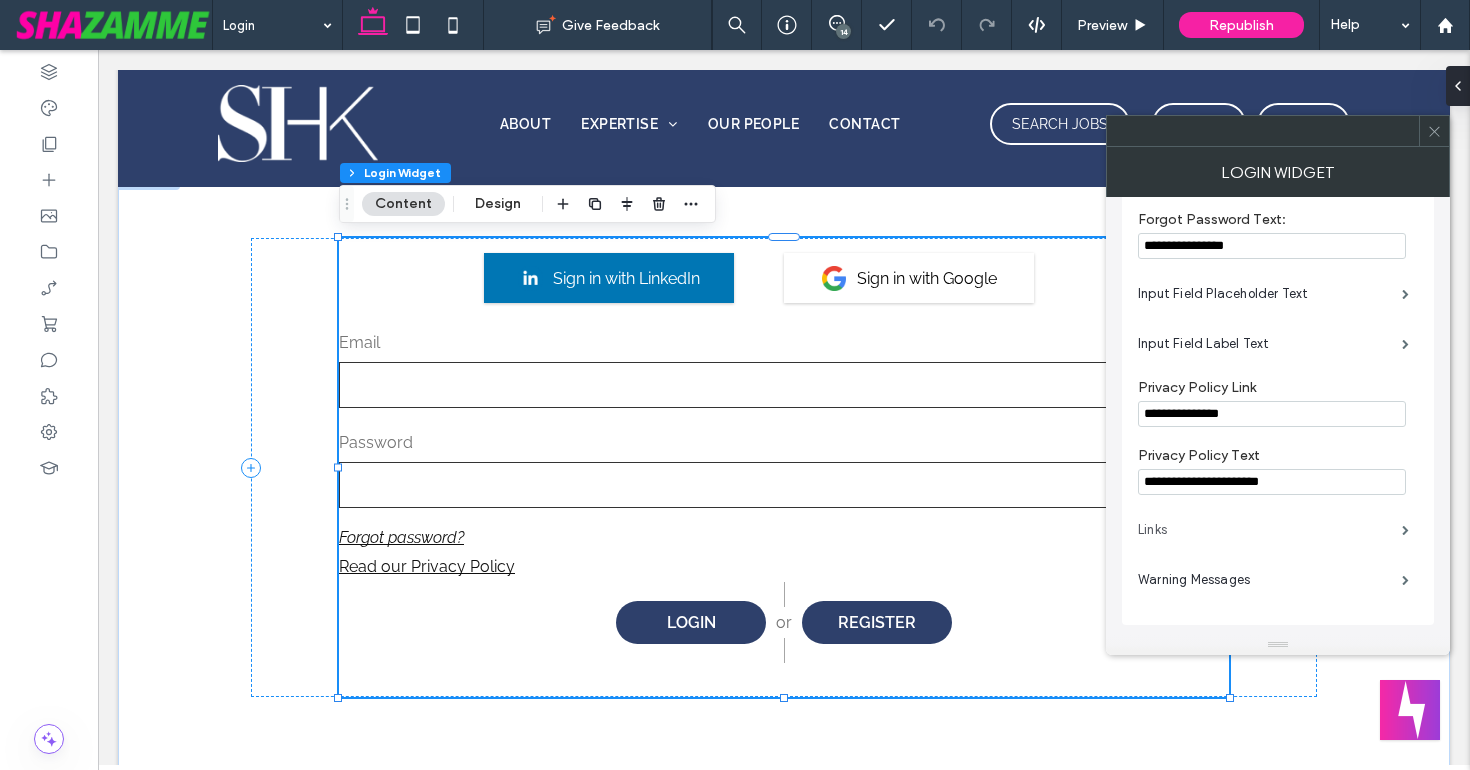 click on "Links" at bounding box center [1270, 530] 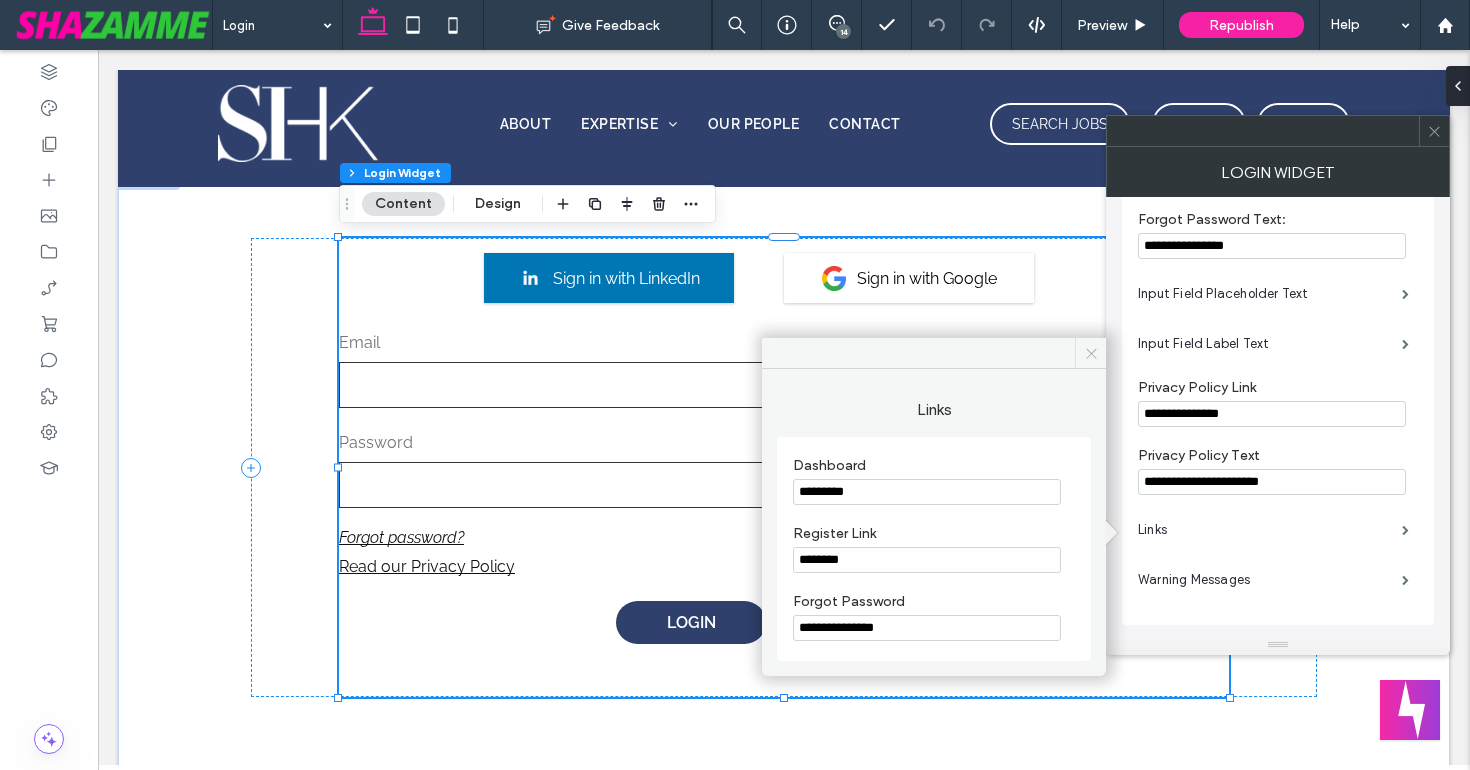 click at bounding box center [1090, 353] 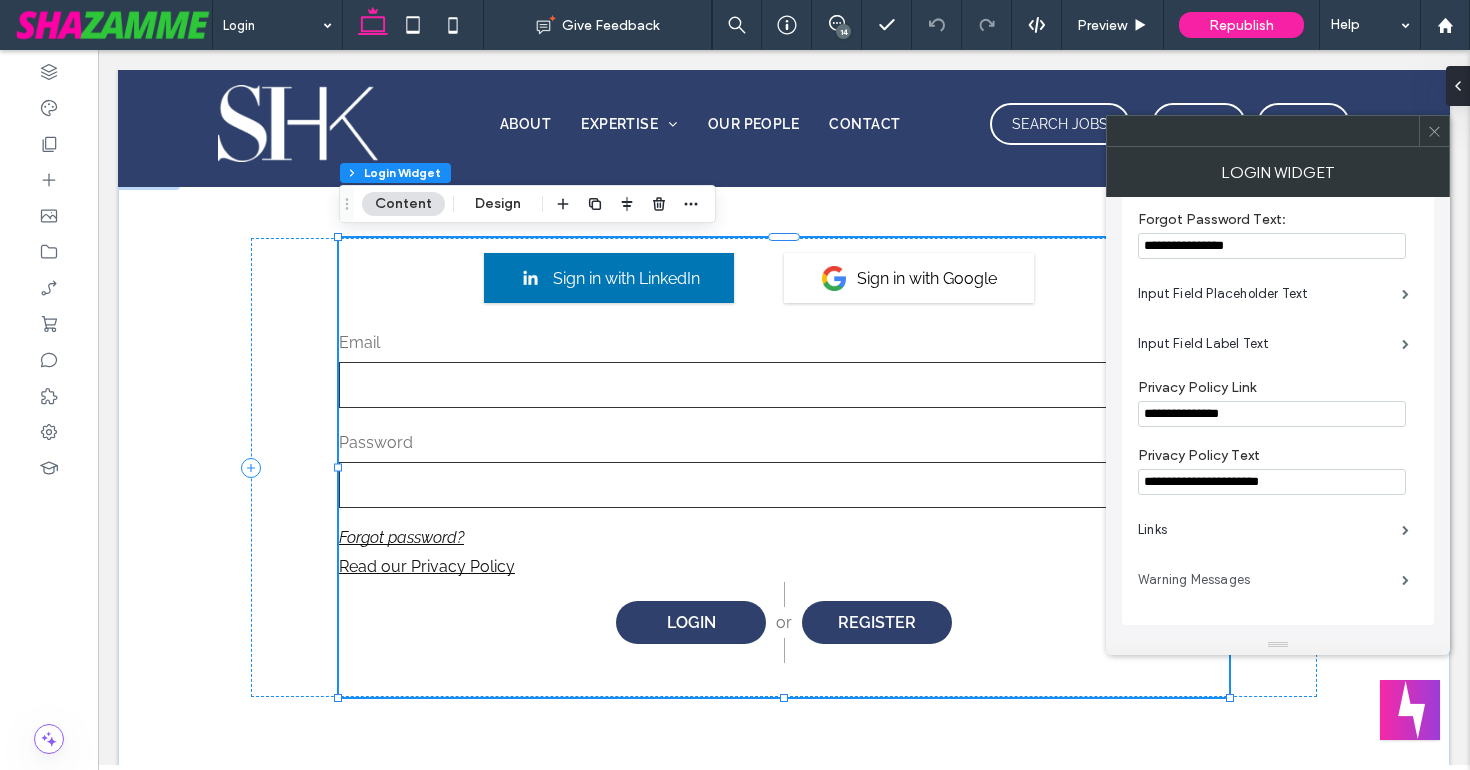 click on "Warning Messages" at bounding box center [1270, 580] 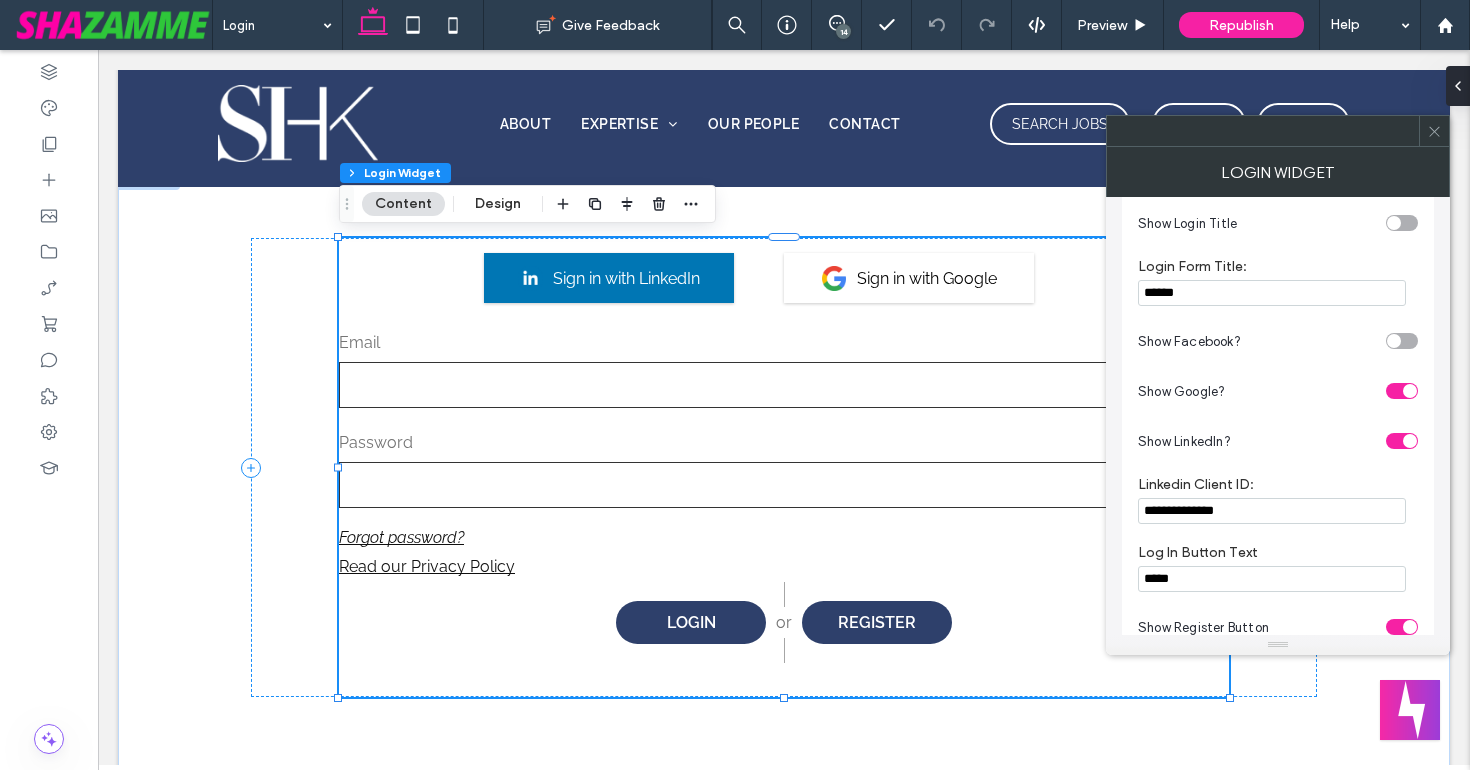 scroll, scrollTop: 0, scrollLeft: 0, axis: both 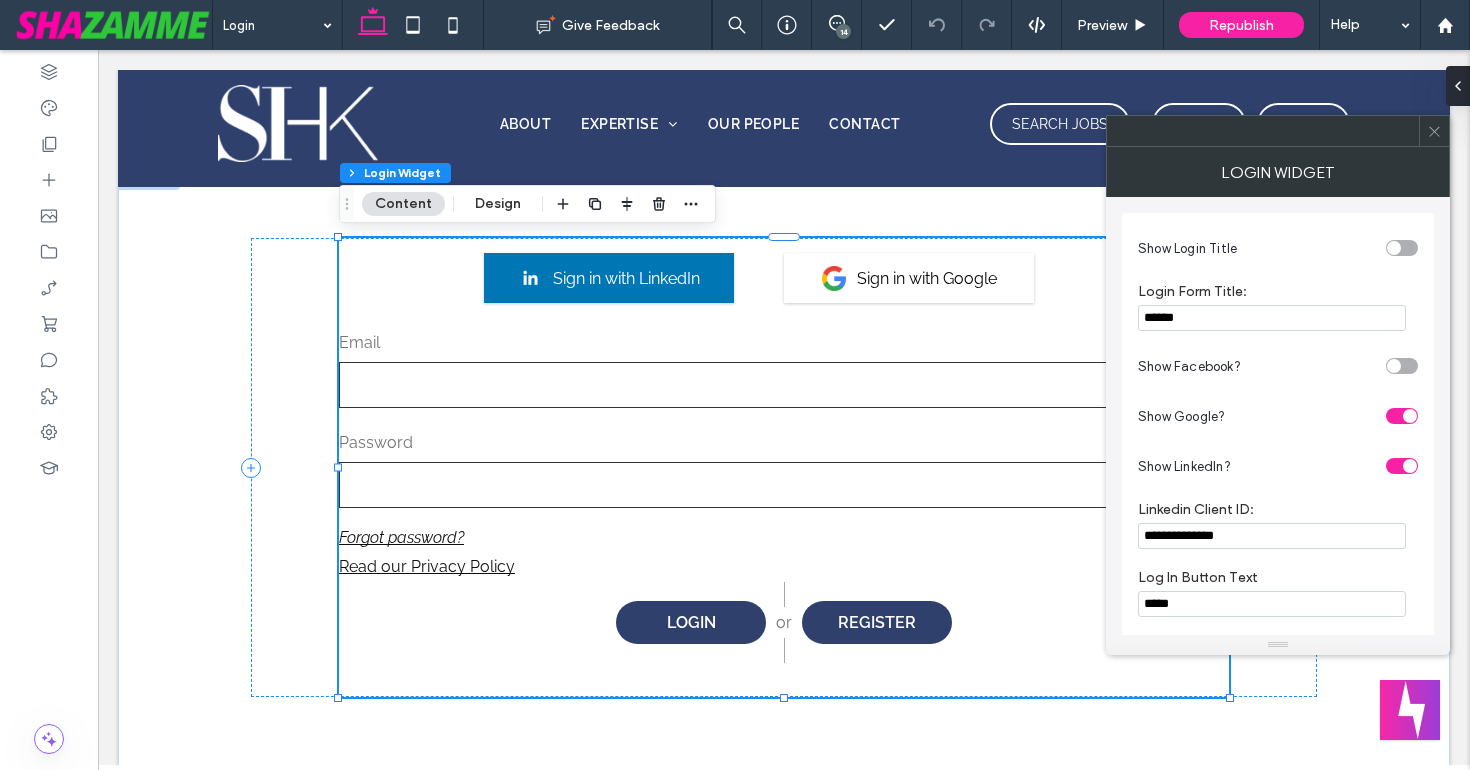 click 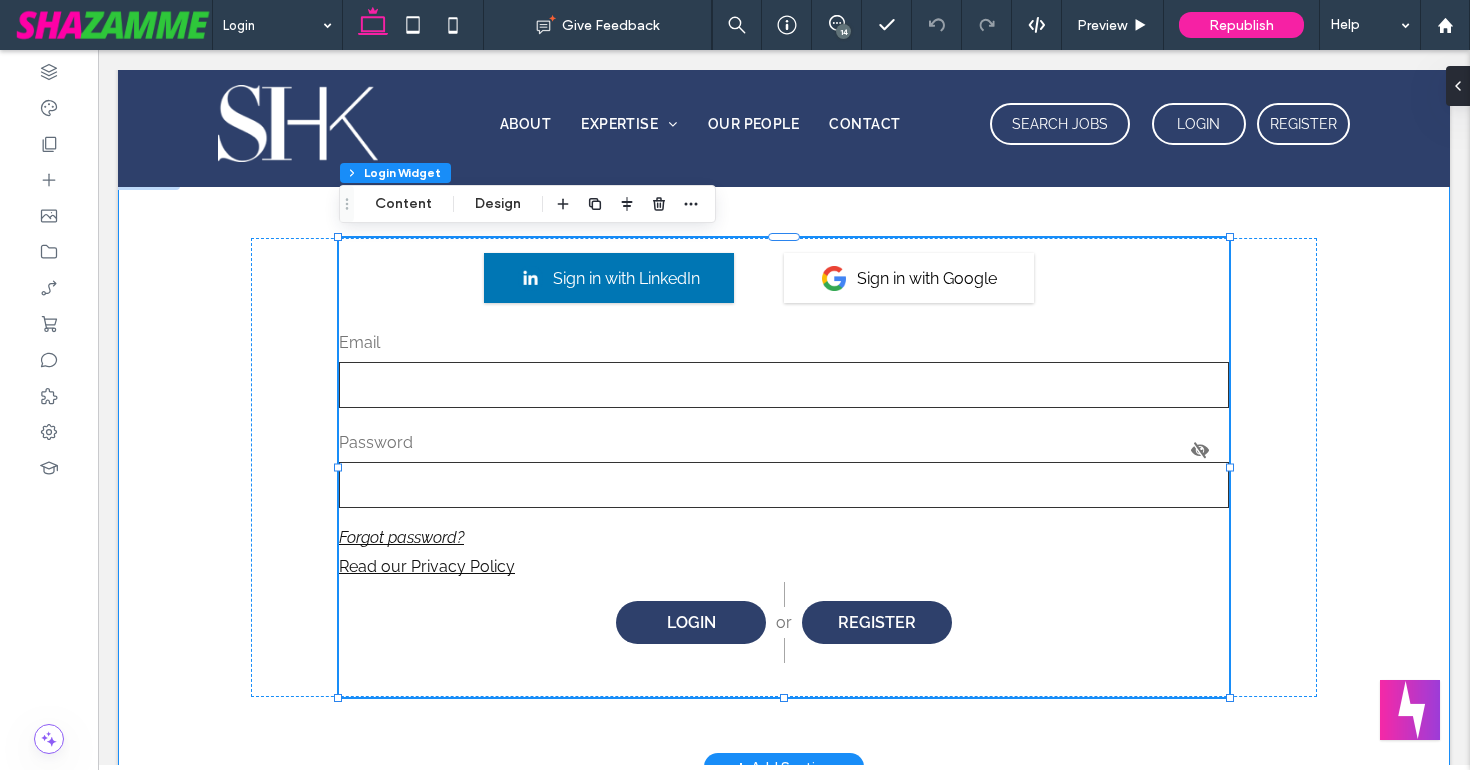 click on "Sign in with LinkedIn
Sign in with Google
Email
Password
Forgot password?
Read our Privacy Policy
LOGIN
or
REGISTER" at bounding box center (784, 467) 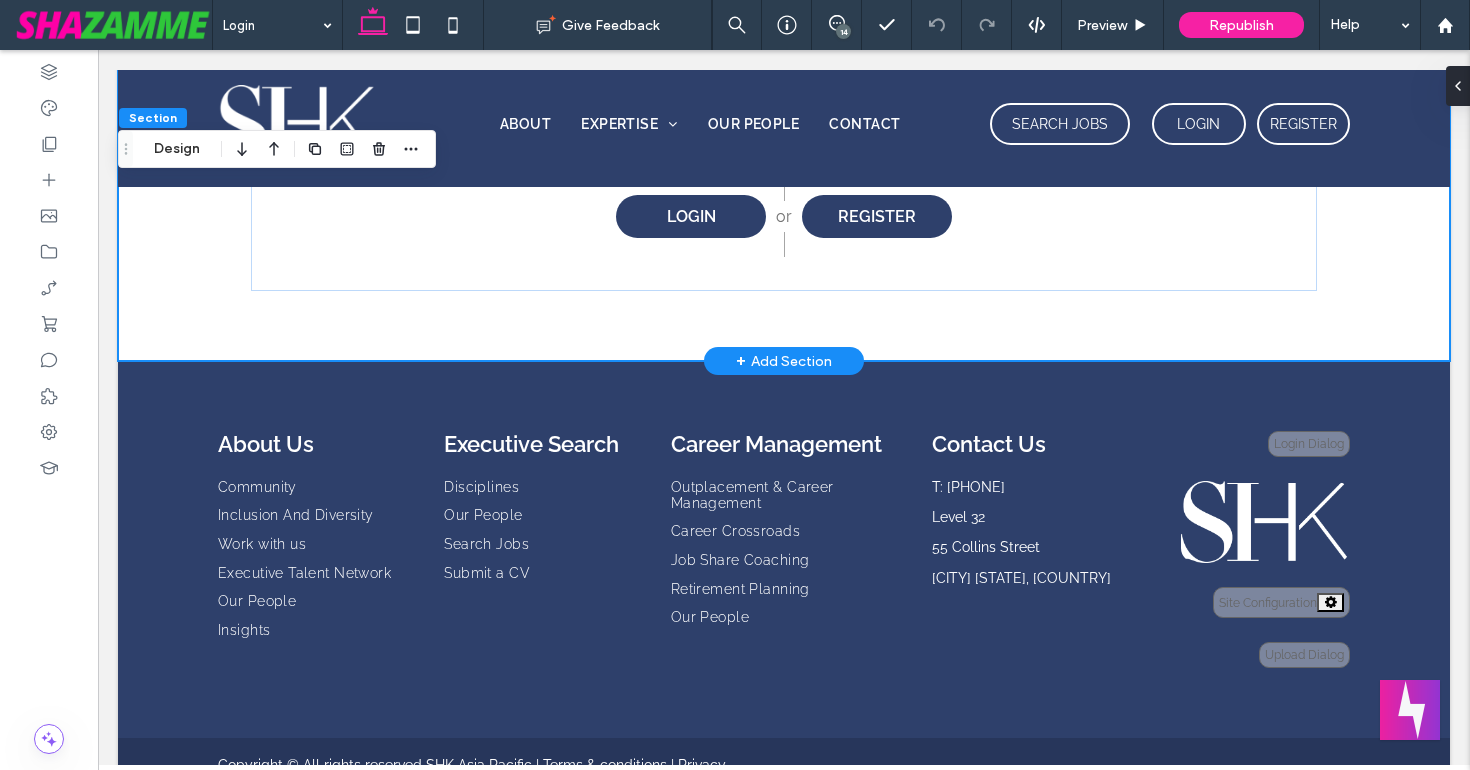 scroll, scrollTop: 776, scrollLeft: 0, axis: vertical 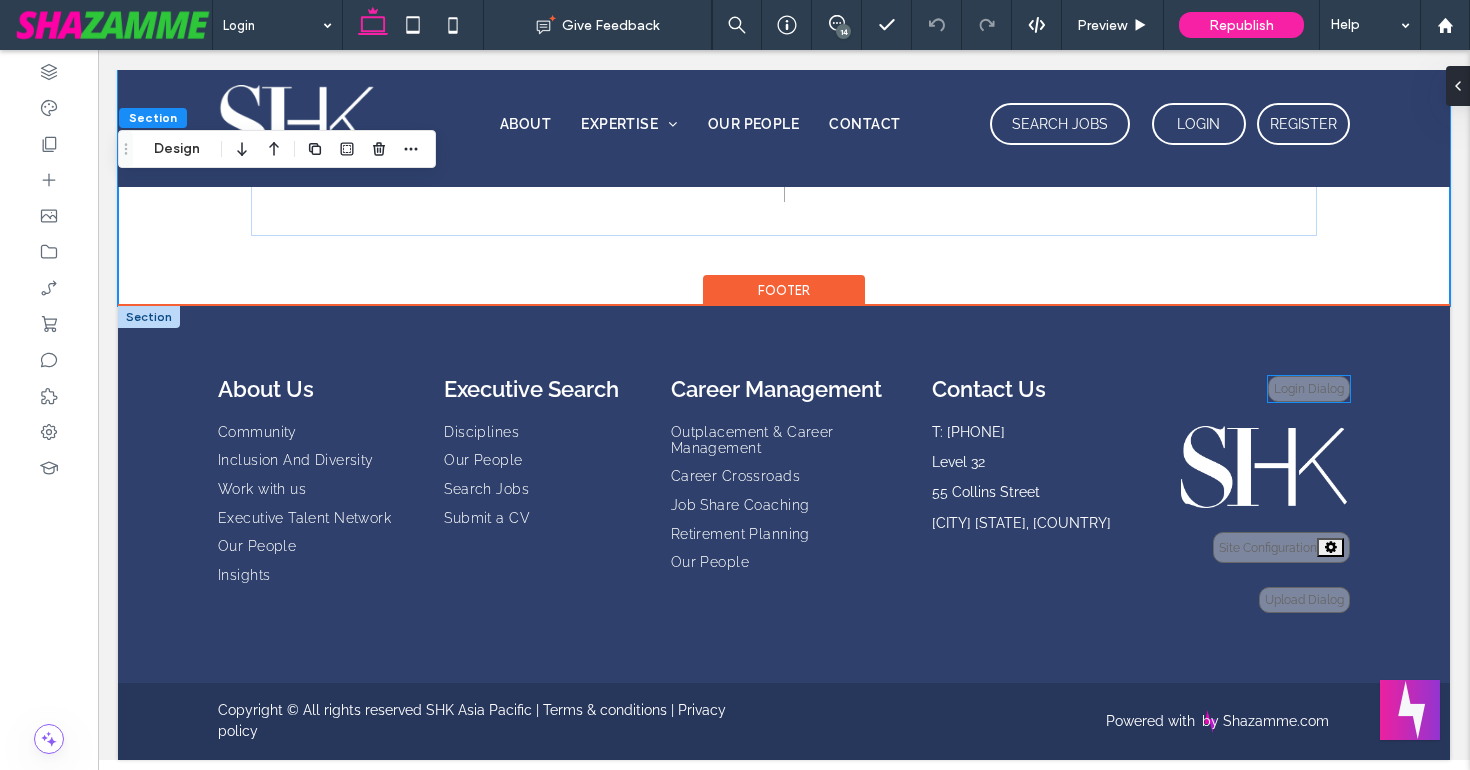 click on "Login Dialog" at bounding box center (1309, 389) 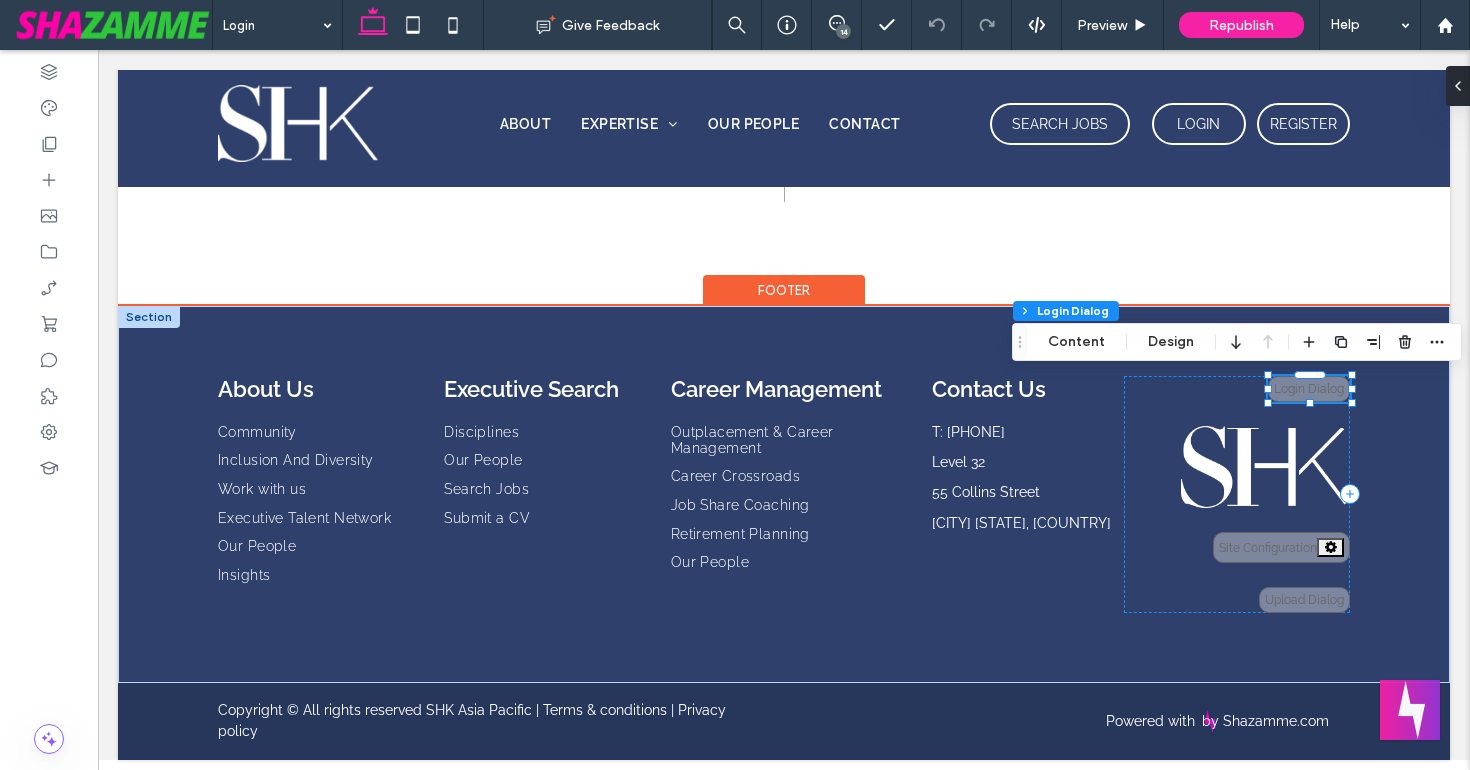 type on "**" 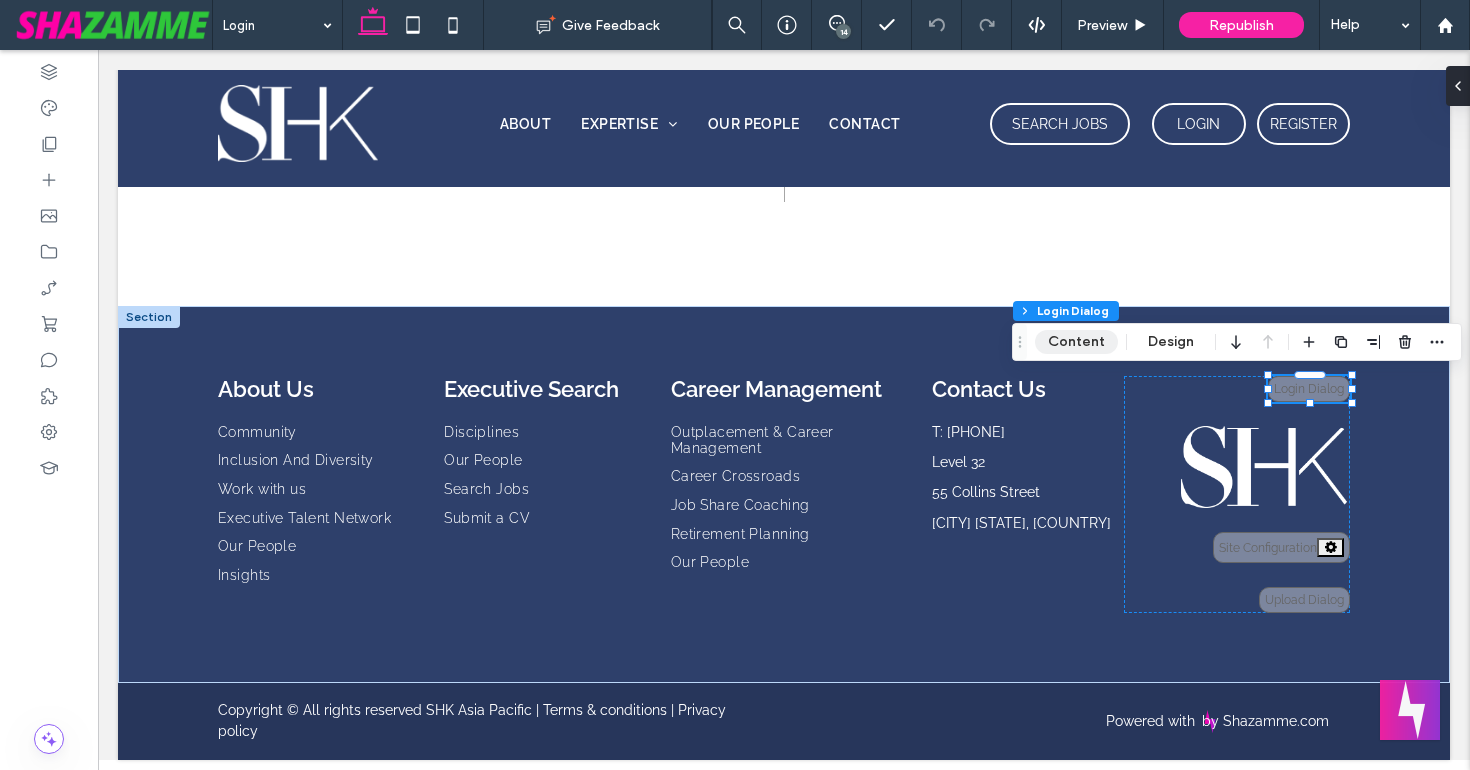 click on "Content" at bounding box center [1076, 342] 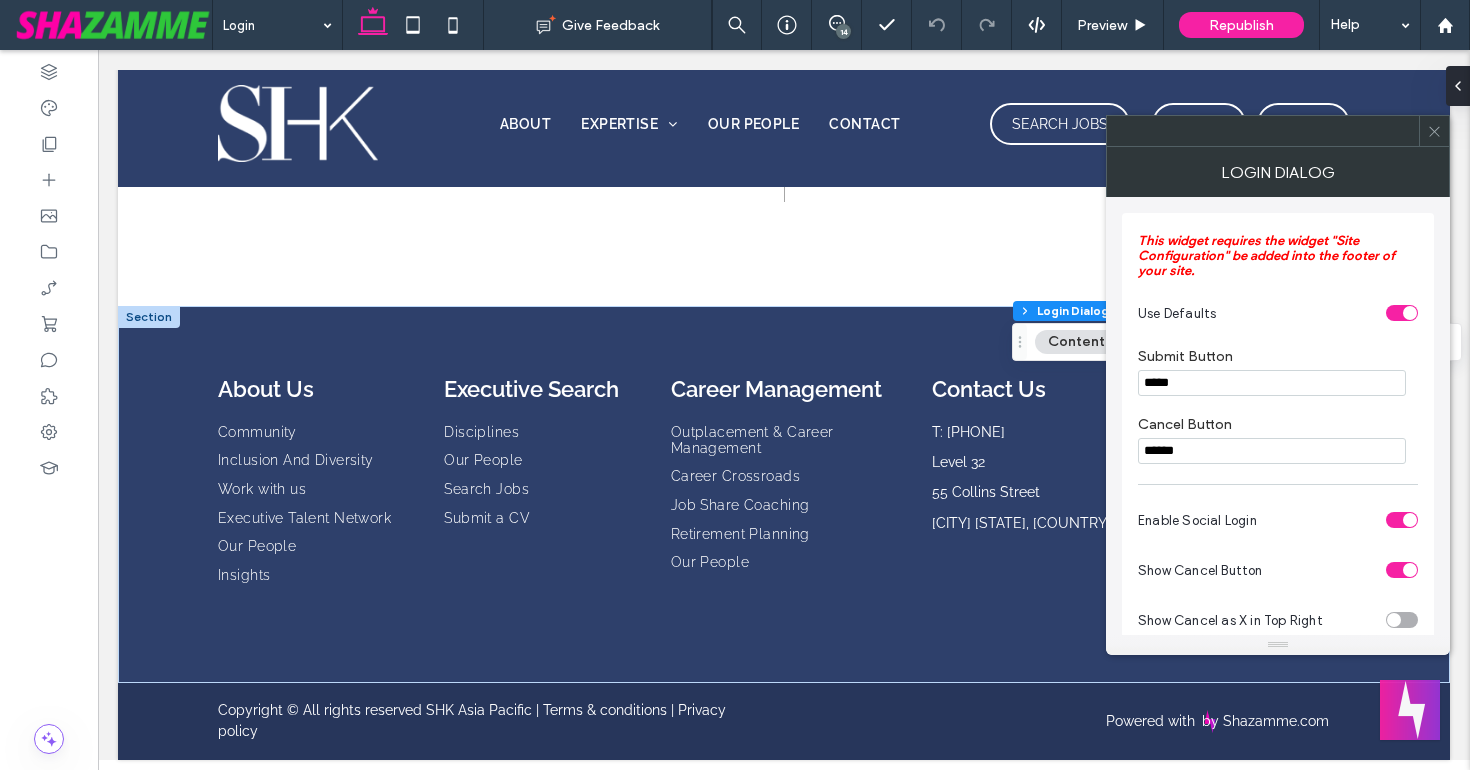 scroll, scrollTop: 236, scrollLeft: 0, axis: vertical 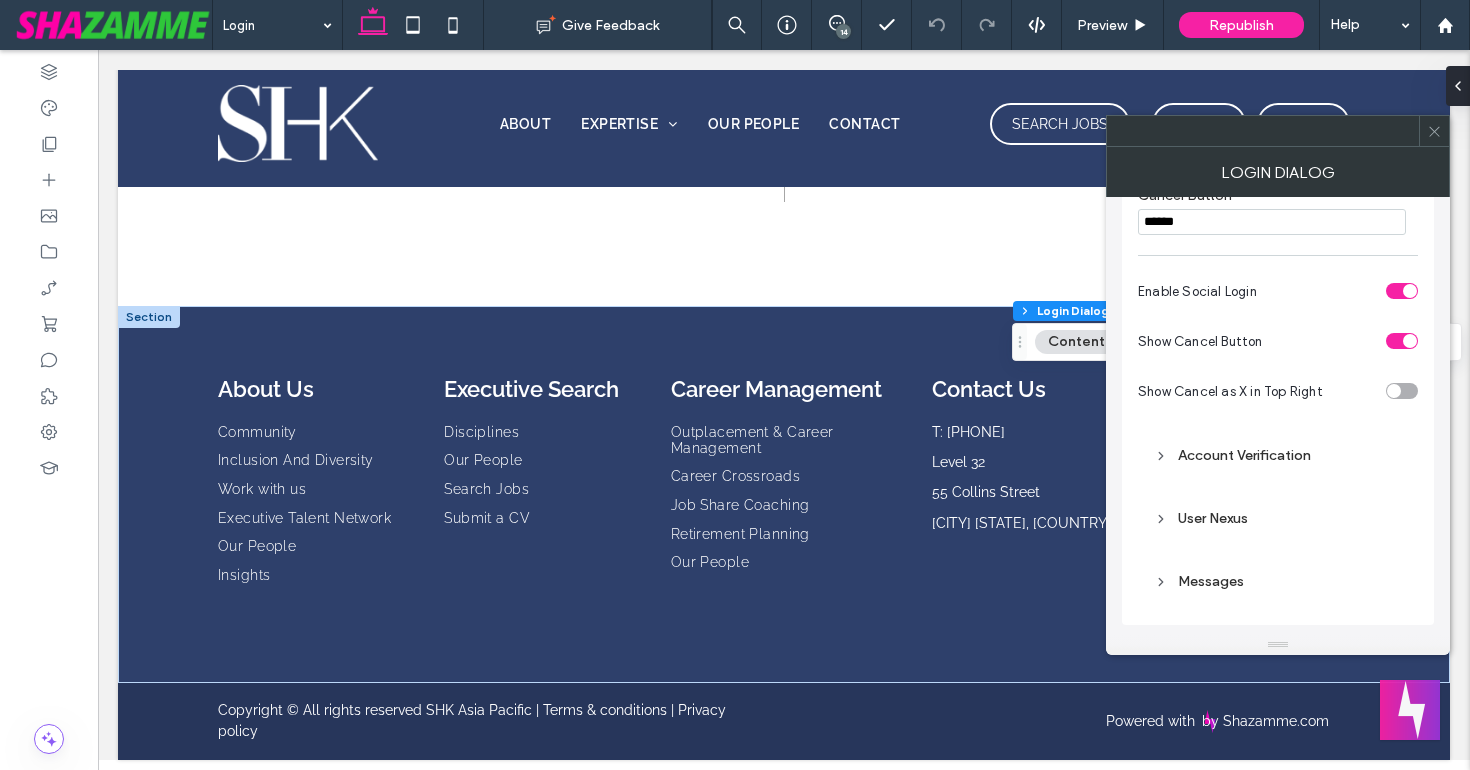 click on "Account Verification" at bounding box center (1278, 455) 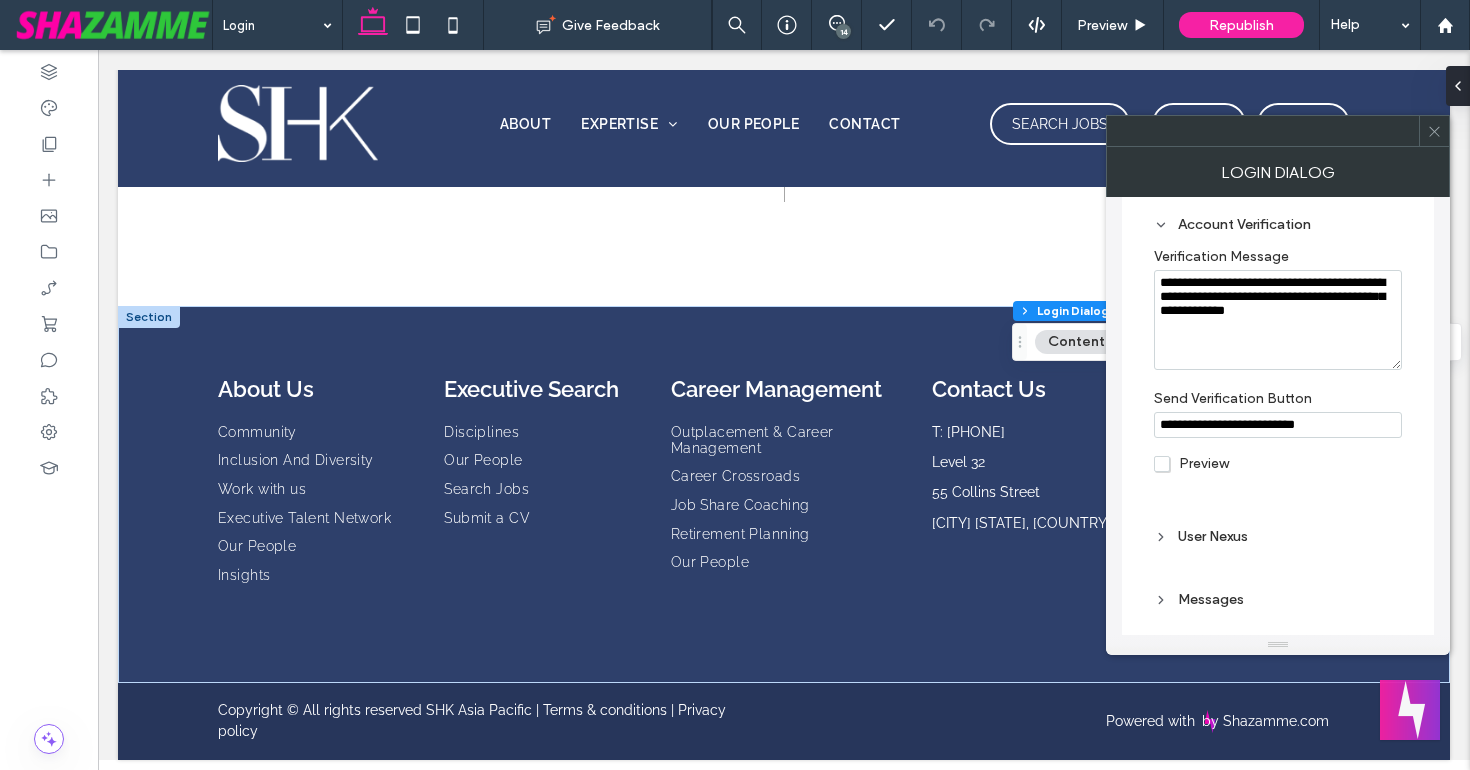 scroll, scrollTop: 487, scrollLeft: 0, axis: vertical 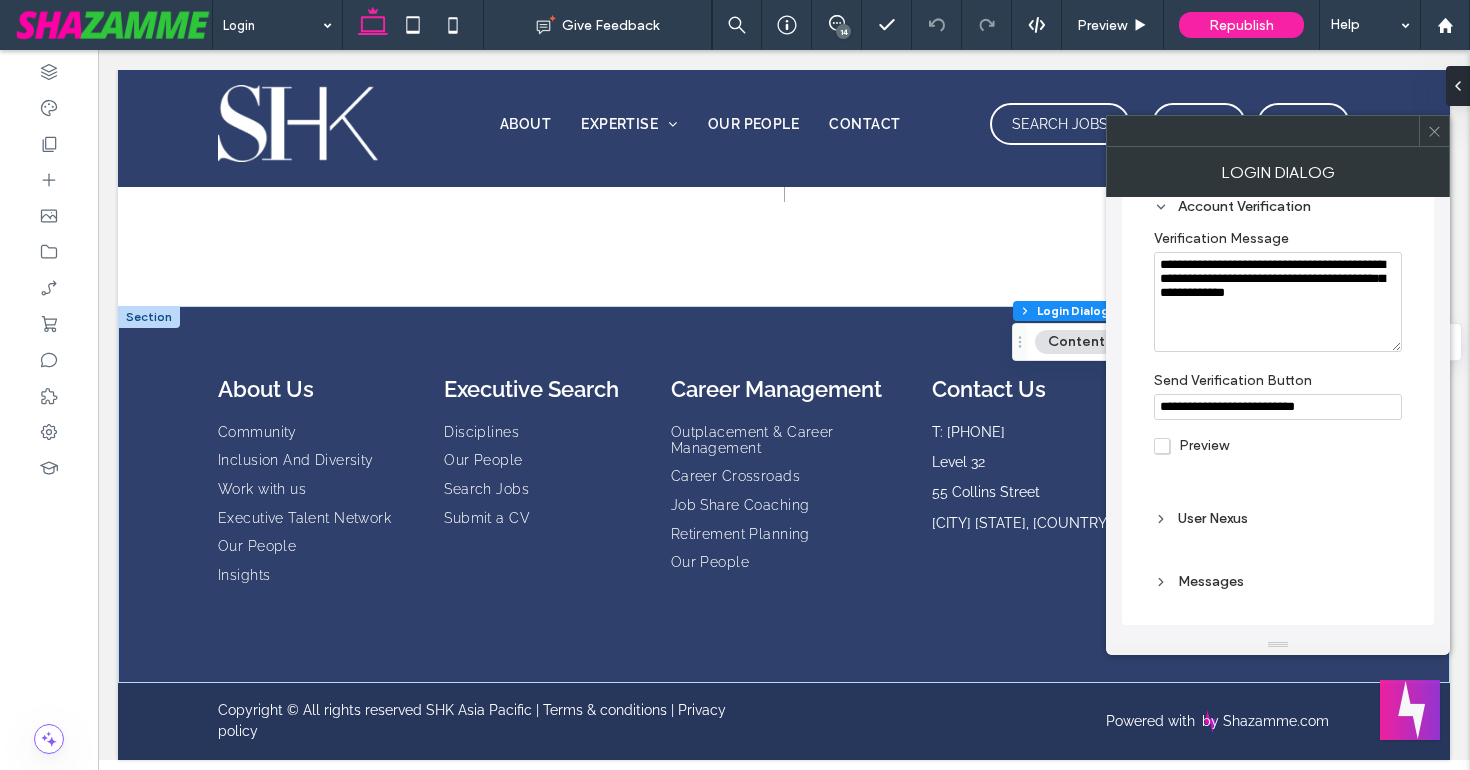 click 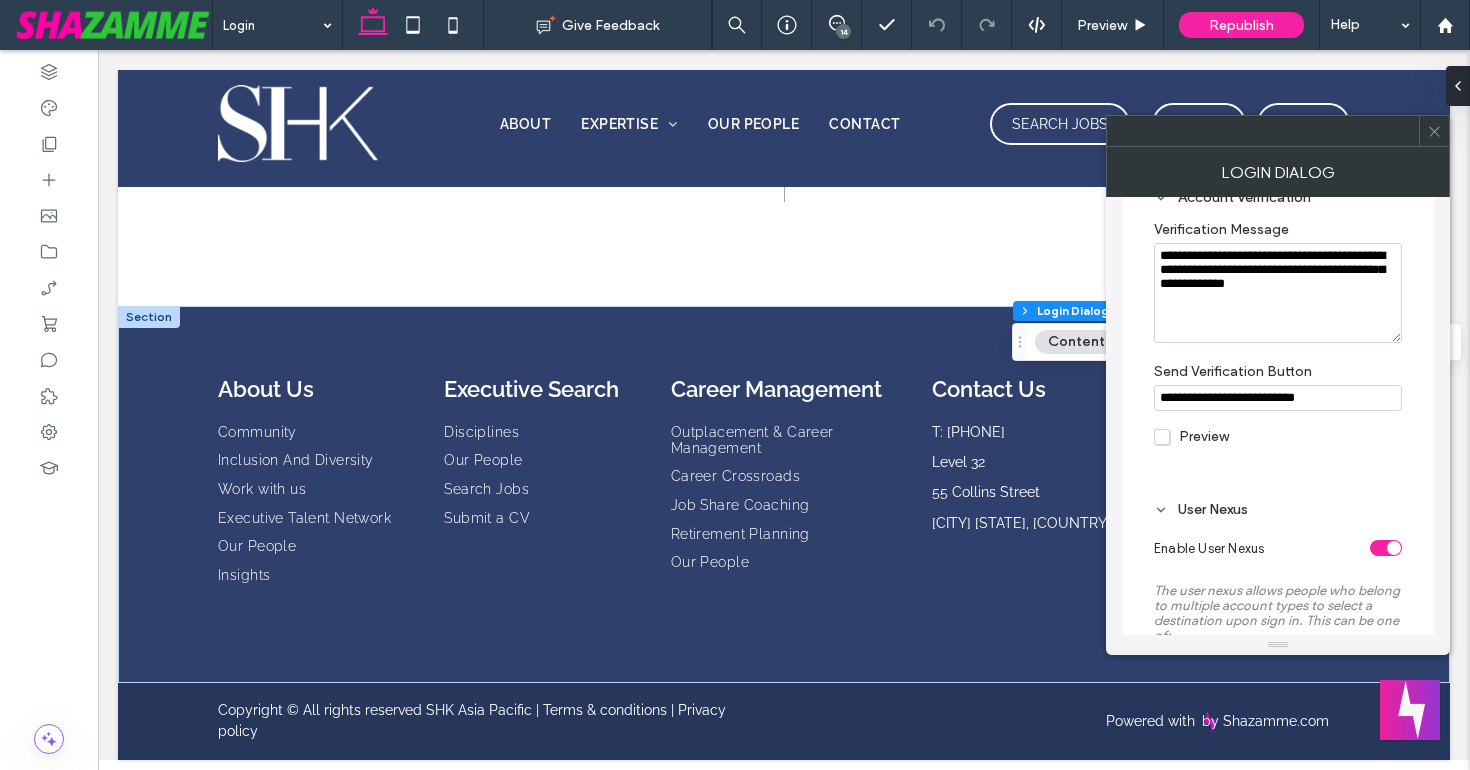 click 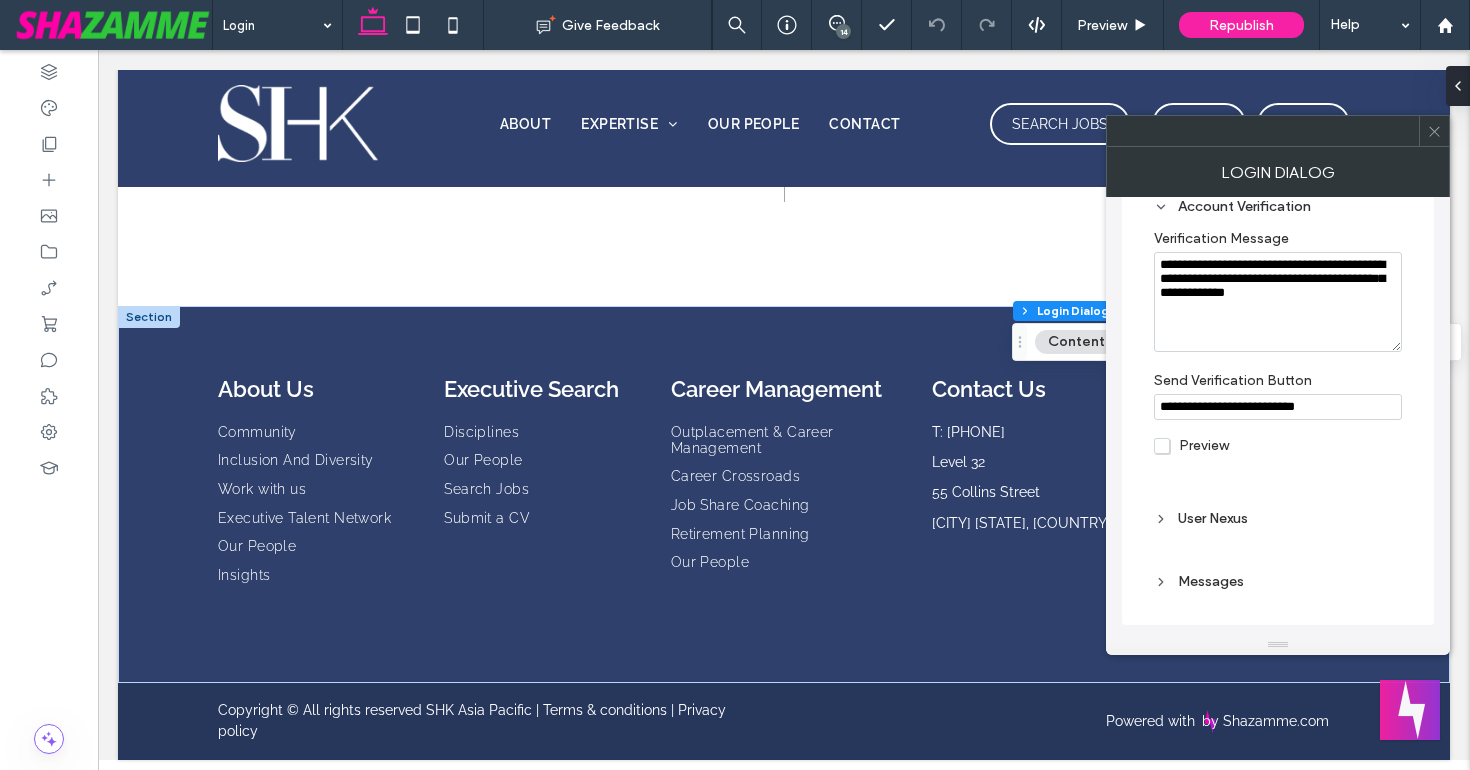 click 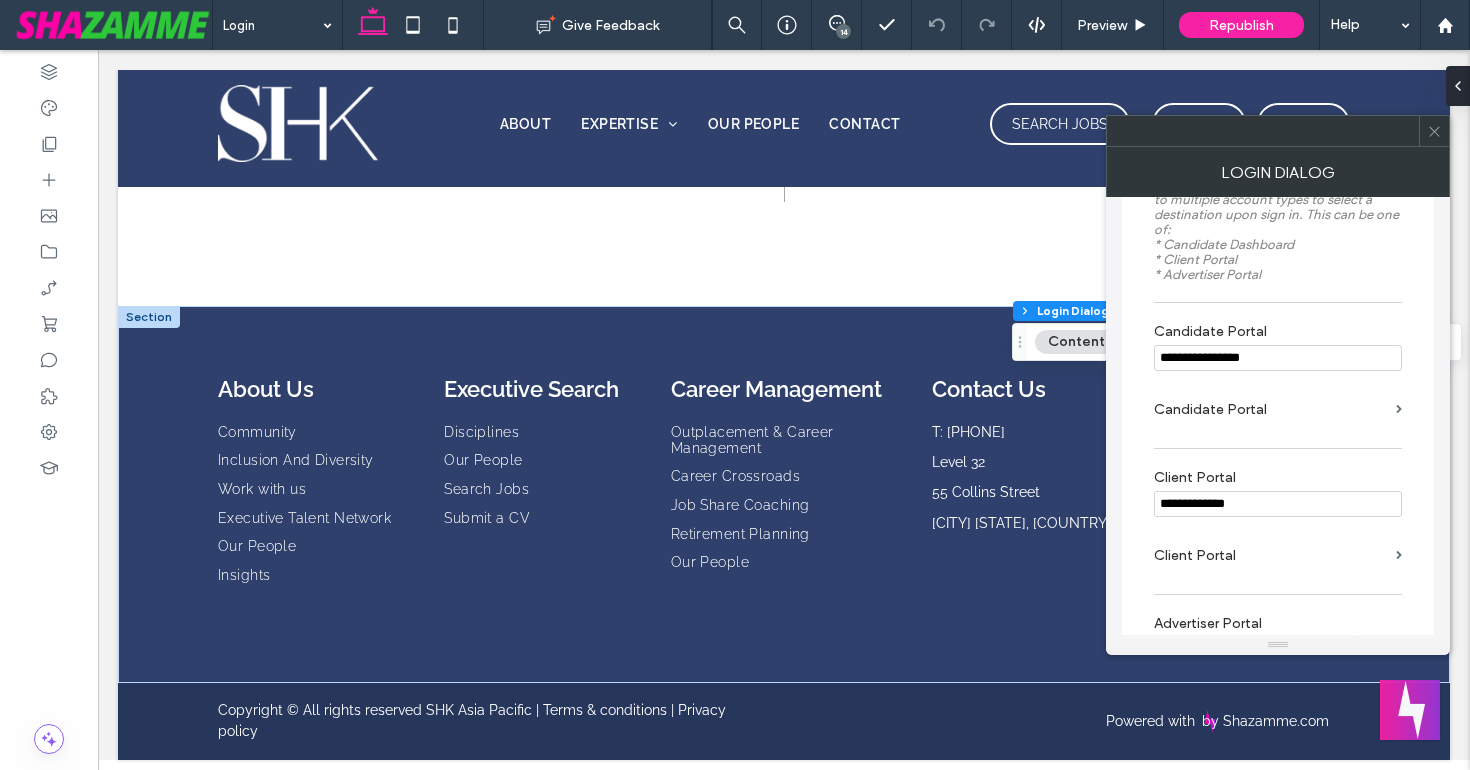 scroll, scrollTop: 895, scrollLeft: 0, axis: vertical 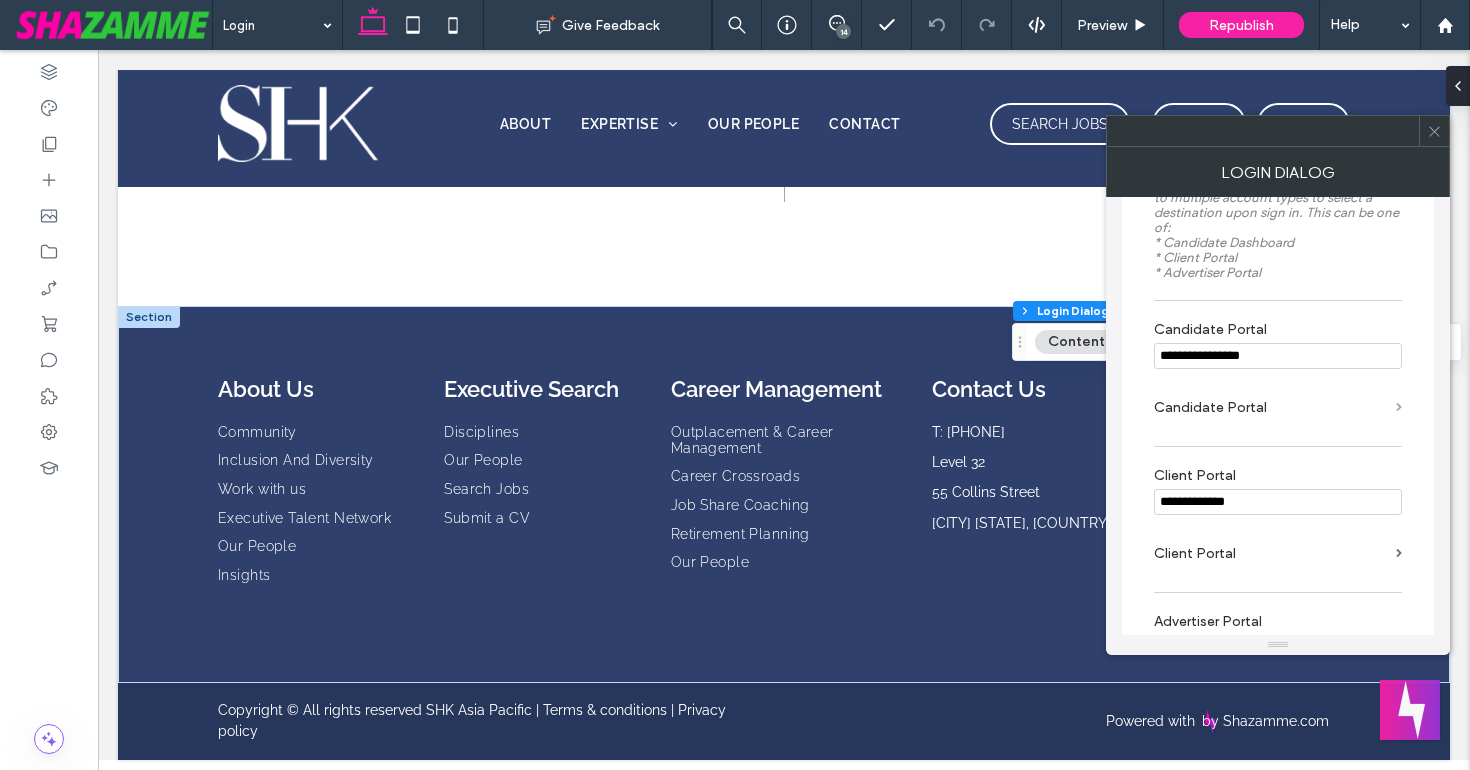 click at bounding box center [1399, 407] 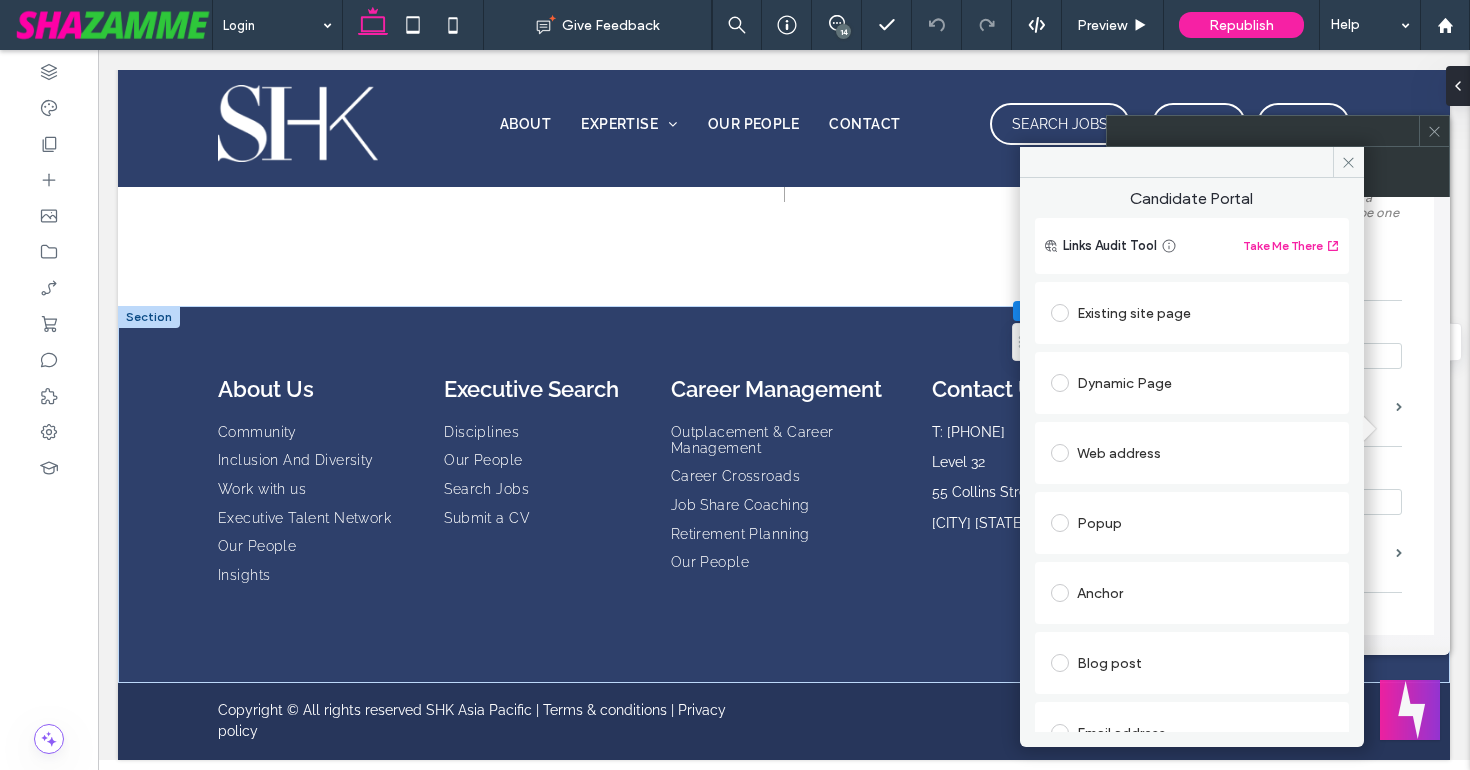 scroll, scrollTop: 172, scrollLeft: 0, axis: vertical 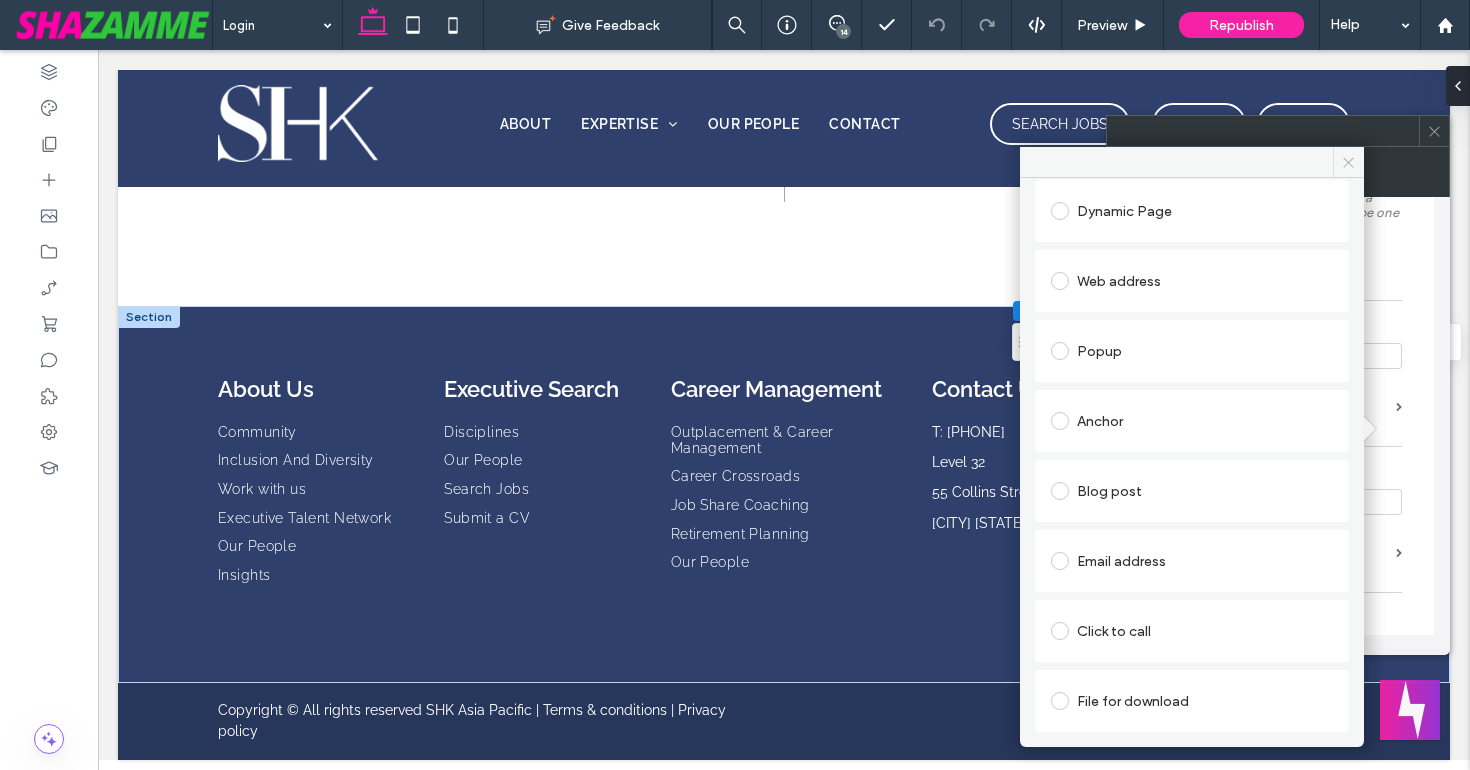 click 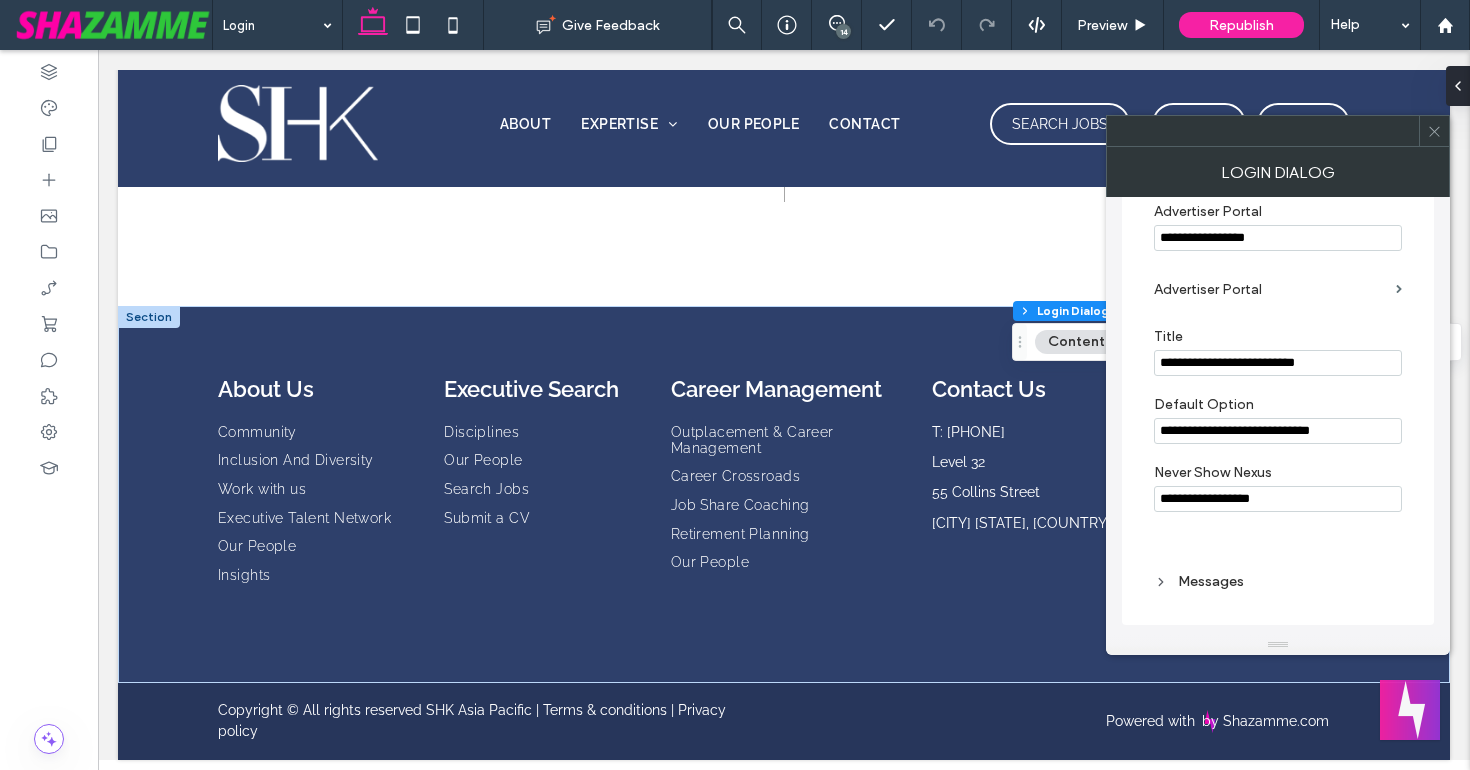 scroll, scrollTop: 1333, scrollLeft: 0, axis: vertical 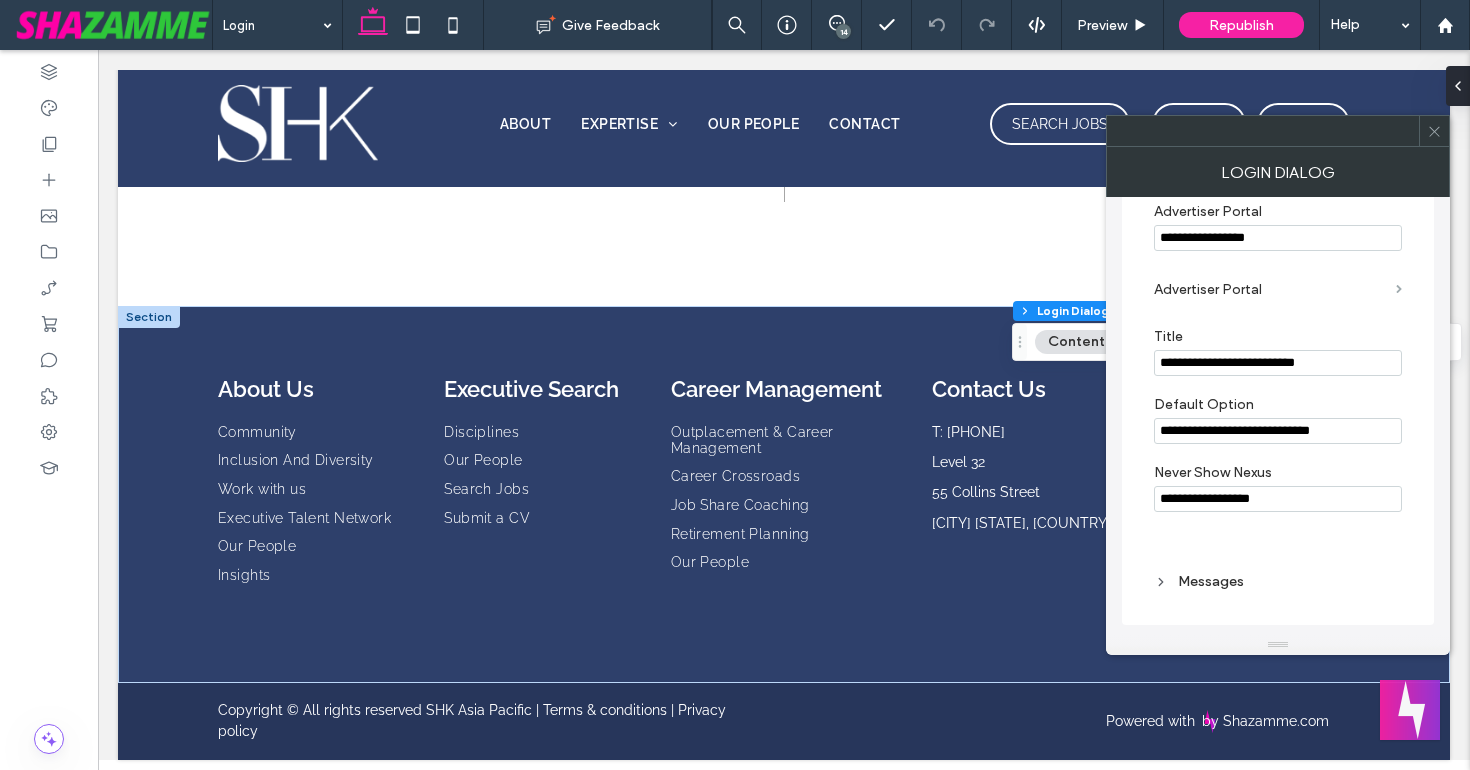 click at bounding box center [1399, 289] 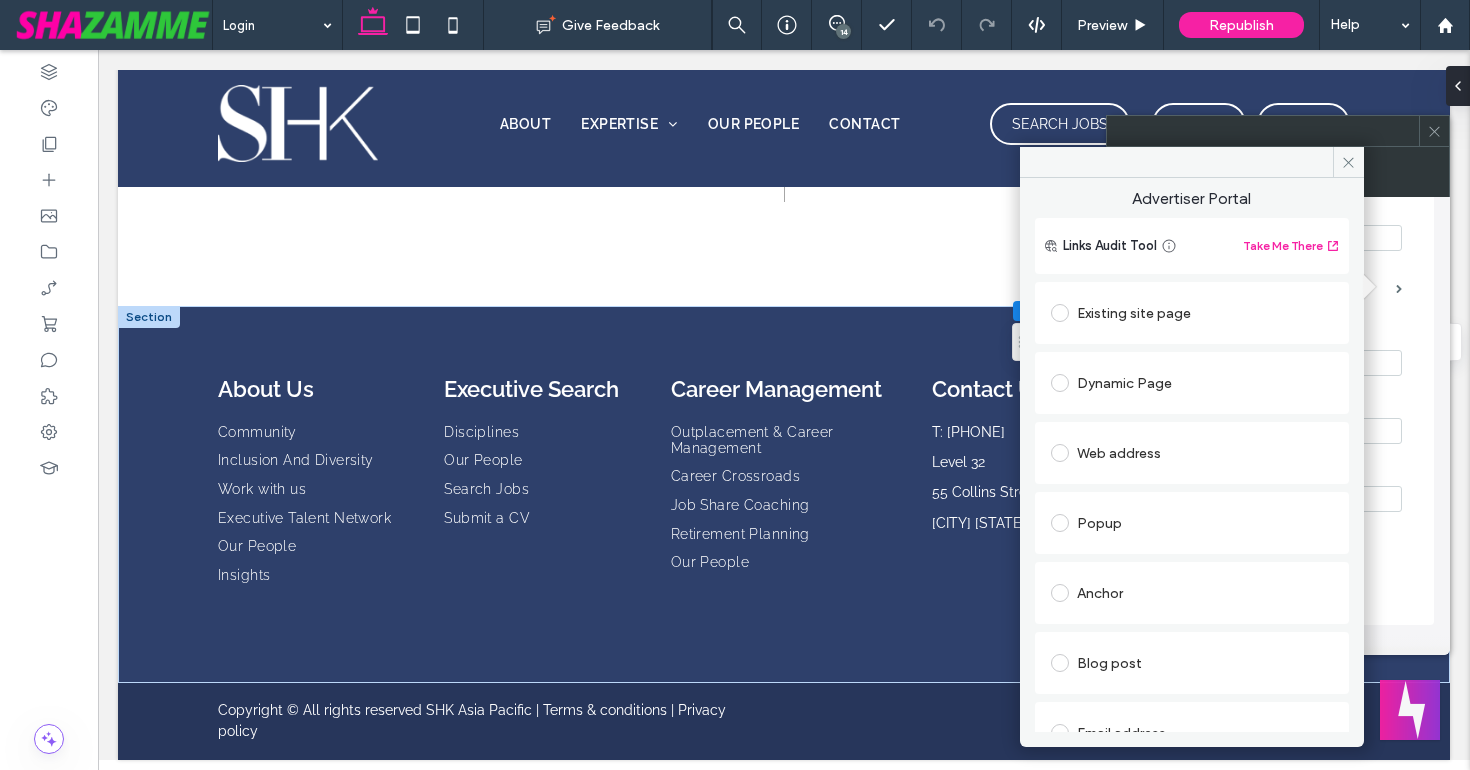scroll, scrollTop: 172, scrollLeft: 0, axis: vertical 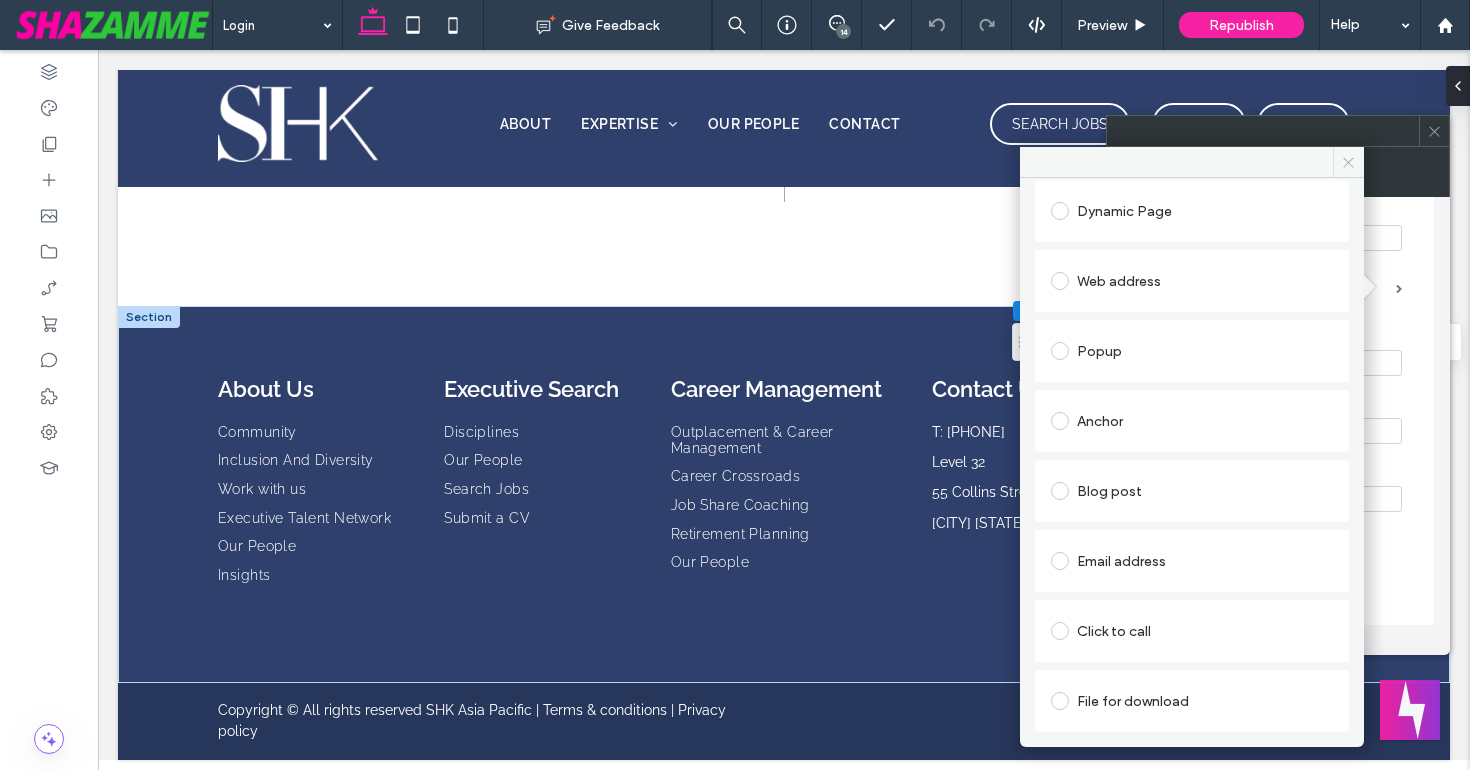 click 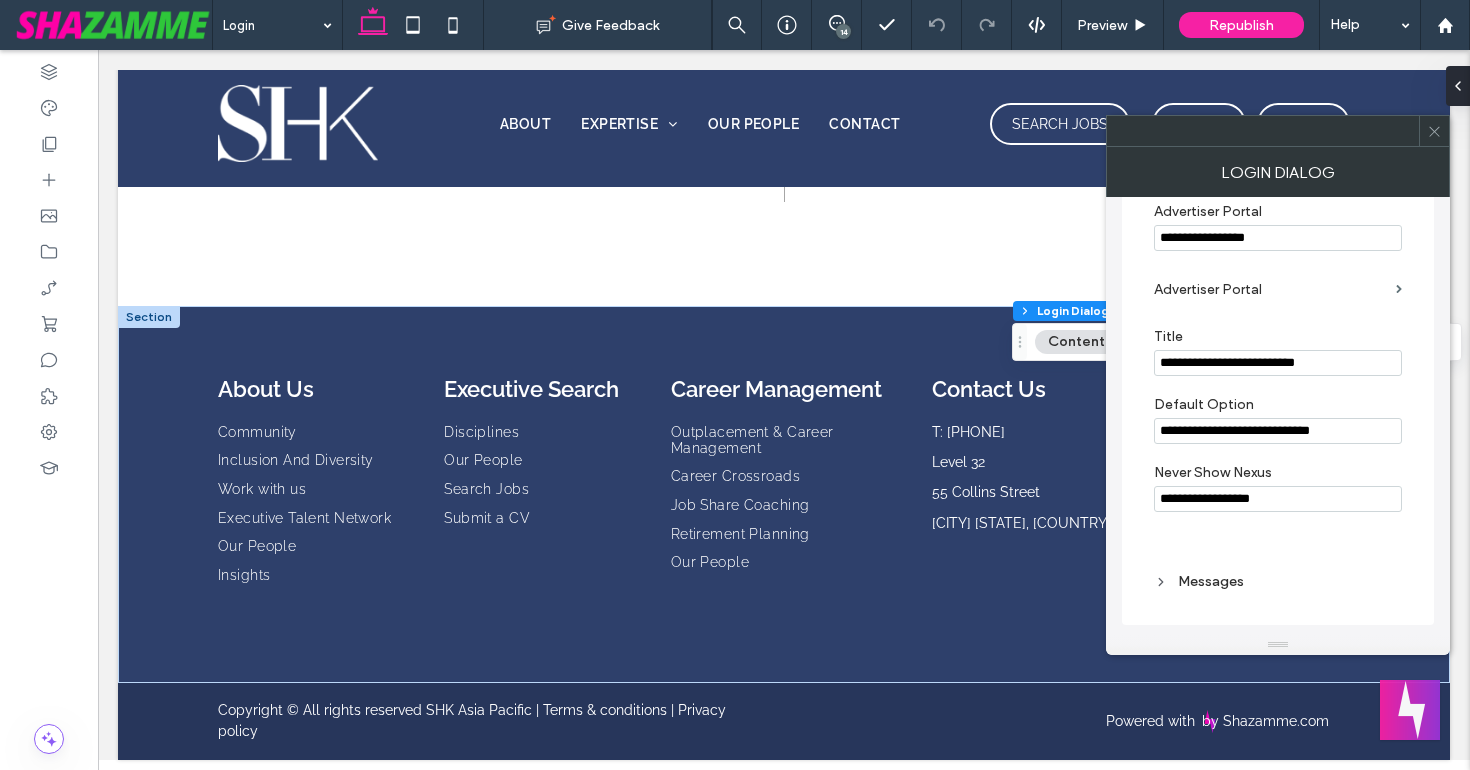 click at bounding box center [1434, 131] 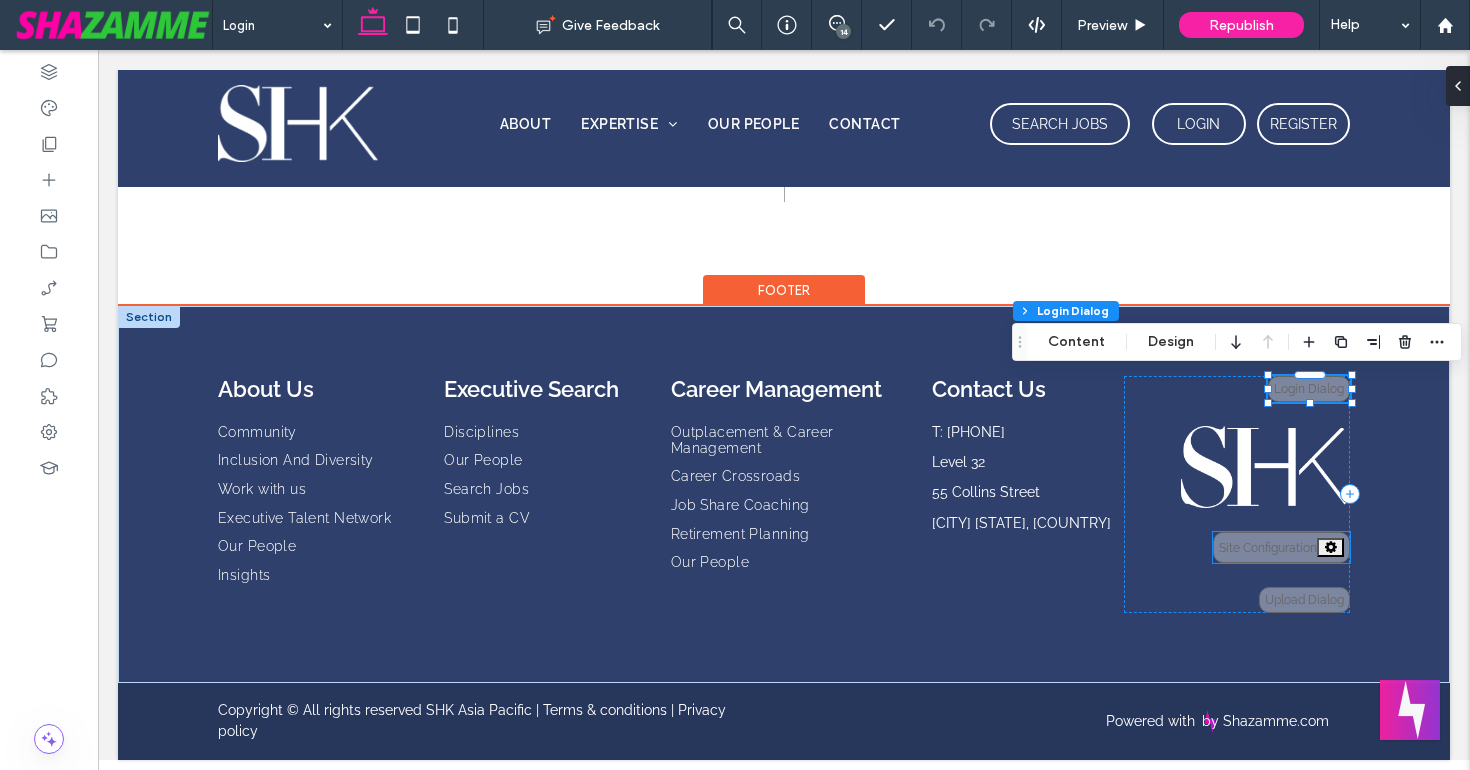 click at bounding box center (1330, 547) 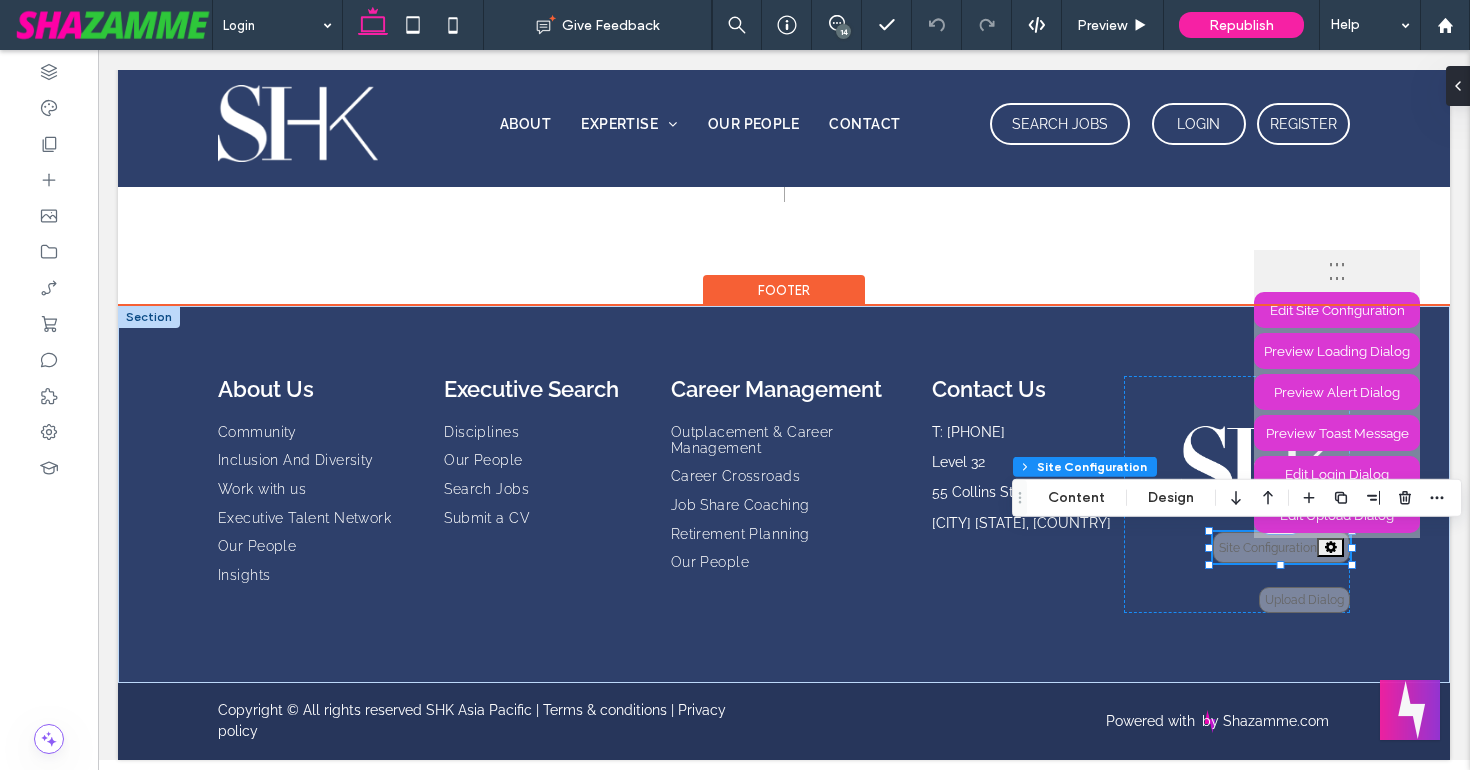 click at bounding box center [1330, 547] 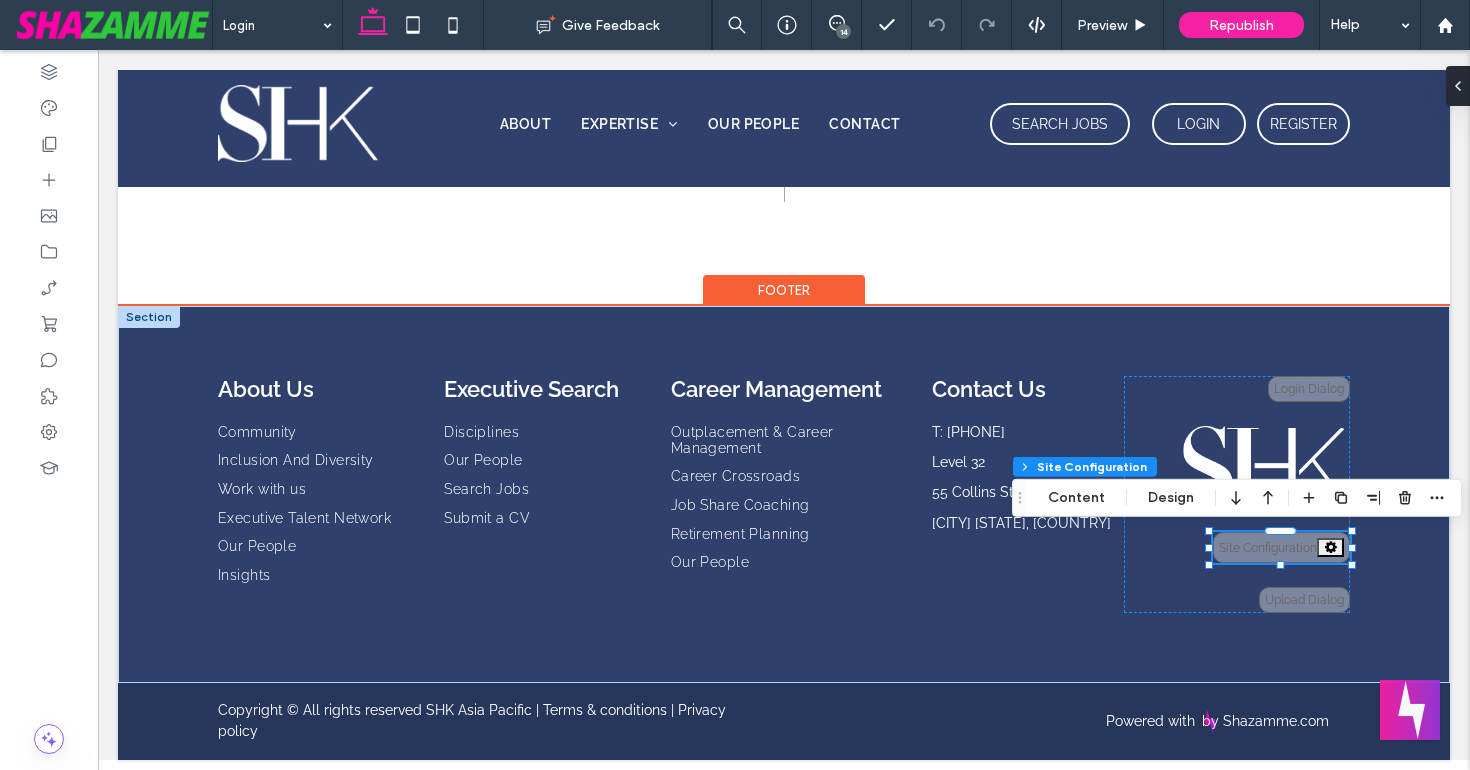 click at bounding box center (1330, 547) 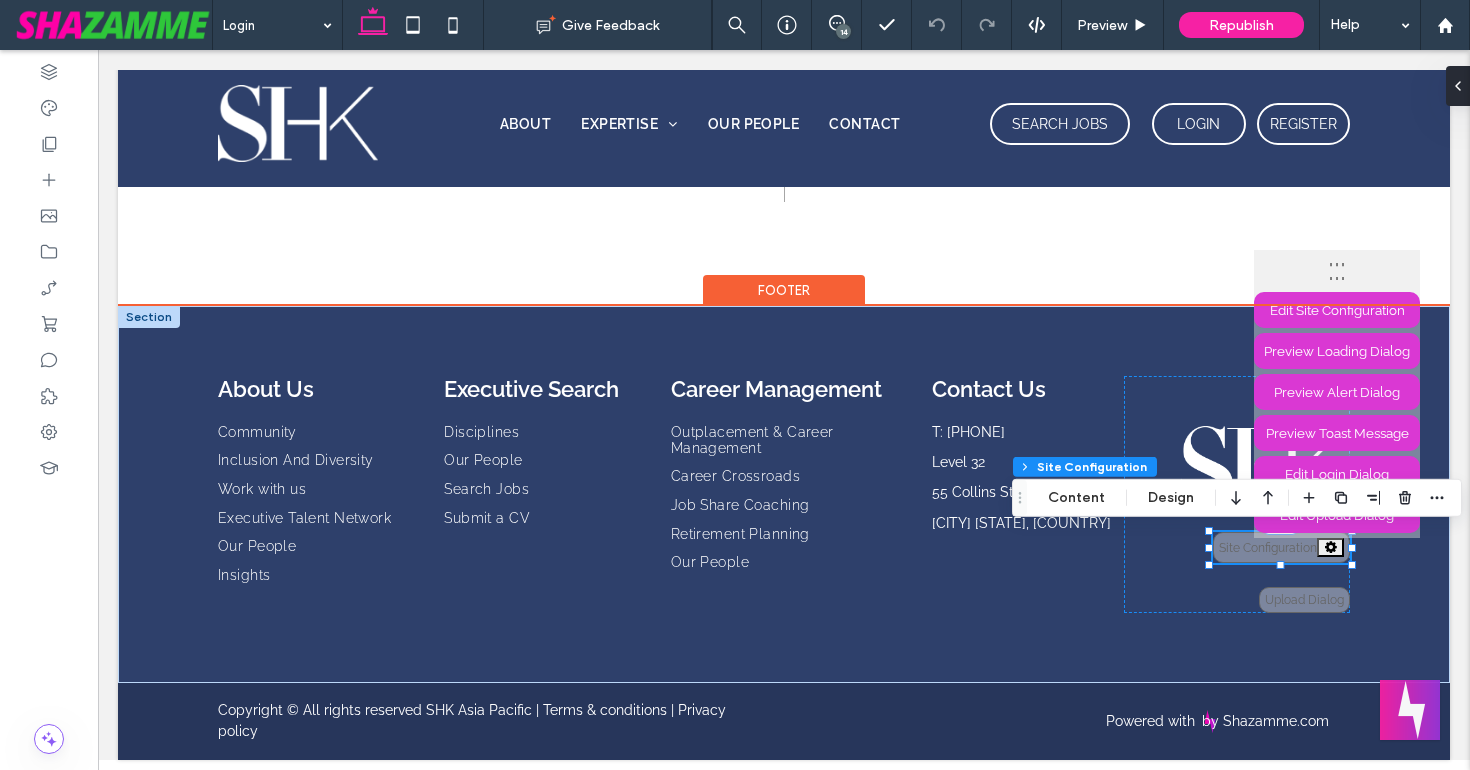 click on "Edit Site Configuration" at bounding box center (1337, 310) 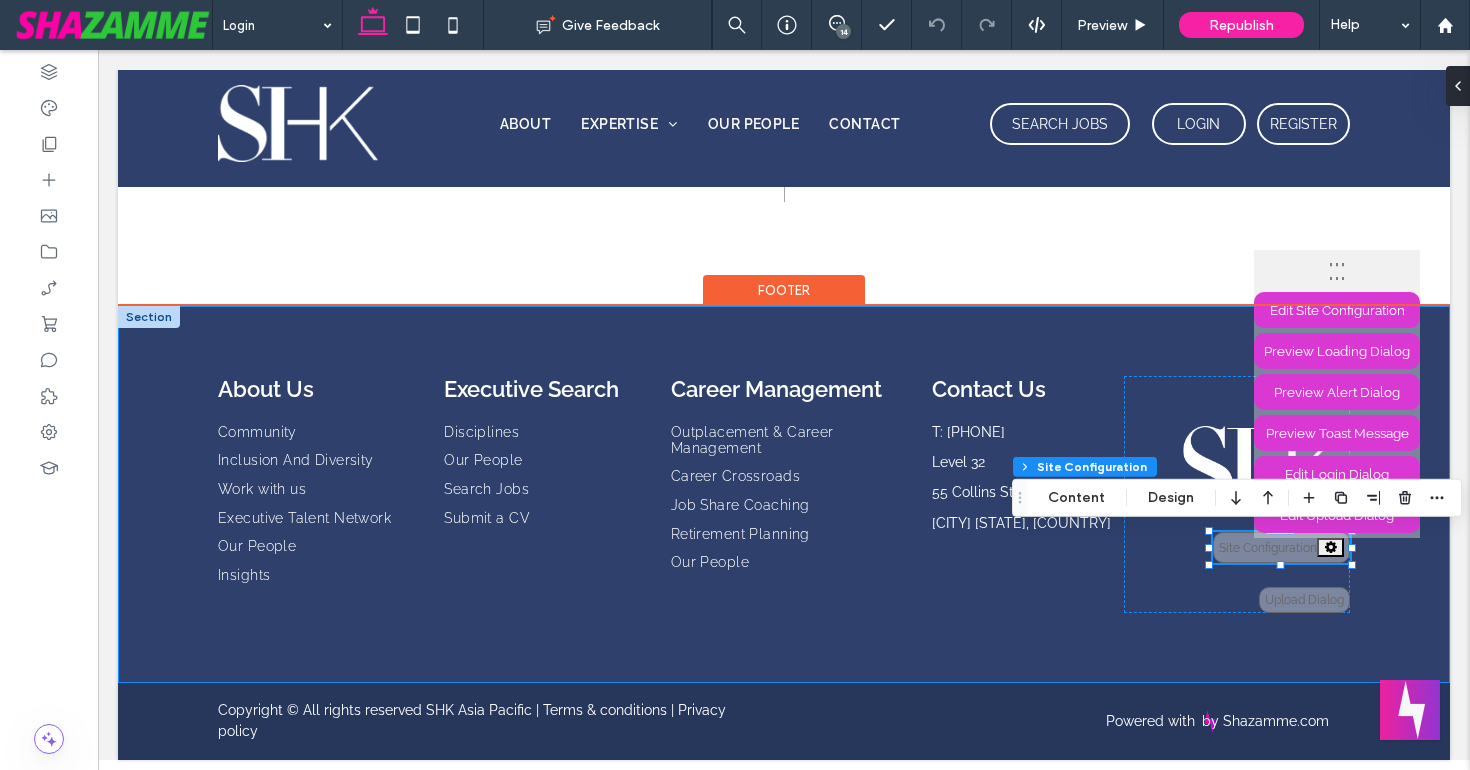 click on "About Us
Community
Inclusion And Diversity
Work with us
Executive Talent Network
Our People
Insights
Executive Search
Disciplines
Our People
Search Jobs
Submit a CV
Career Management
Outplacement & Career Management
Career Crossroads
Job Share Coaching
Retirement Planning
Our People
Contact Us
T: +613 8620 8000
Level 32
55 Collins Street
Melbourne VIC 3000, Australia
Login Dialog
Edit Login Dialog
Copy This Configuration
Paste Configuration
Done Editing
Preview Nexus
Test Title
Email: Password: Forgot password? Read our privacy policy
Login" at bounding box center (784, 494) 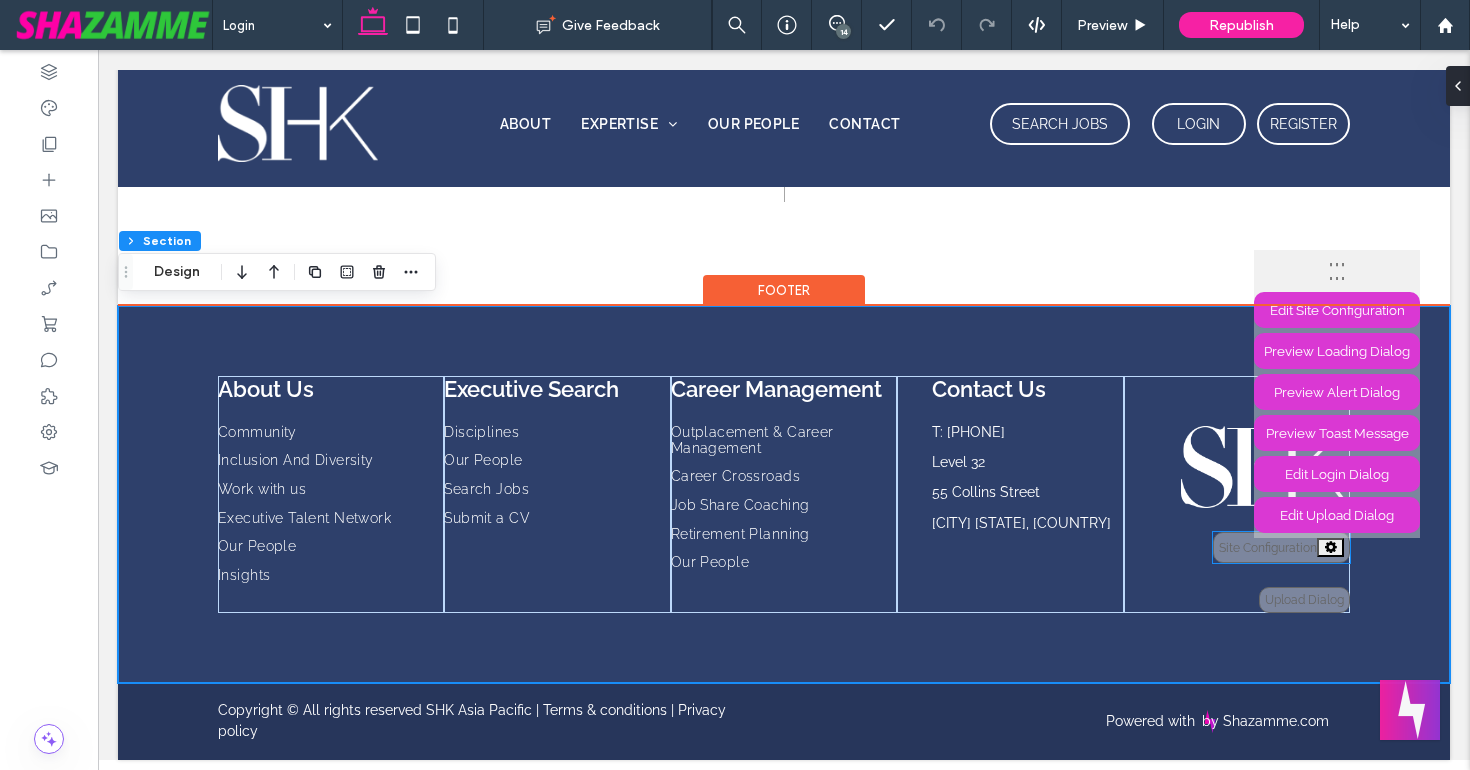 click on "Edit Site Configuration" at bounding box center (1337, 310) 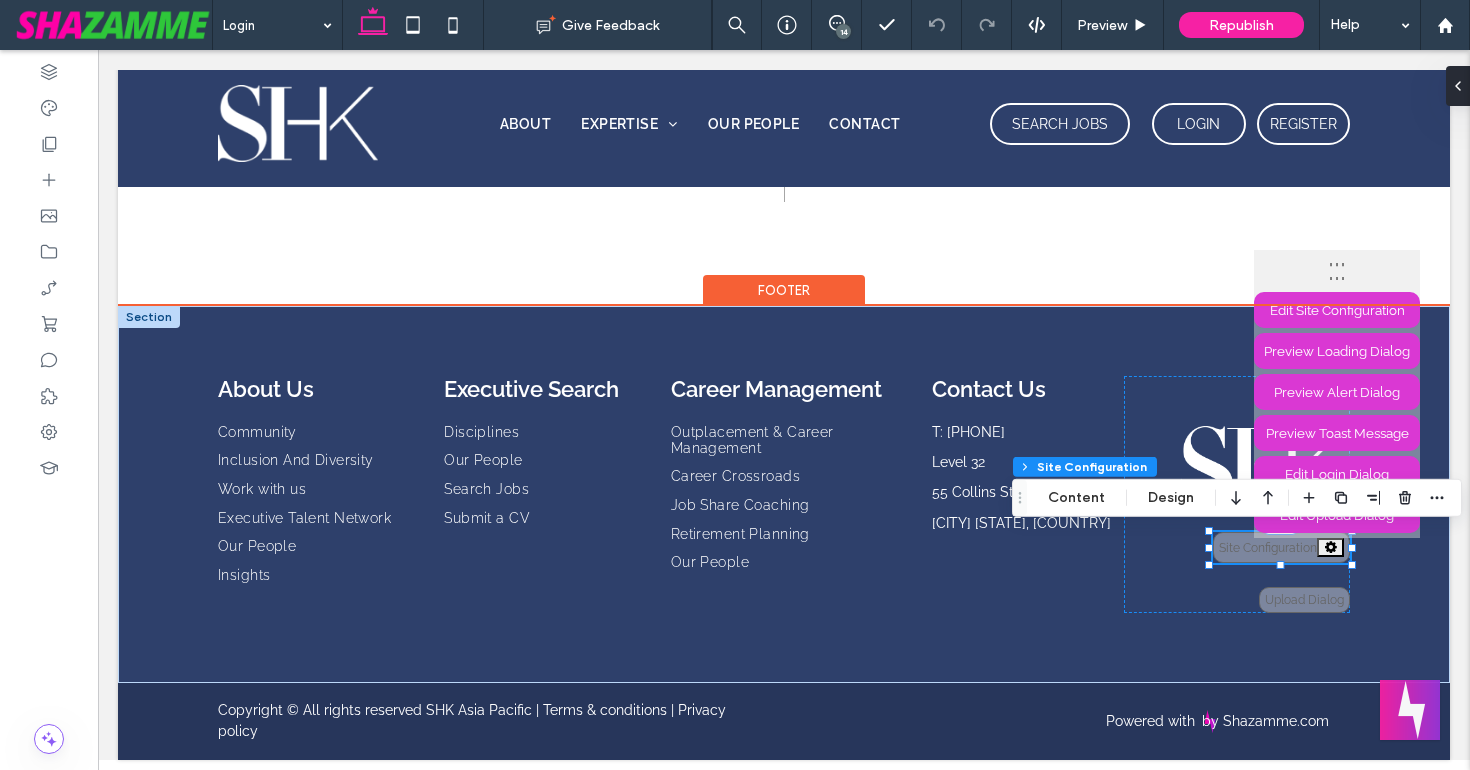 click on "Edit Site Configuration" at bounding box center (1337, 310) 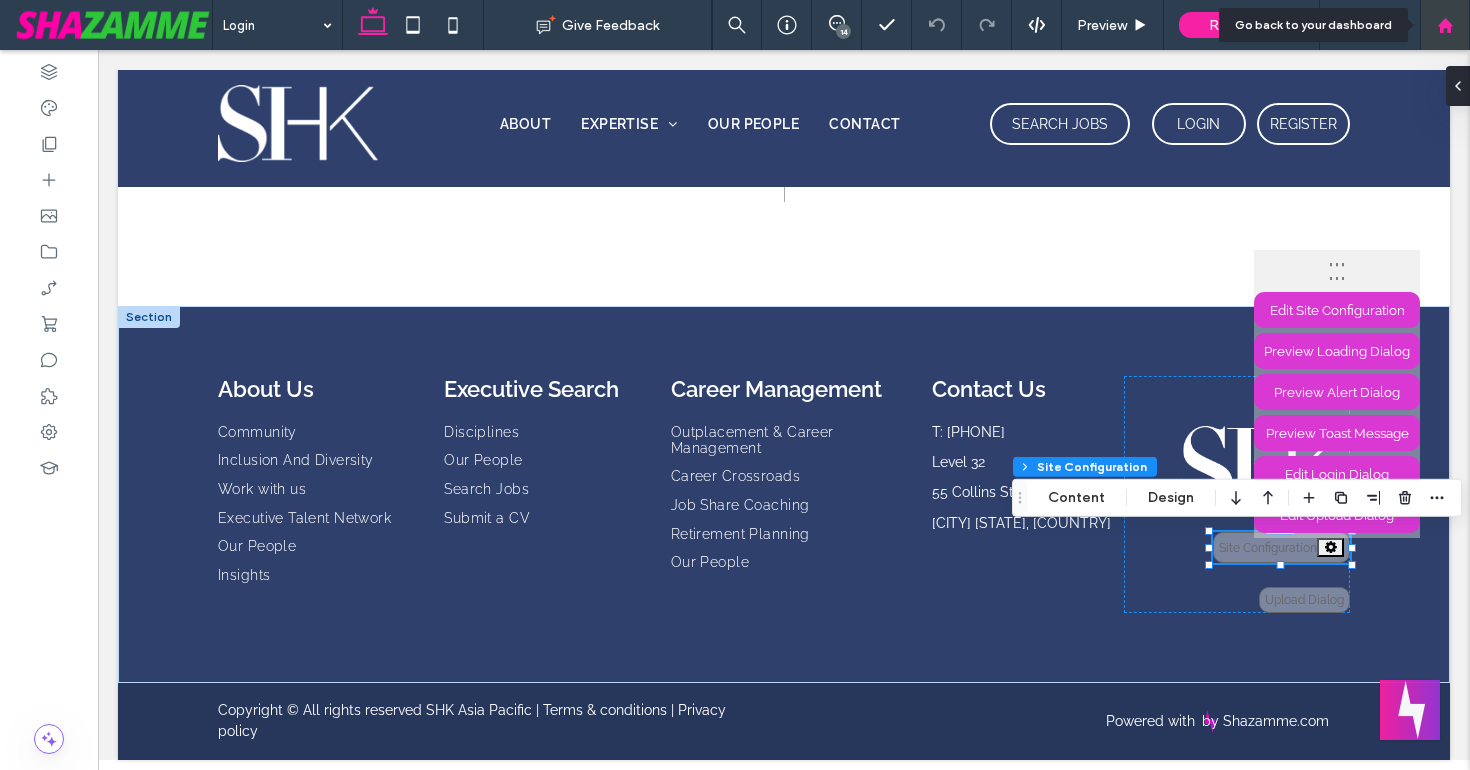 click 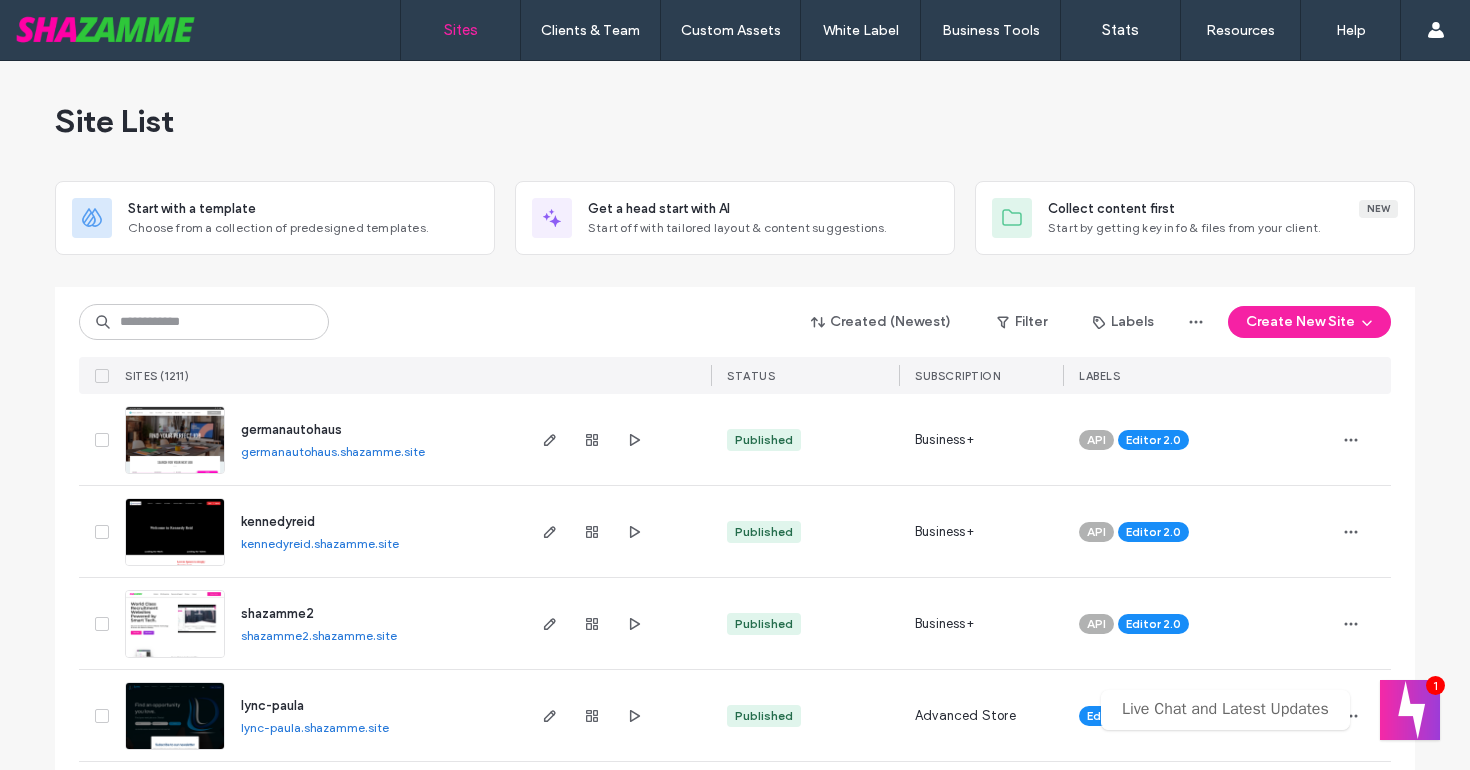 scroll, scrollTop: 0, scrollLeft: 0, axis: both 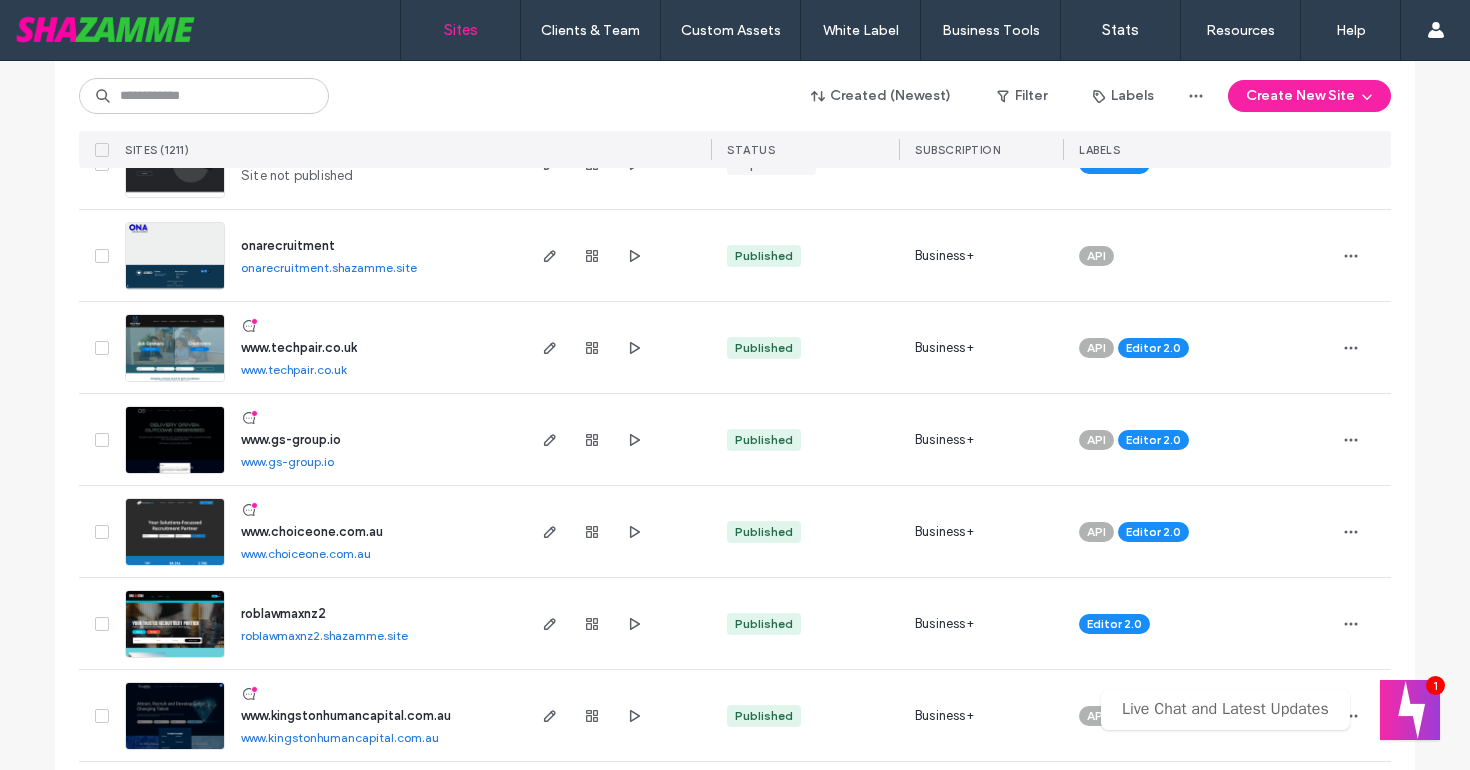 click on "www.techpair.co.uk" at bounding box center [299, 347] 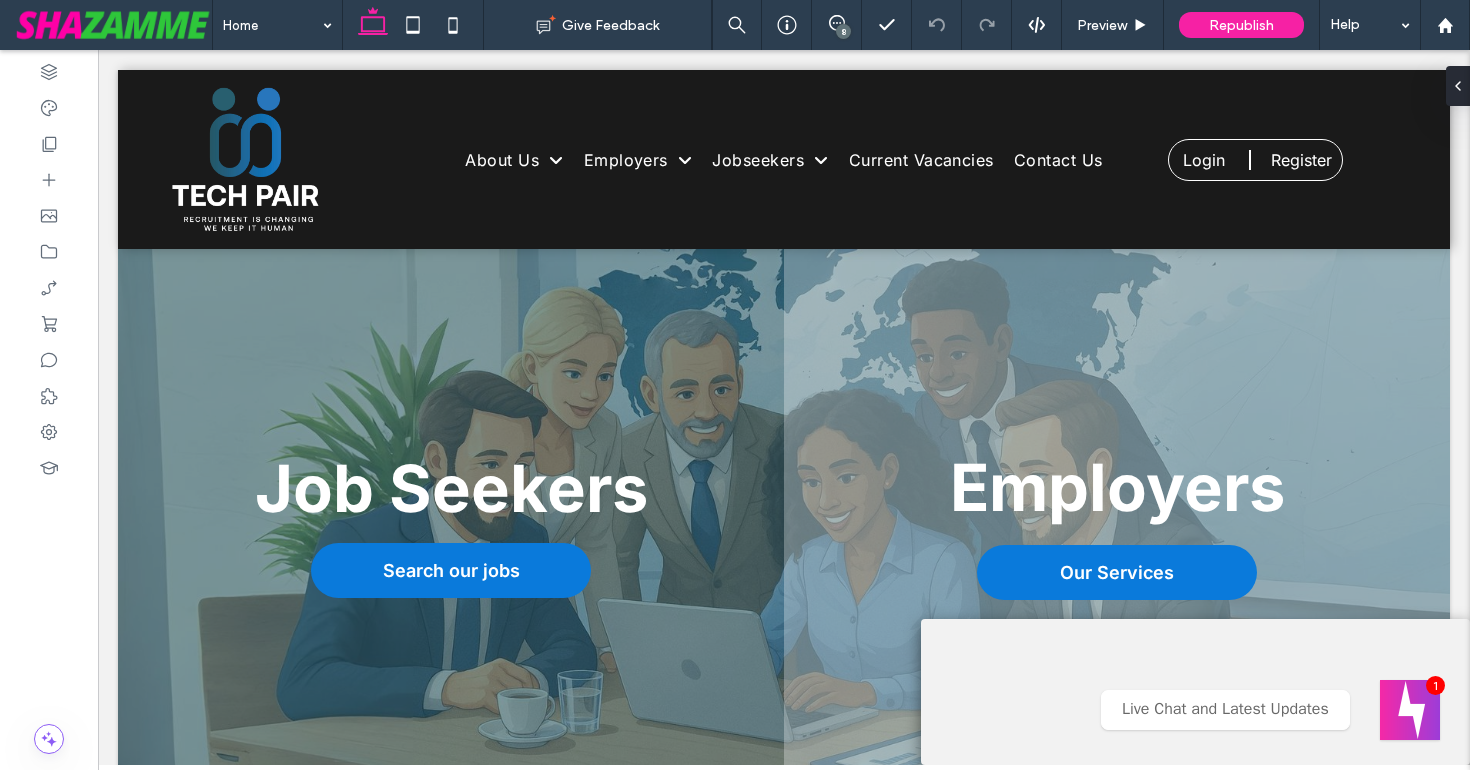 scroll, scrollTop: 0, scrollLeft: 0, axis: both 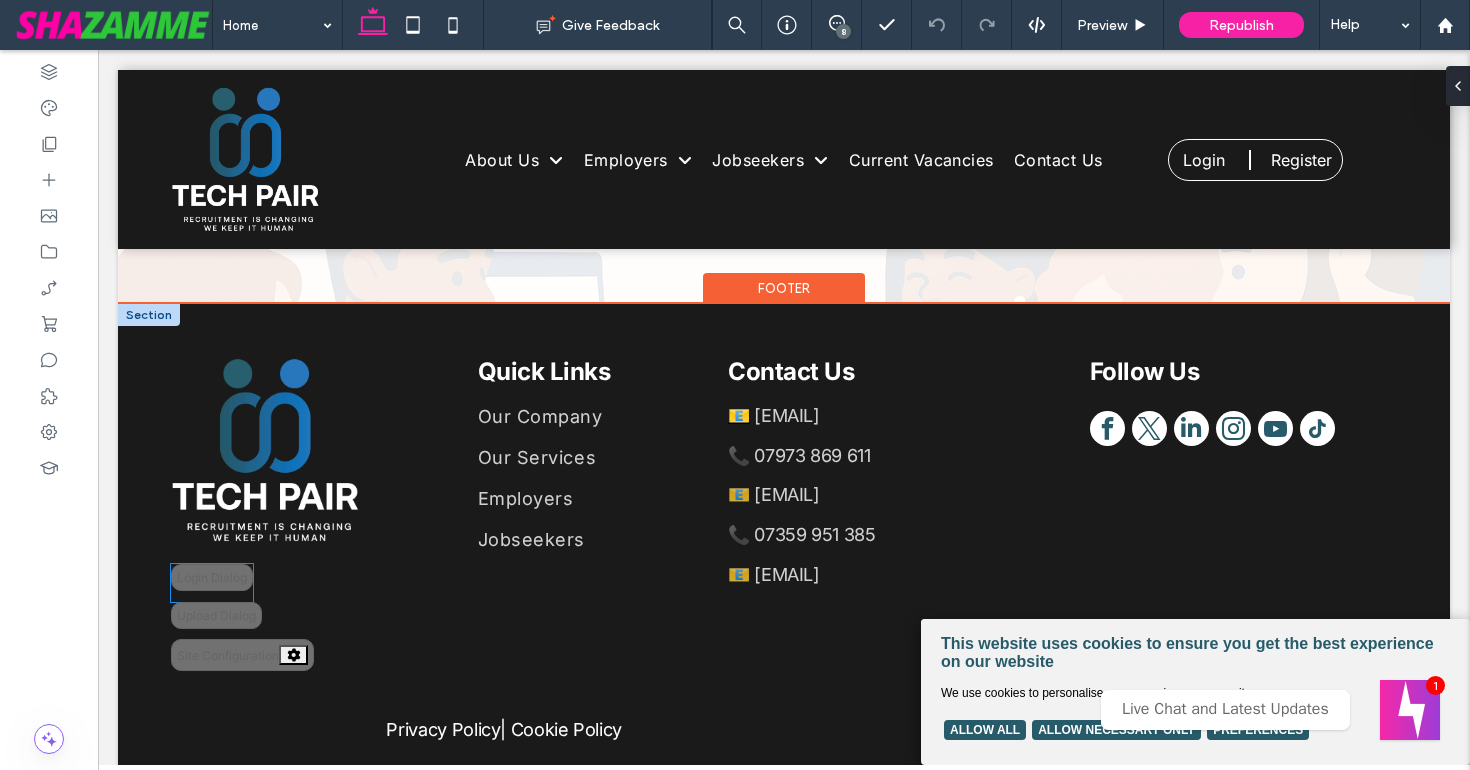 click on "Login Dialog" at bounding box center [212, 577] 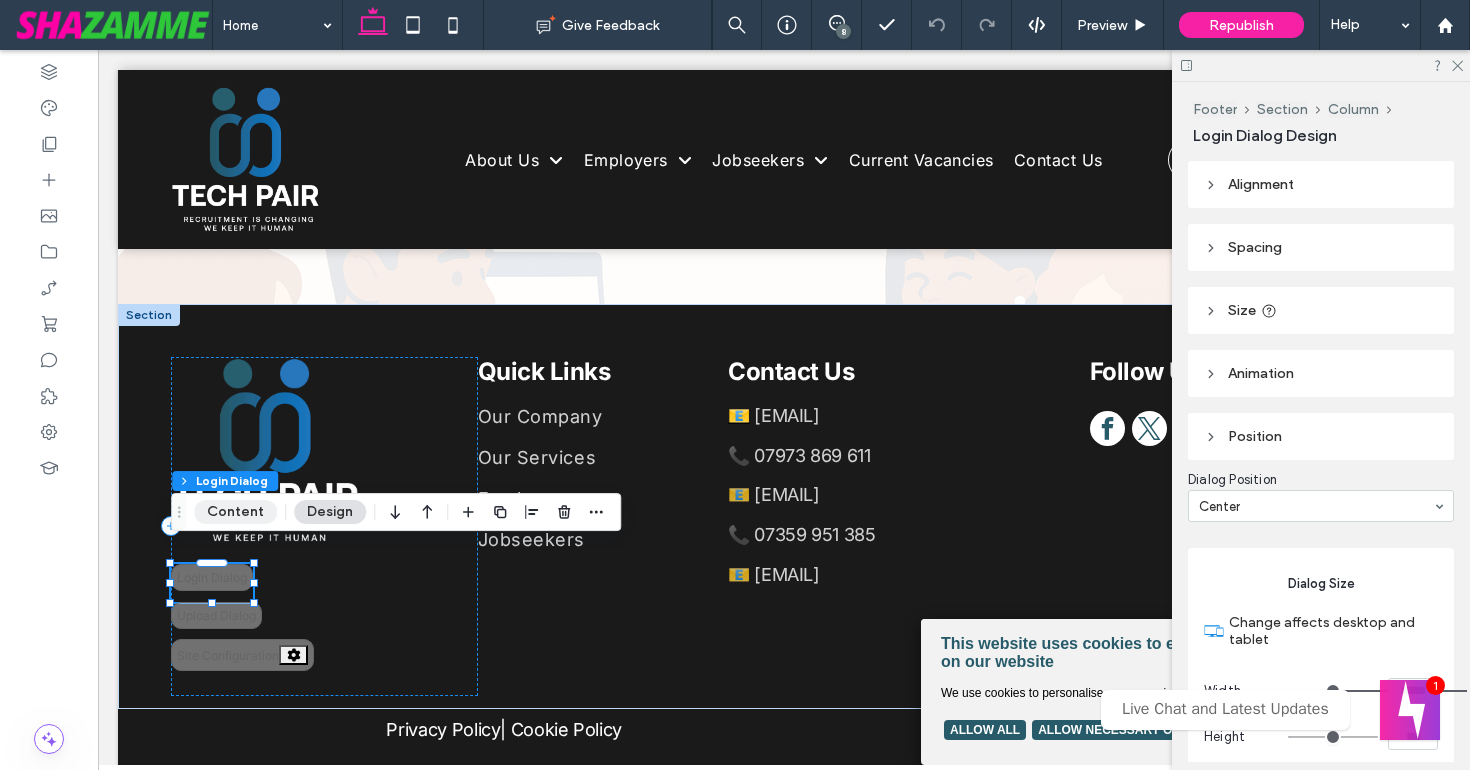 type on "**" 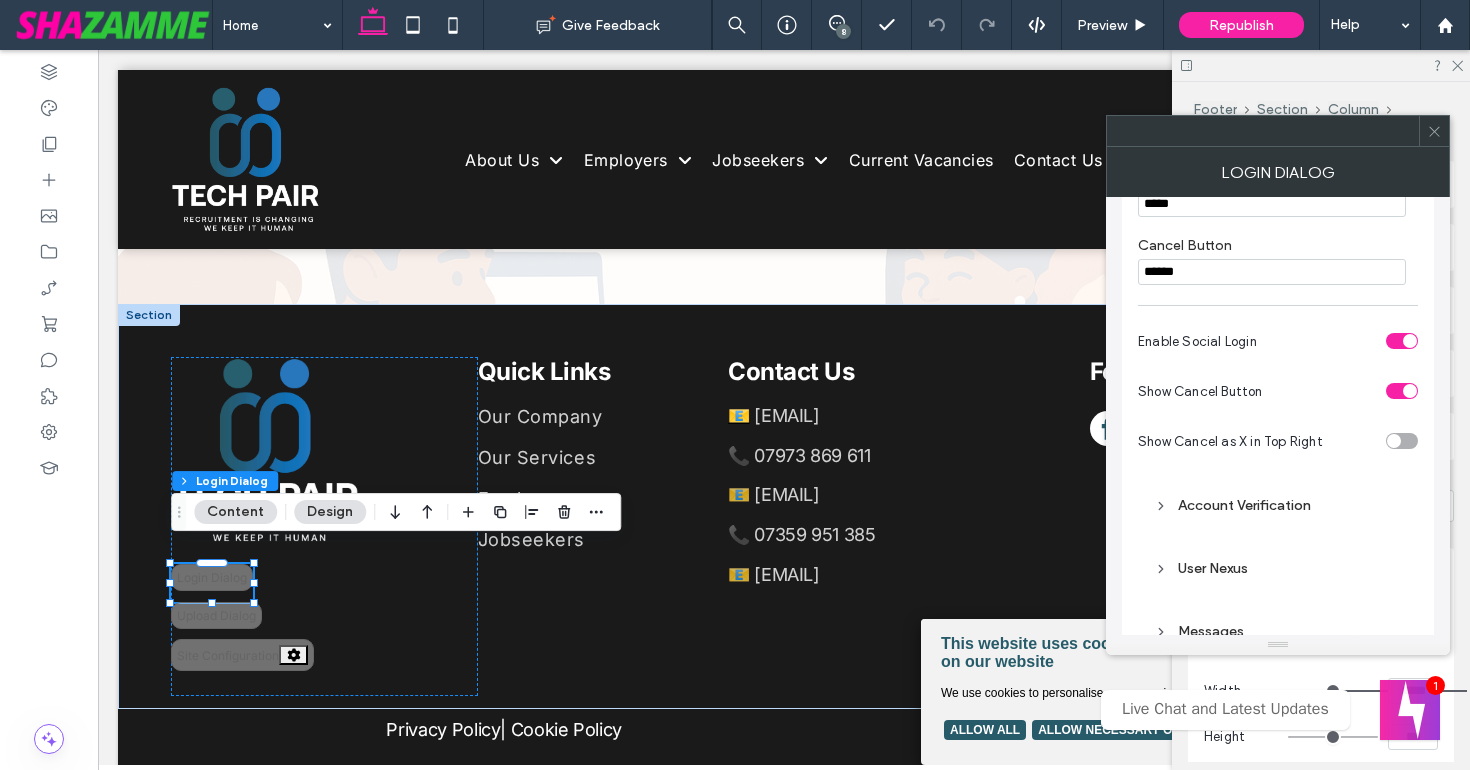scroll, scrollTop: 236, scrollLeft: 0, axis: vertical 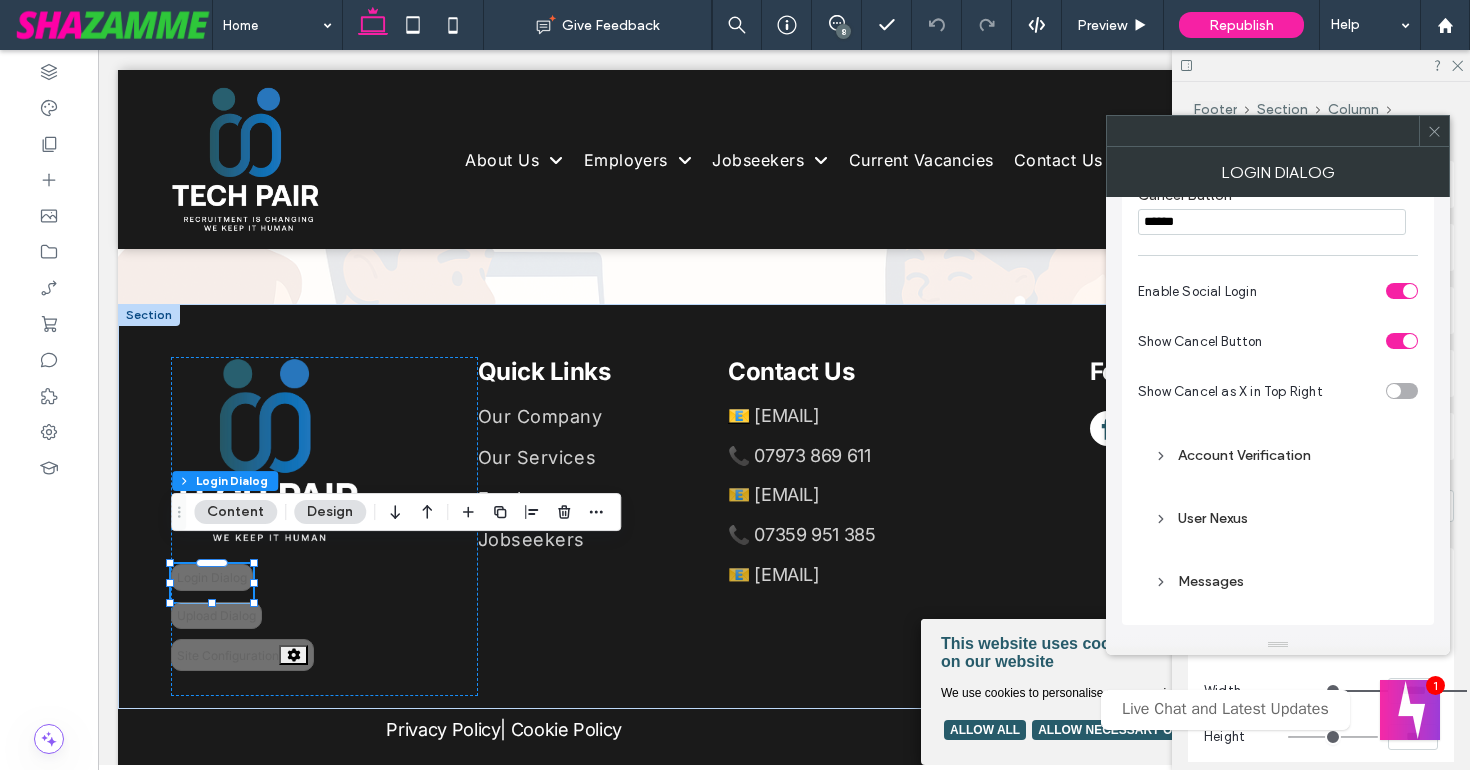 click on "Account Verification" at bounding box center [1278, 455] 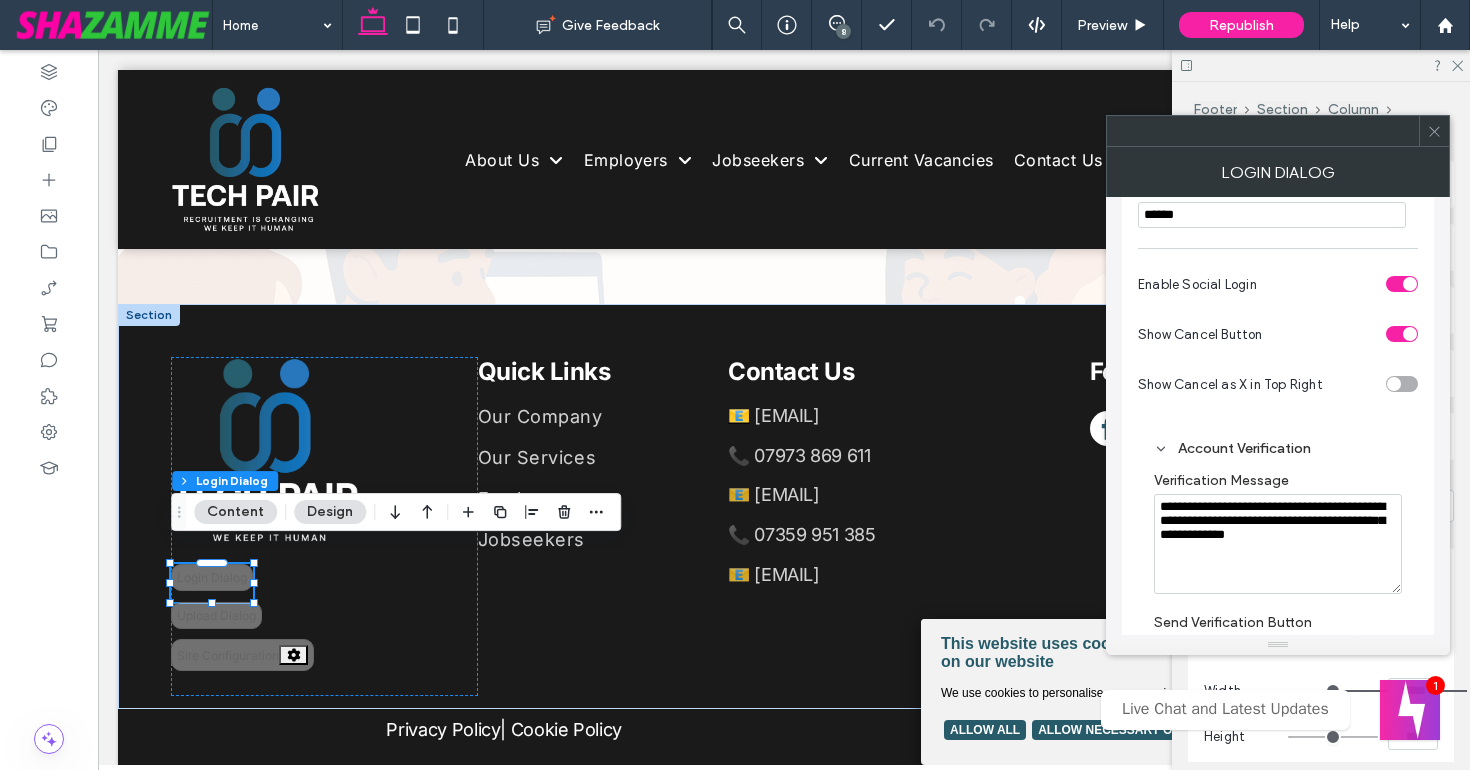 scroll, scrollTop: 487, scrollLeft: 0, axis: vertical 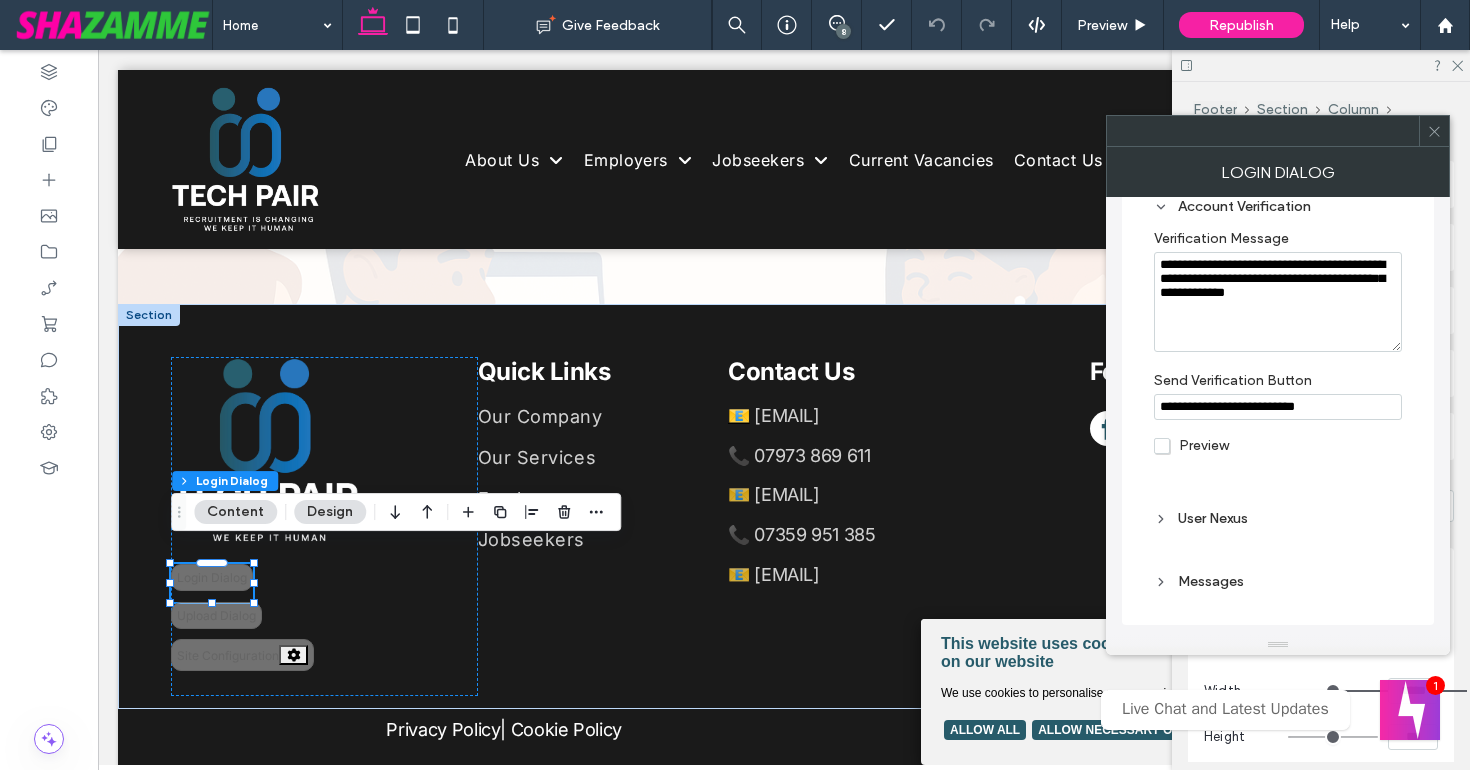 click on "User Nexus" at bounding box center (1278, 518) 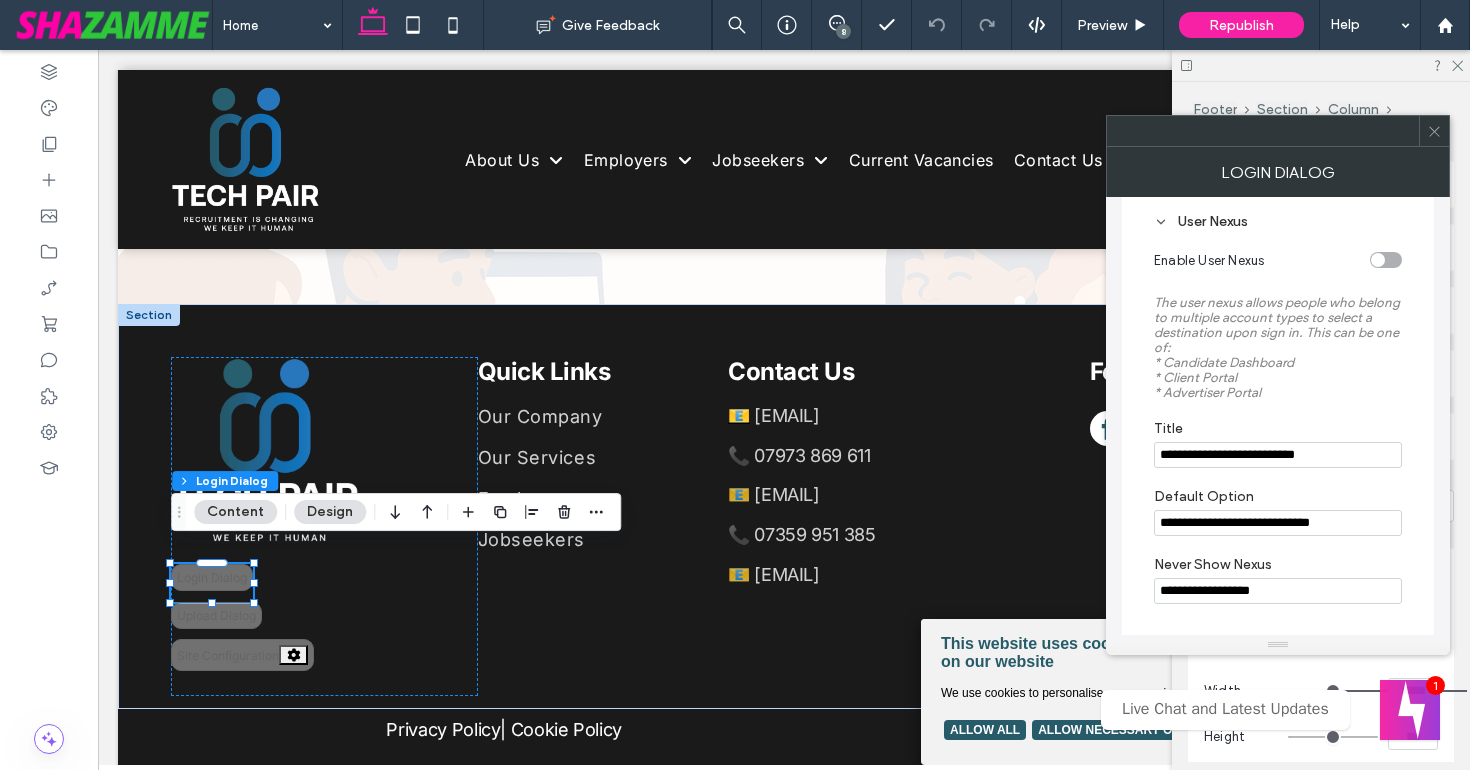 scroll, scrollTop: 0, scrollLeft: 0, axis: both 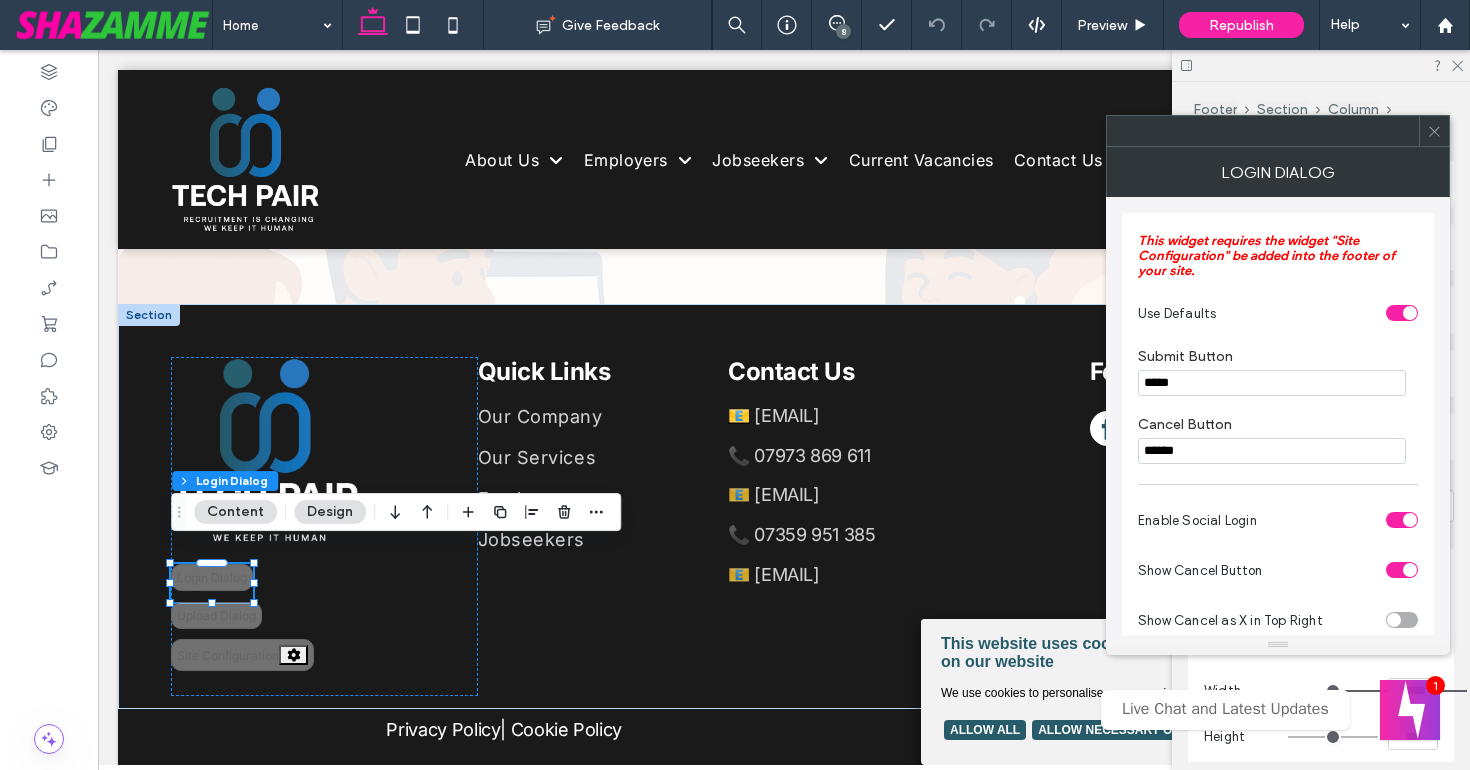 click 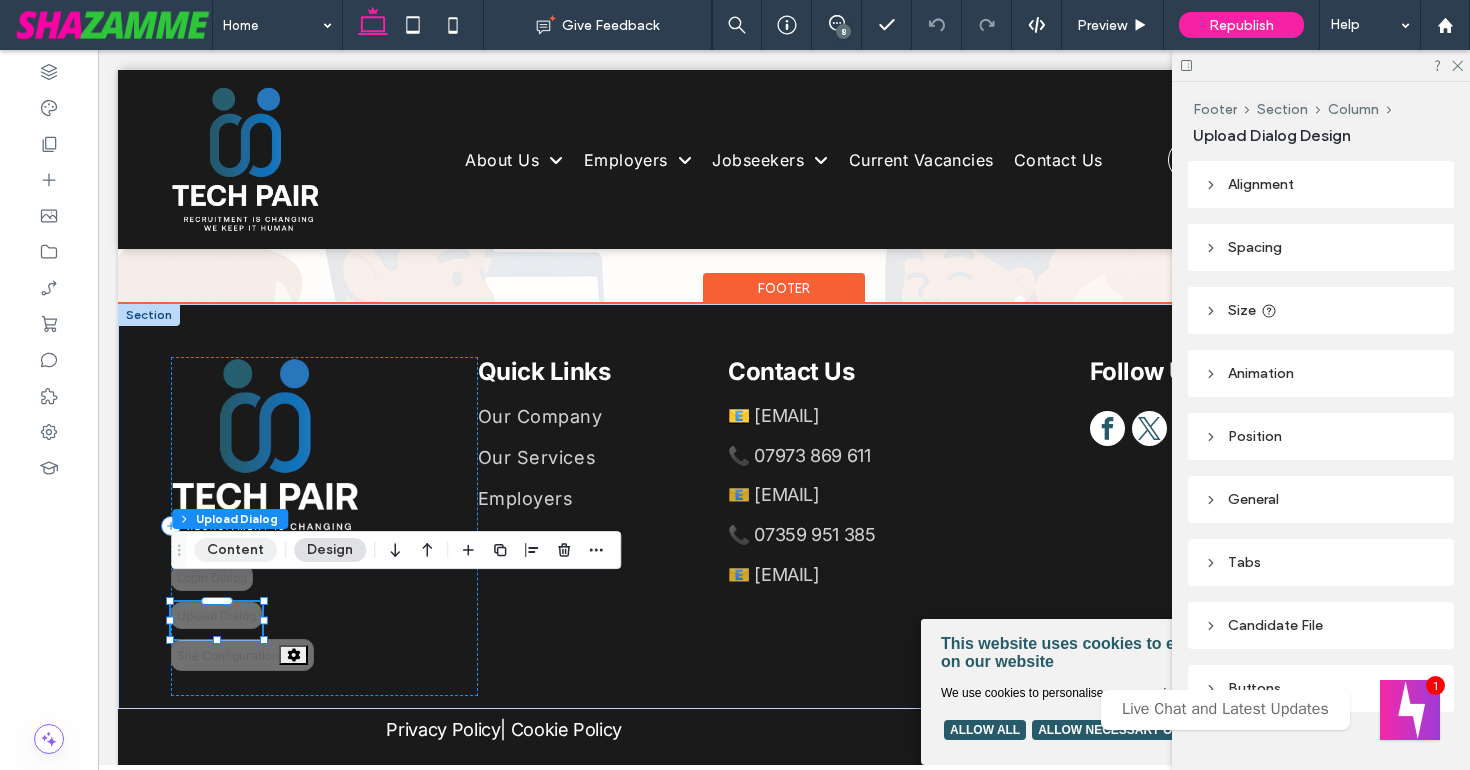 click on "Content" at bounding box center [235, 550] 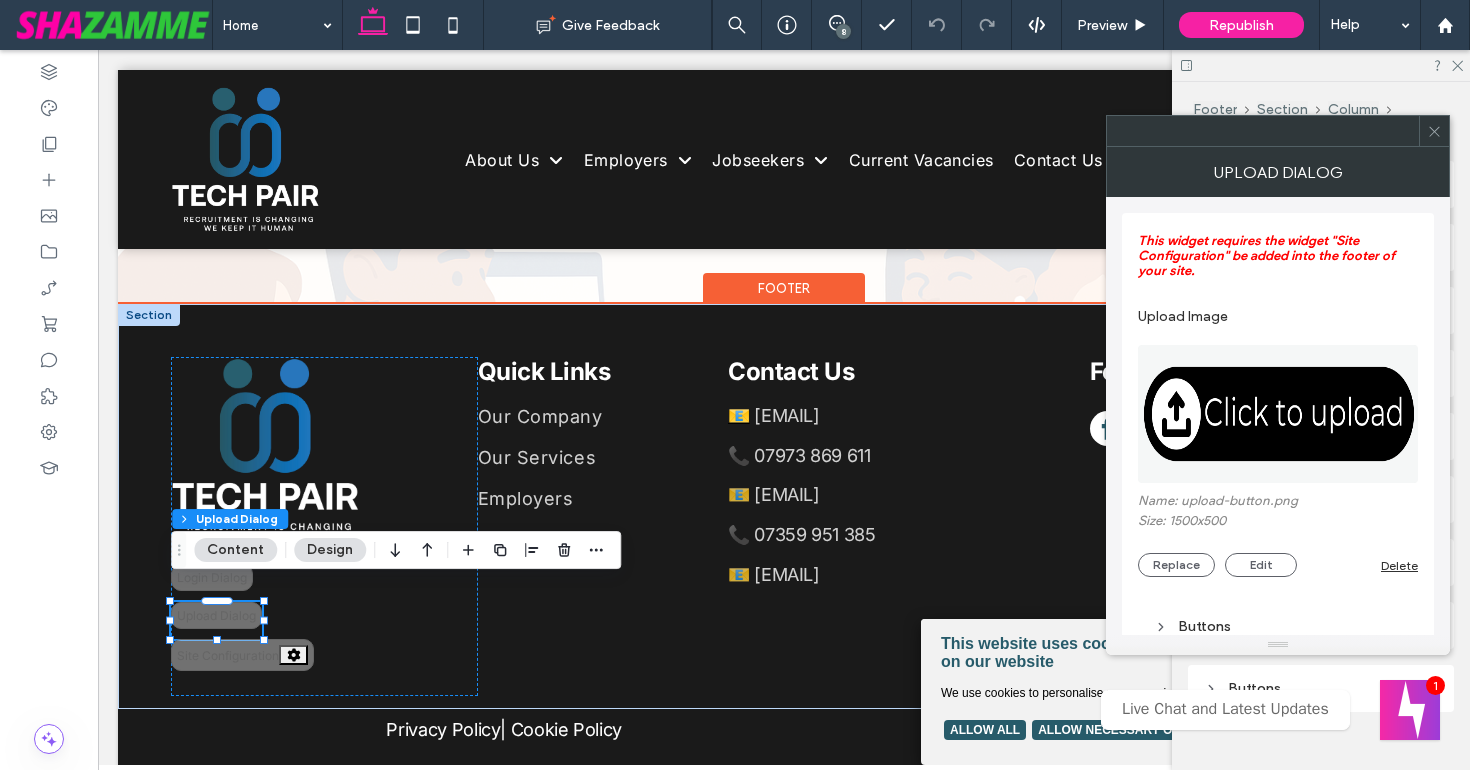 scroll, scrollTop: 352, scrollLeft: 0, axis: vertical 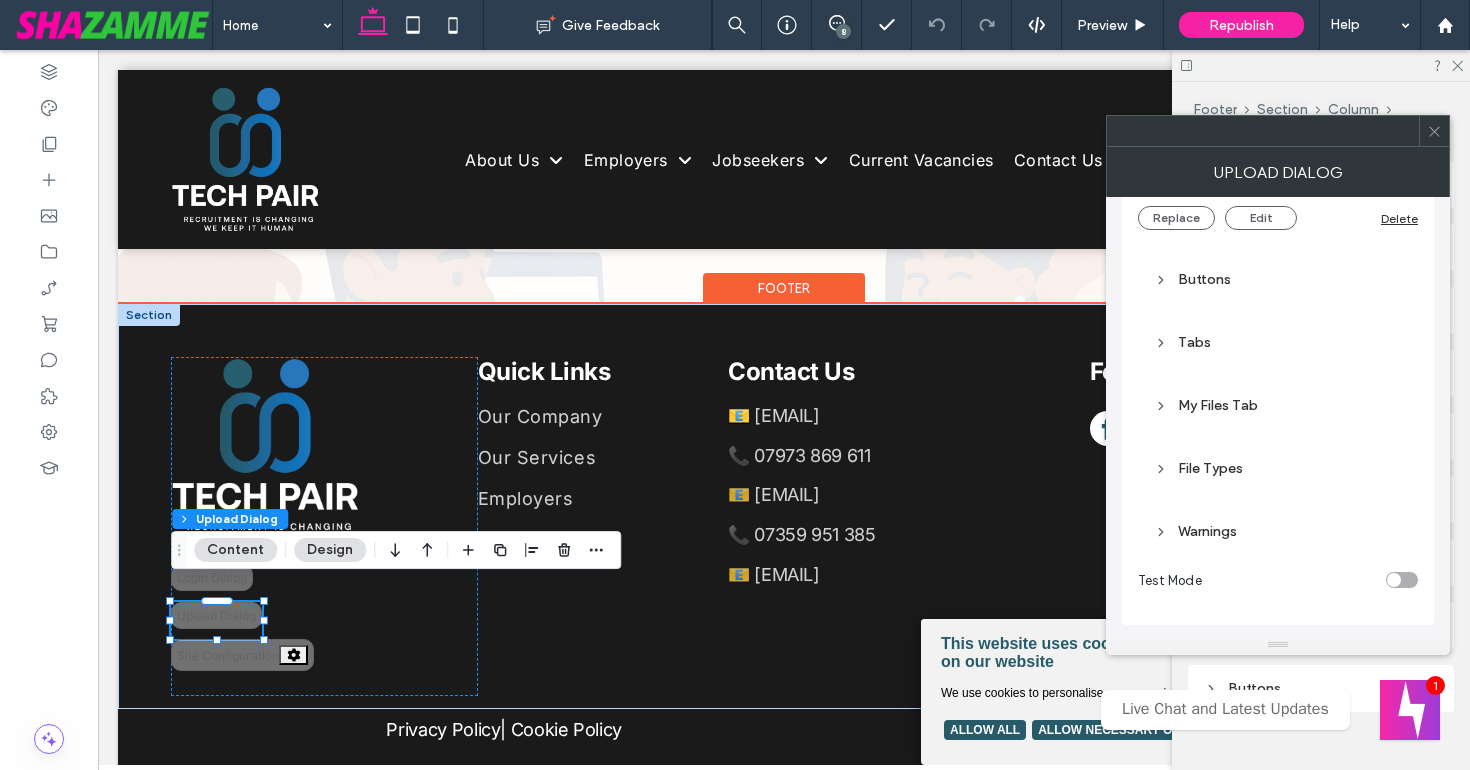 drag, startPoint x: 1439, startPoint y: 127, endPoint x: 1197, endPoint y: 154, distance: 243.50154 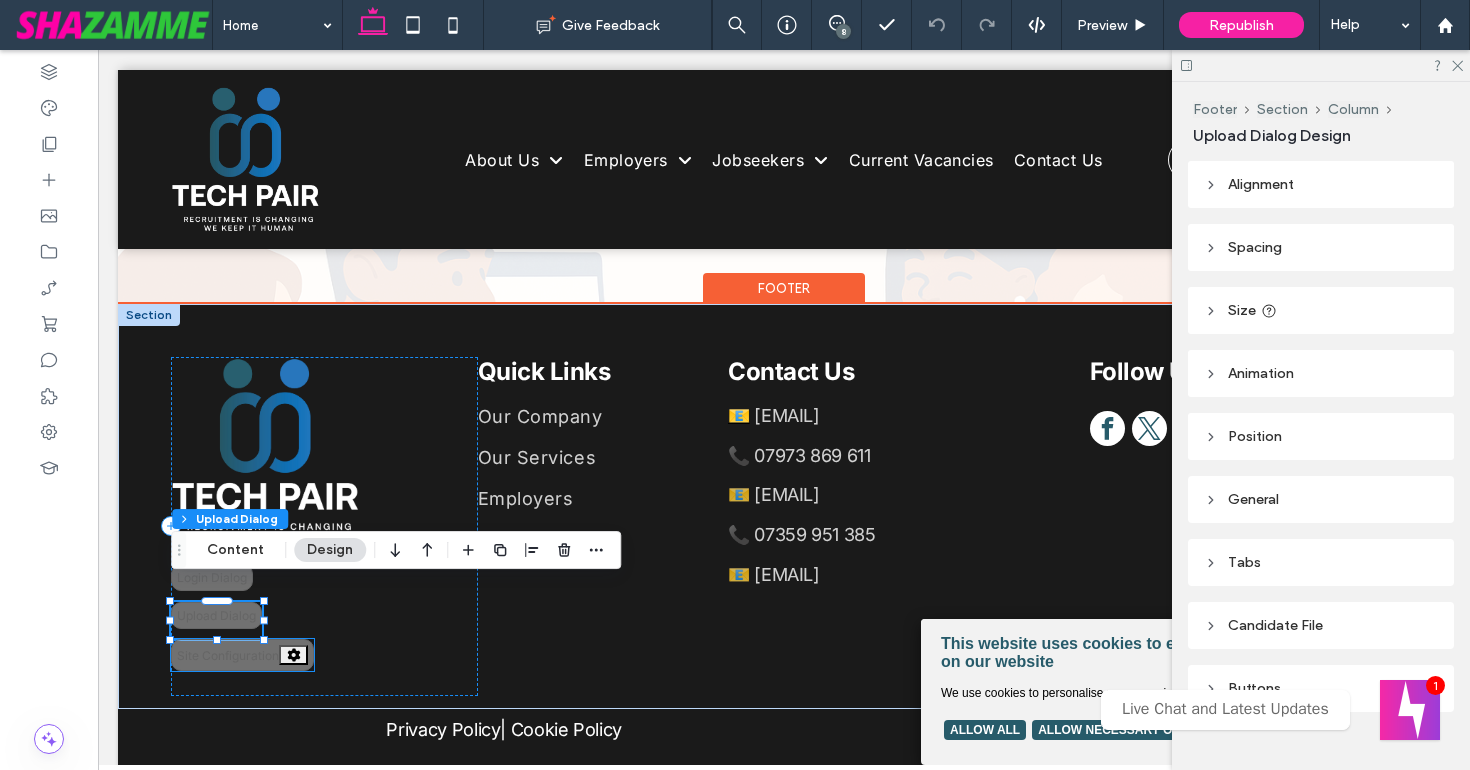 click on "Site Configuration" at bounding box center (242, 655) 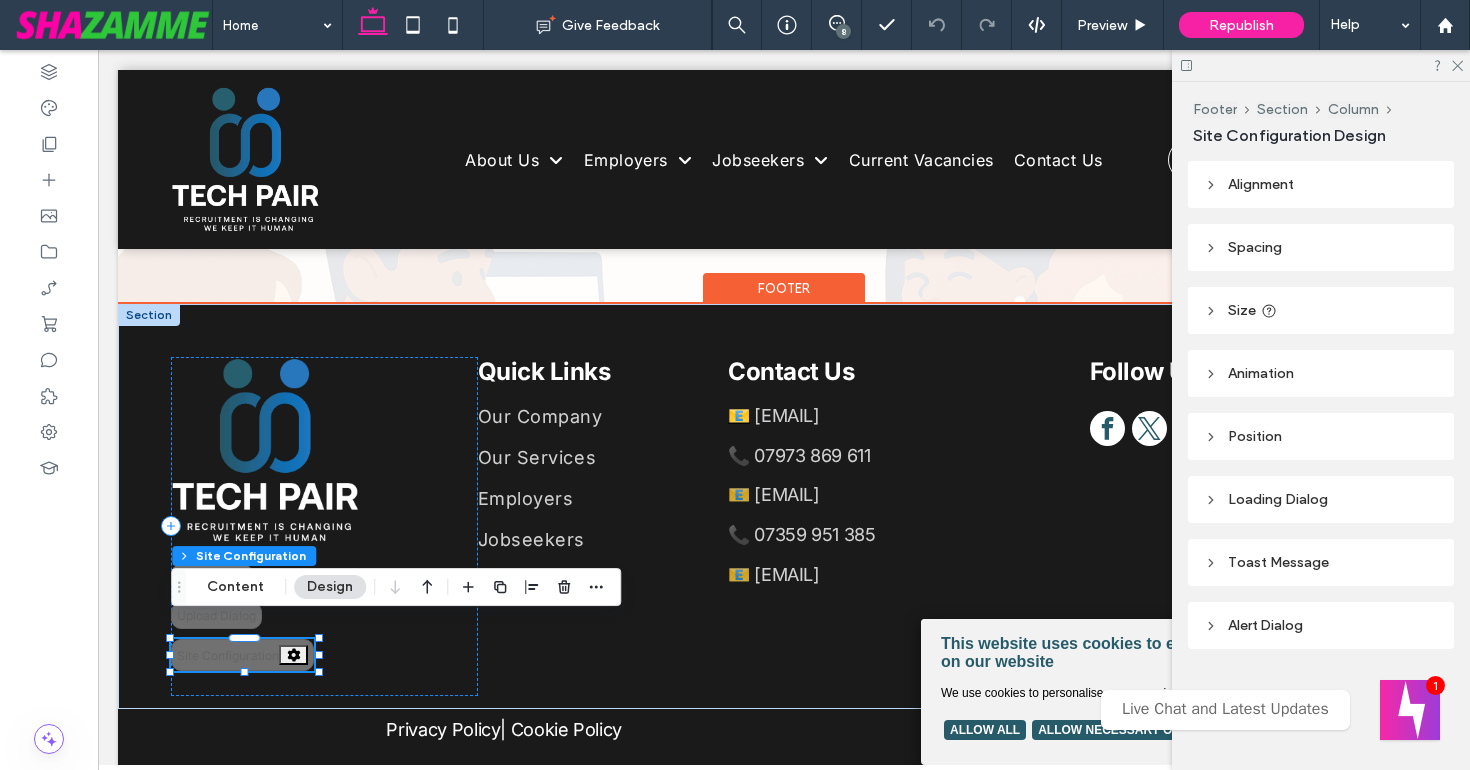 click at bounding box center (293, 655) 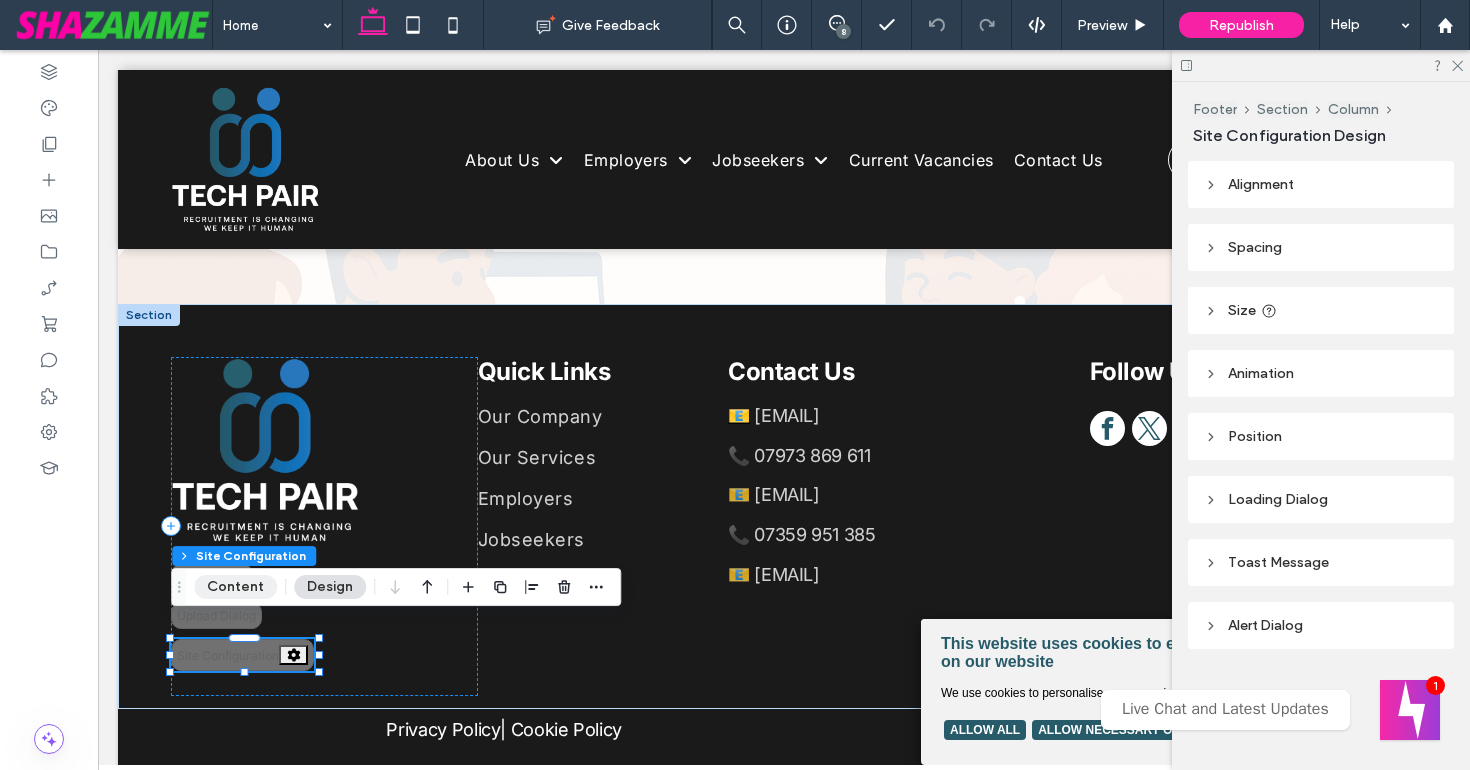 click on "Content" at bounding box center (235, 587) 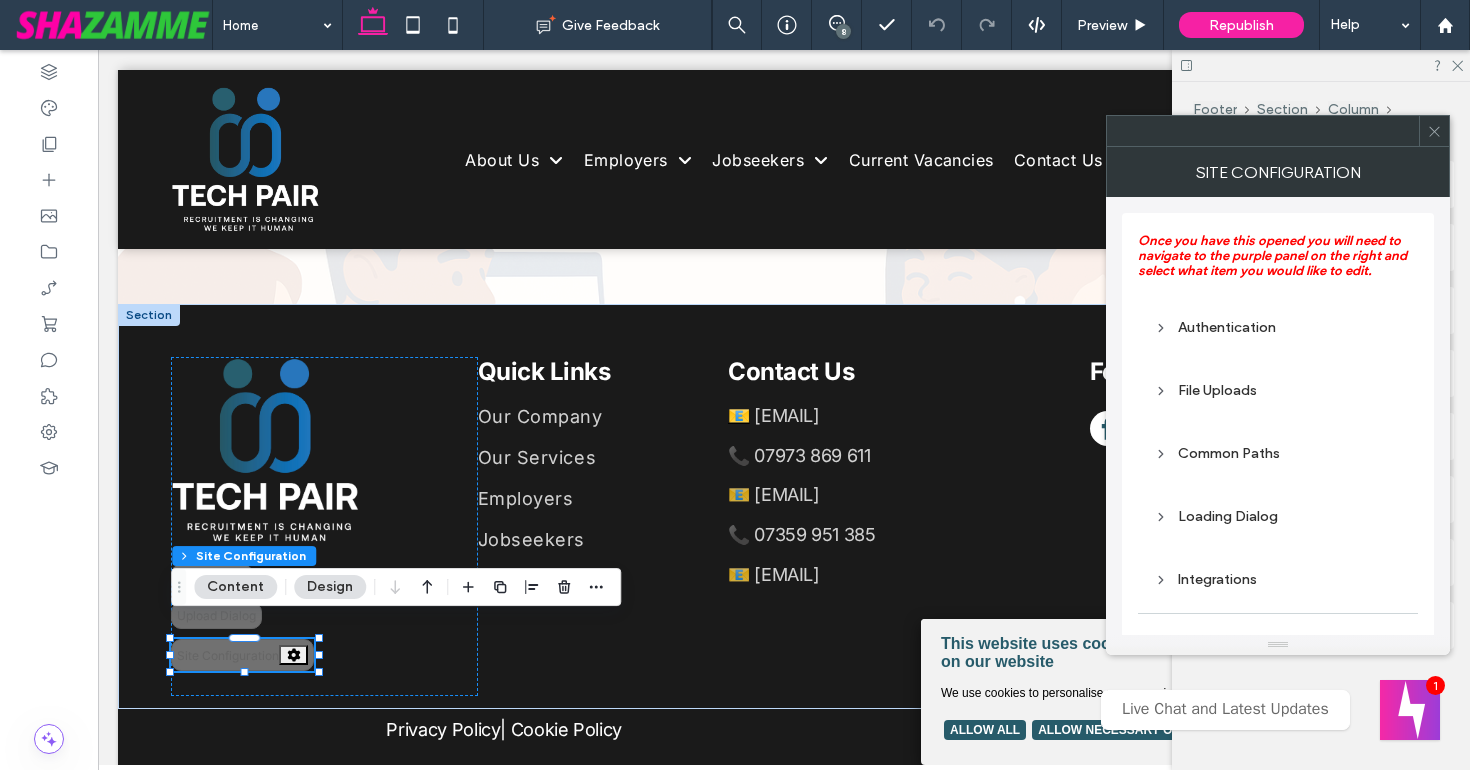 click 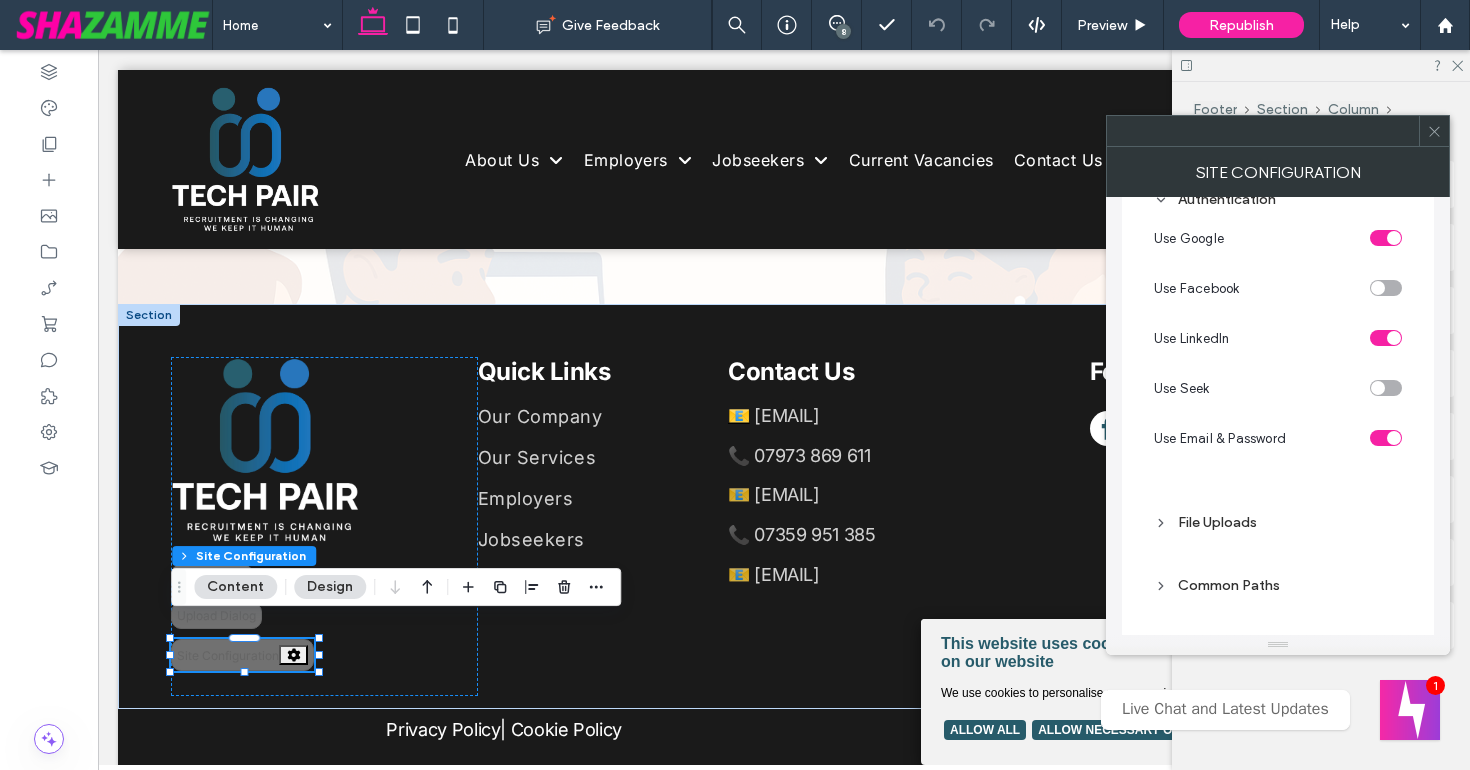 scroll, scrollTop: 129, scrollLeft: 0, axis: vertical 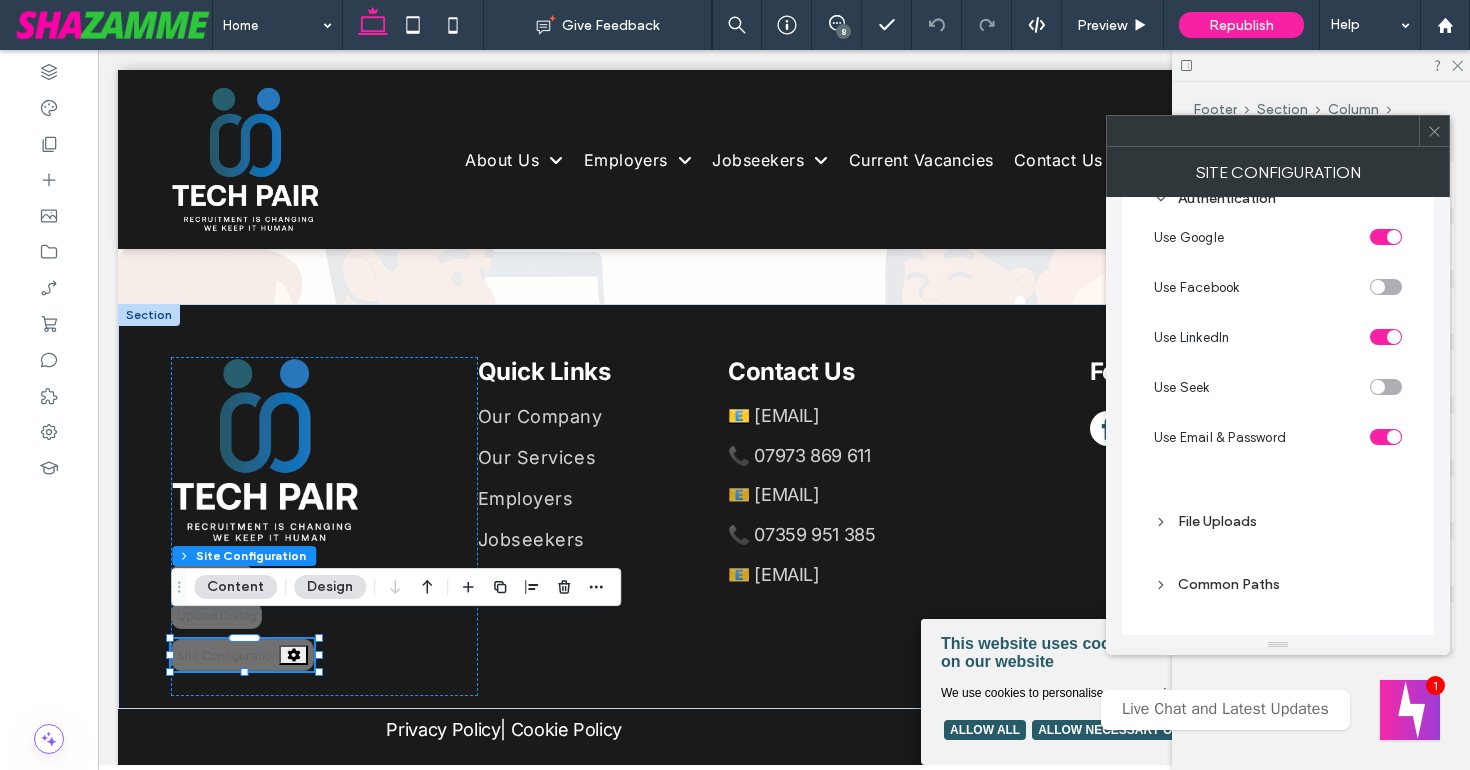 click 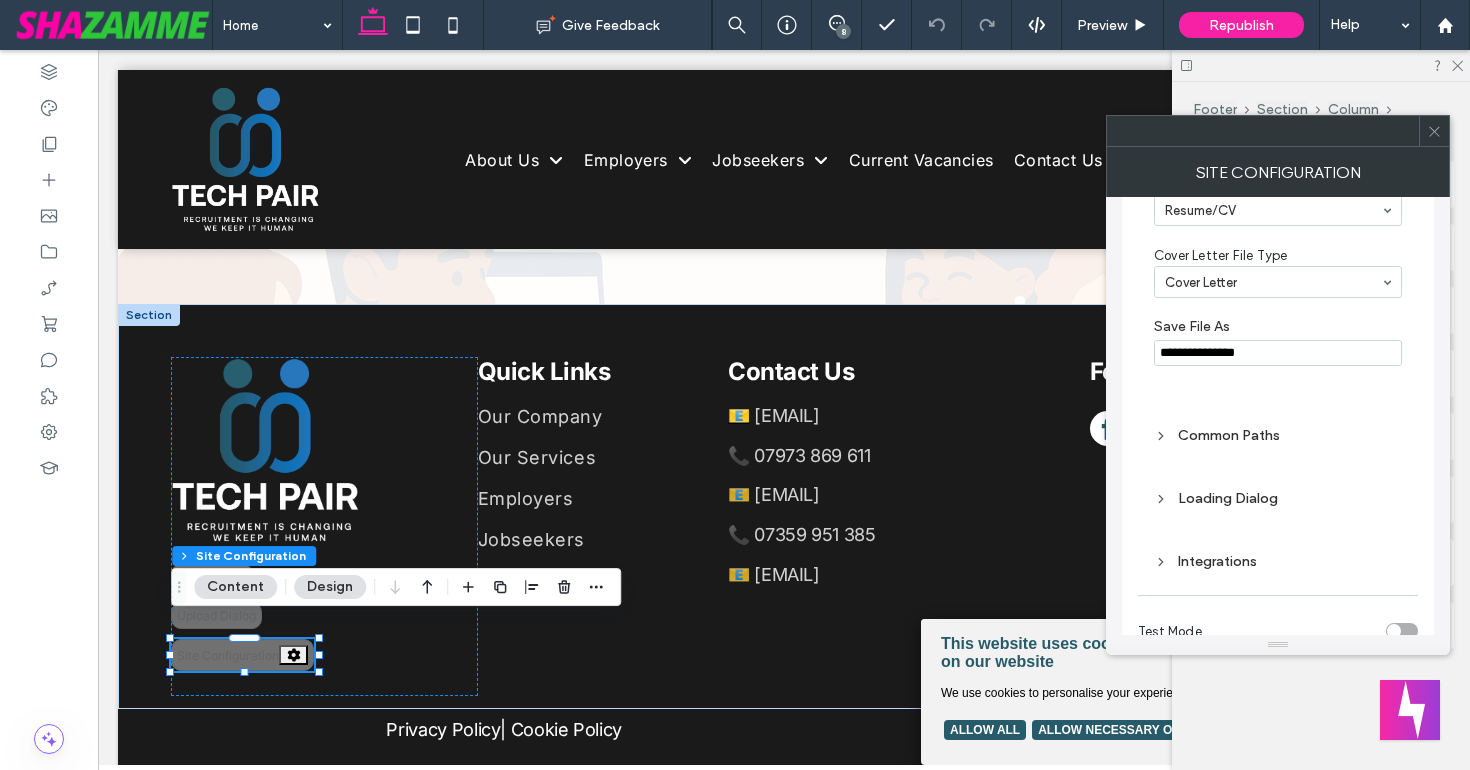 scroll, scrollTop: 1299, scrollLeft: 0, axis: vertical 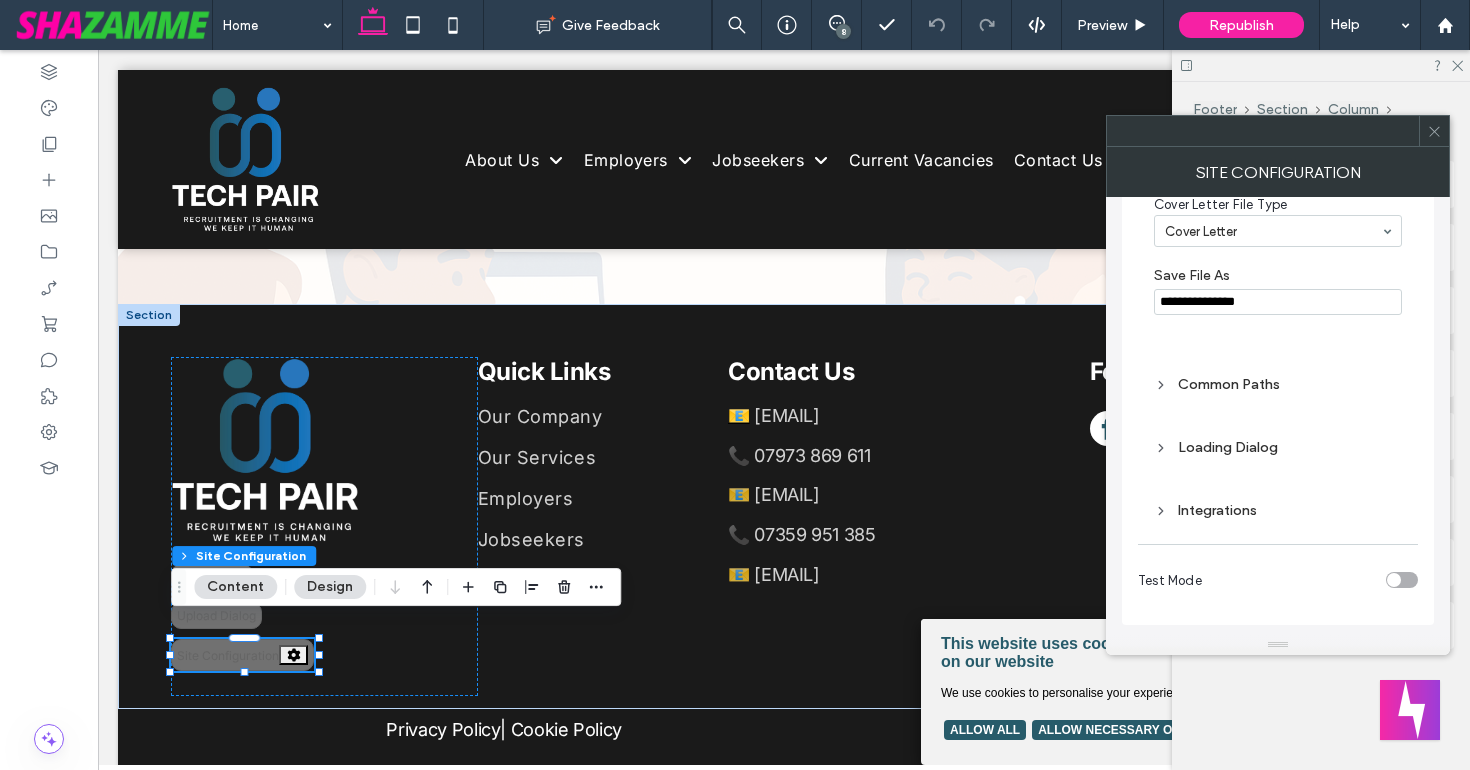 click 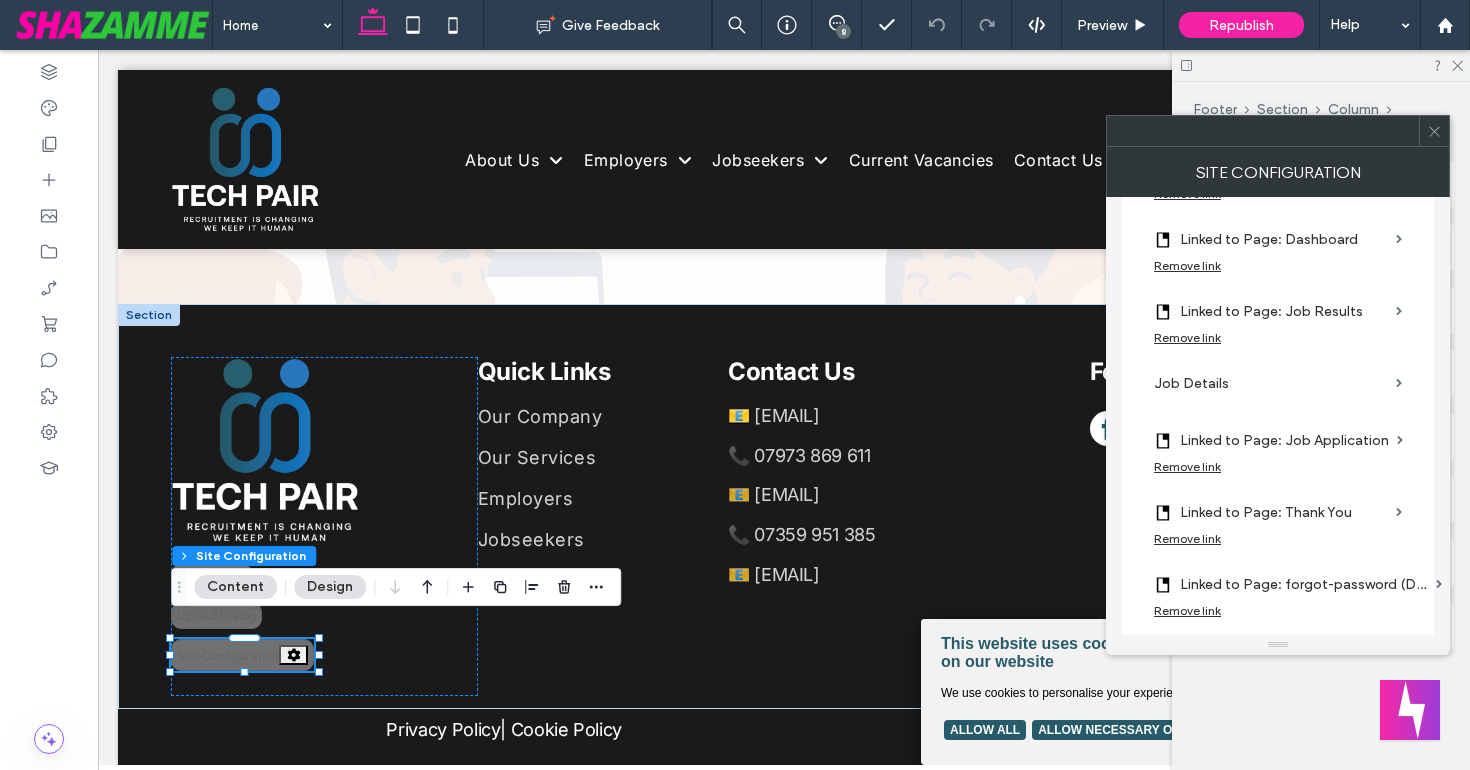scroll, scrollTop: 1754, scrollLeft: 0, axis: vertical 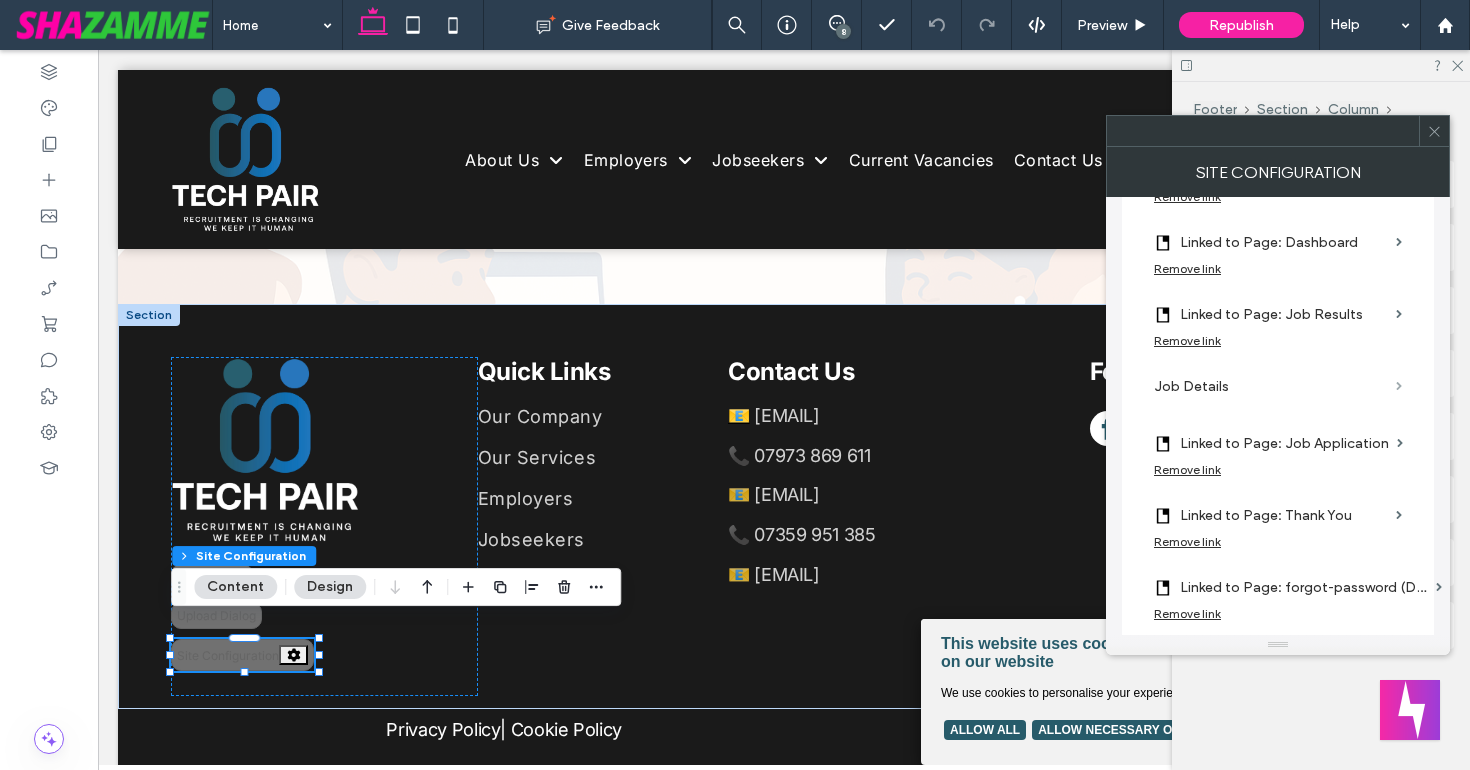 click at bounding box center (1399, 386) 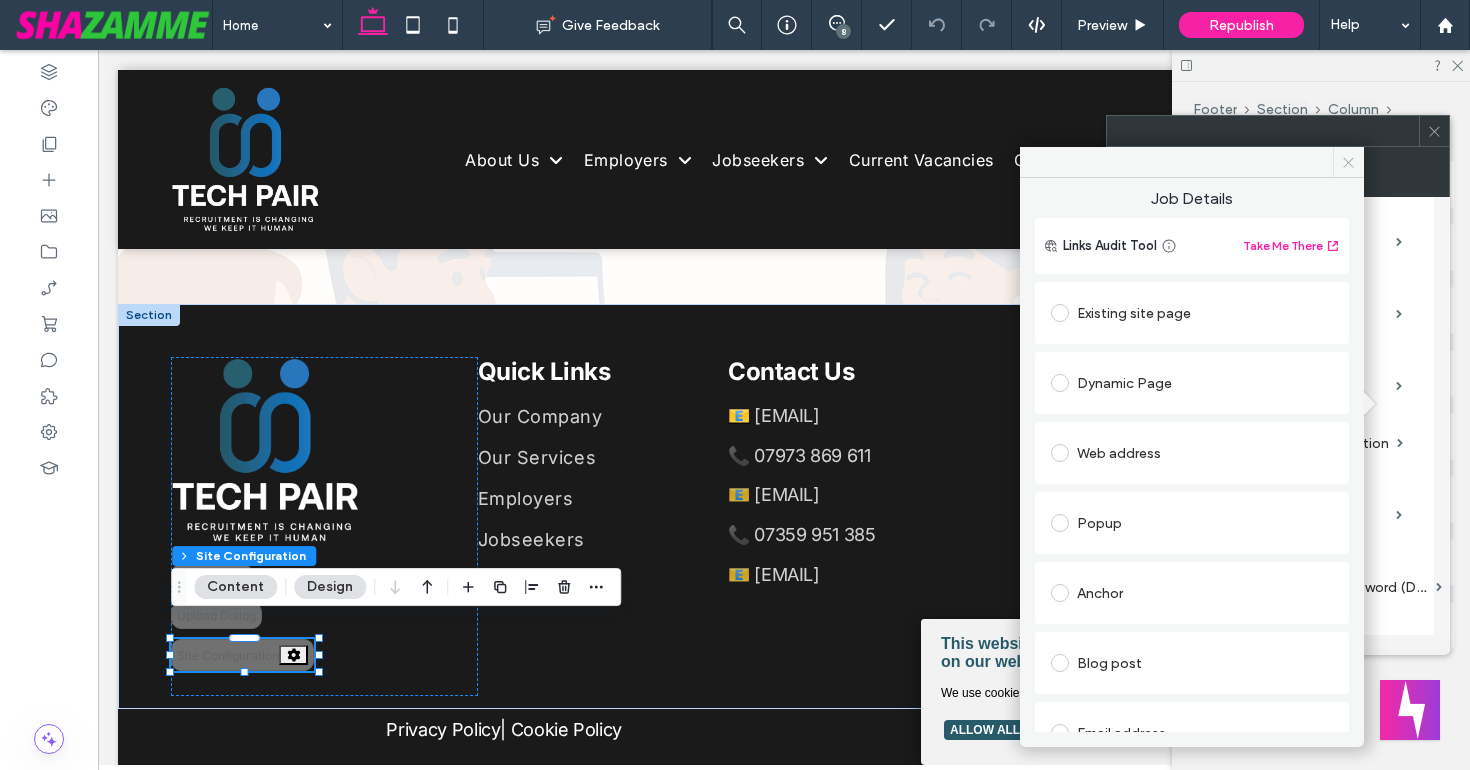 click at bounding box center (1348, 162) 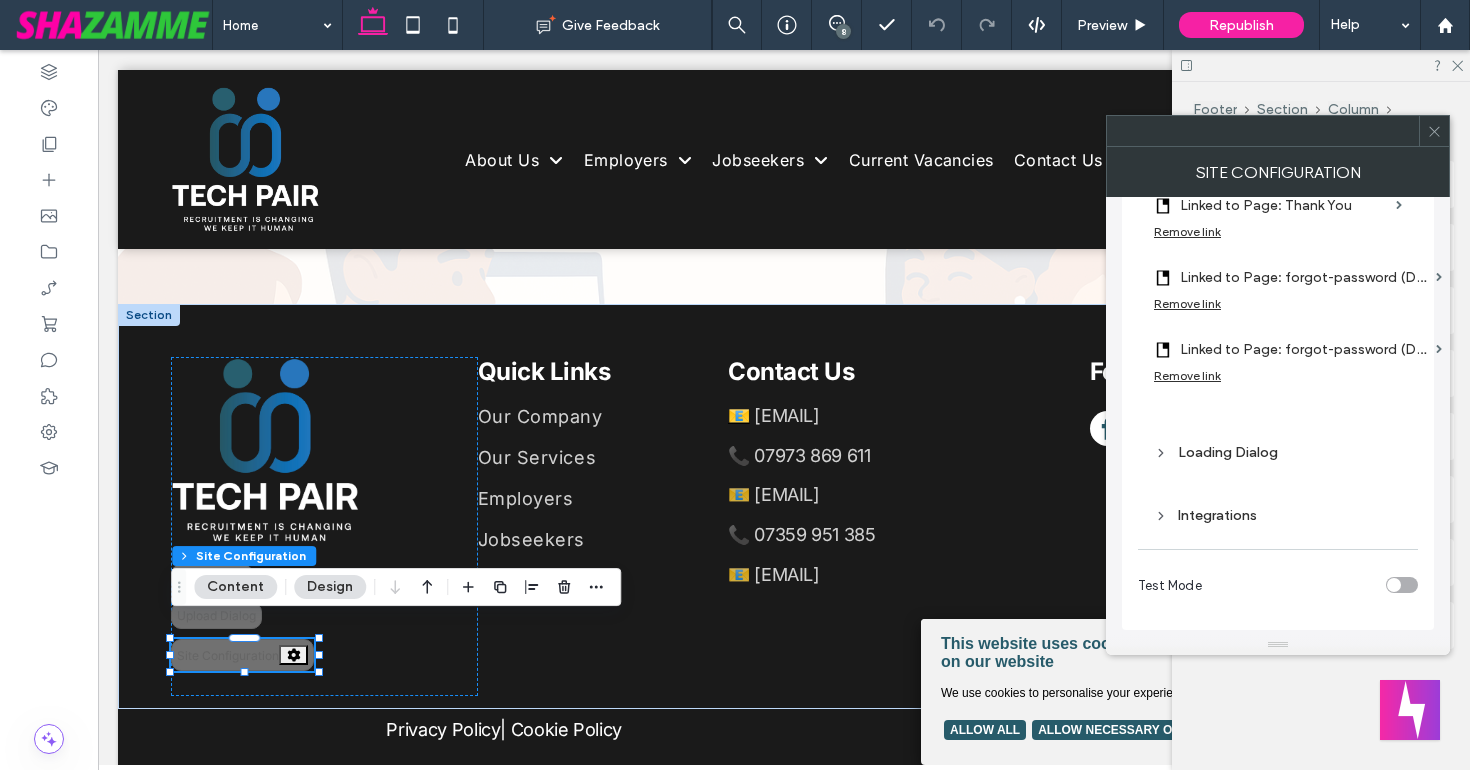 scroll, scrollTop: 2081, scrollLeft: 0, axis: vertical 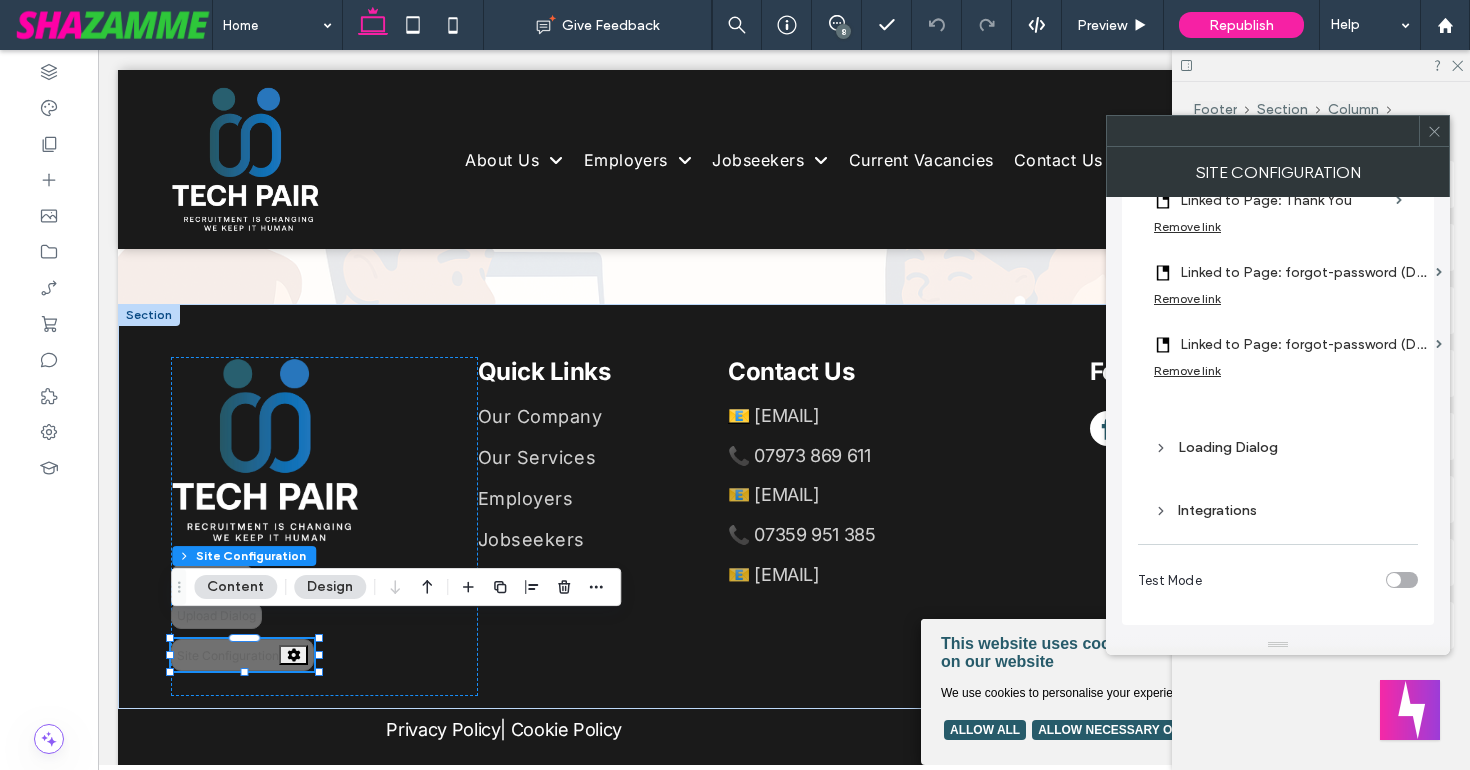 click on "Integrations" at bounding box center [1278, 510] 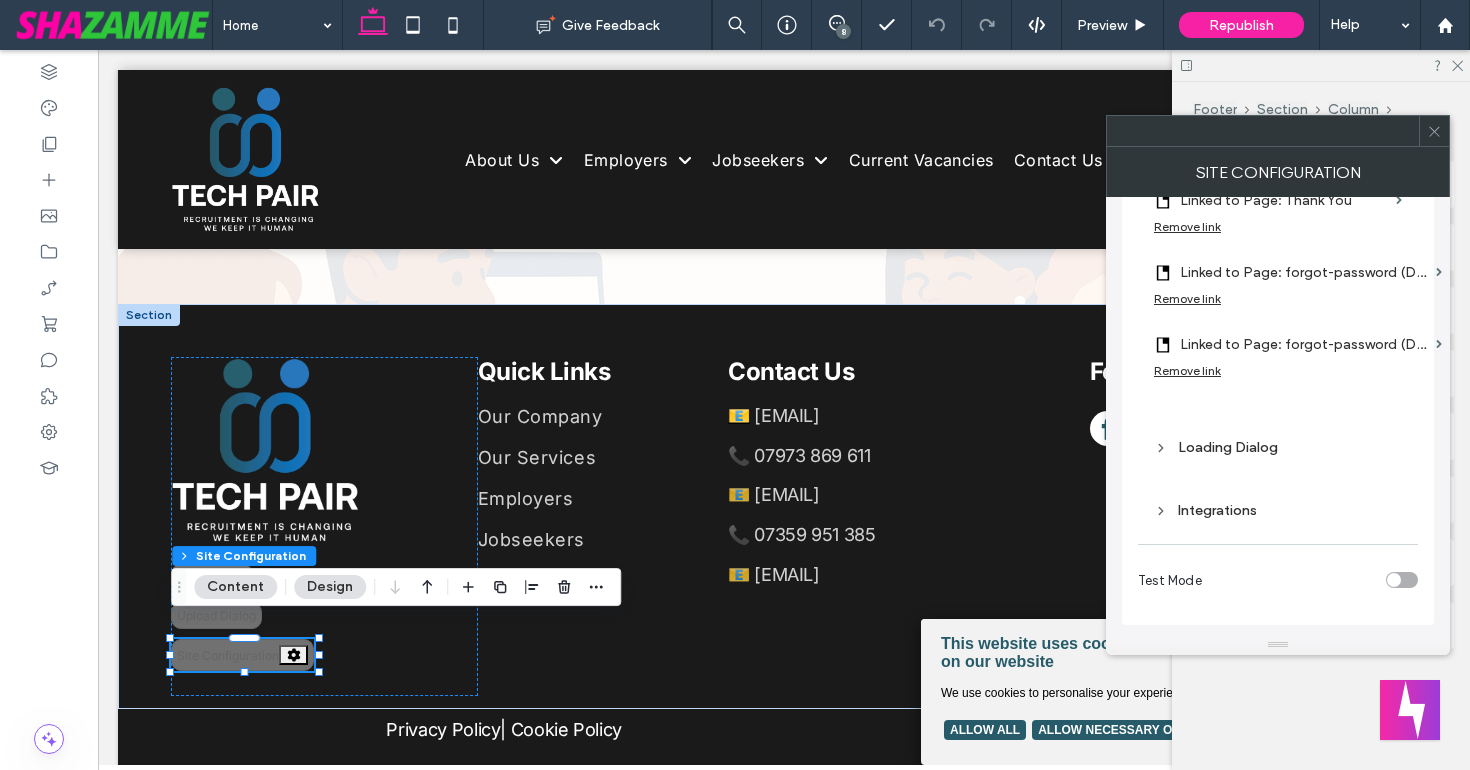 click on "Integrations" at bounding box center (1278, 510) 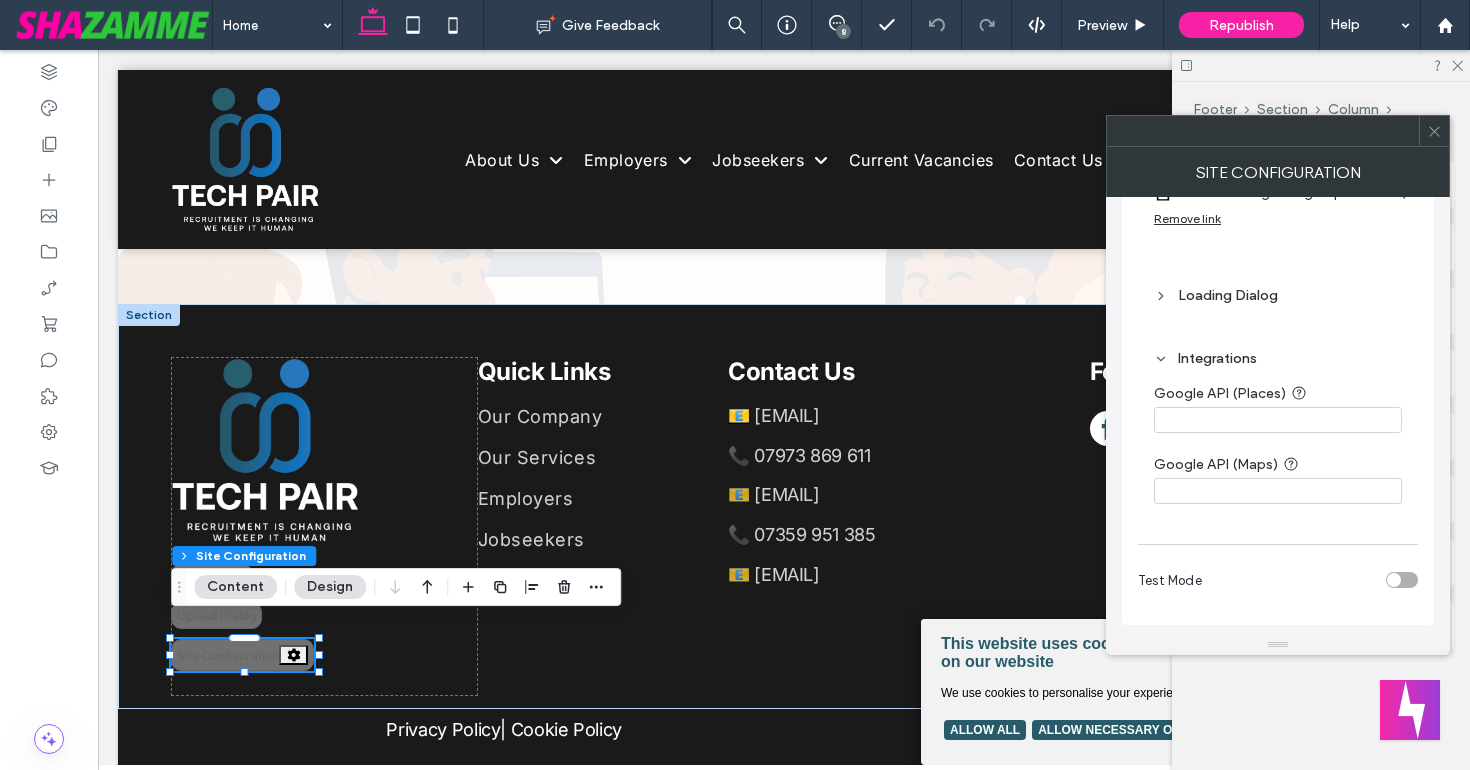 scroll, scrollTop: 2228, scrollLeft: 0, axis: vertical 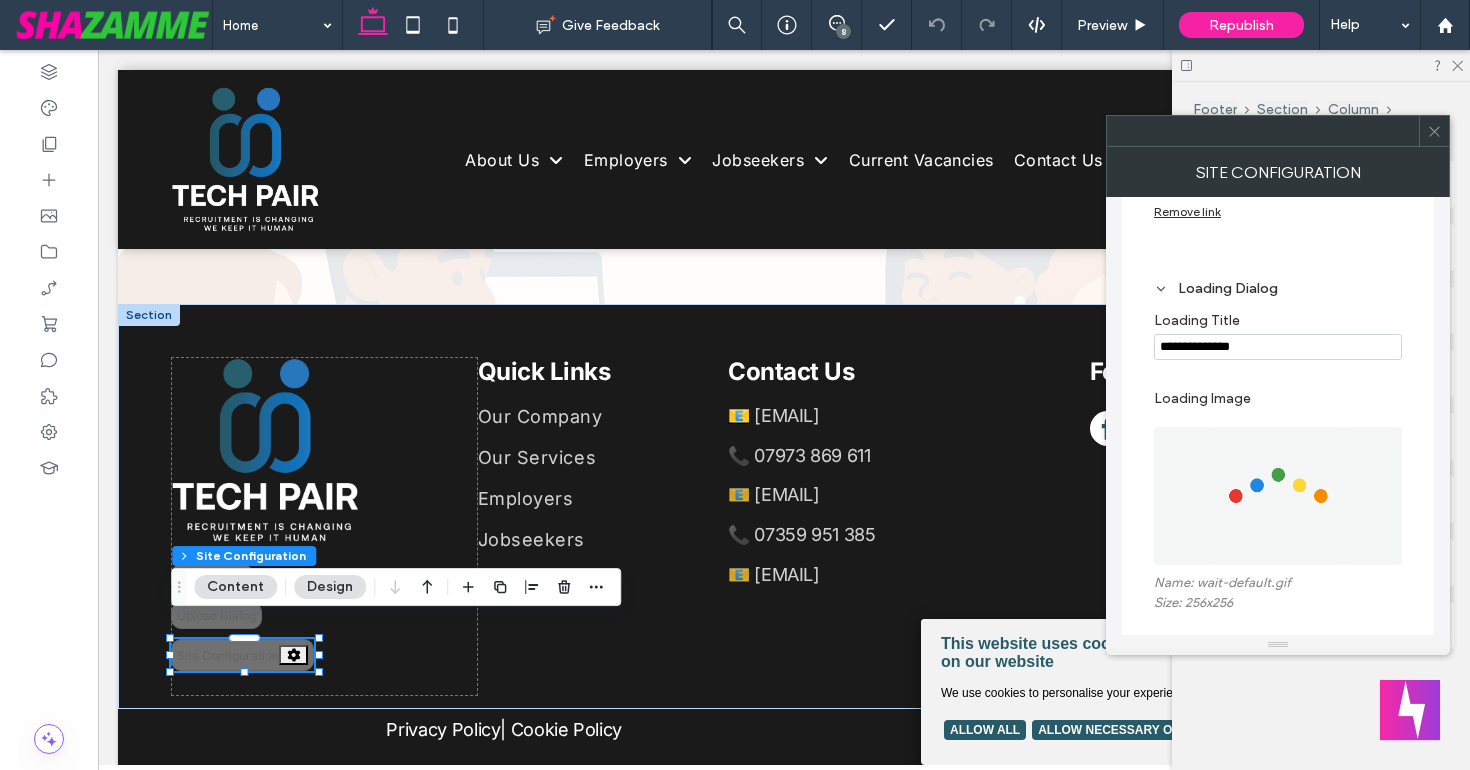 click at bounding box center (1434, 131) 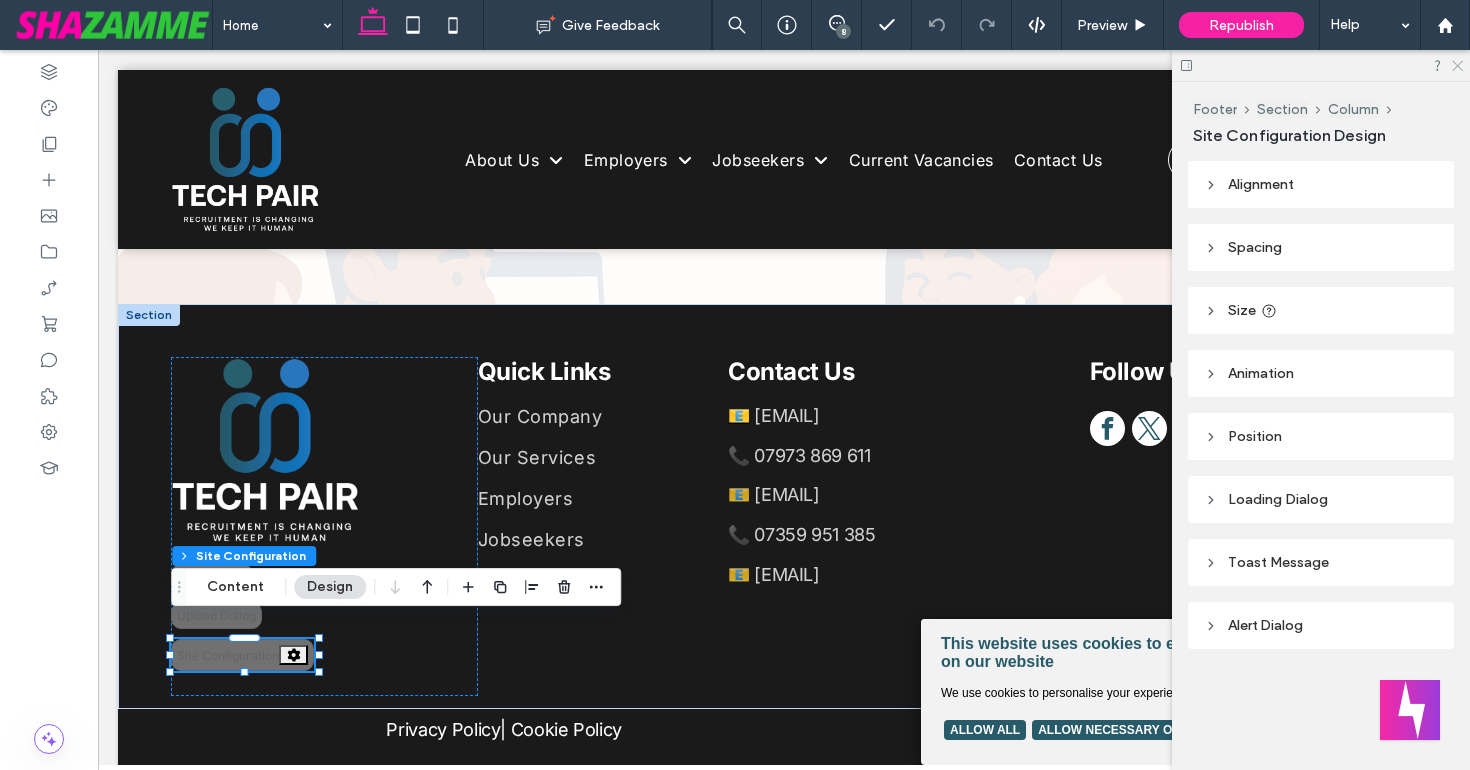 click 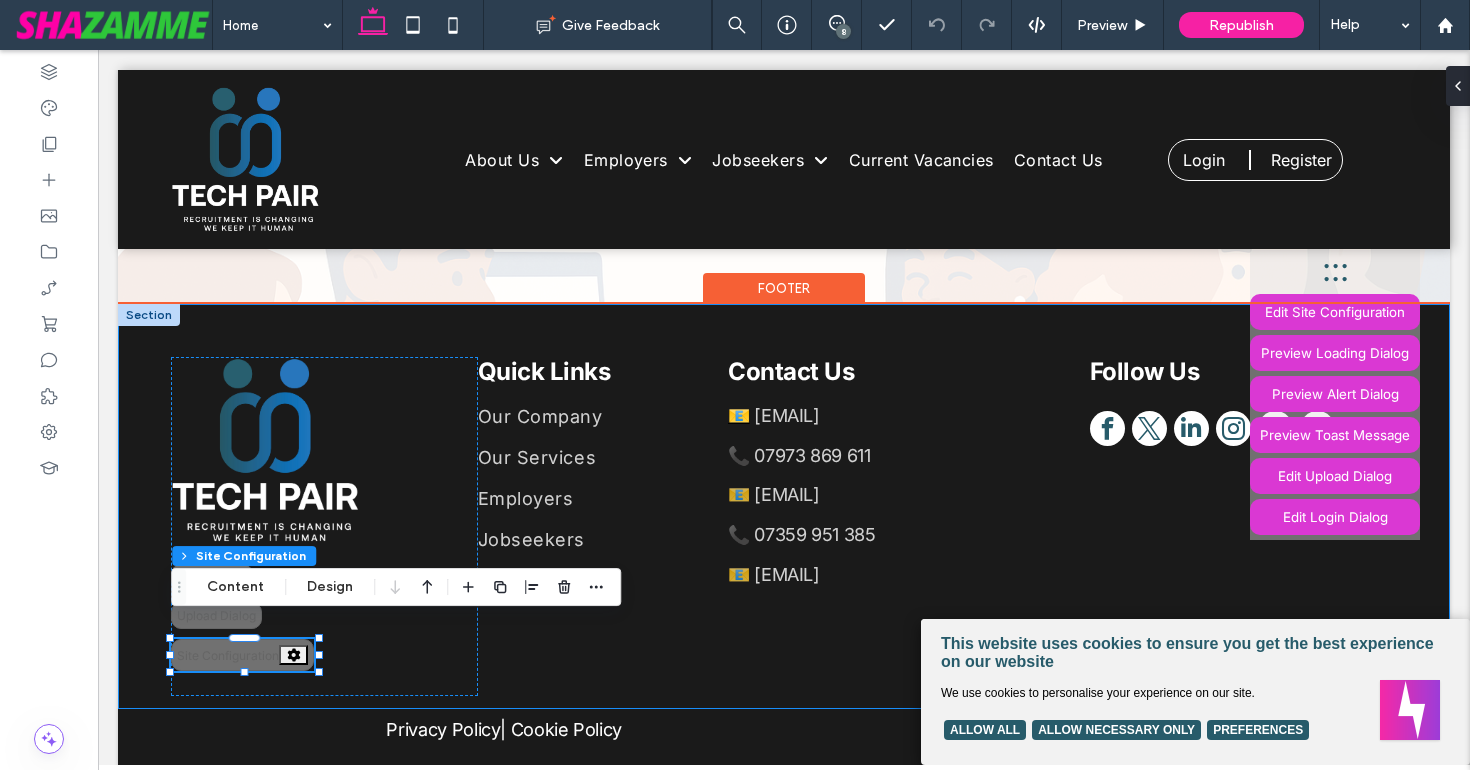 click on "Login Dialog
Edit Login Dialog
Copy This Configuration
Paste Configuration
Done Editing
Test Title
Email: Password: Forgot password? Read our privacy policy Don’t have an account? Register
Login
Cancel
Done Editing
Preview Login
X
Where would you like to go?
Candidate Portal
Client Portal
Advertiser Portal
Always use the selected option
Never show me this
We sent a confirmation email to your inbox. Follow the instructions there to complete your registration
Resend Verification Message
Cancel
Upload Dialog
Edit Upload Dialog
Uploads
My Files
my-test-file.pdf
********* *********" at bounding box center (784, 506) 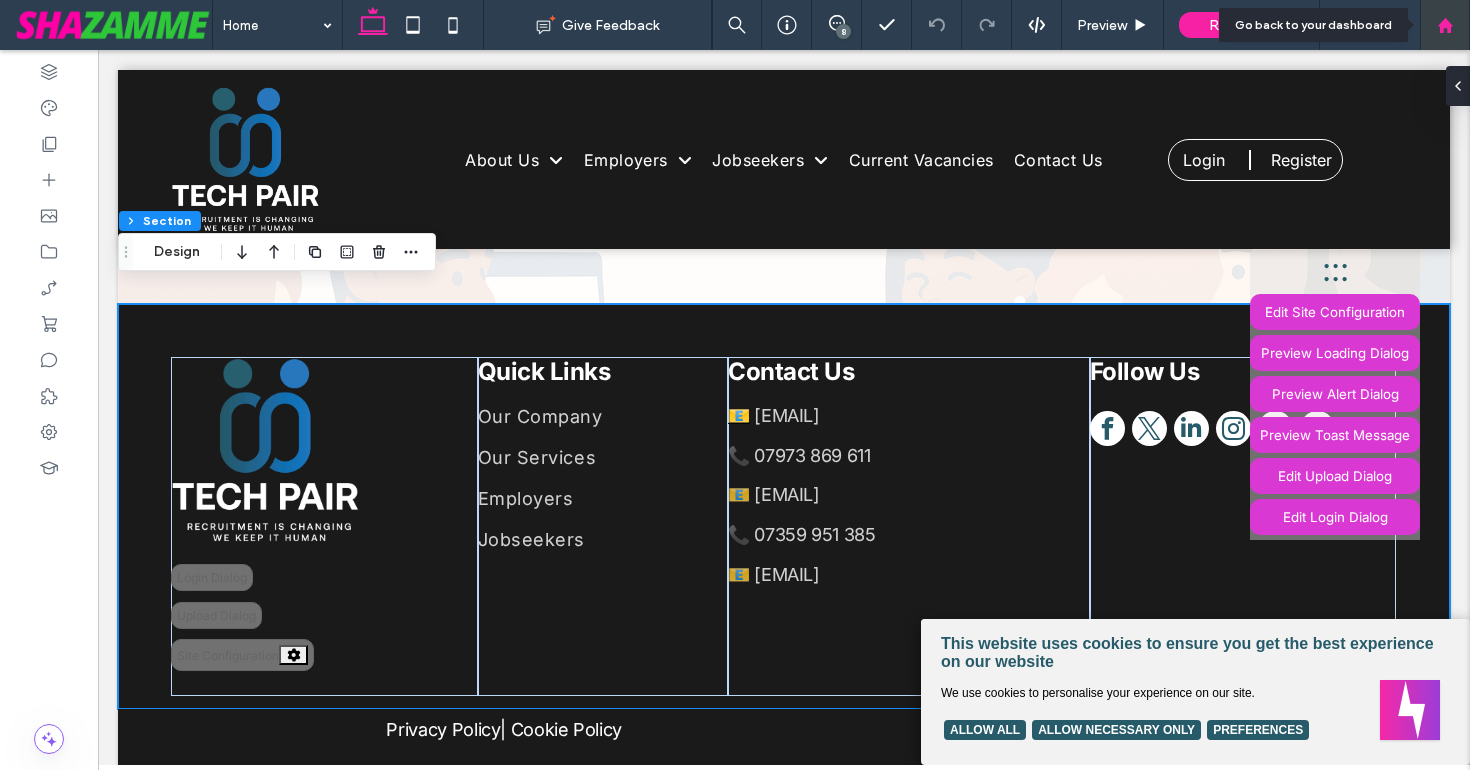click 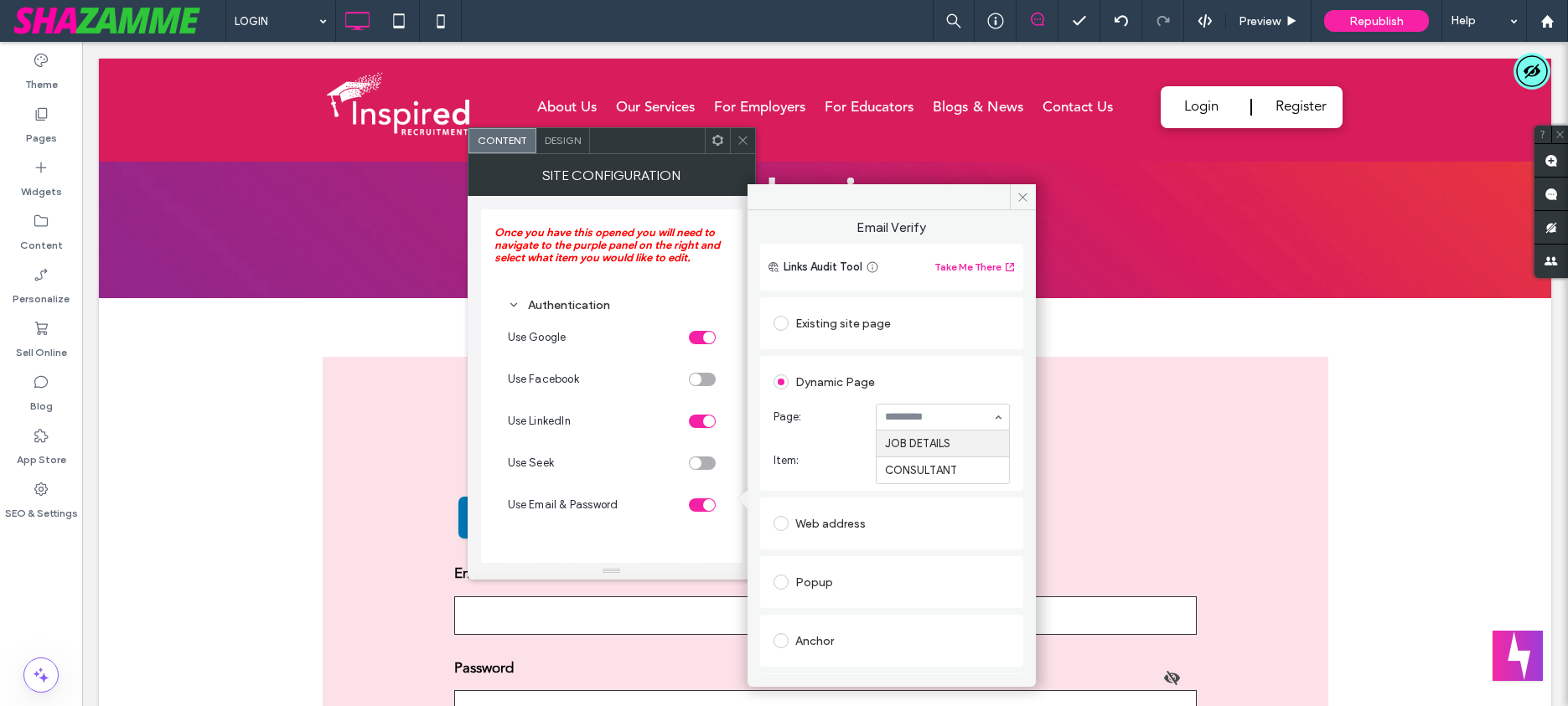 scroll, scrollTop: 815, scrollLeft: 0, axis: vertical 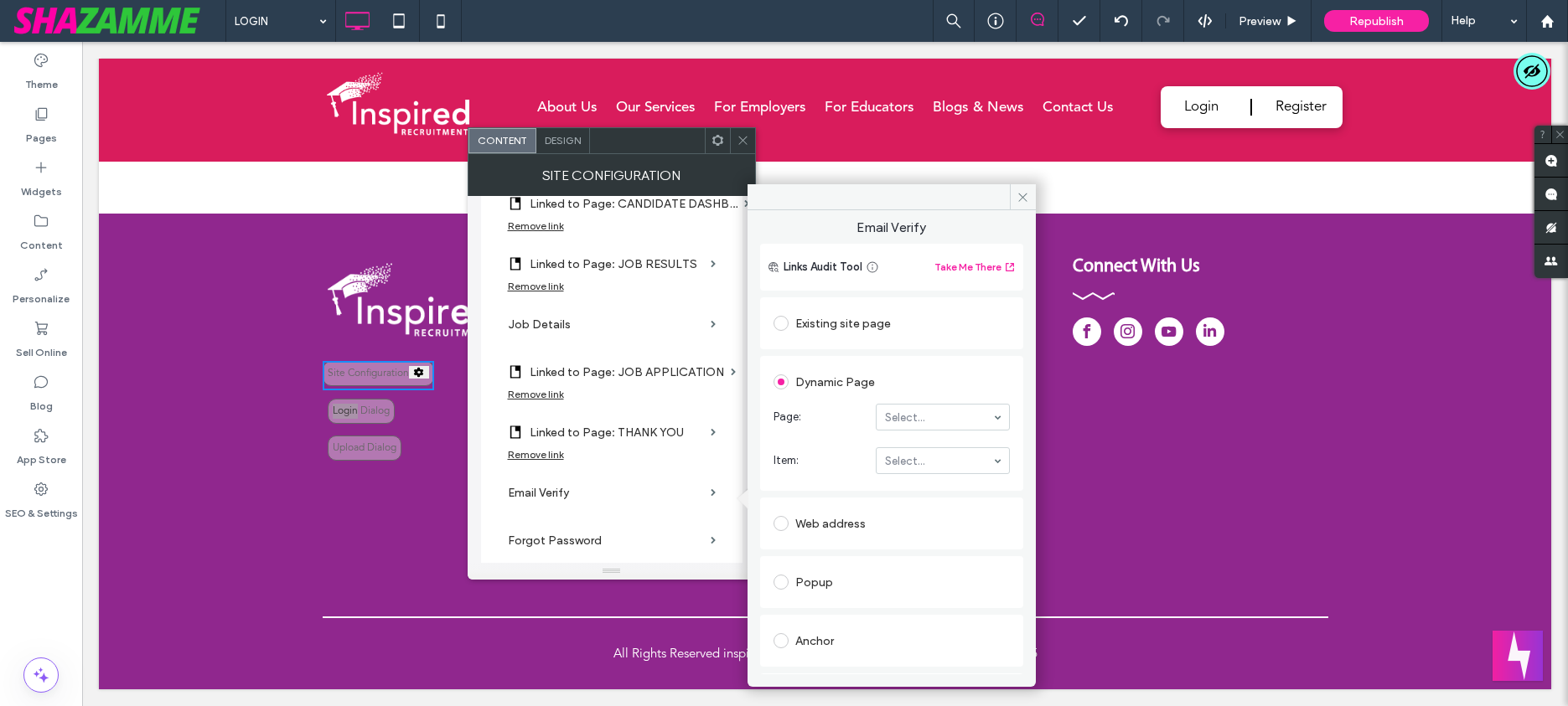 click on "Existing site page" at bounding box center [892, 323] 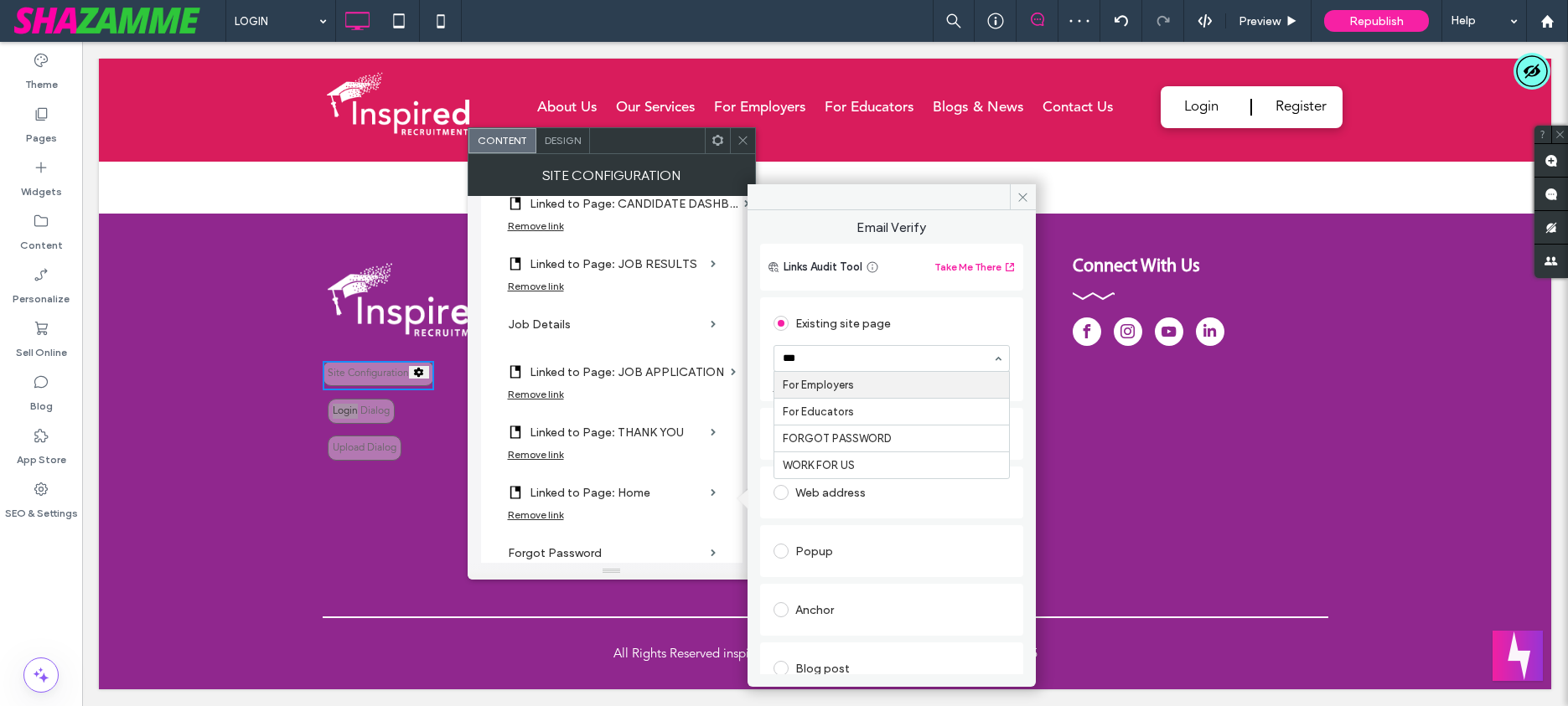 type on "****" 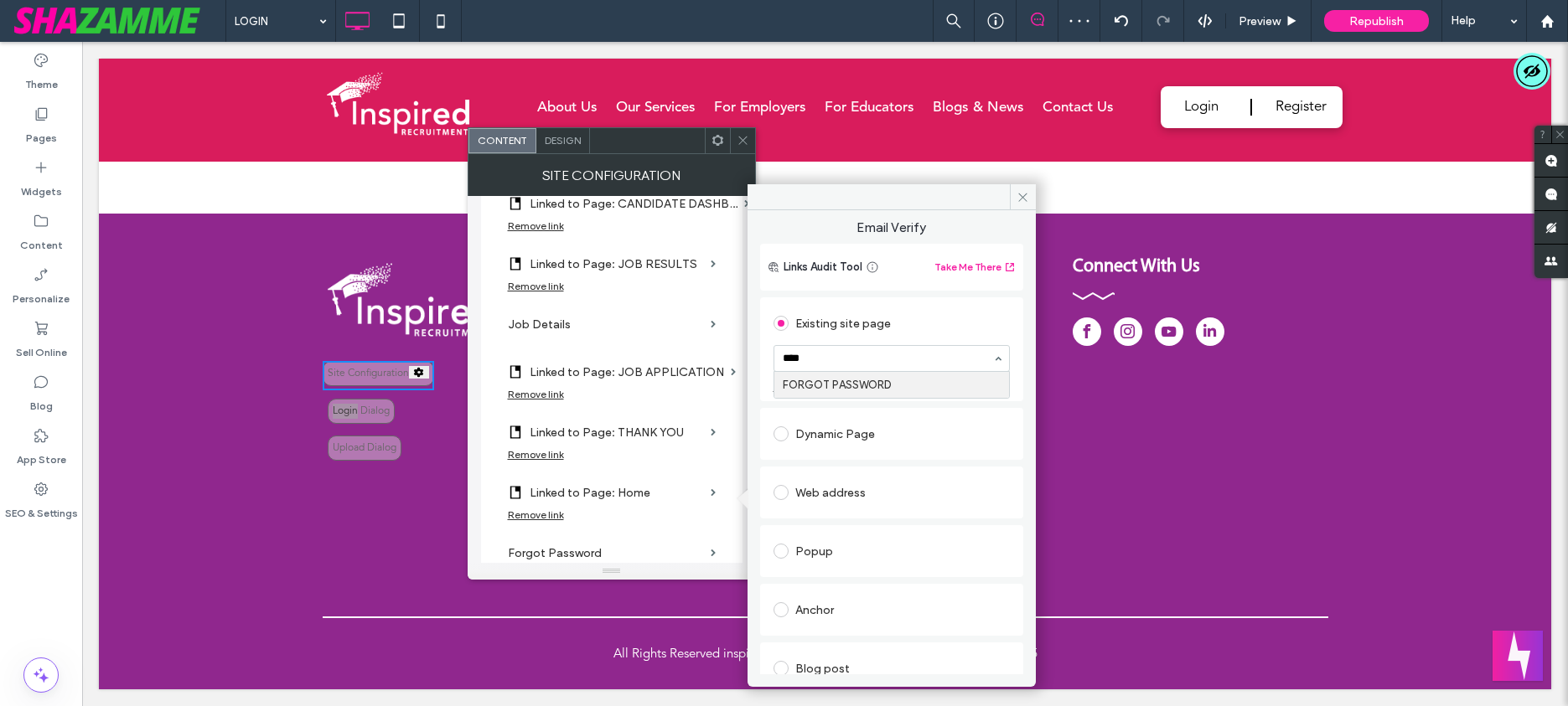 type 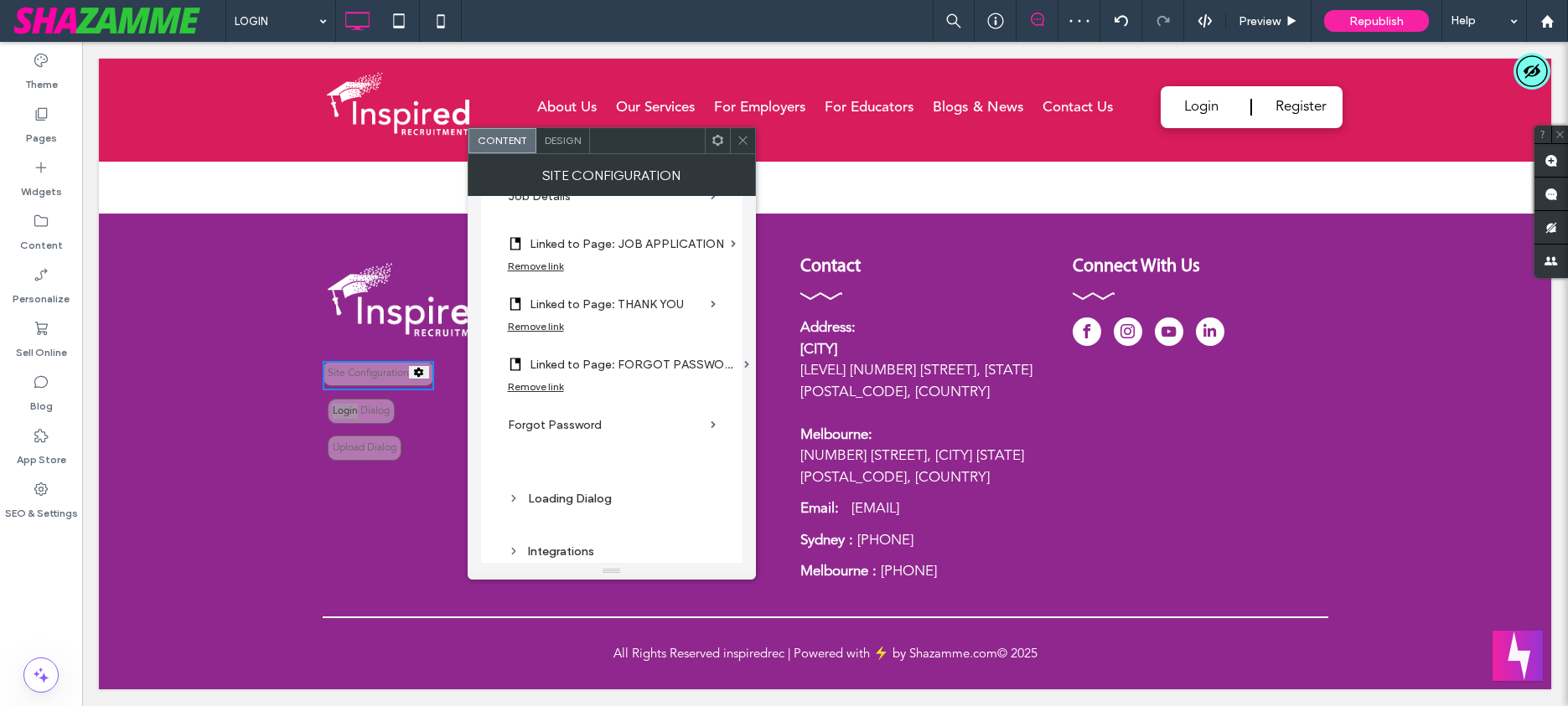 scroll, scrollTop: 1670, scrollLeft: 0, axis: vertical 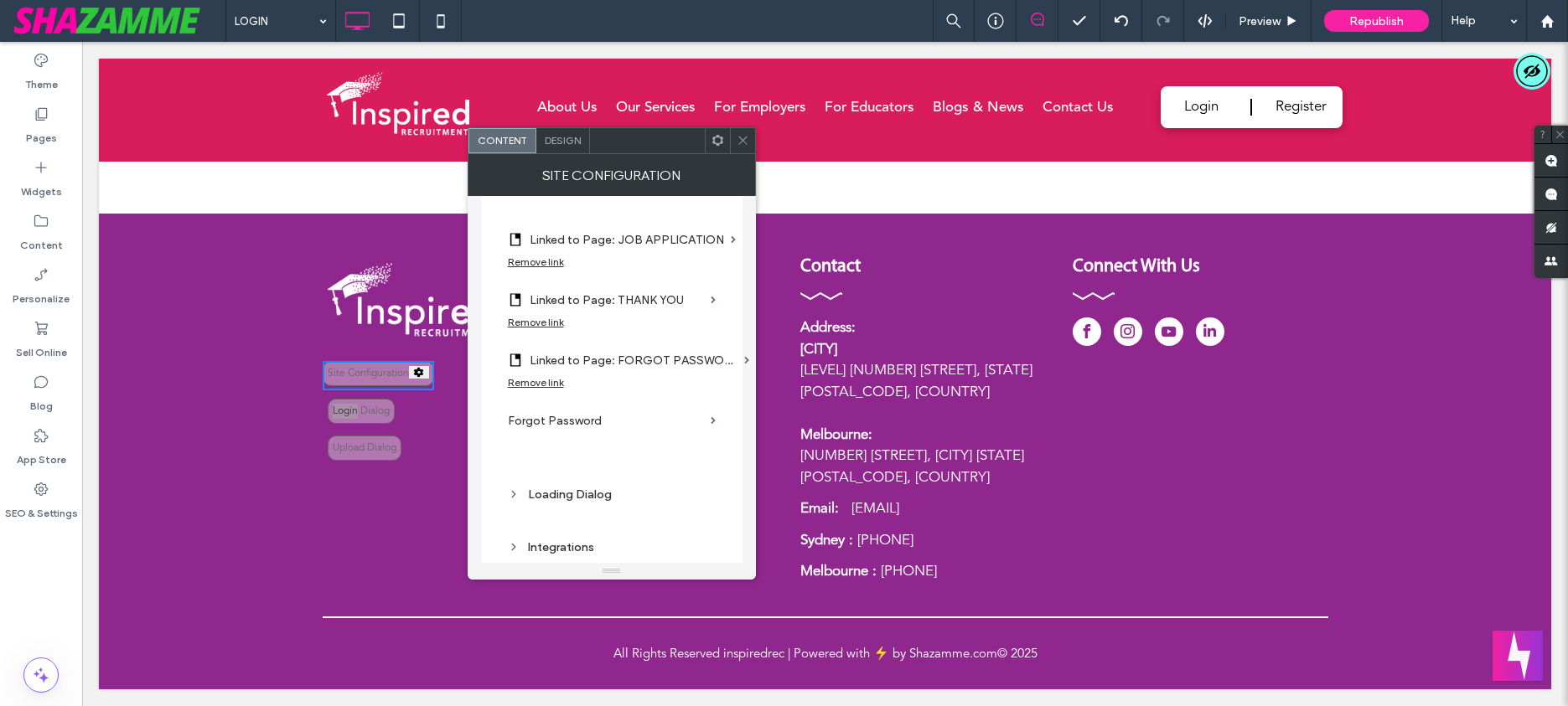 click on "Forgot Password" at bounding box center [612, 420] 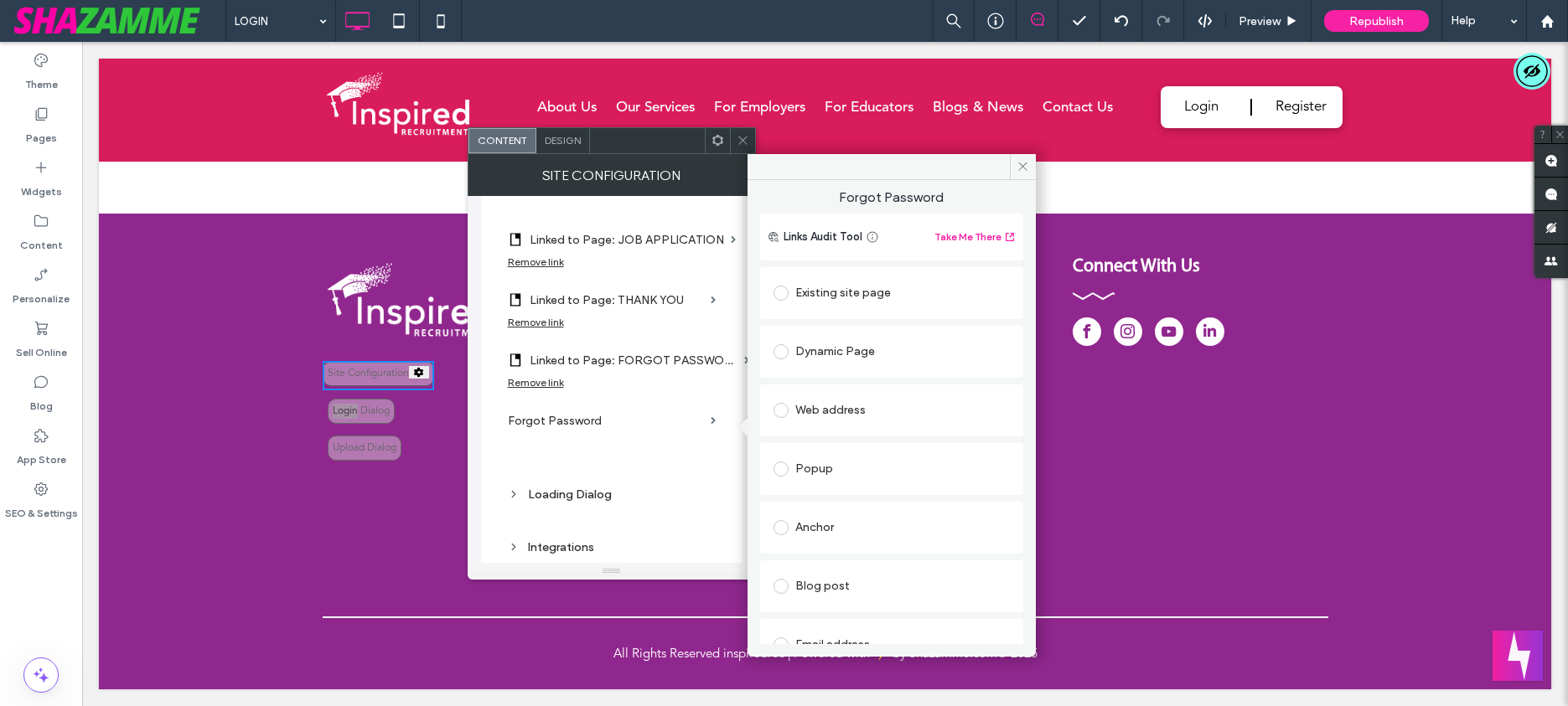 click on "Existing site page" at bounding box center [892, 293] 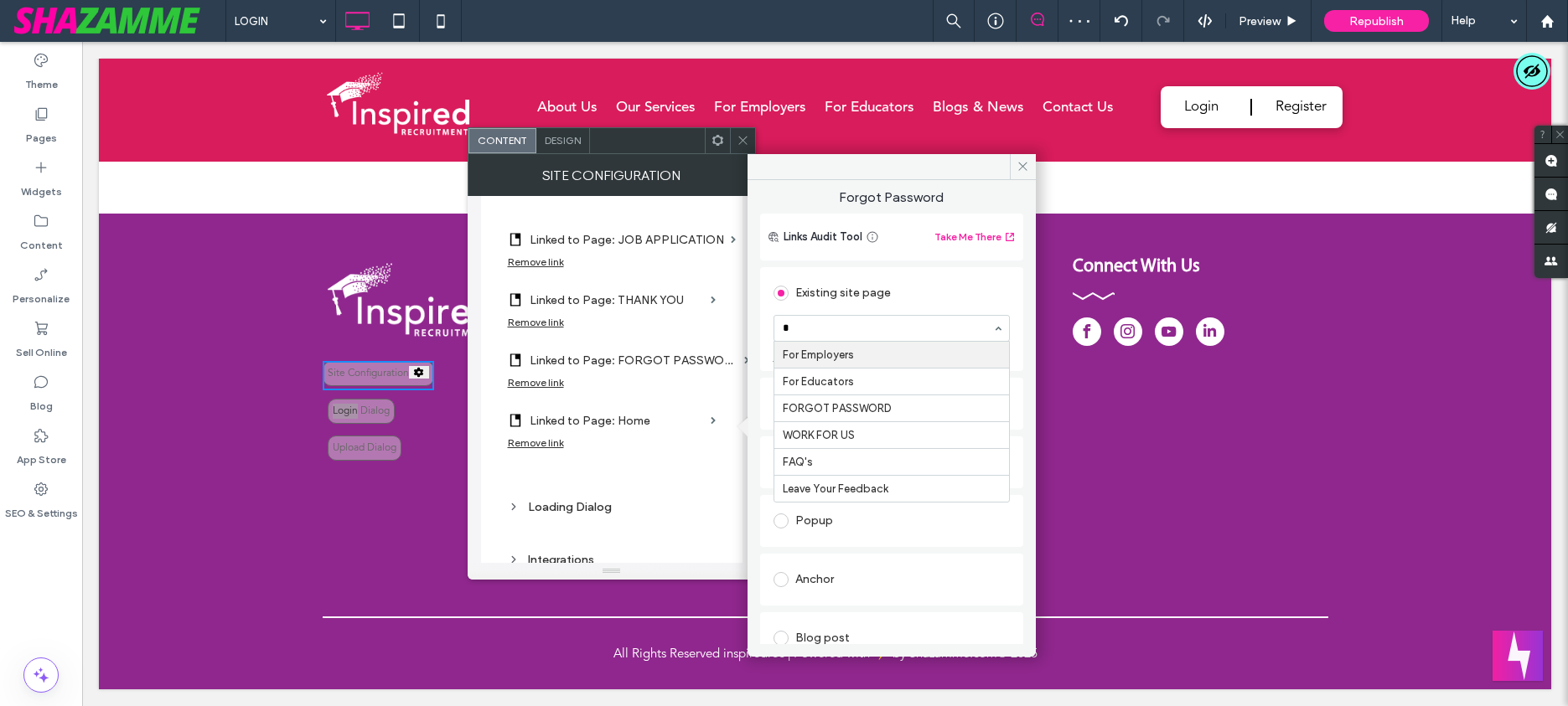 type on "**" 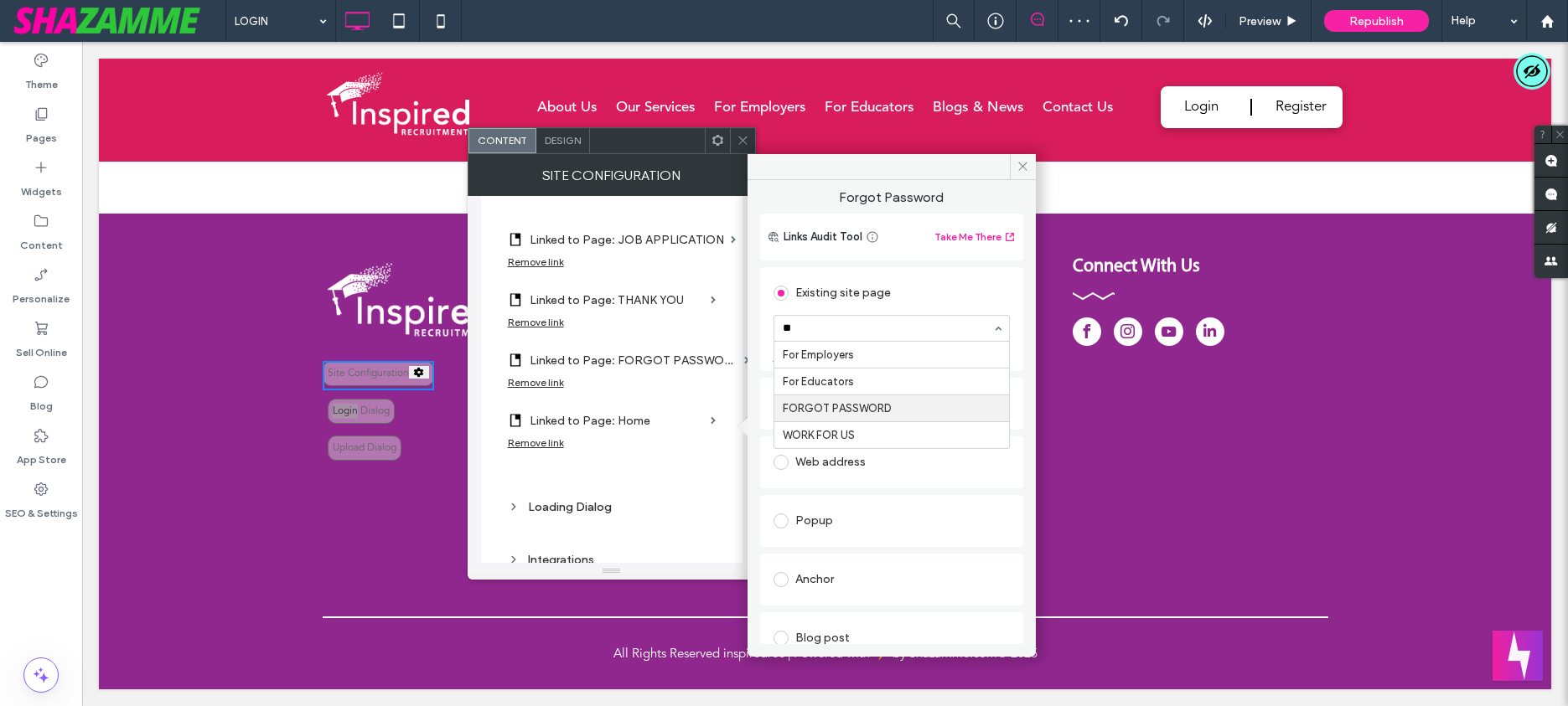 type 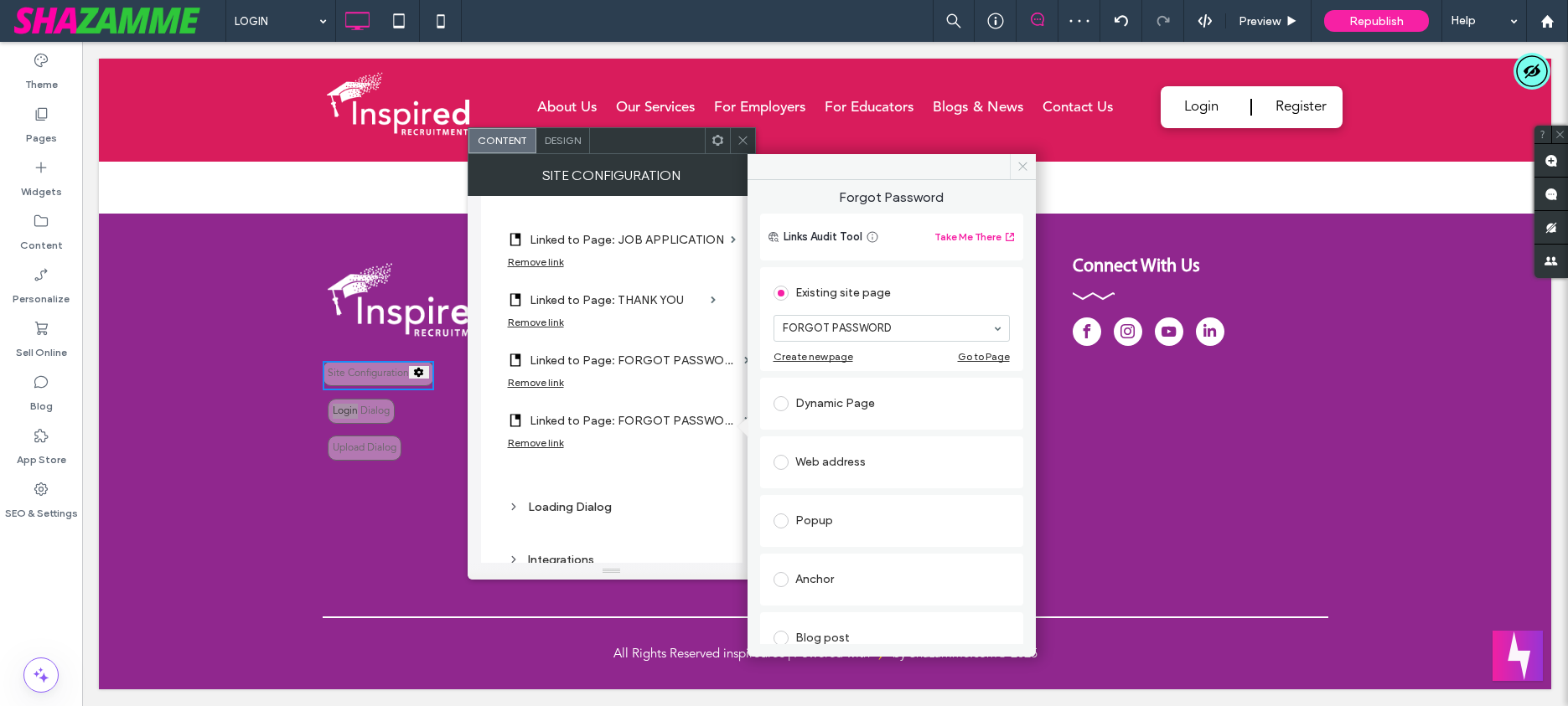 click 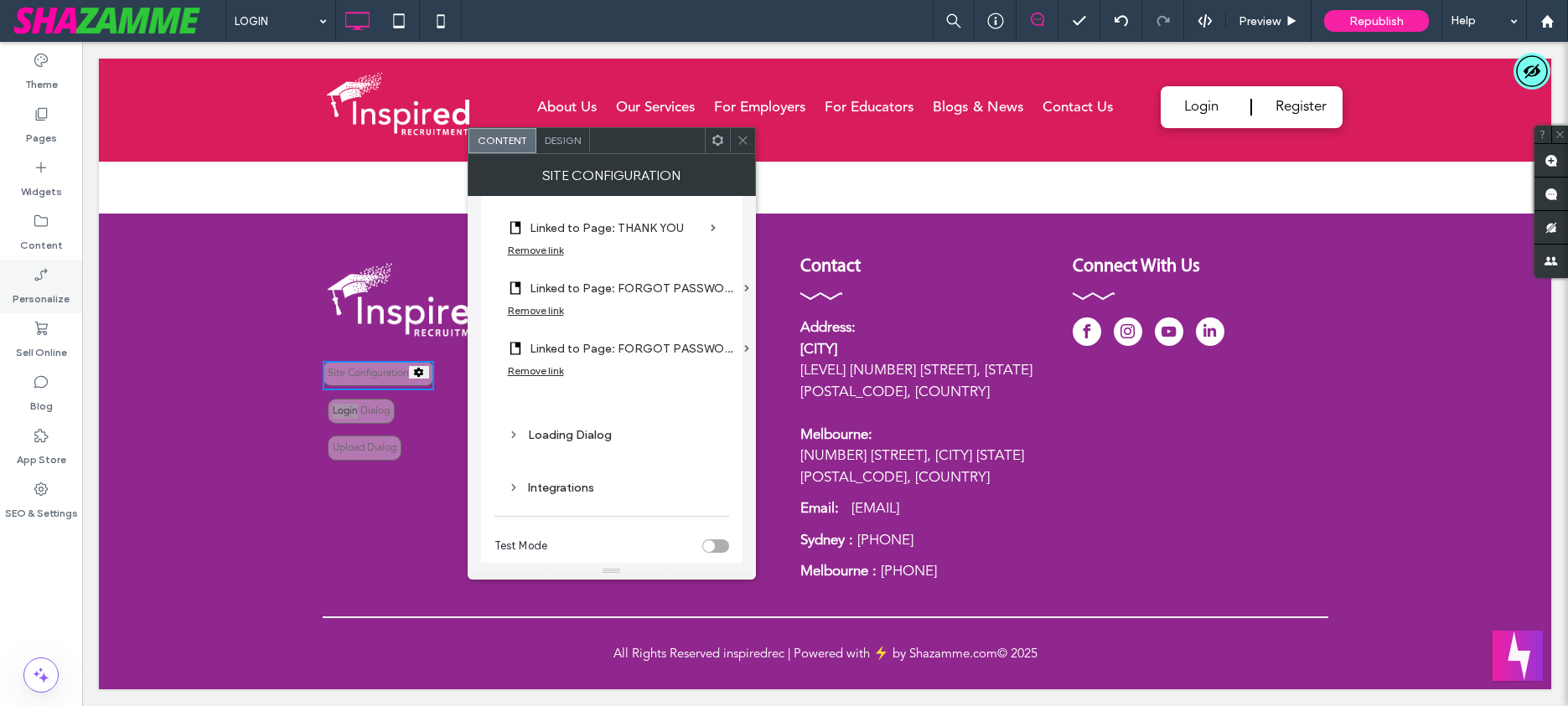 scroll, scrollTop: 1776, scrollLeft: 0, axis: vertical 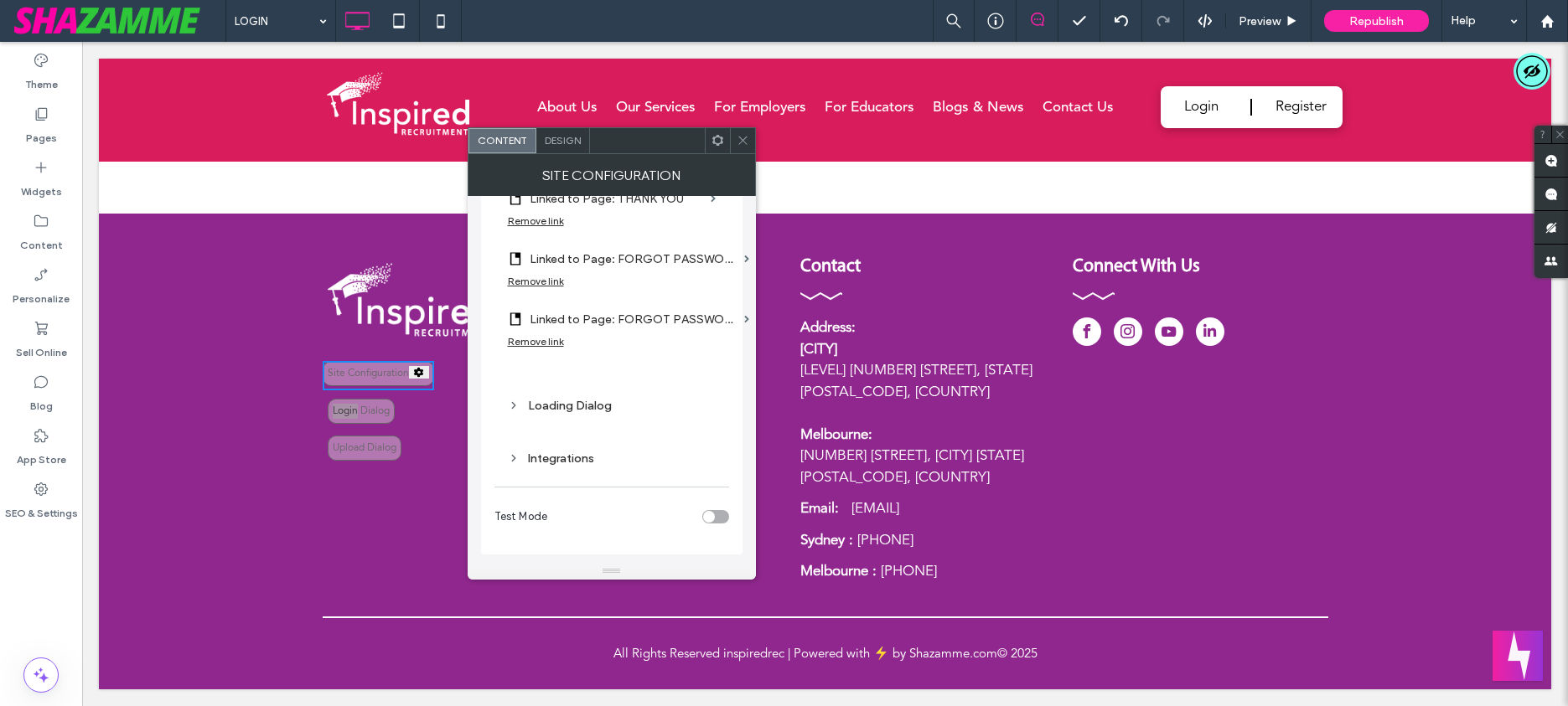 click on "Loading Dialog" at bounding box center [612, 405] 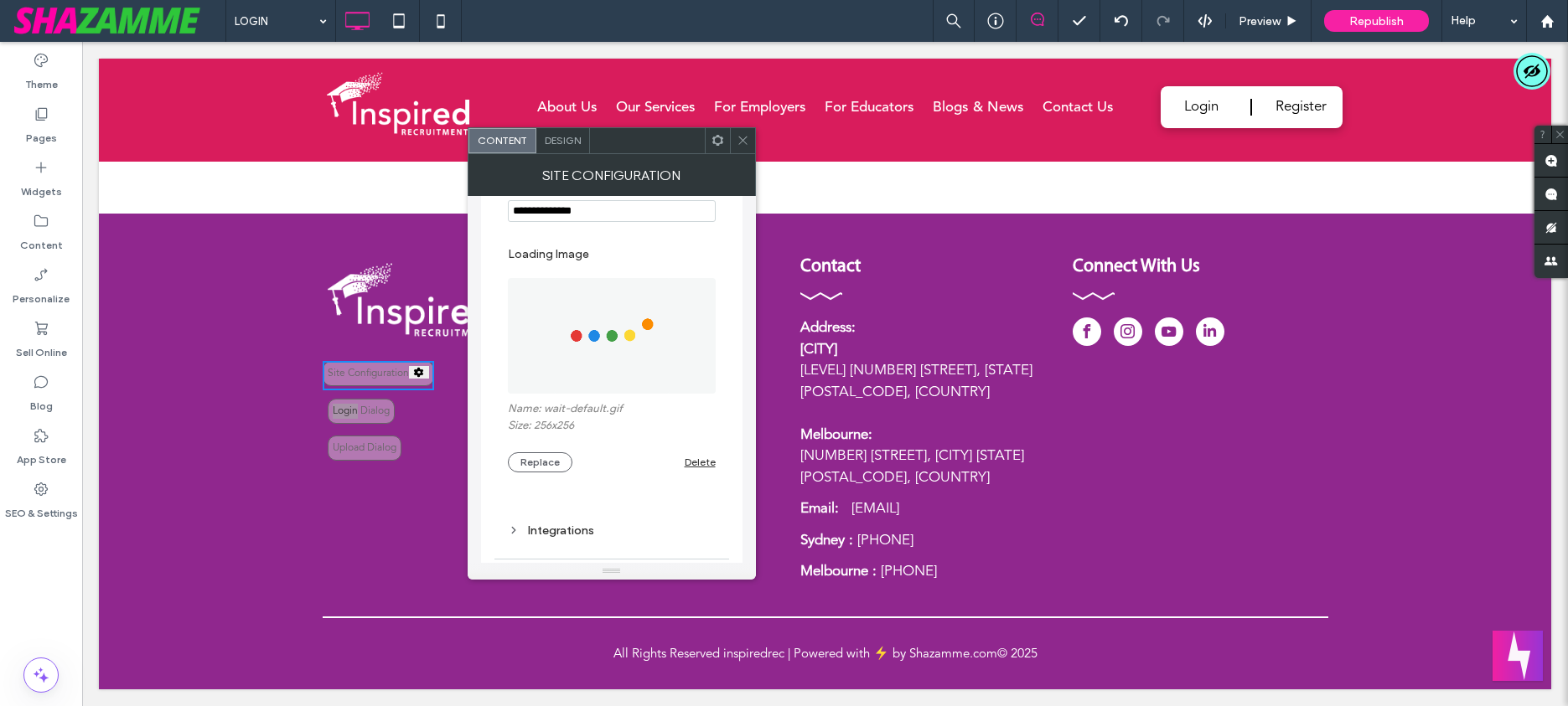 scroll, scrollTop: 2093, scrollLeft: 0, axis: vertical 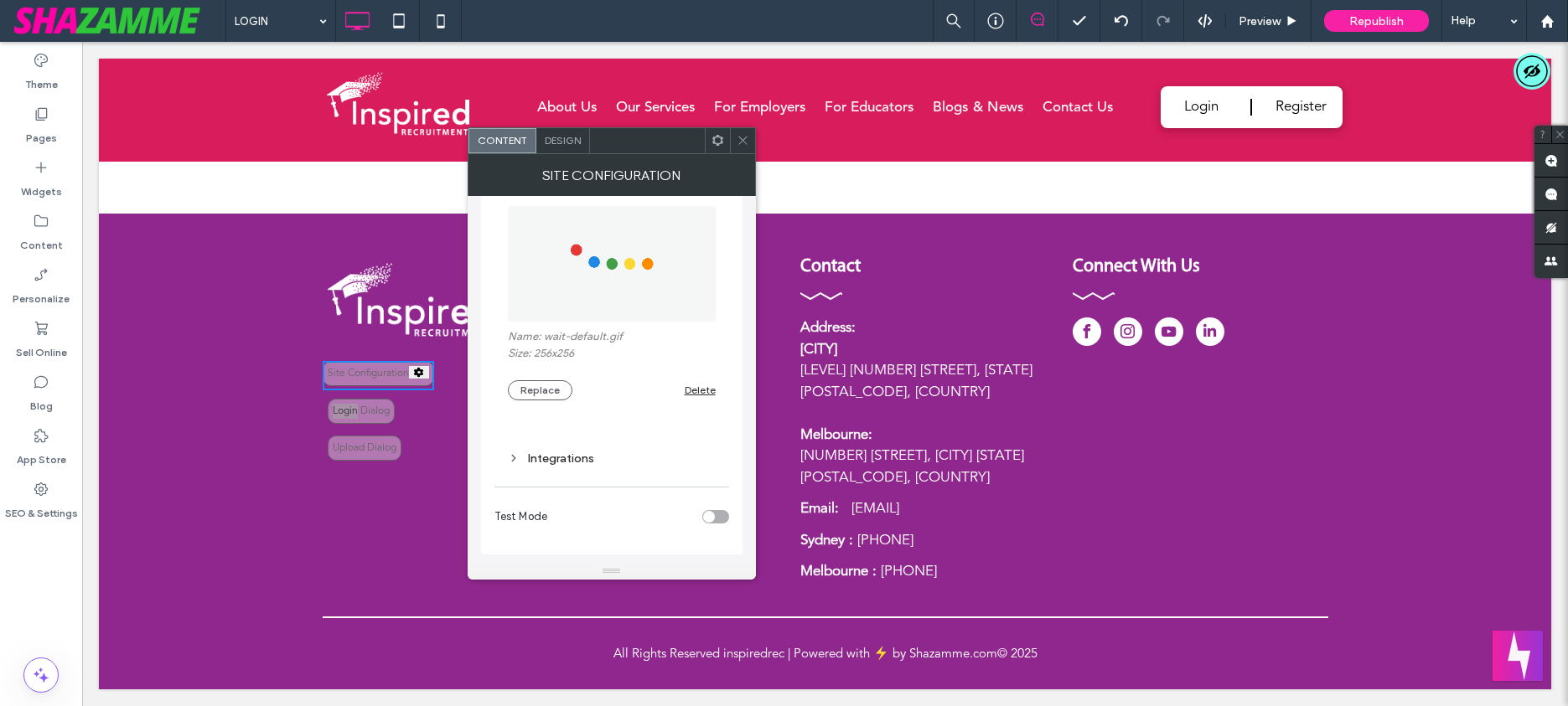 click 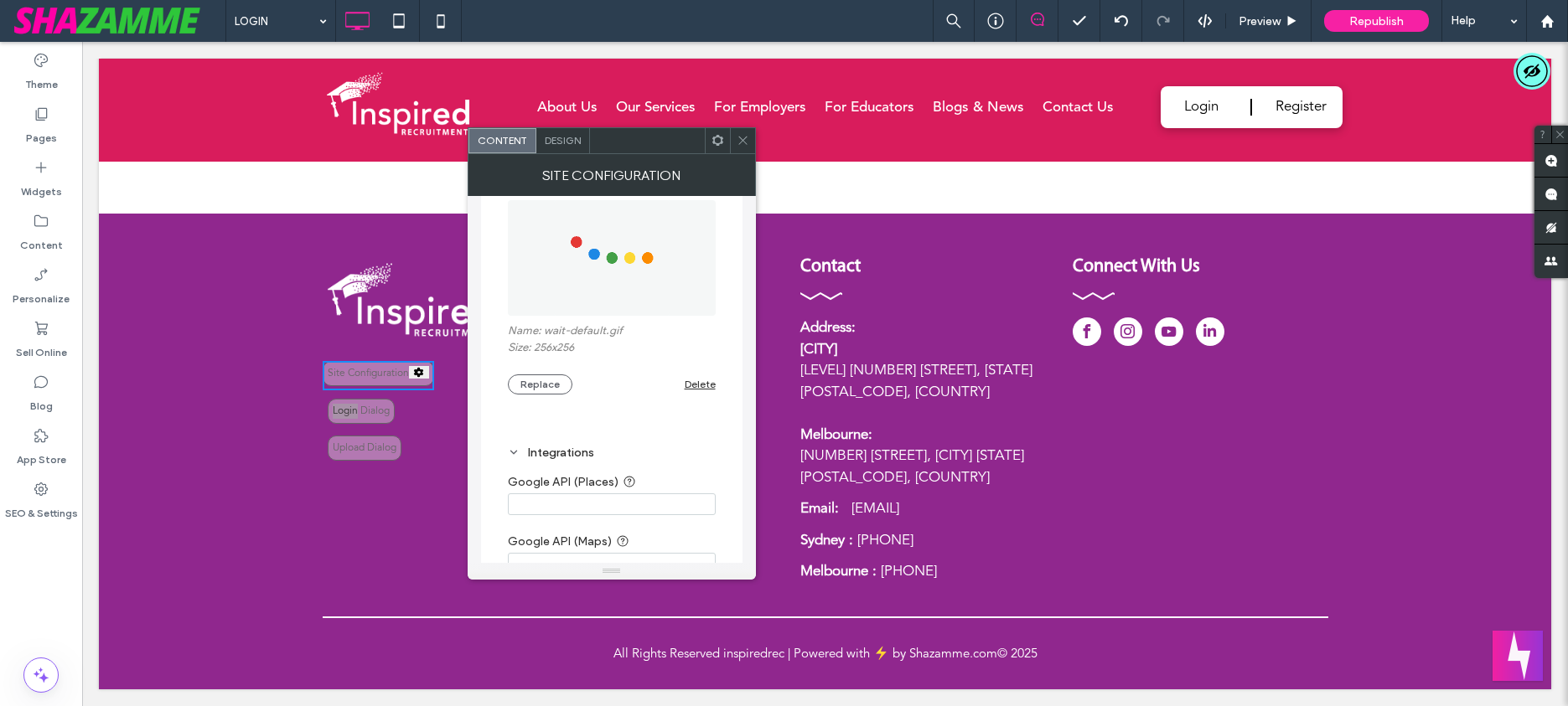 scroll, scrollTop: 2222, scrollLeft: 0, axis: vertical 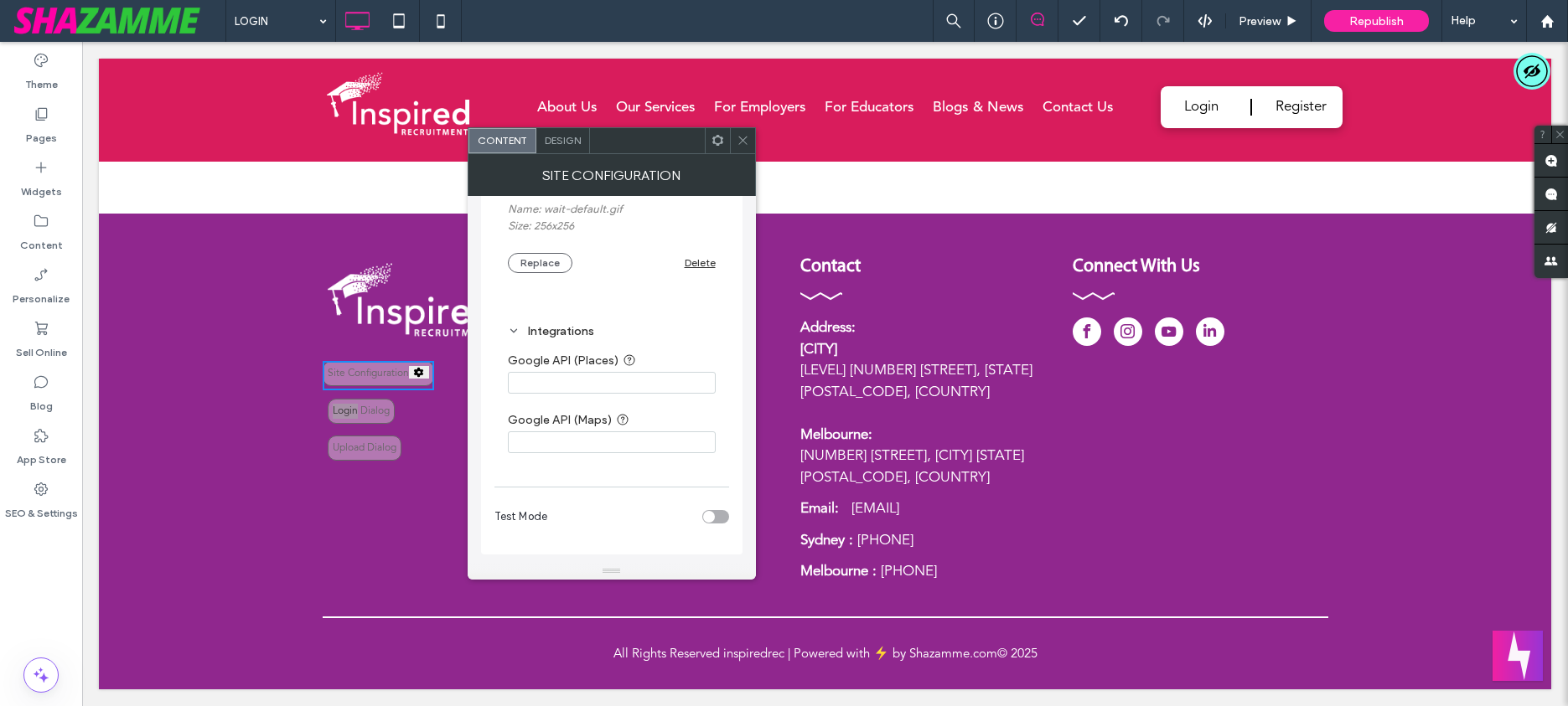 click at bounding box center (743, 141) 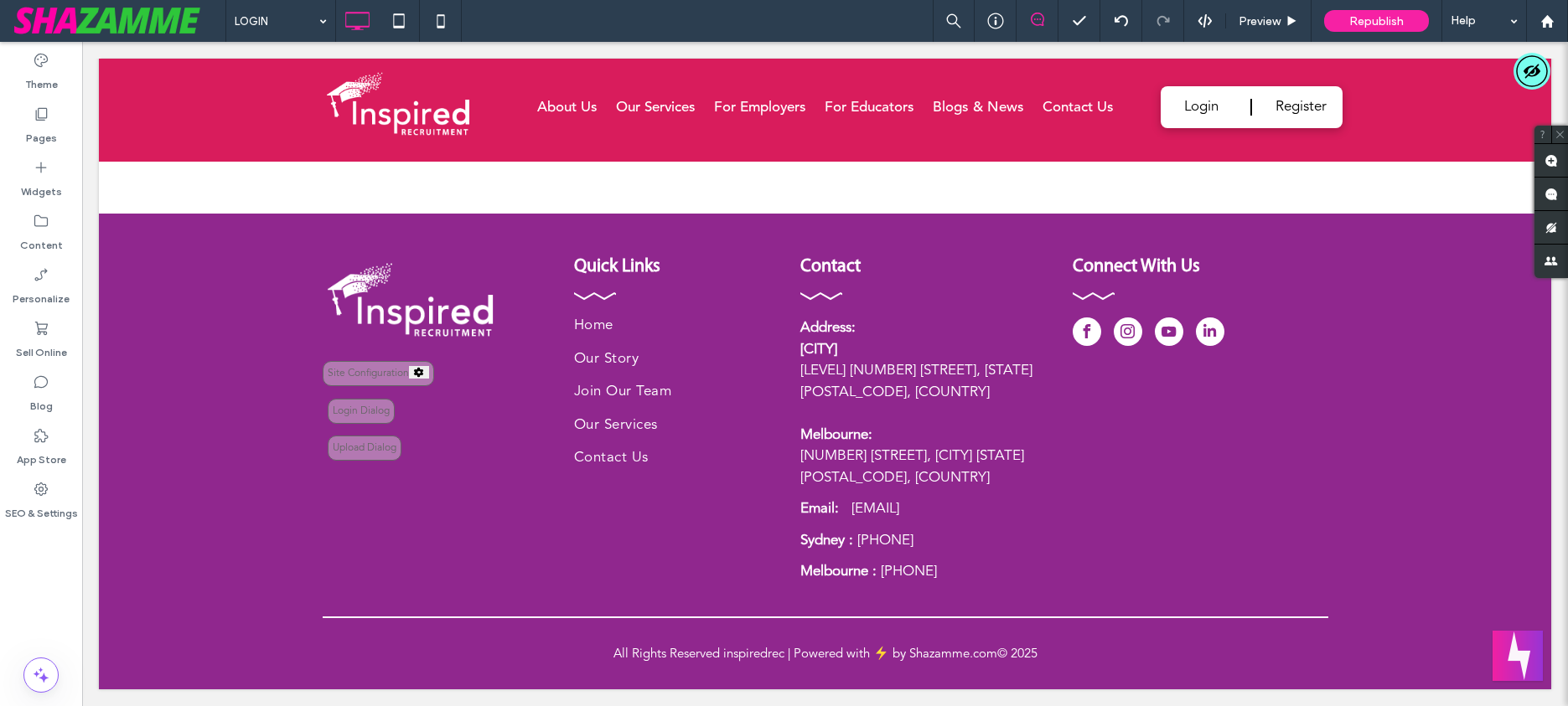 click on "Republish" at bounding box center [1376, 21] 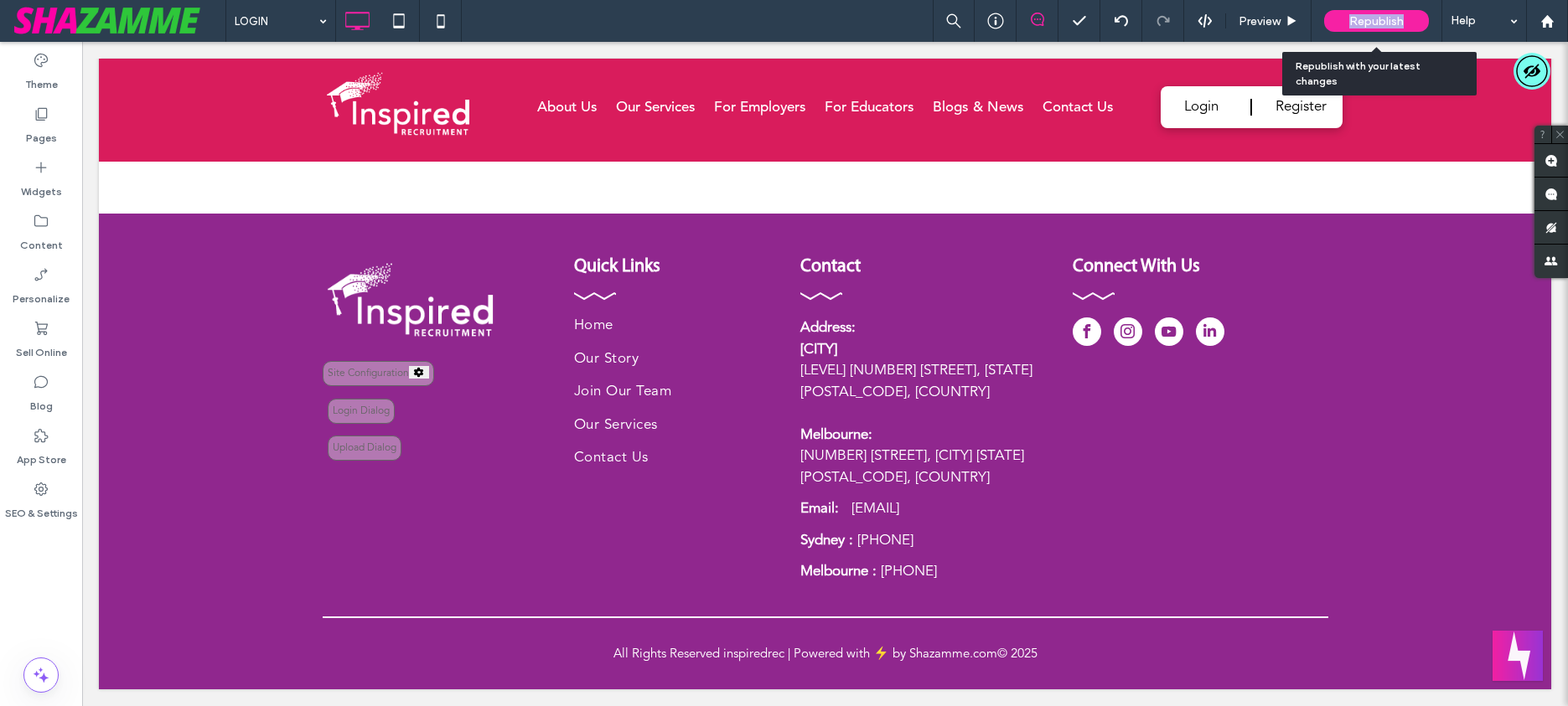 click on "Republish" at bounding box center [1376, 21] 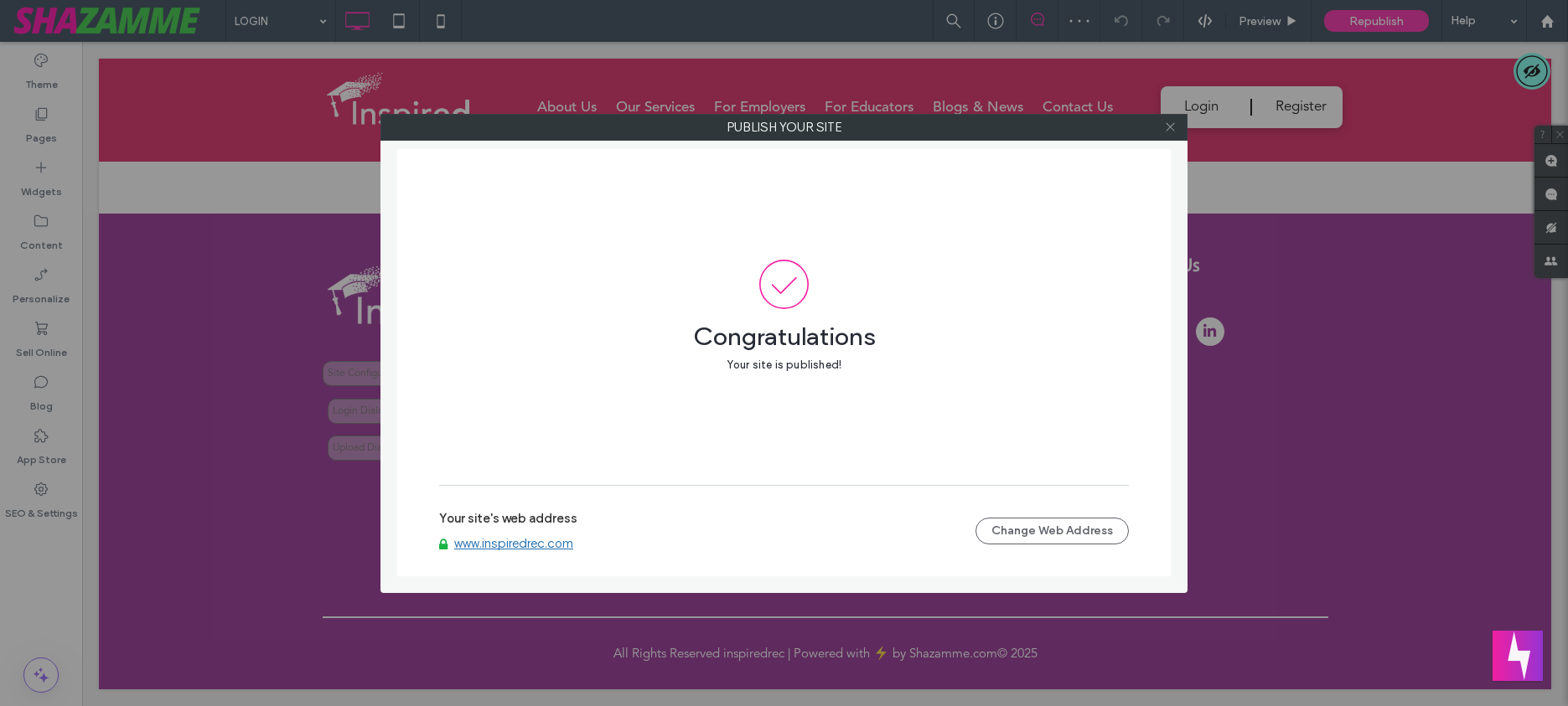 click 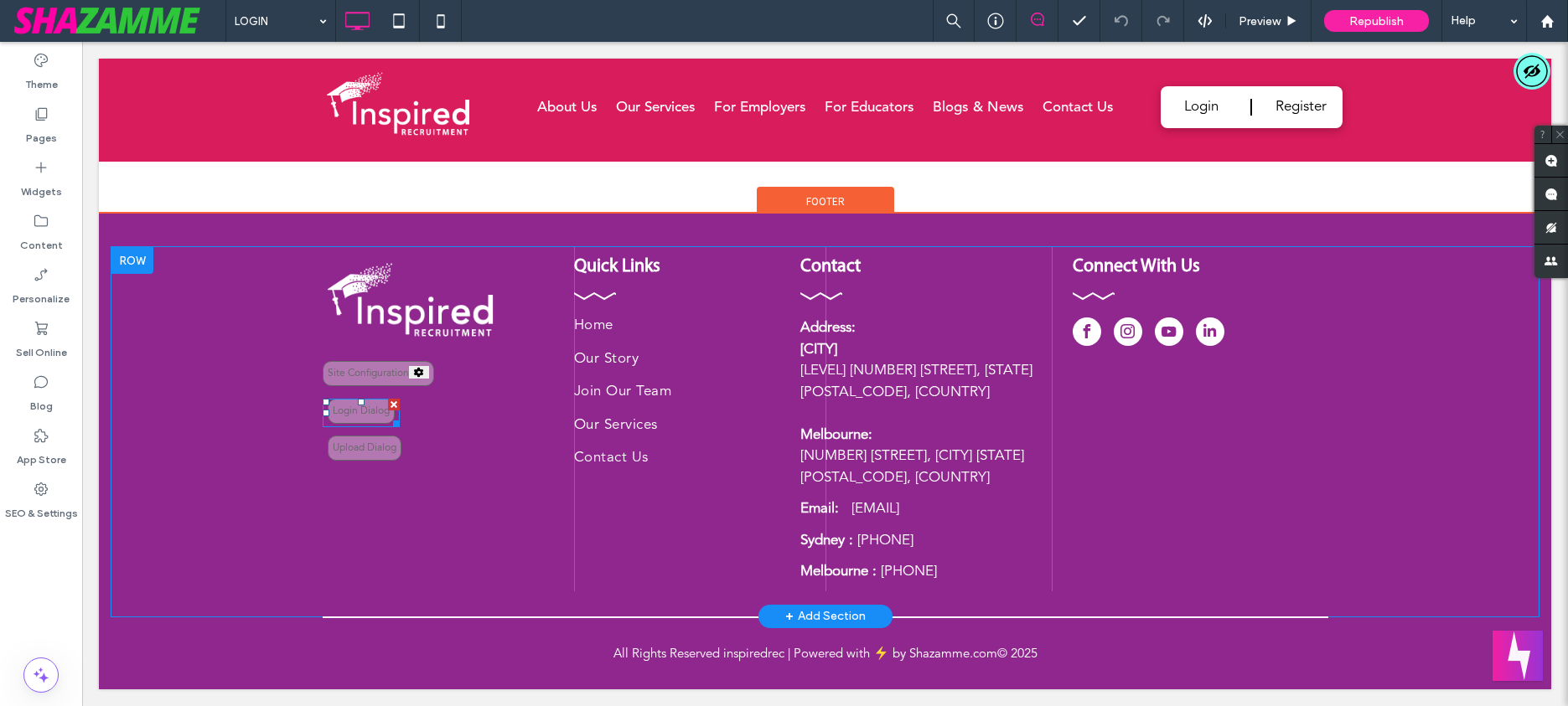 click at bounding box center (361, 413) 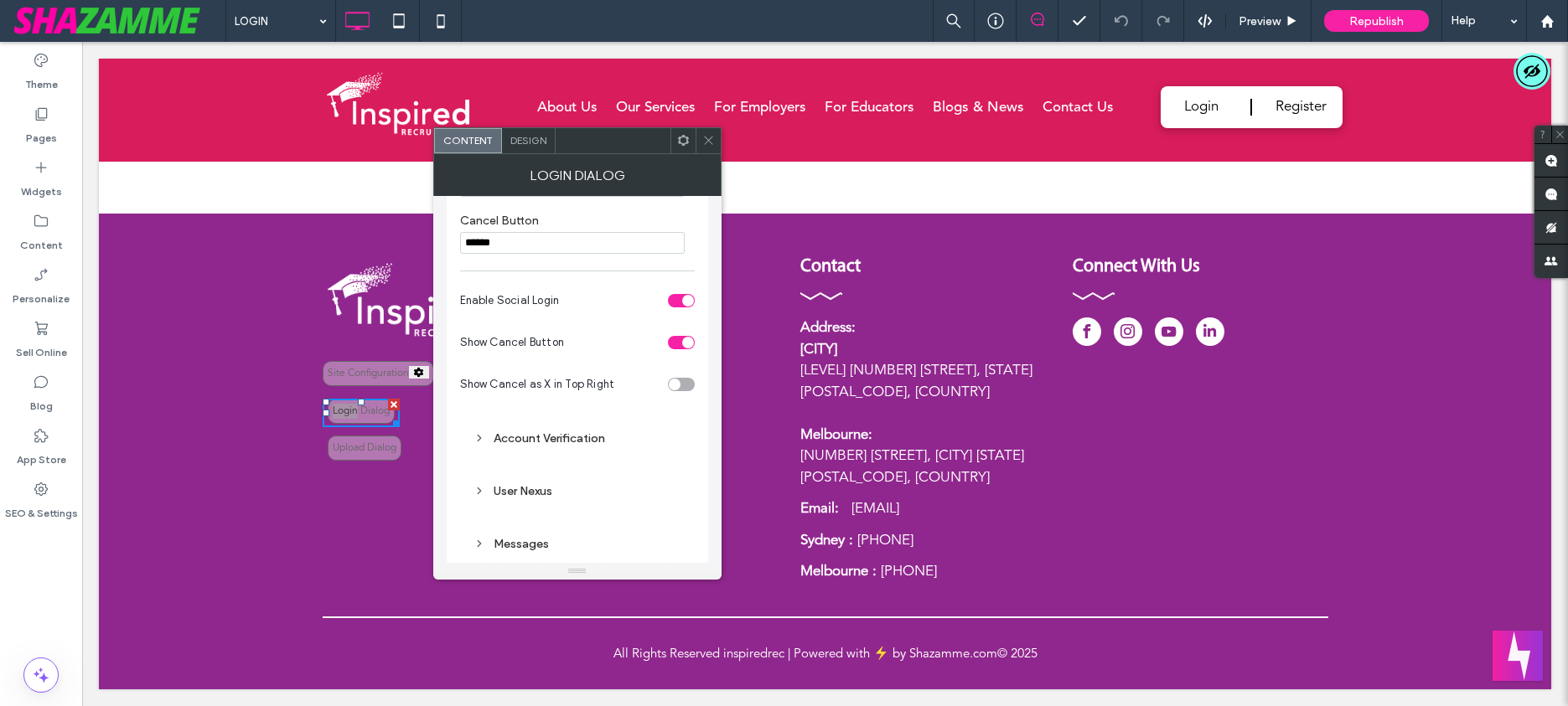 scroll, scrollTop: 193, scrollLeft: 0, axis: vertical 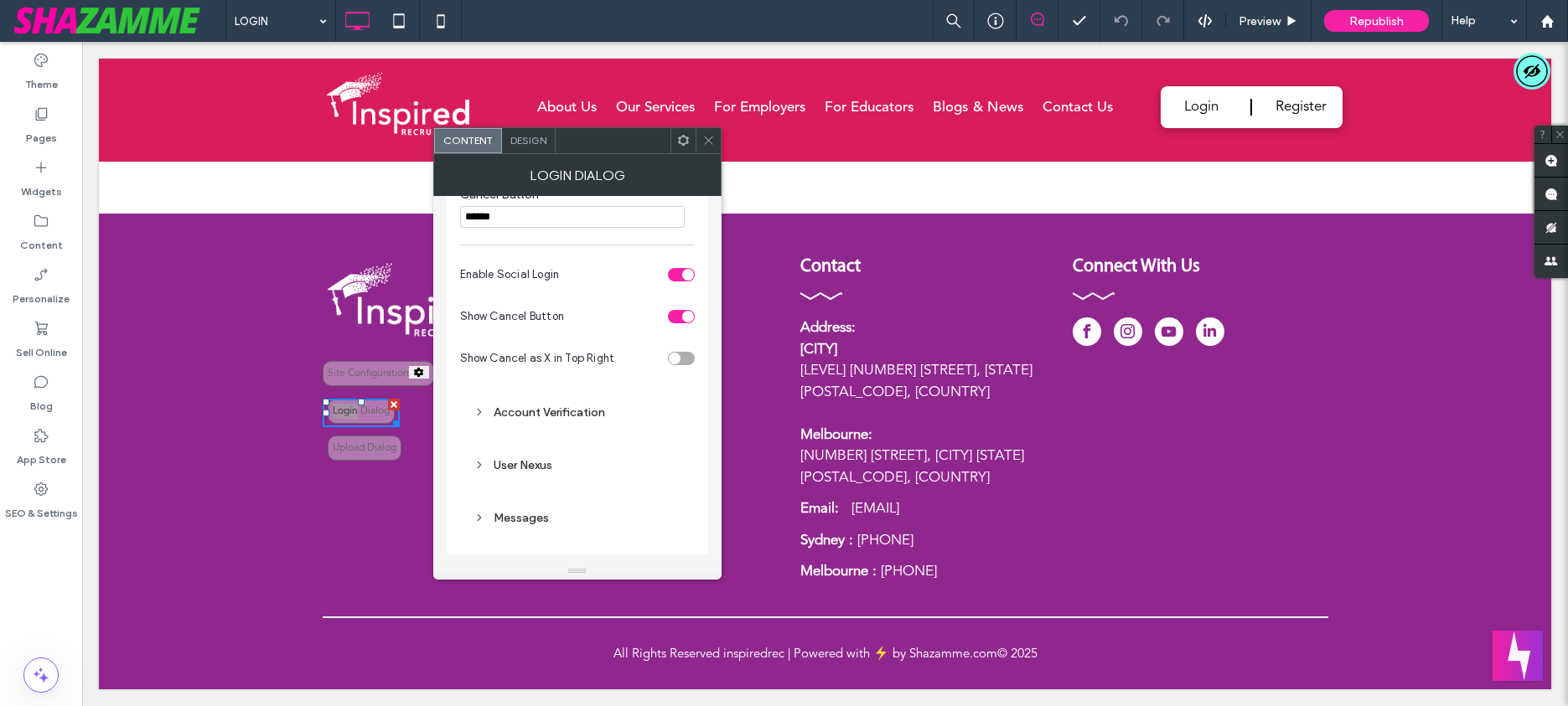 click on "Design" at bounding box center (528, 140) 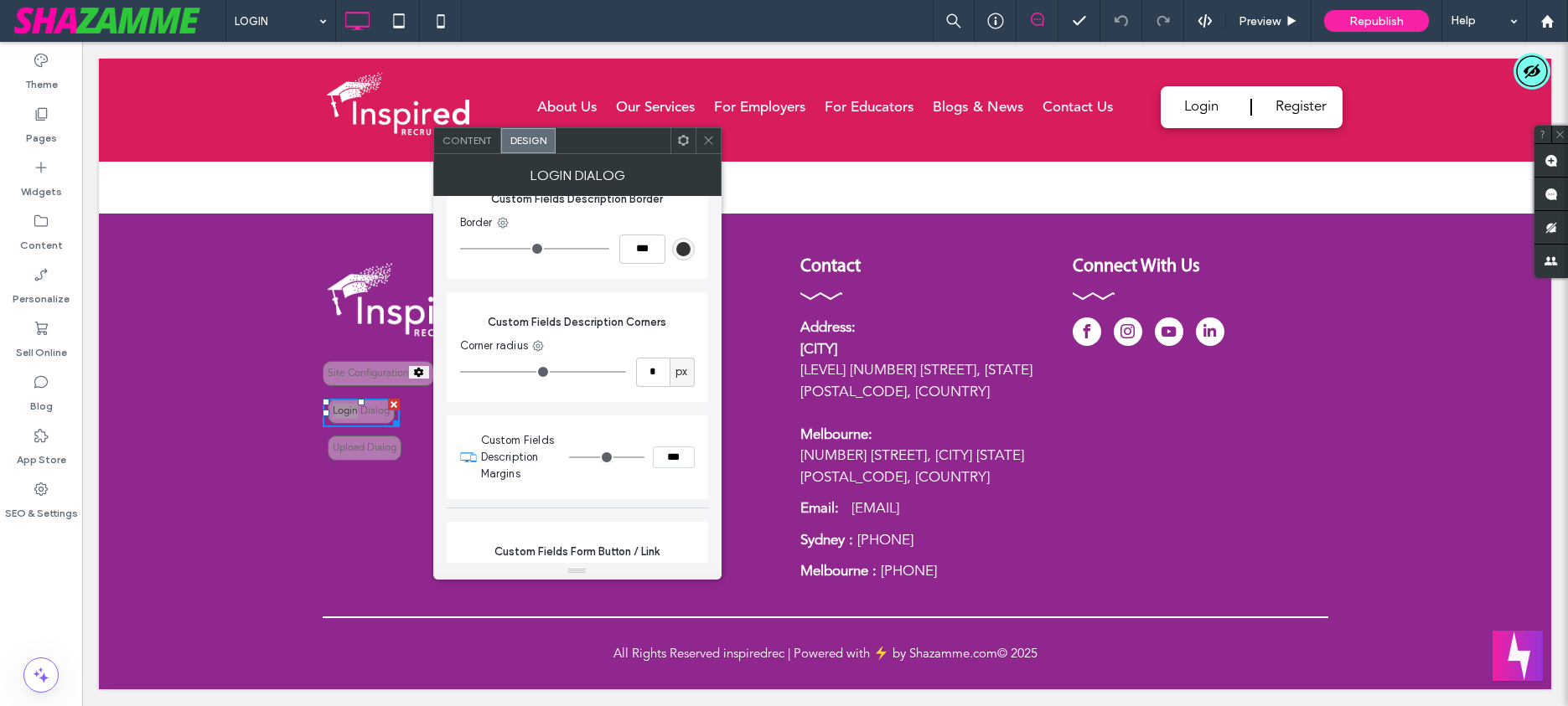 scroll, scrollTop: 3991, scrollLeft: 0, axis: vertical 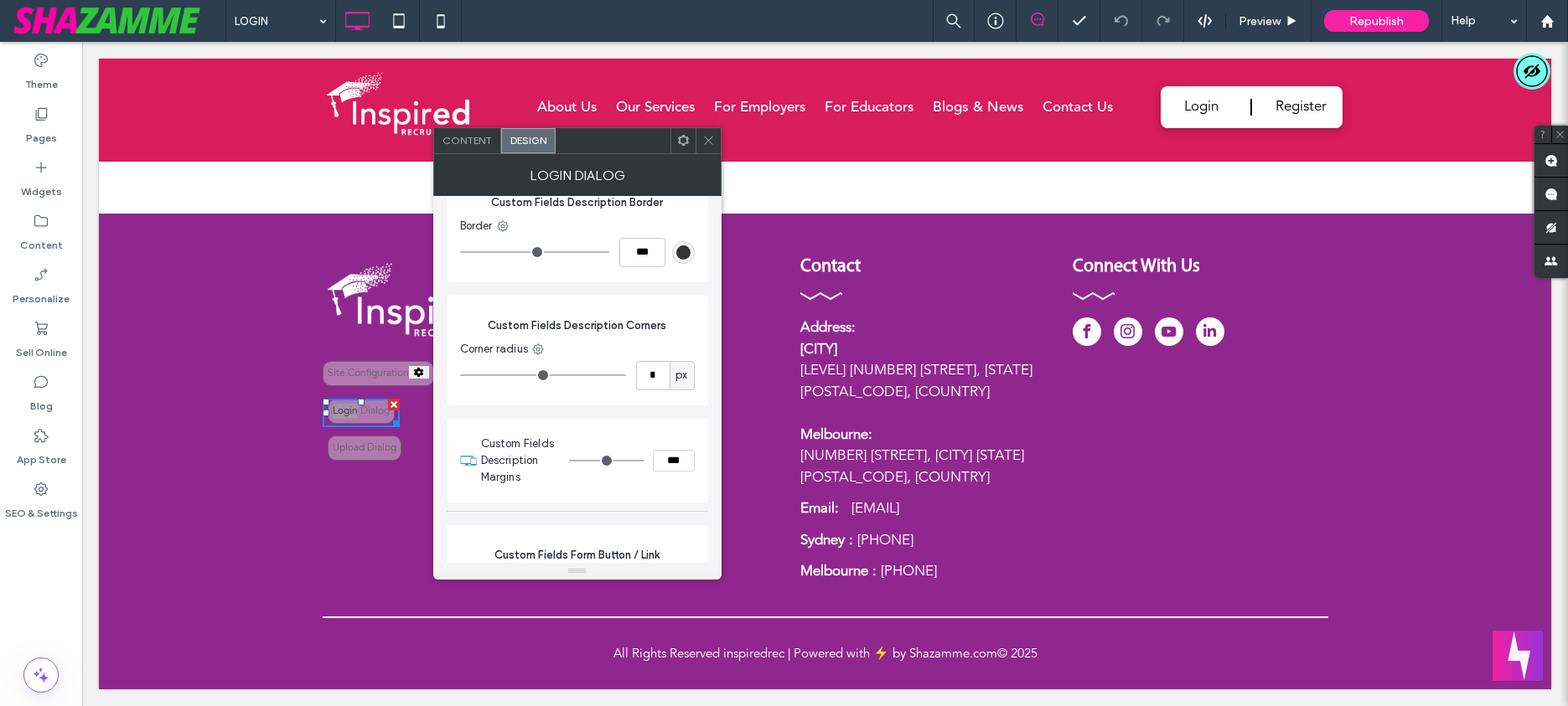type on "*" 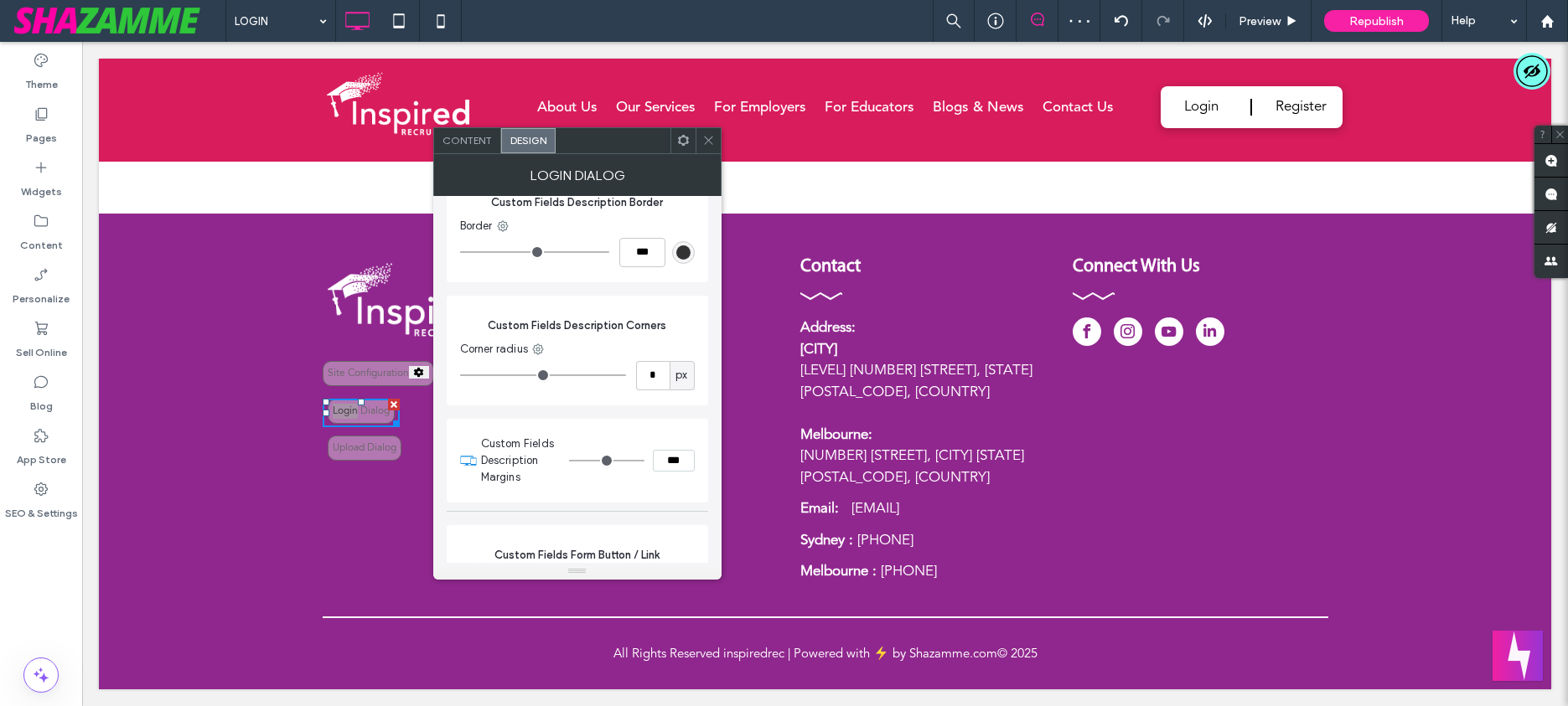 type on "*" 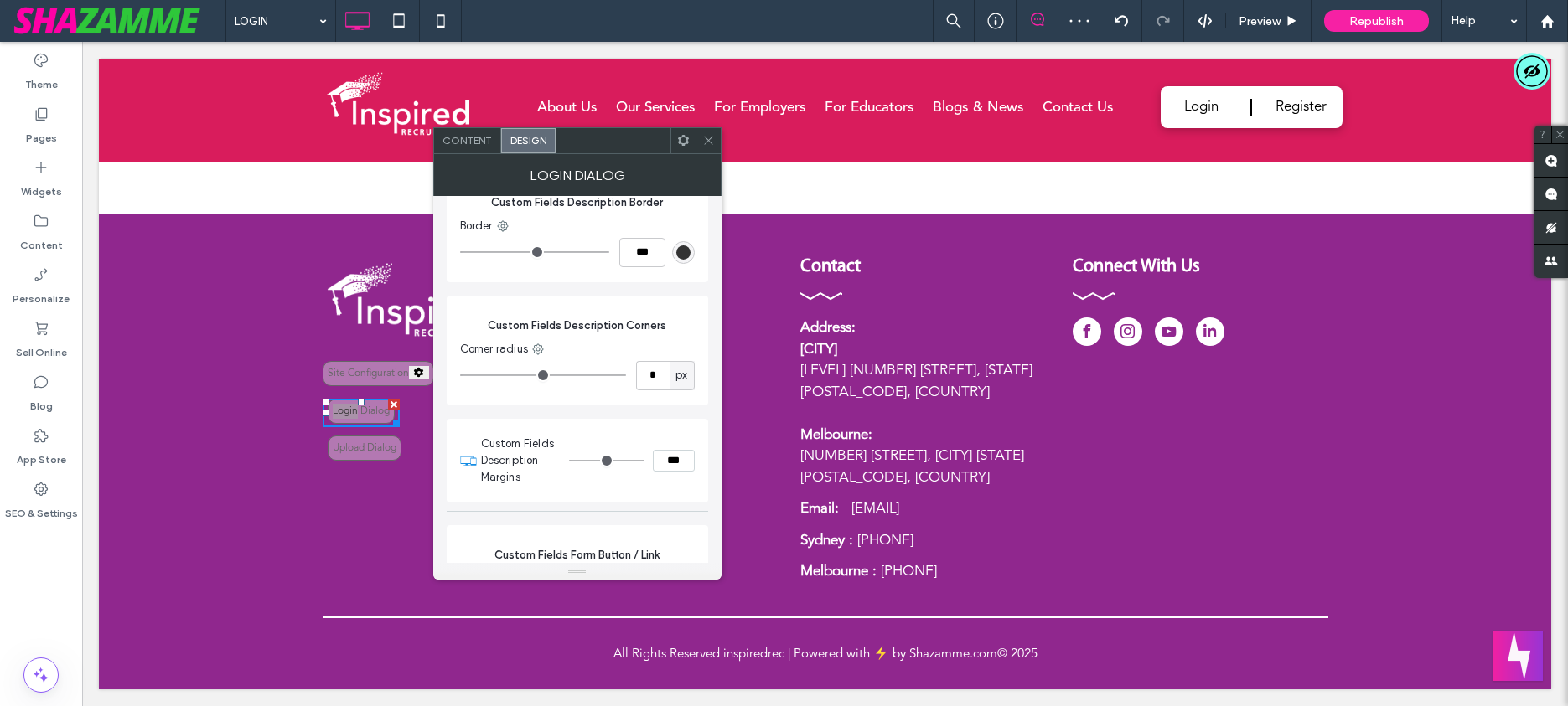 type on "*" 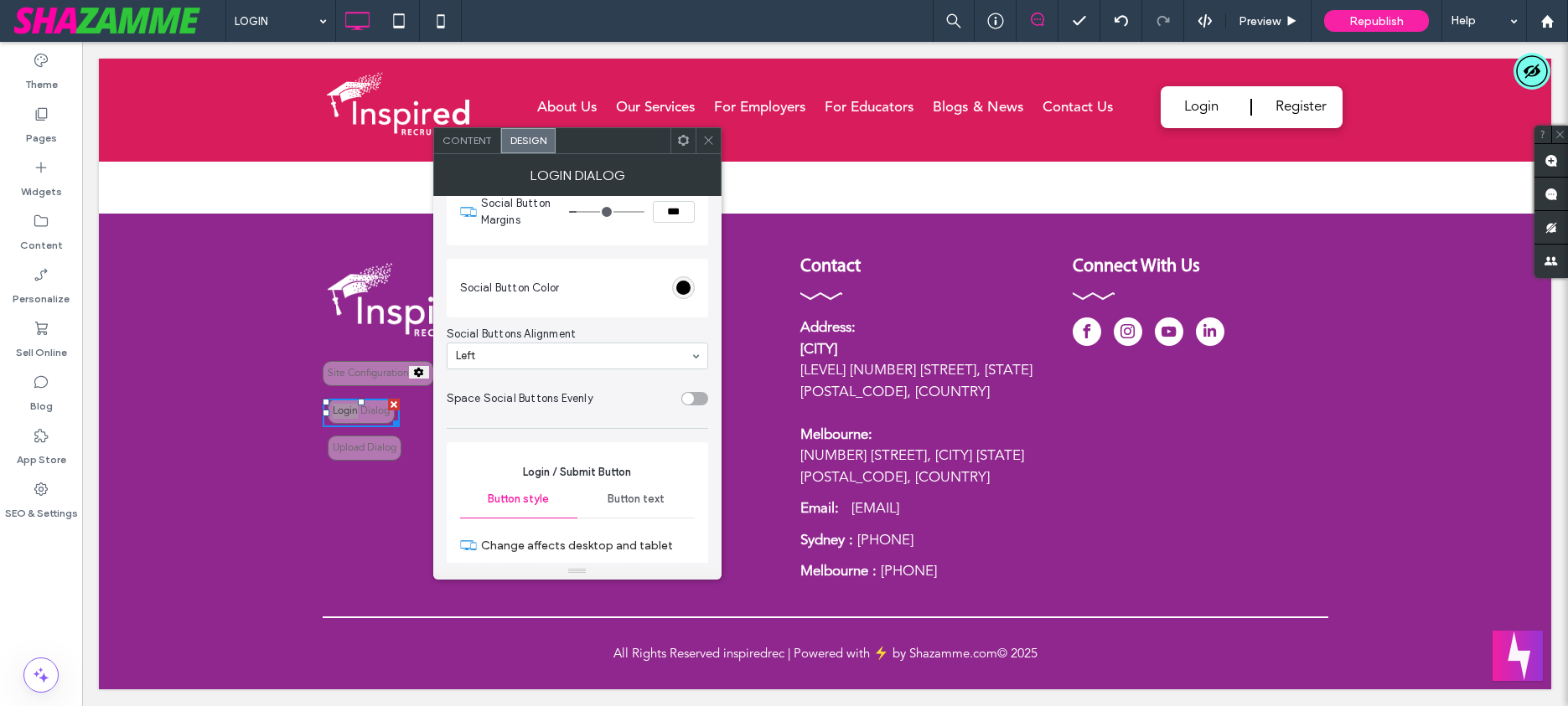 scroll, scrollTop: 5614, scrollLeft: 0, axis: vertical 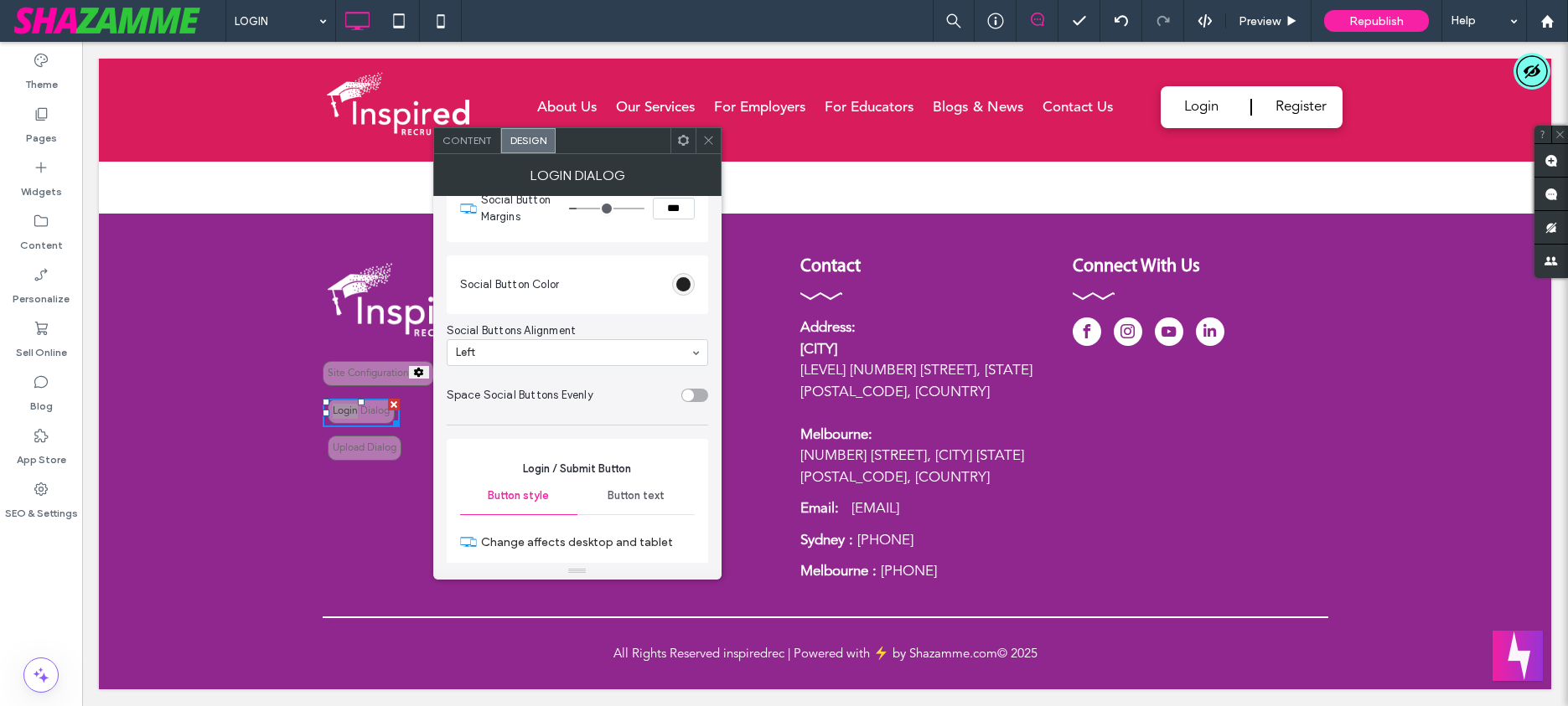 click at bounding box center (683, 284) 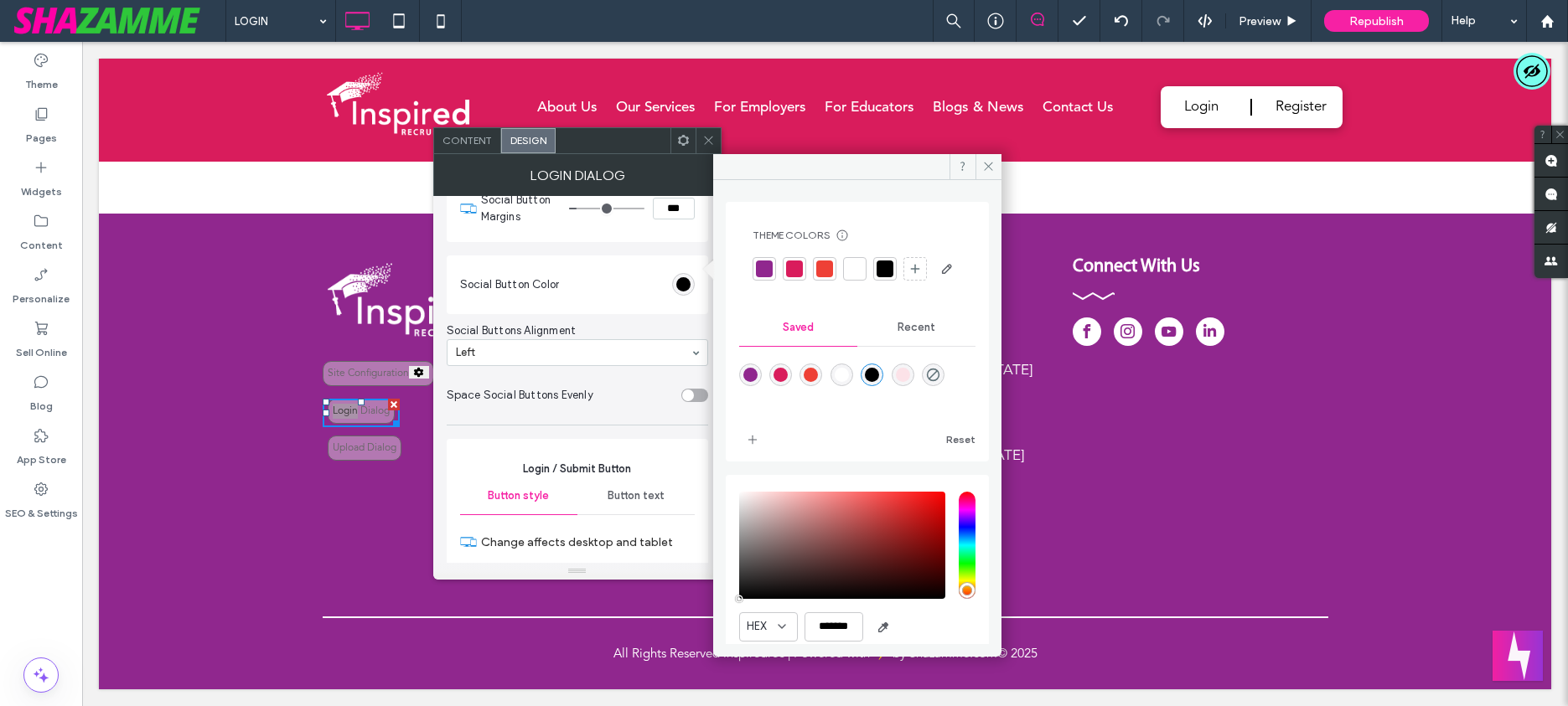 click at bounding box center (794, 269) 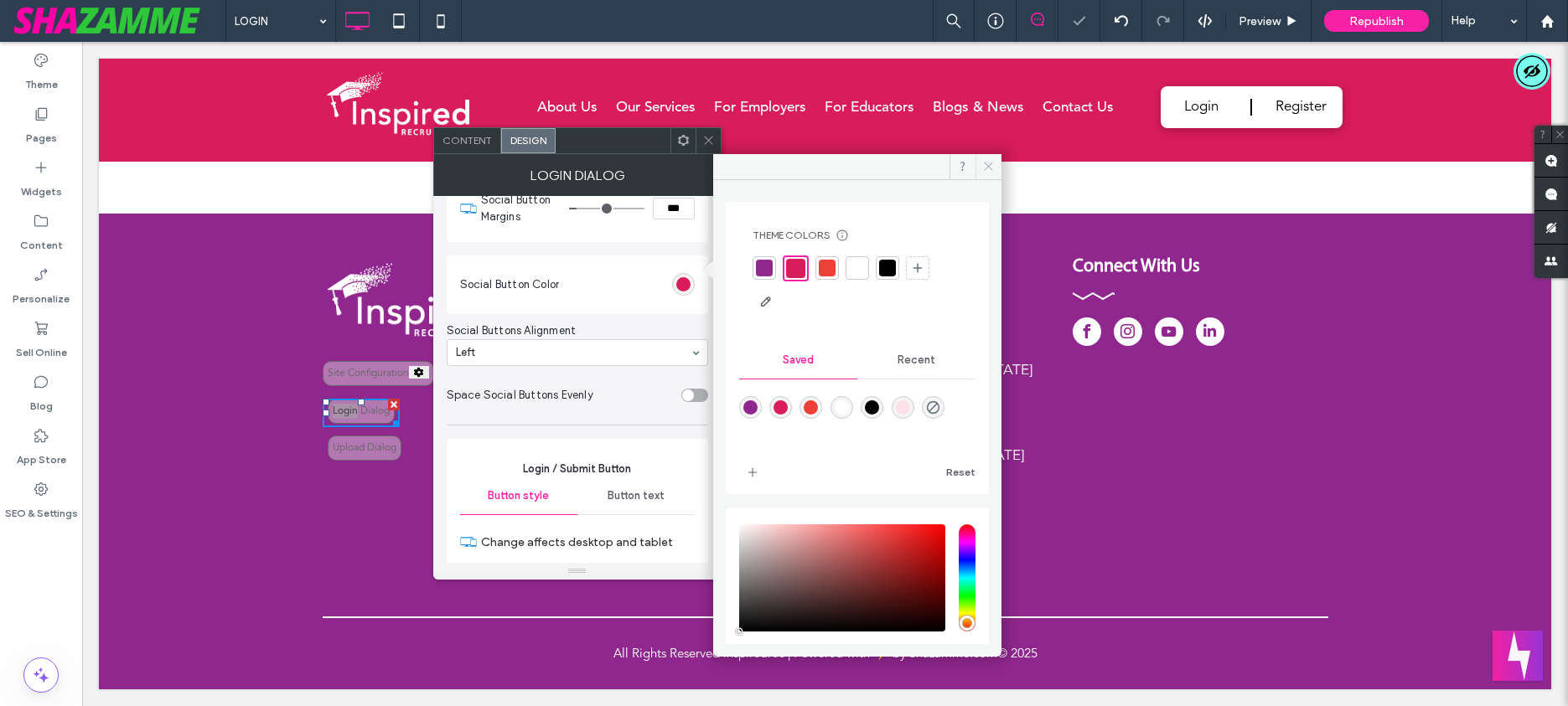 click at bounding box center (988, 167) 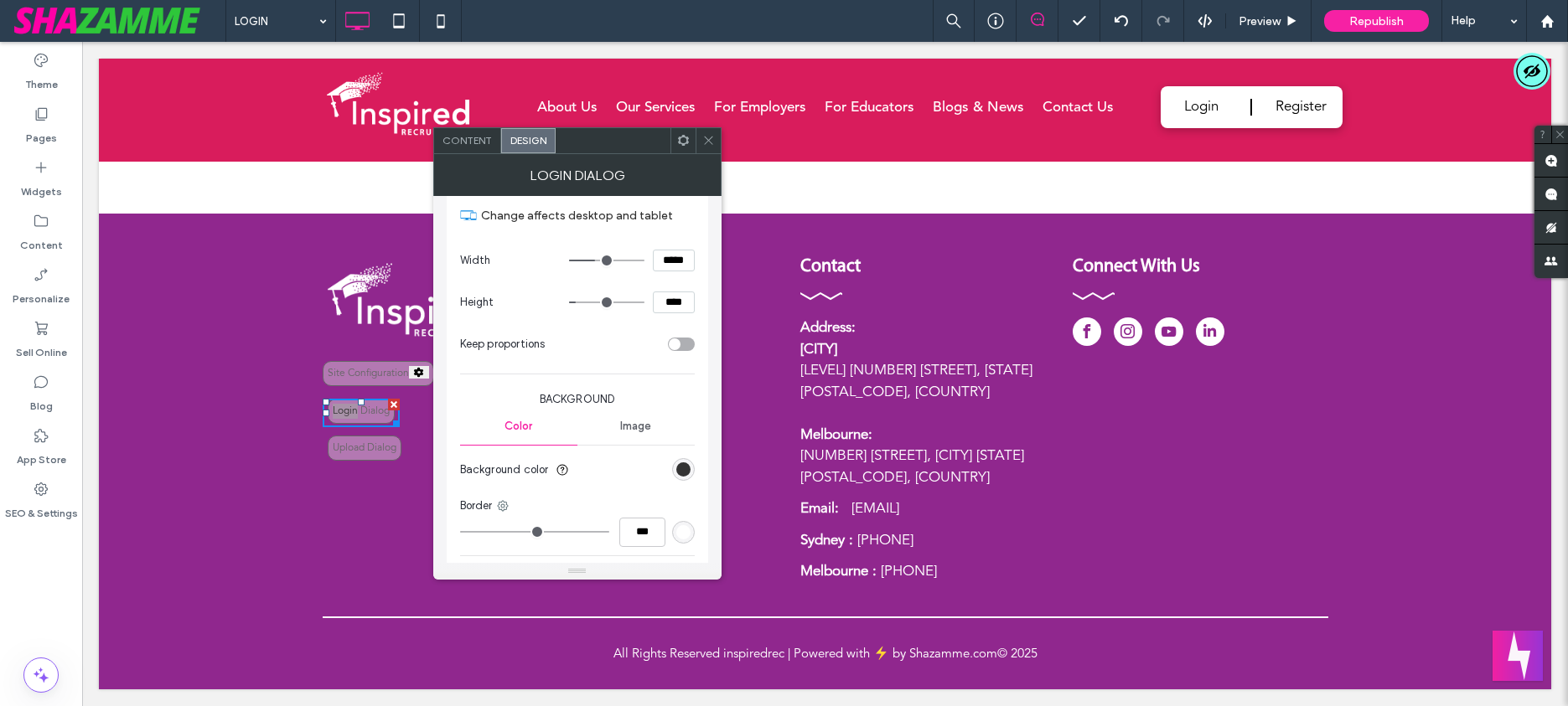 scroll, scrollTop: 5939, scrollLeft: 0, axis: vertical 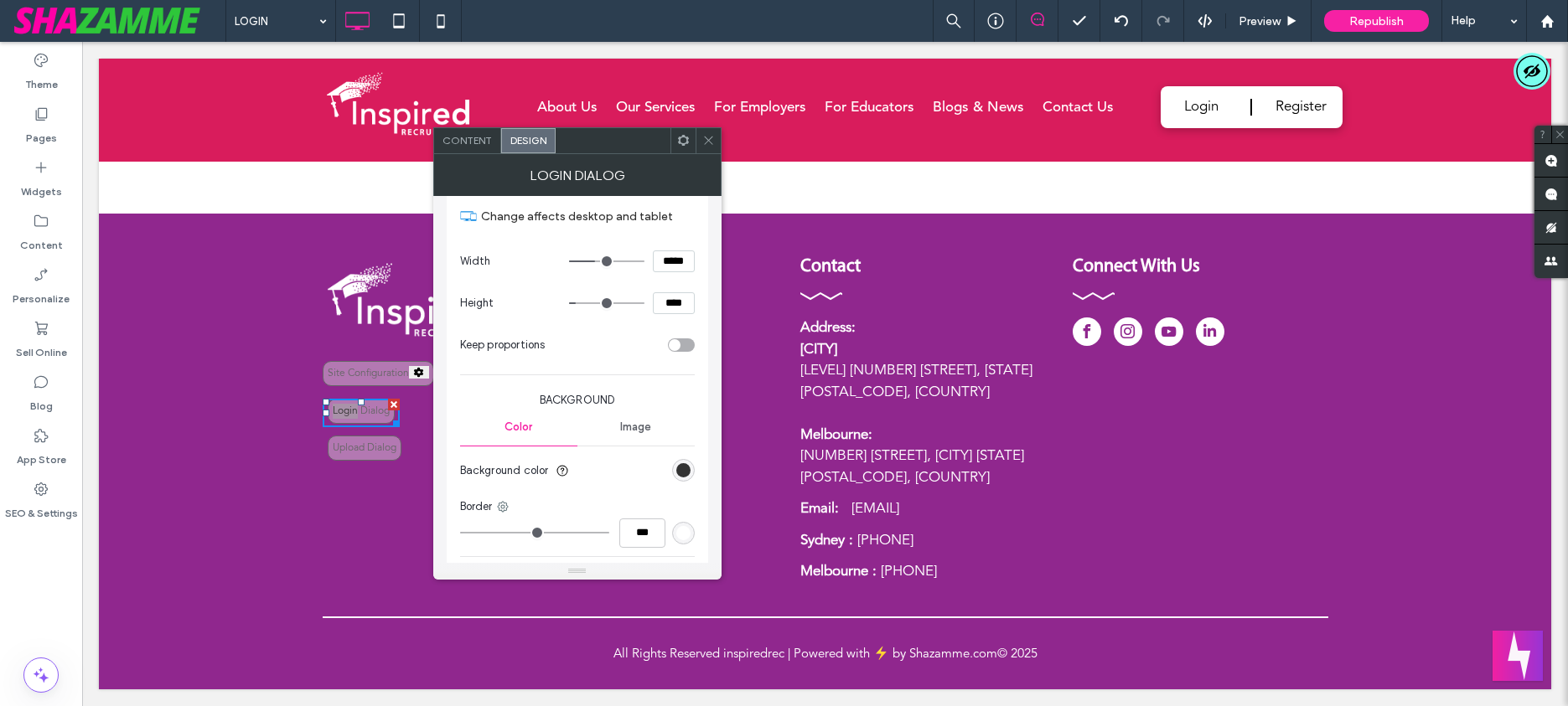 click at bounding box center (683, 470) 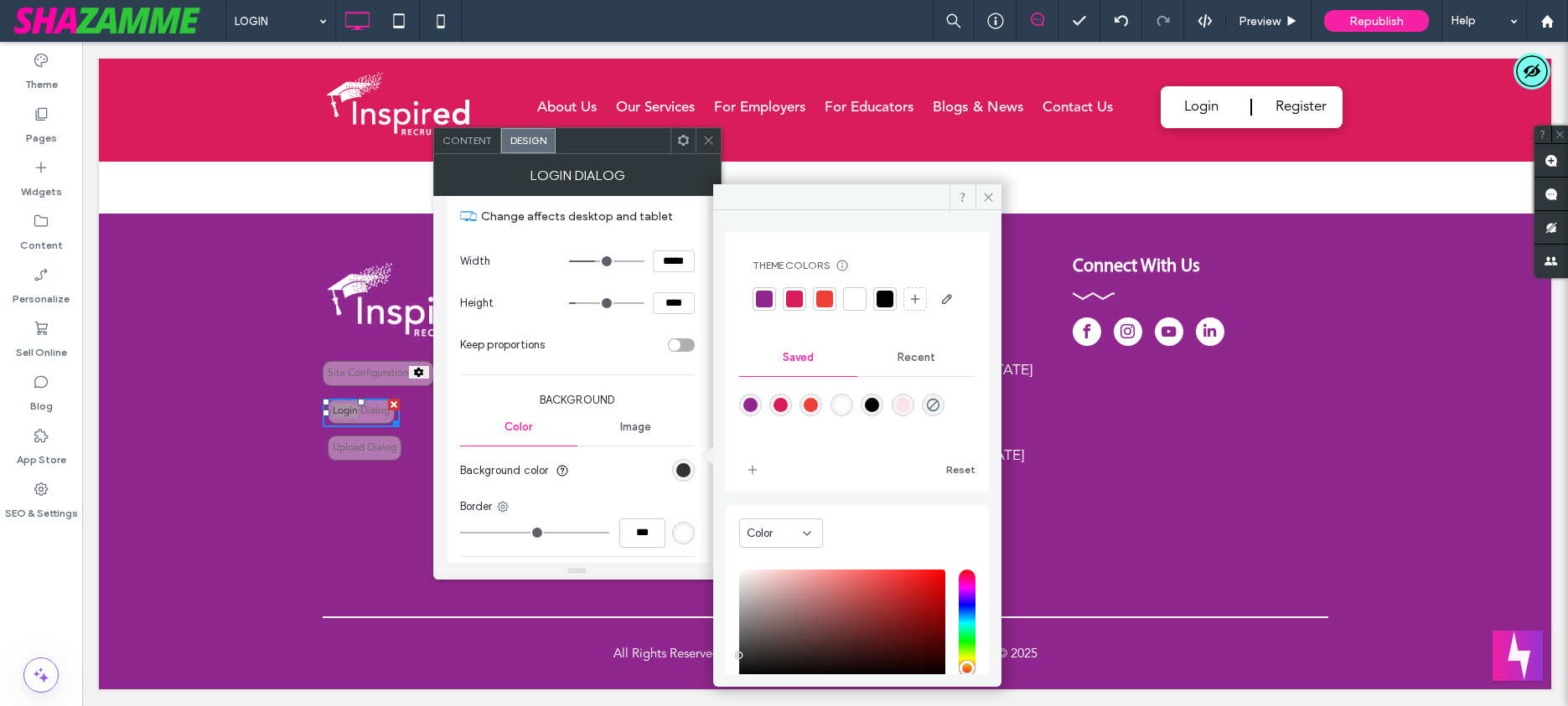 click at bounding box center [764, 299] 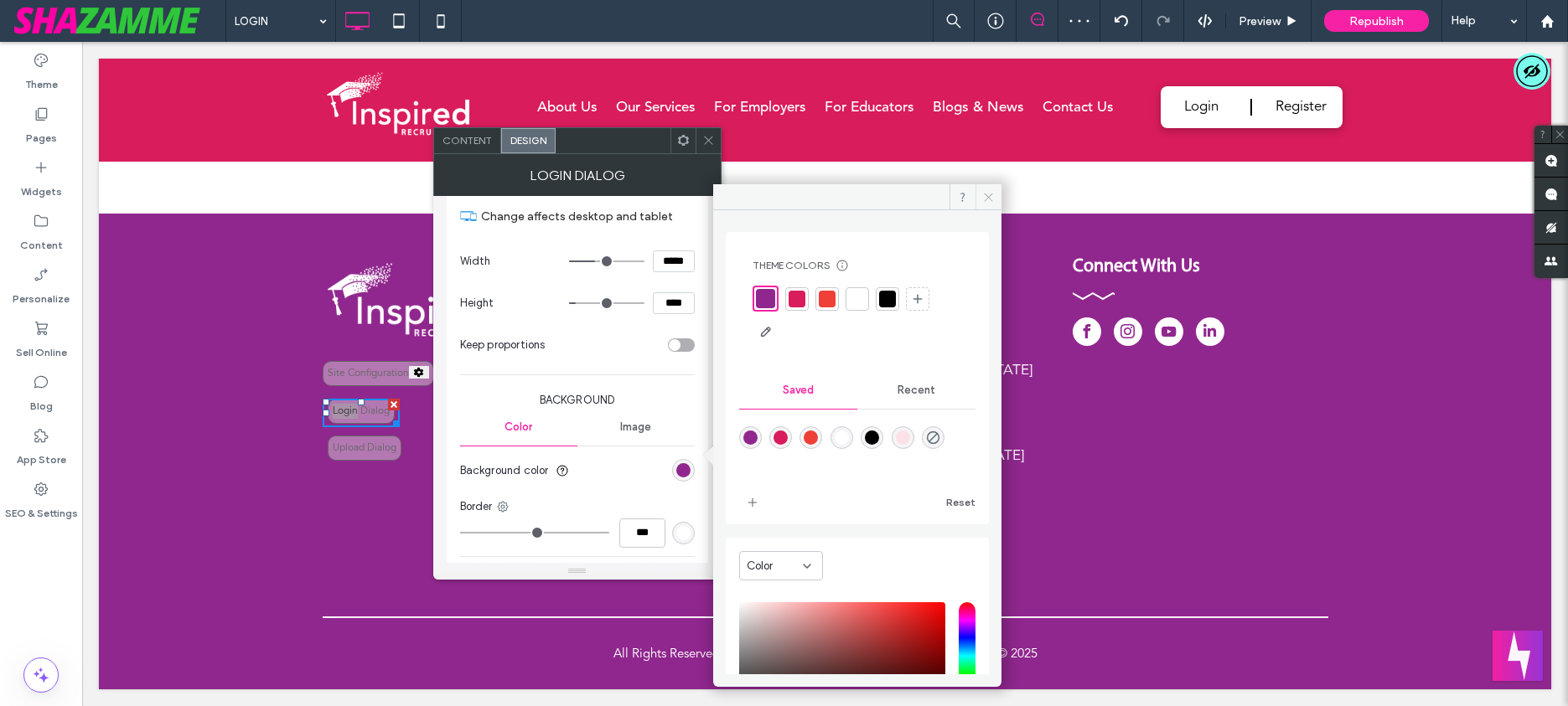 click 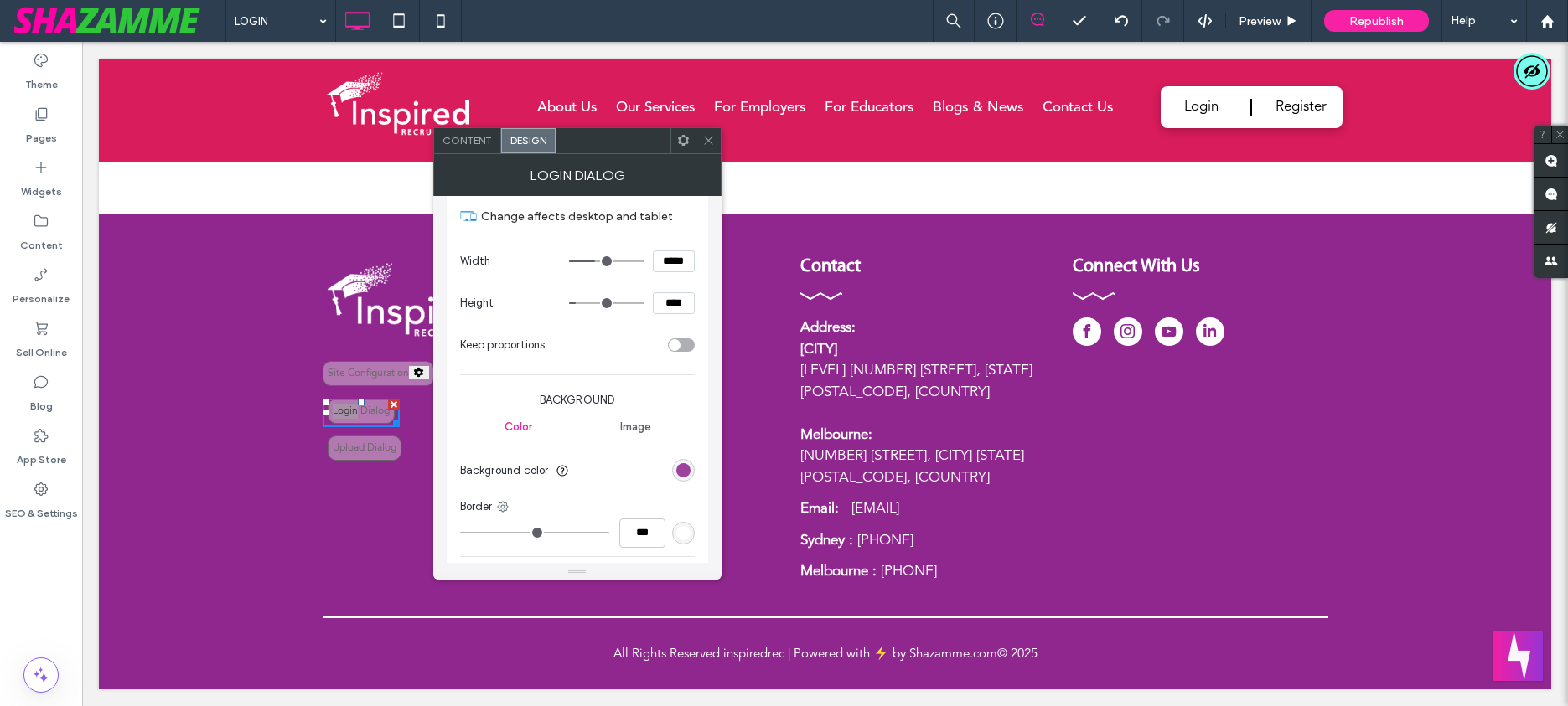 click at bounding box center [683, 470] 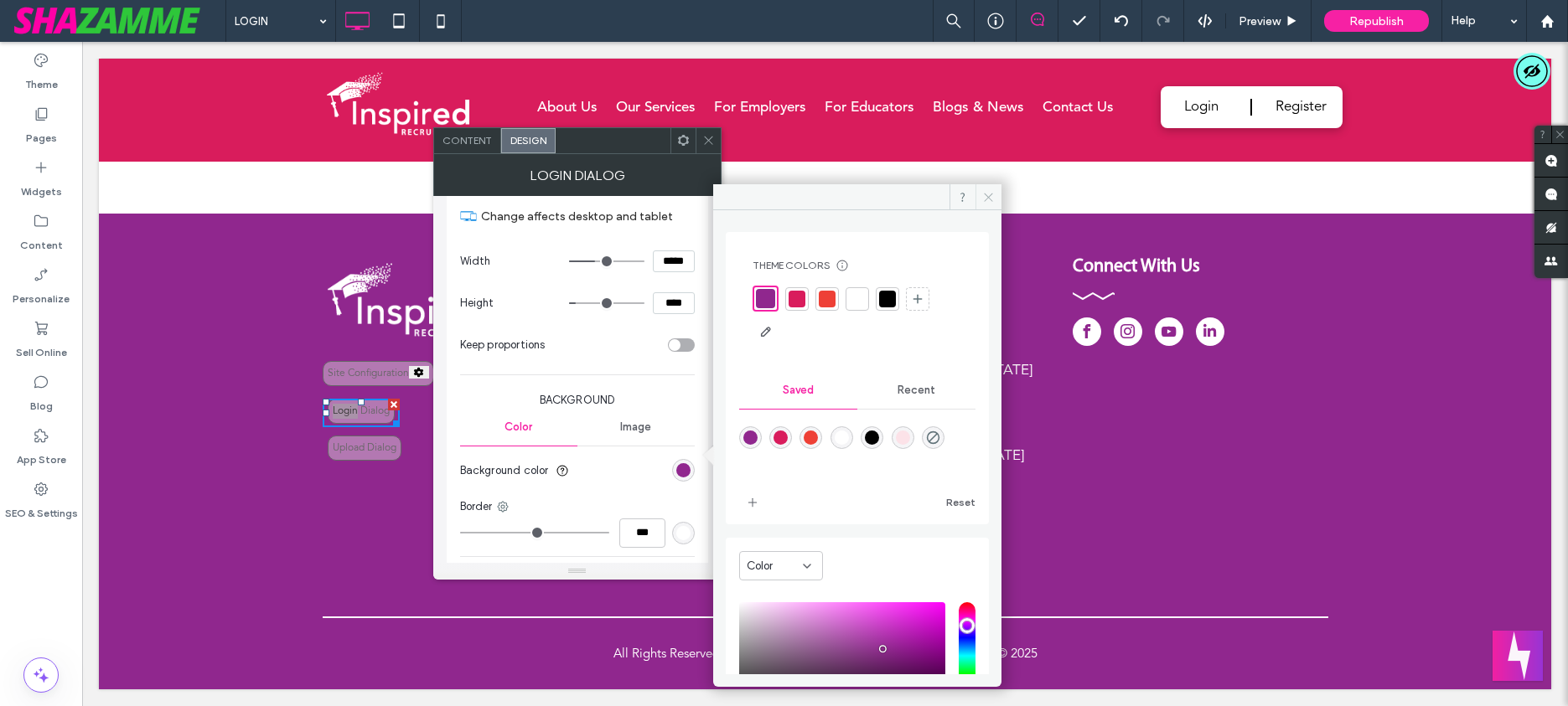 click 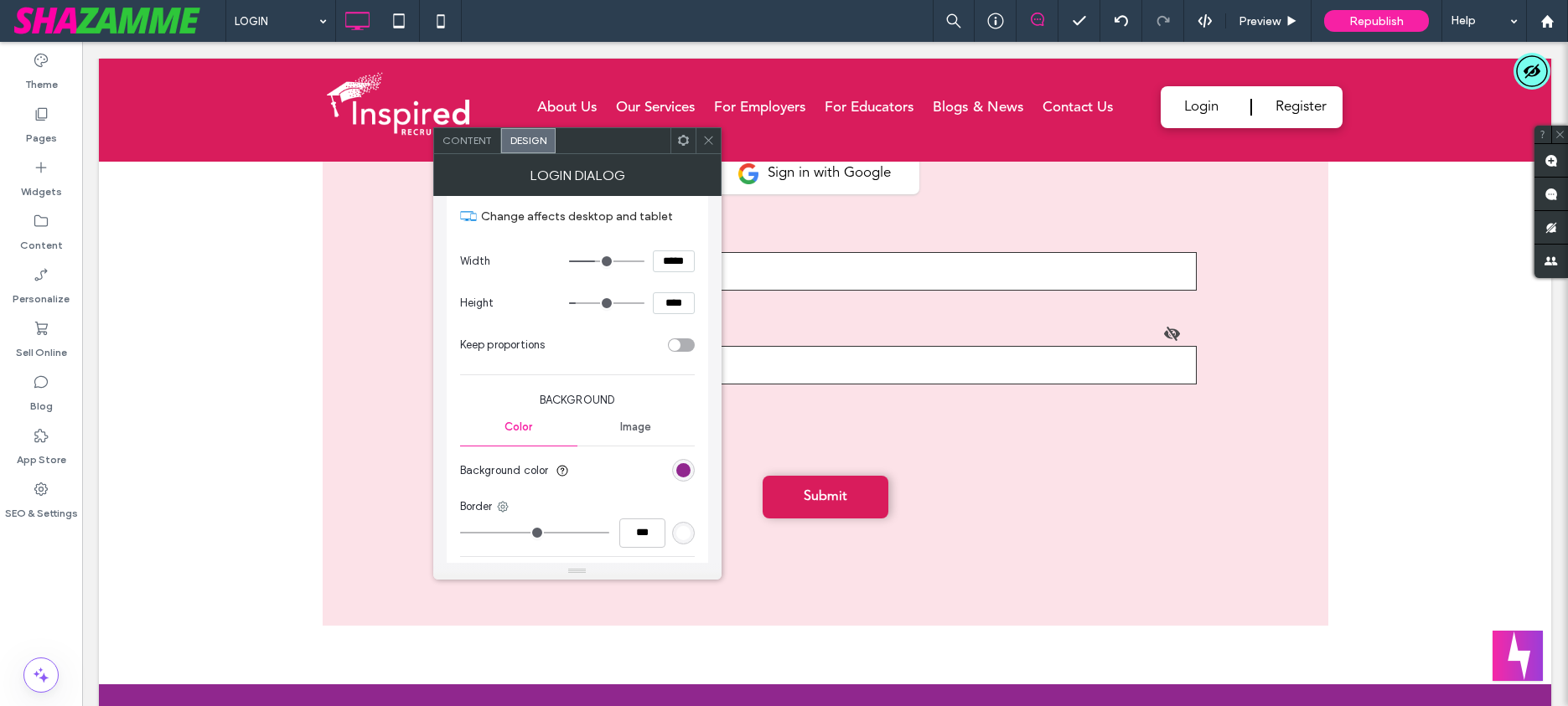 scroll, scrollTop: 445, scrollLeft: 0, axis: vertical 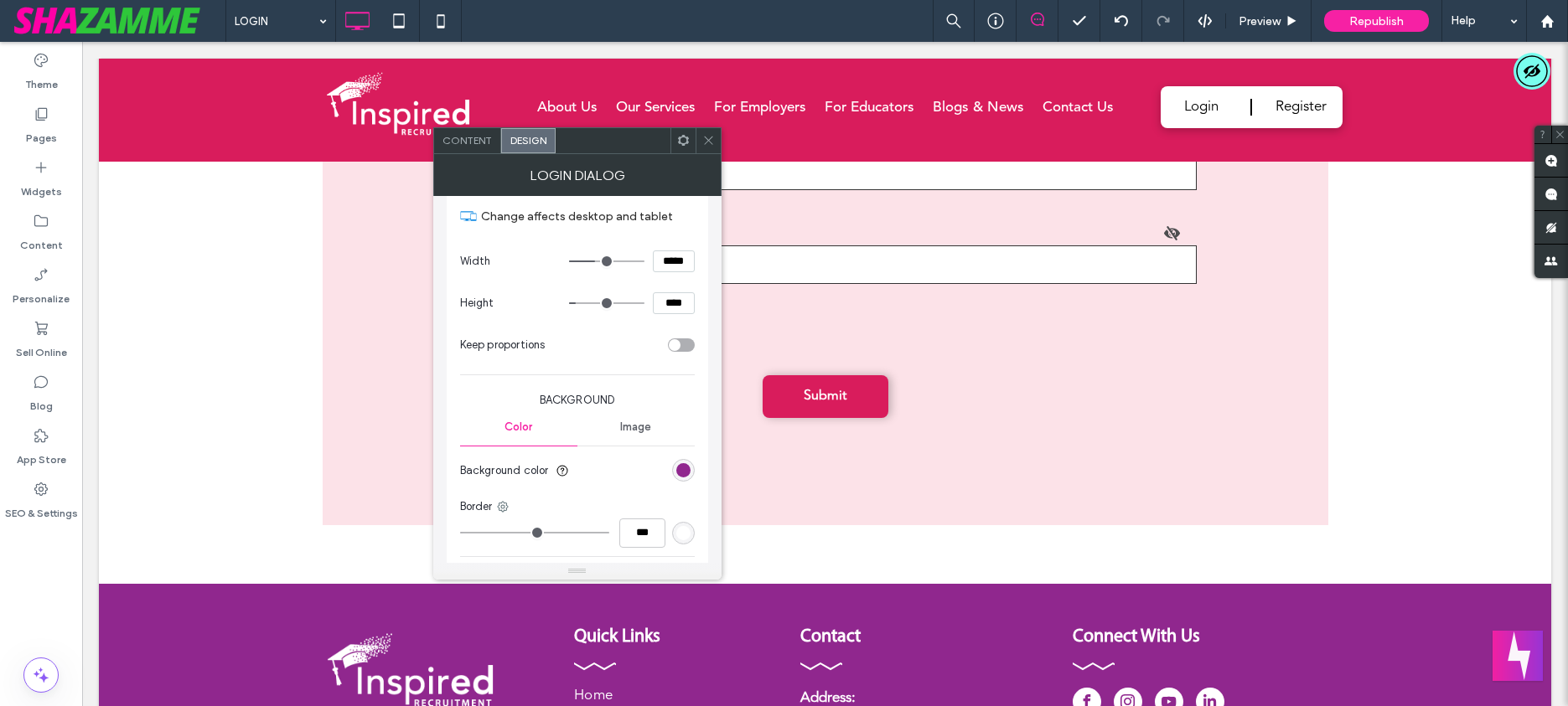 click at bounding box center [683, 470] 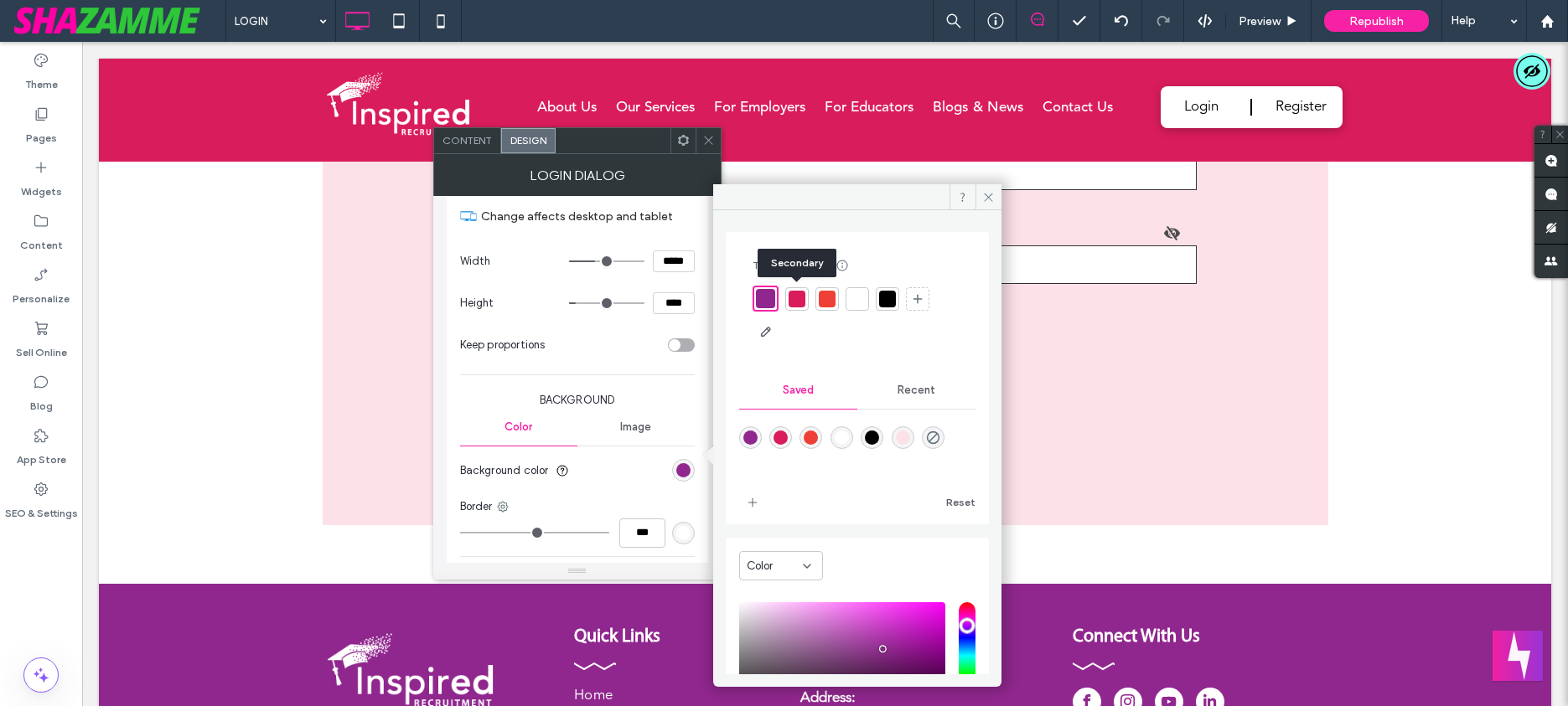 click at bounding box center (797, 299) 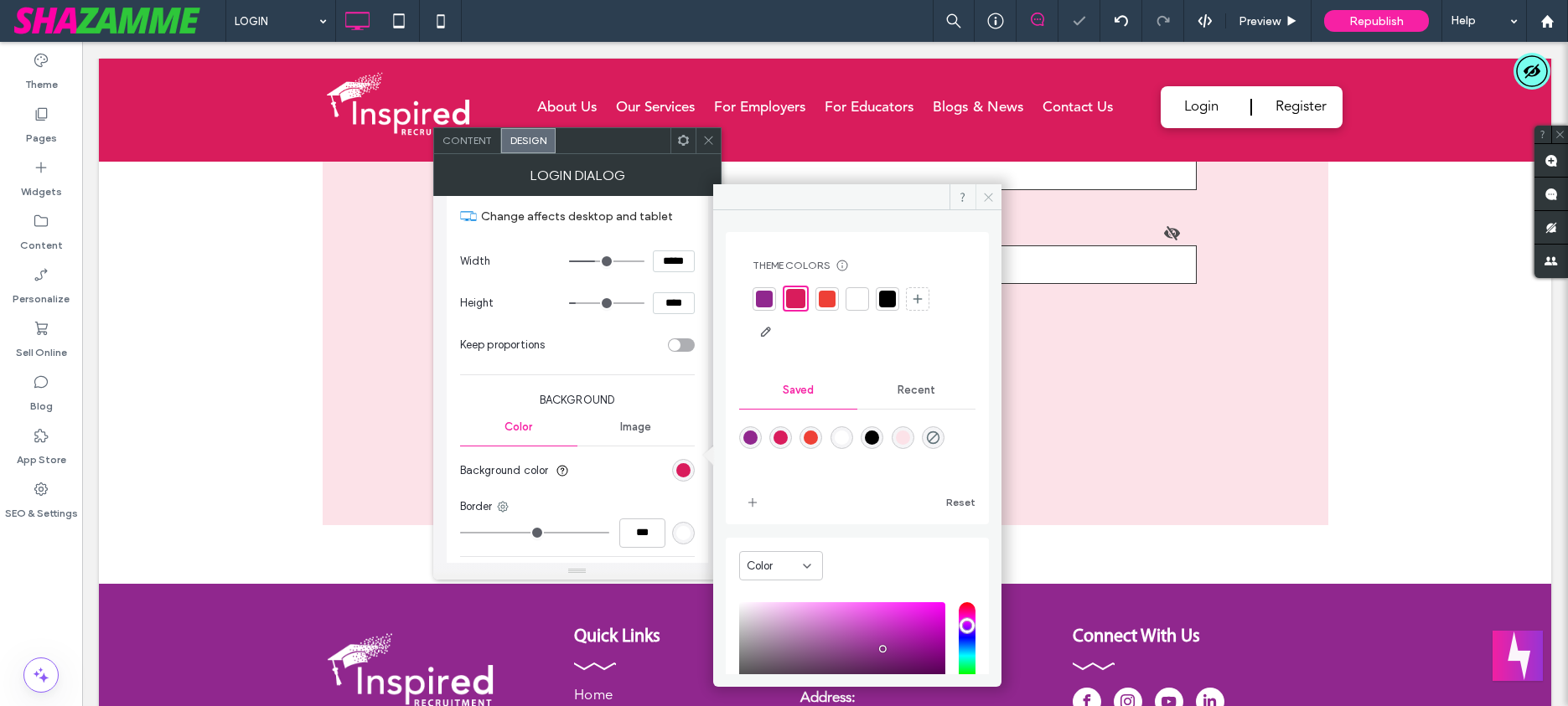 click at bounding box center [988, 197] 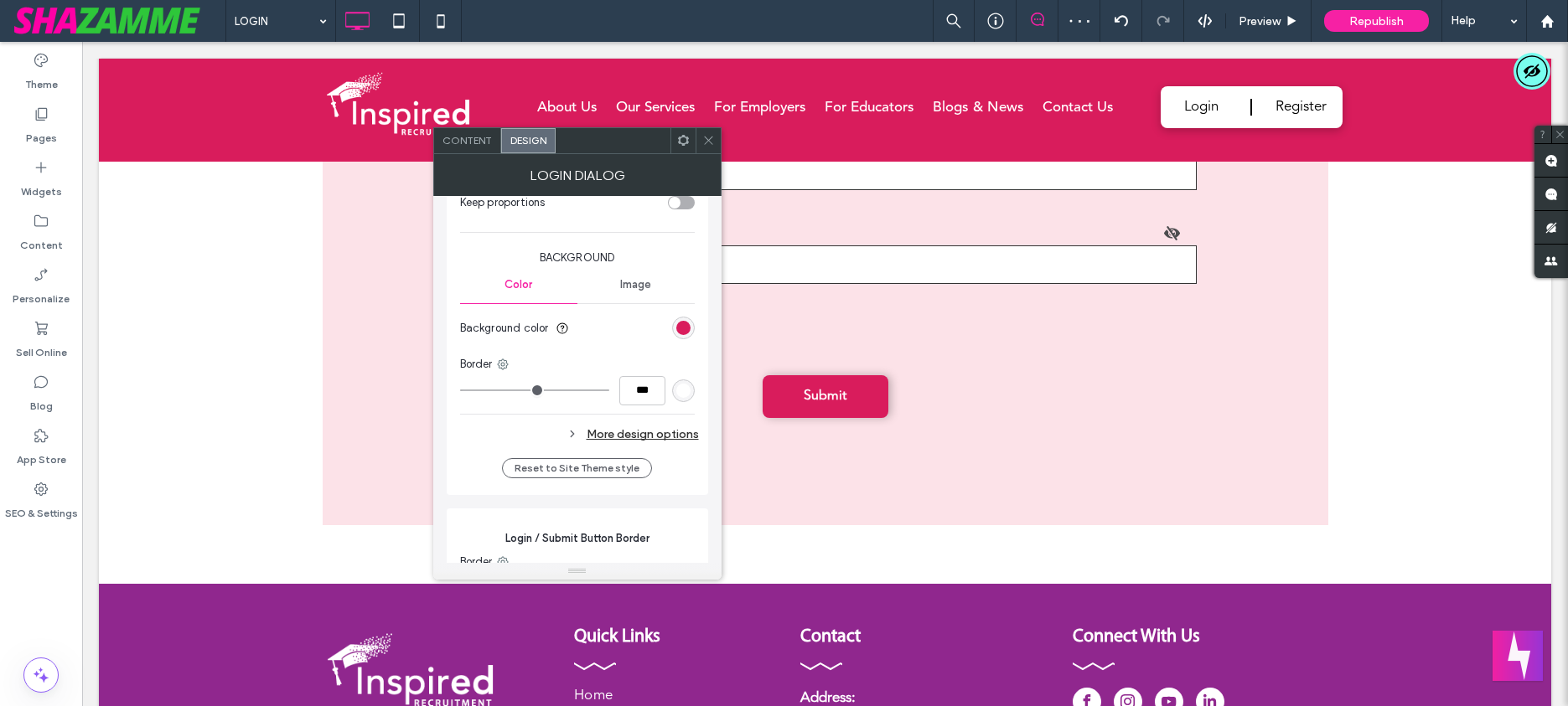 scroll, scrollTop: 6091, scrollLeft: 0, axis: vertical 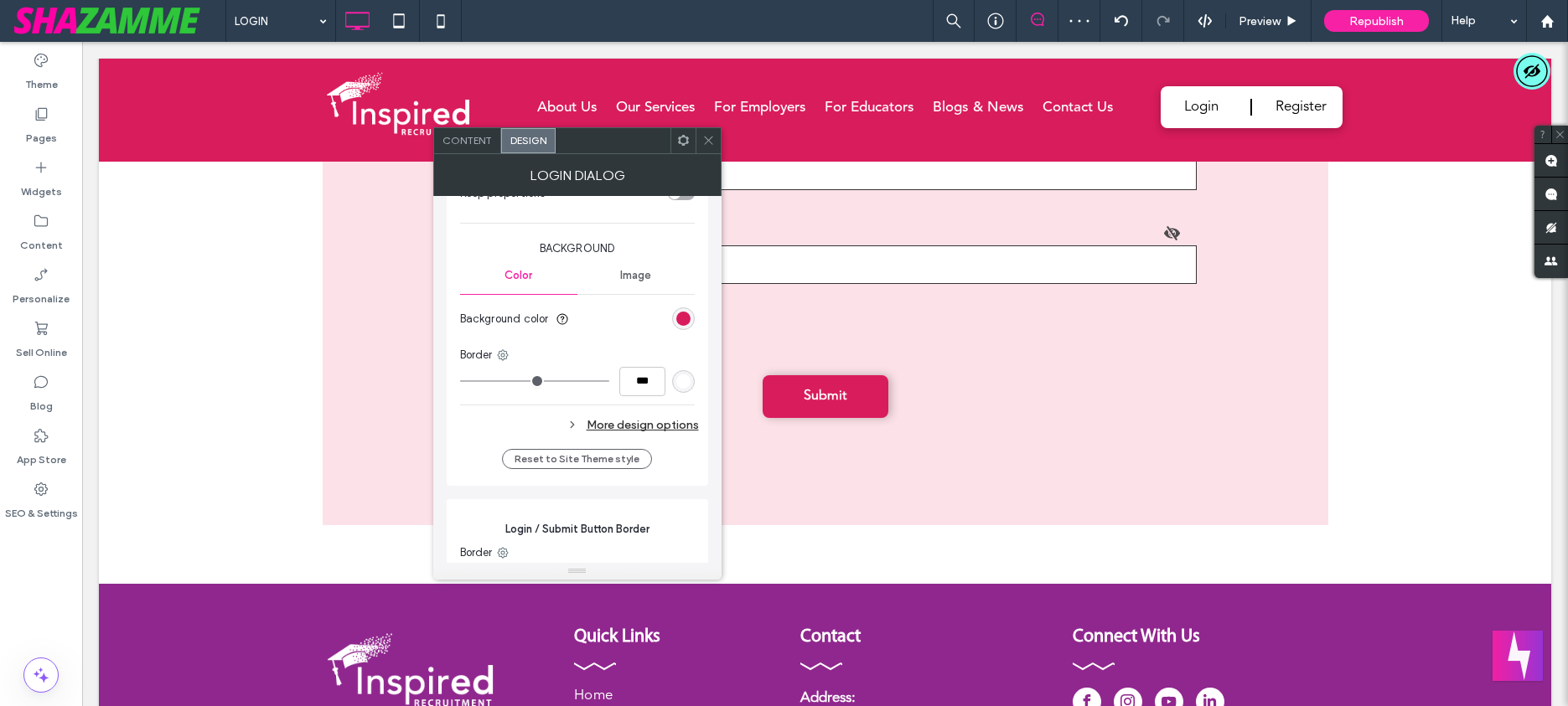click 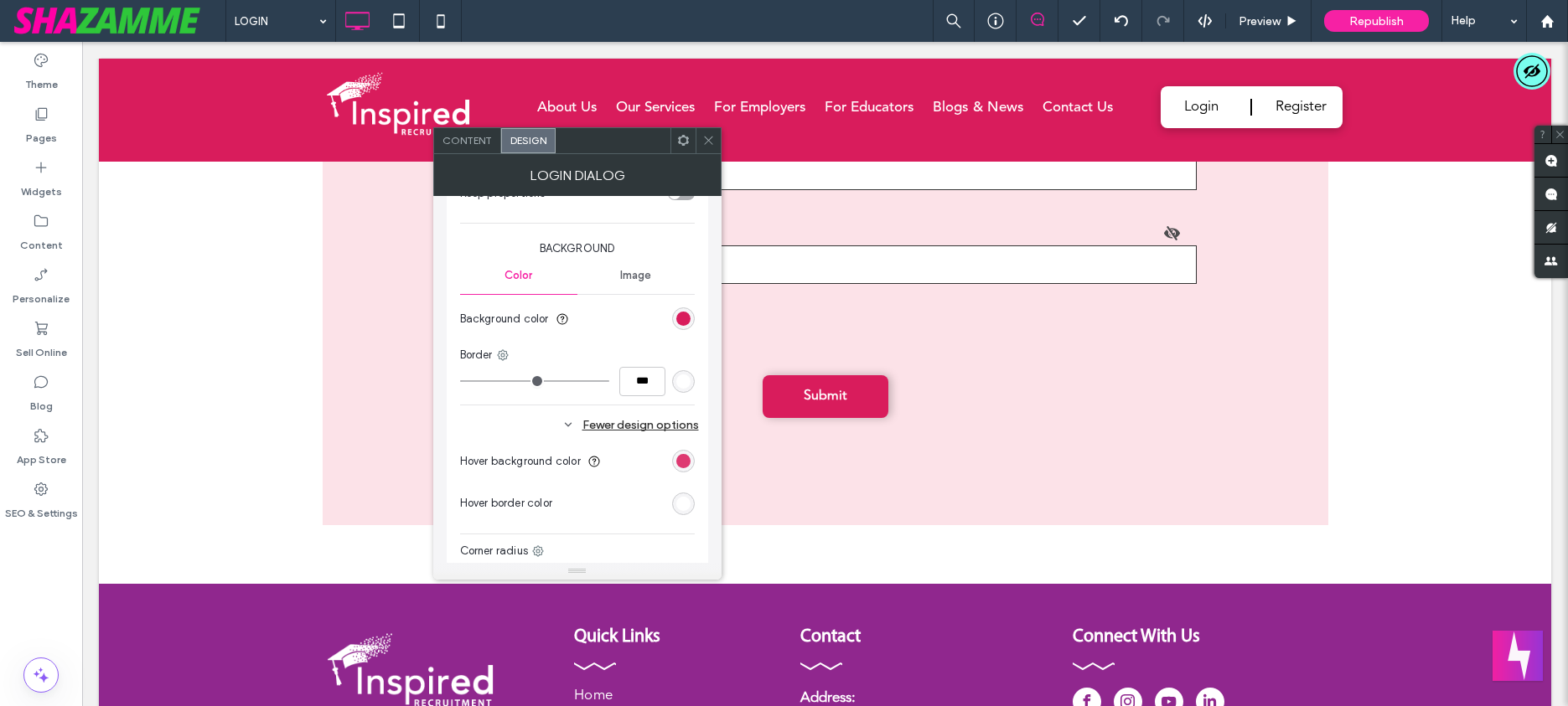 click at bounding box center (683, 461) 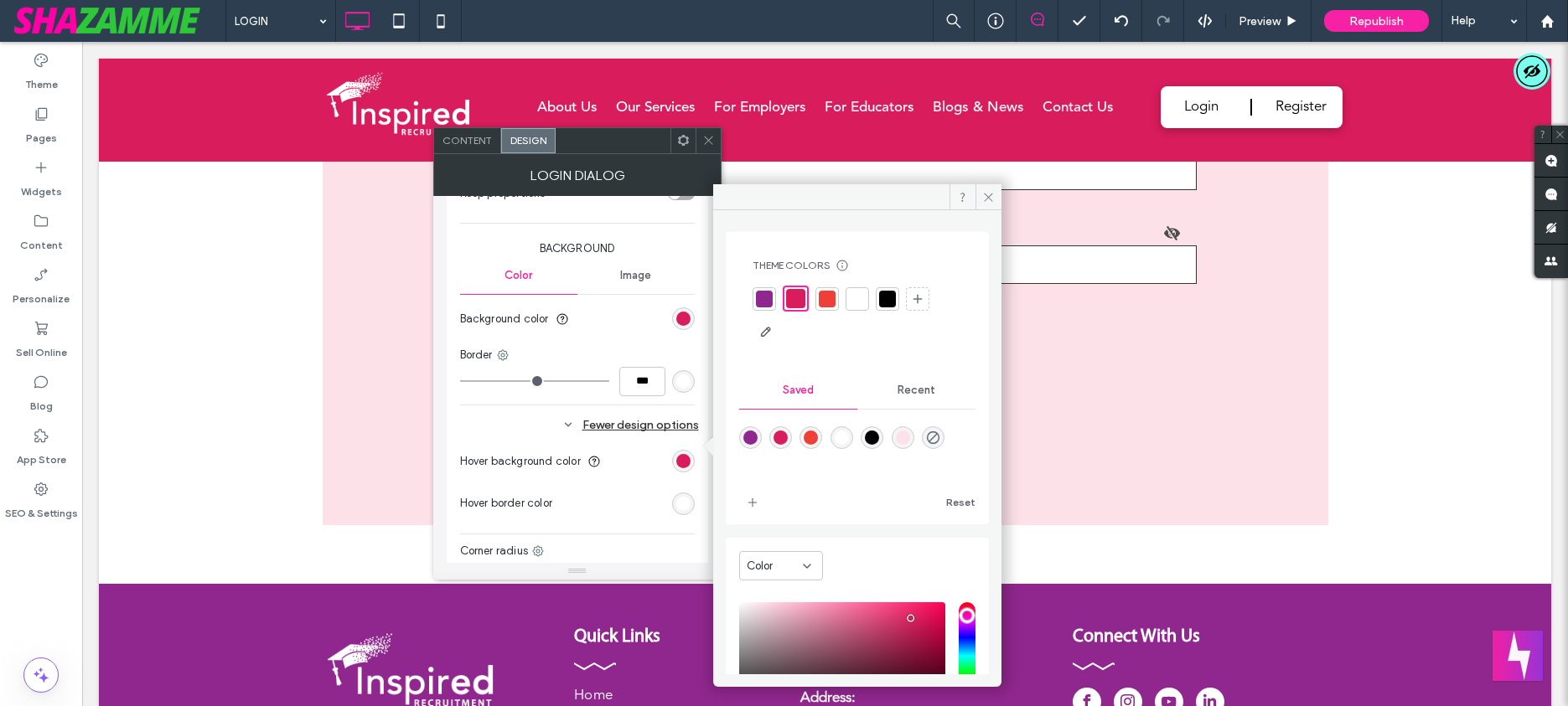 click at bounding box center [827, 299] 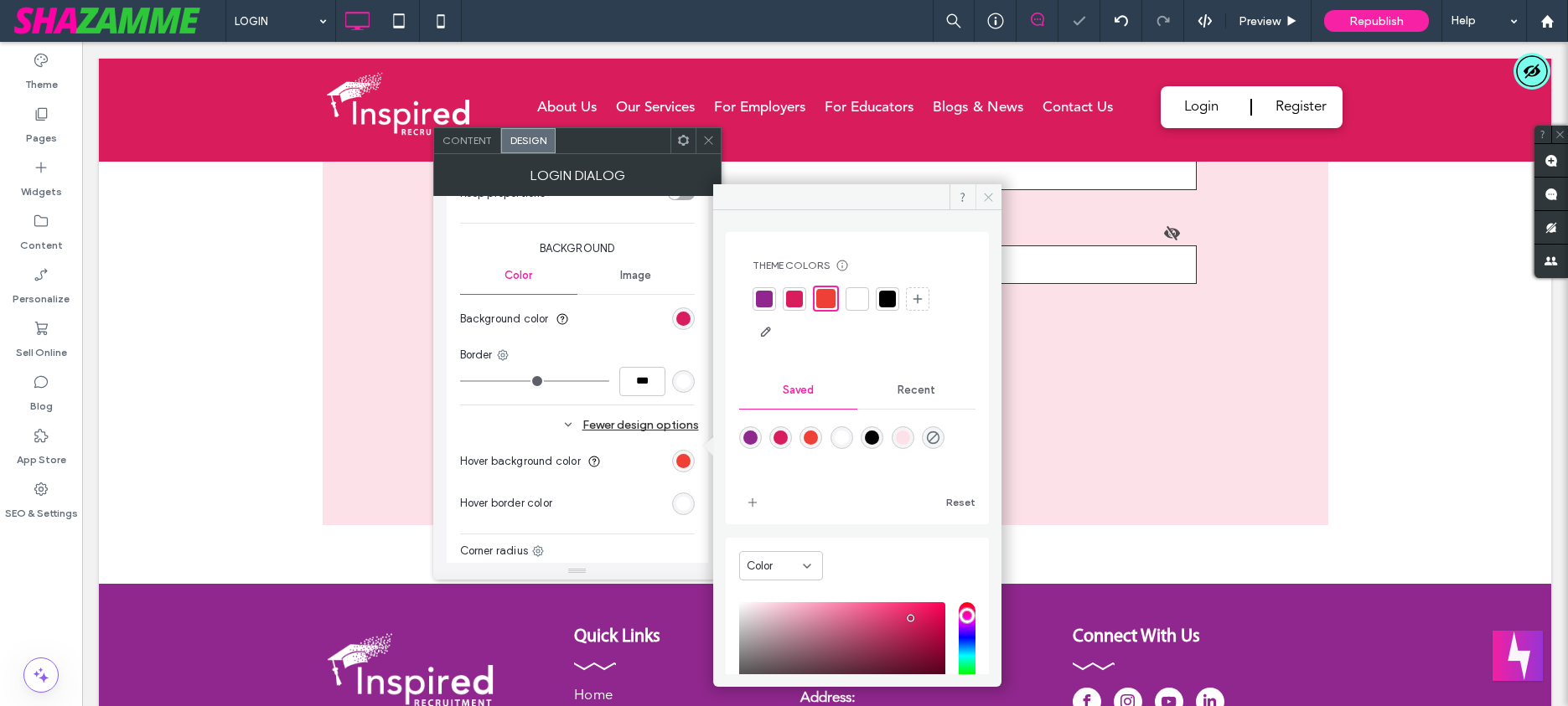 click at bounding box center [988, 197] 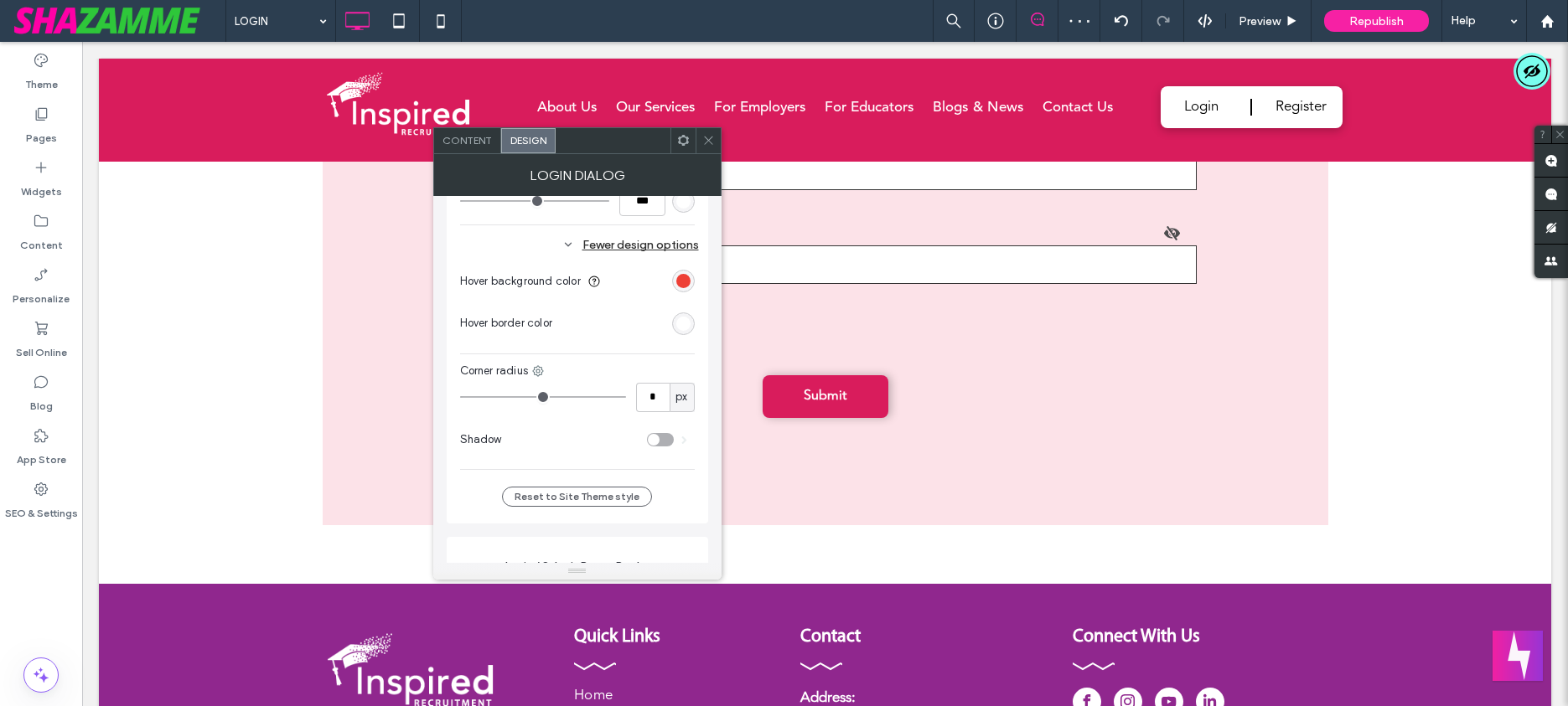 scroll, scrollTop: 6265, scrollLeft: 0, axis: vertical 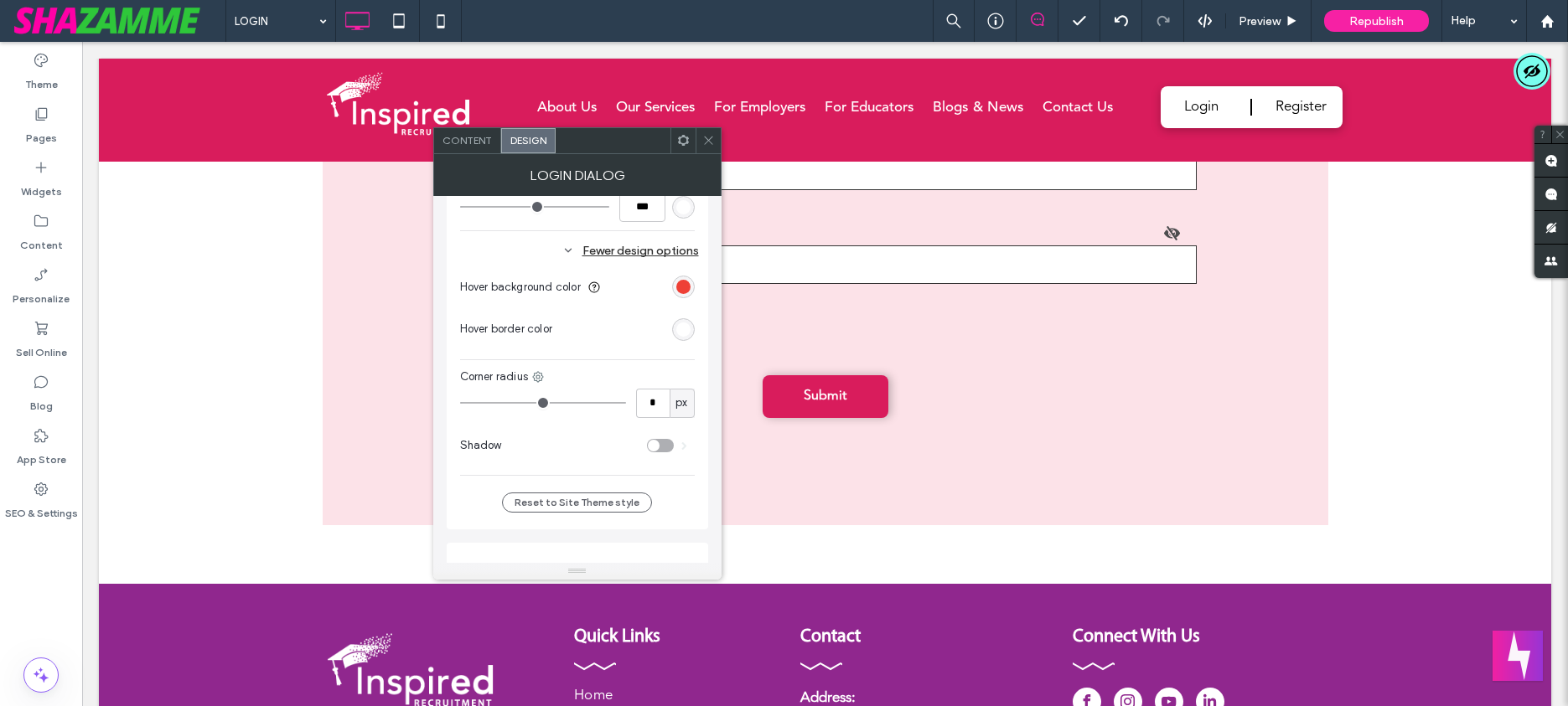 type on "*" 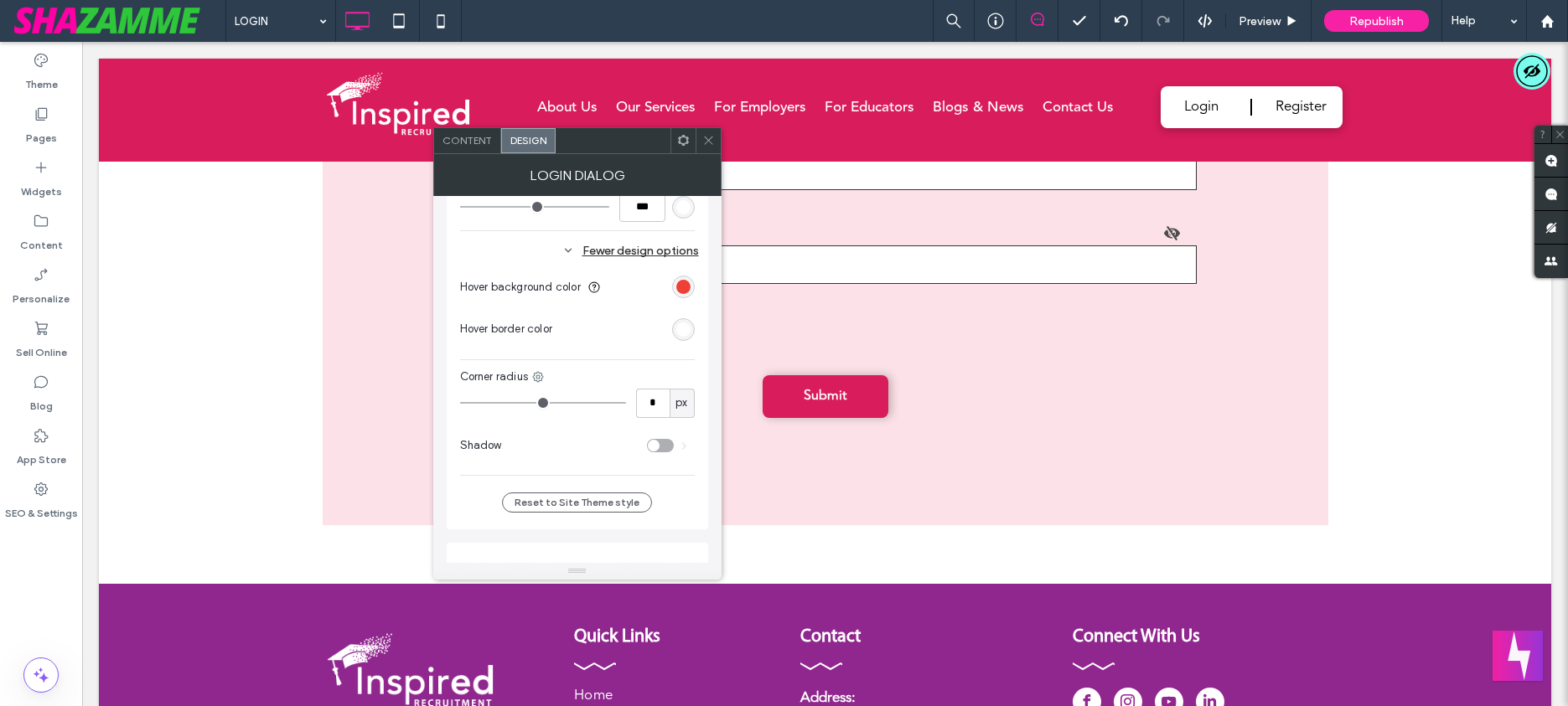 click at bounding box center [543, 403] 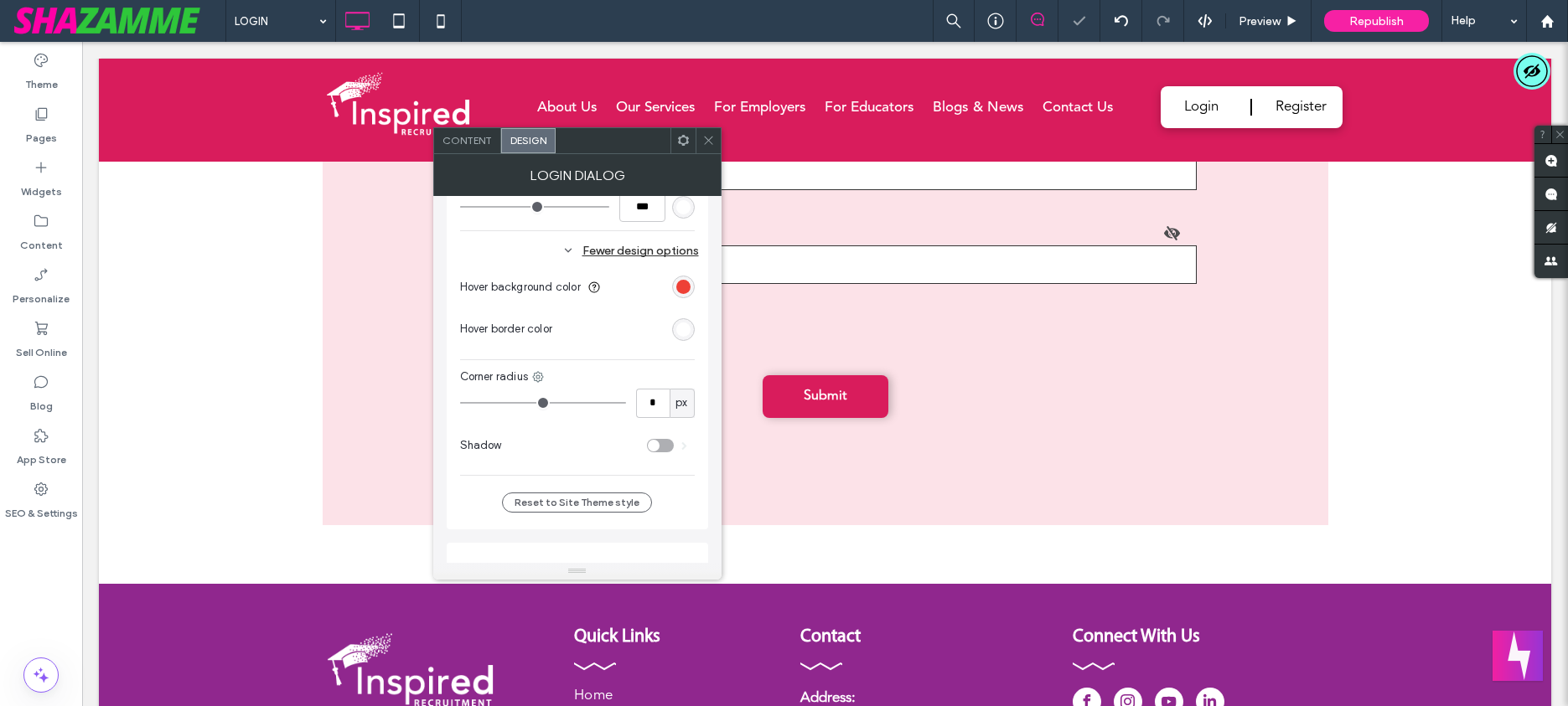 type on "*" 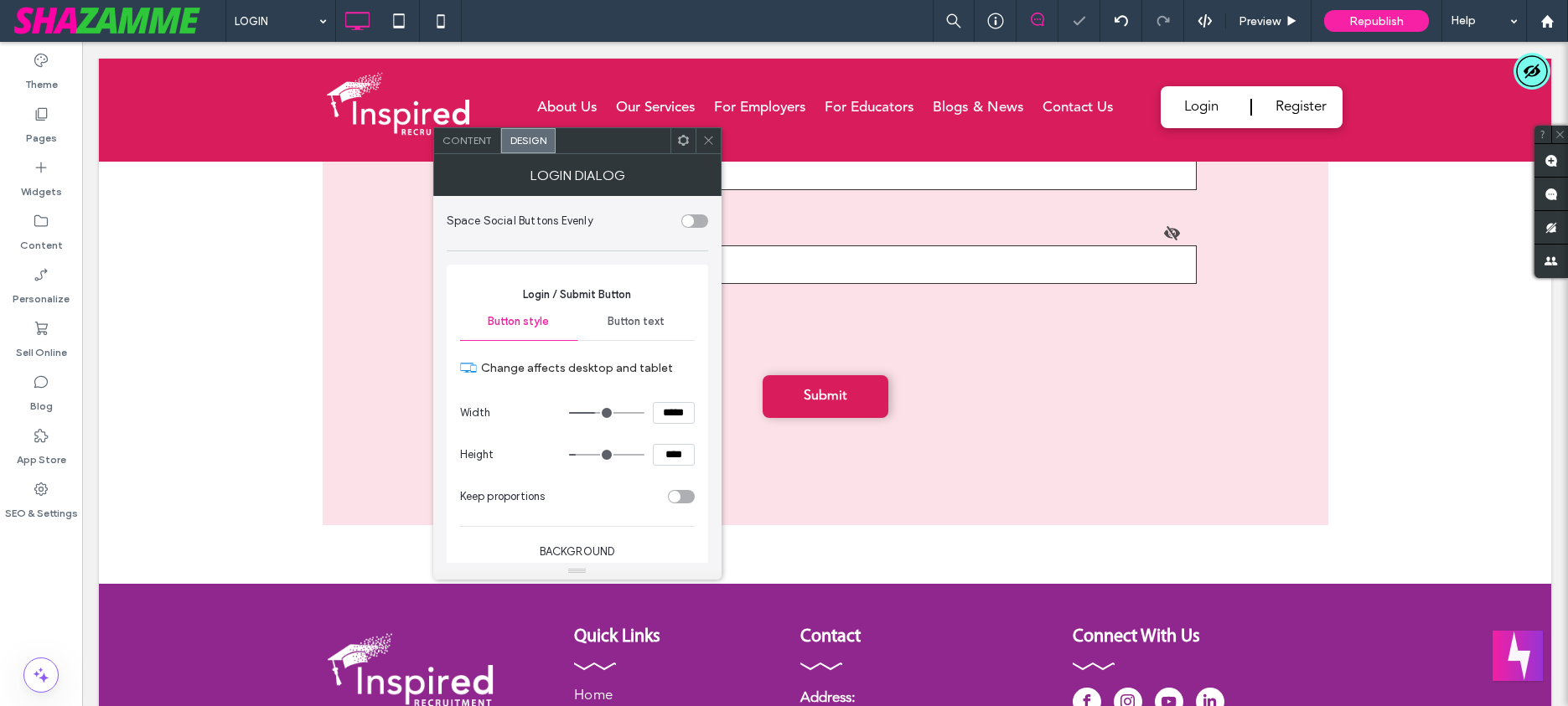 scroll, scrollTop: 5771, scrollLeft: 0, axis: vertical 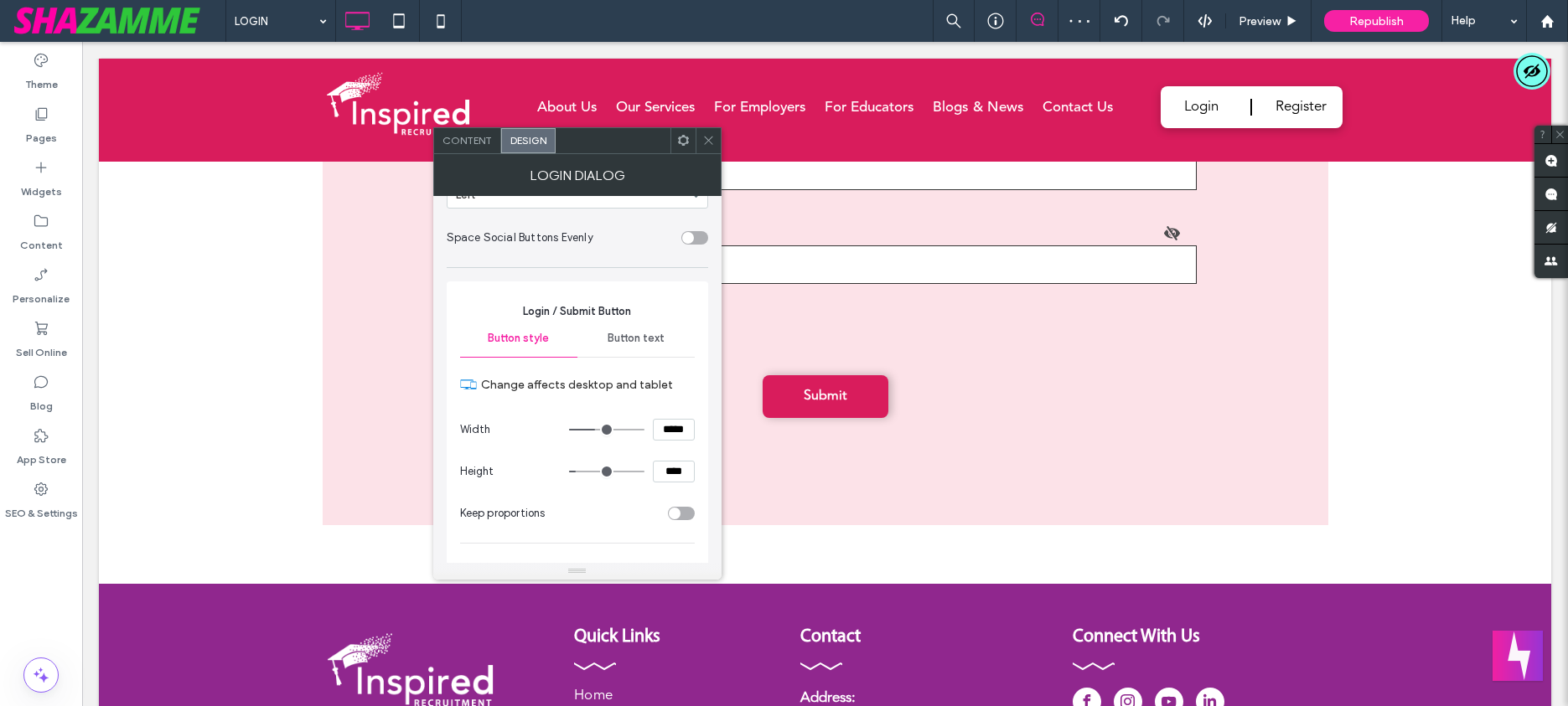 click on "Button text" at bounding box center [636, 338] 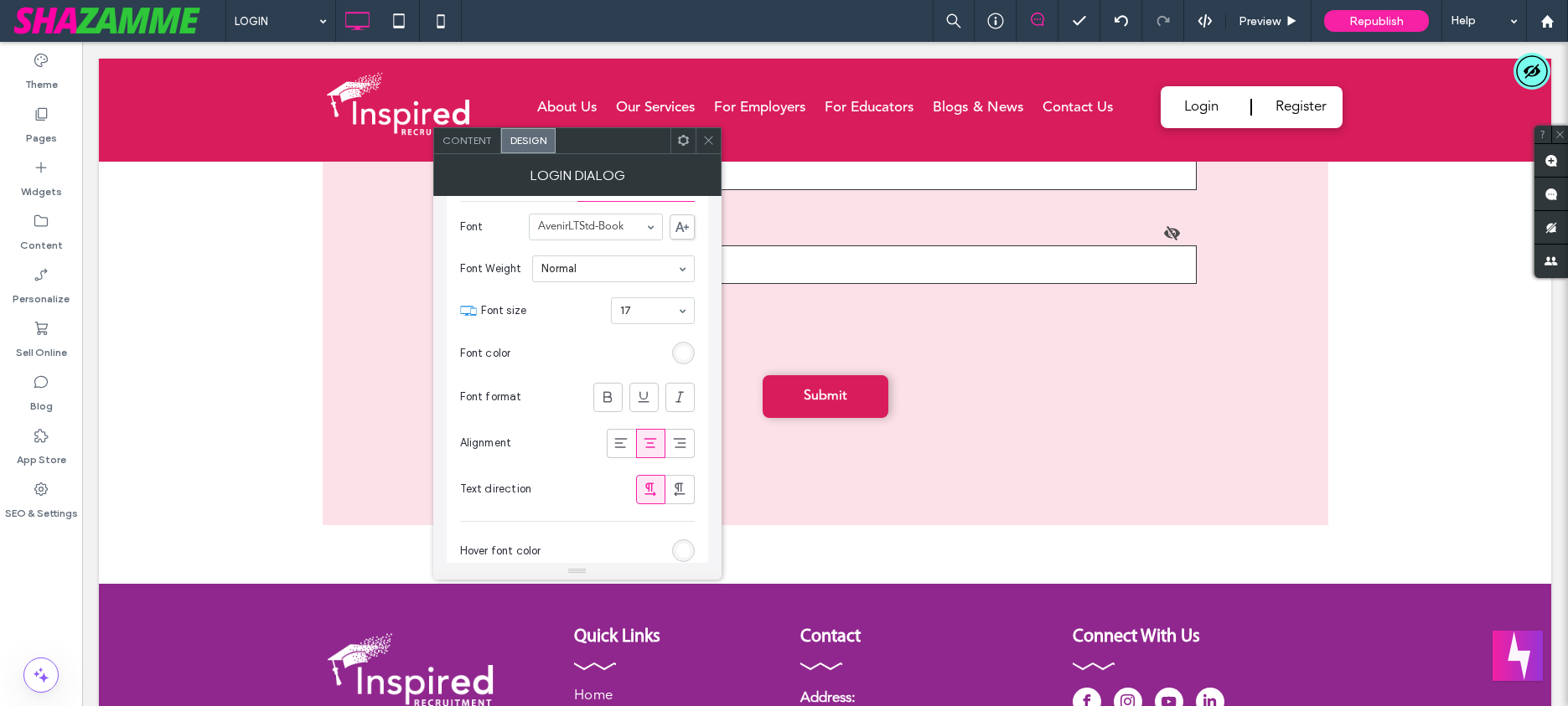 scroll, scrollTop: 5900, scrollLeft: 0, axis: vertical 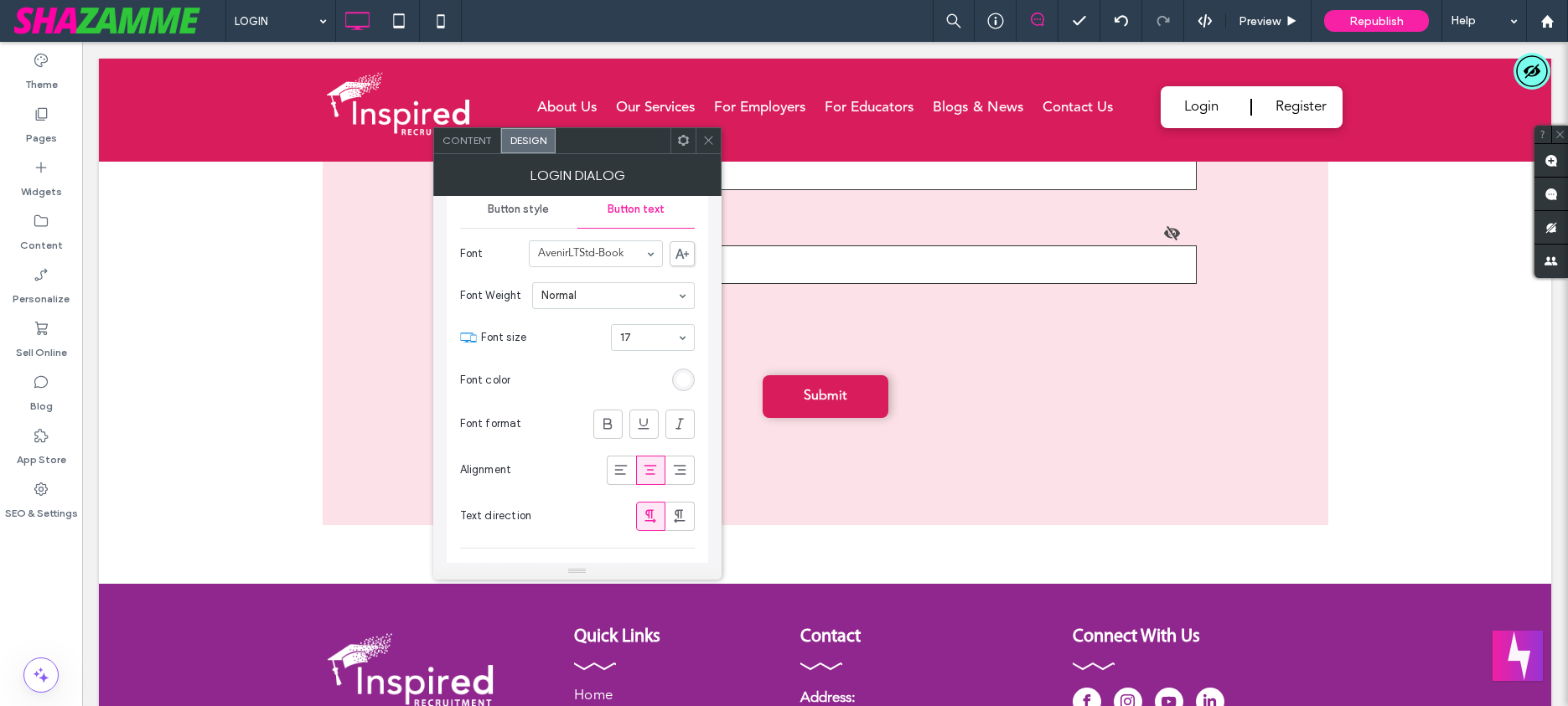 click on "Font format" at bounding box center [577, 424] 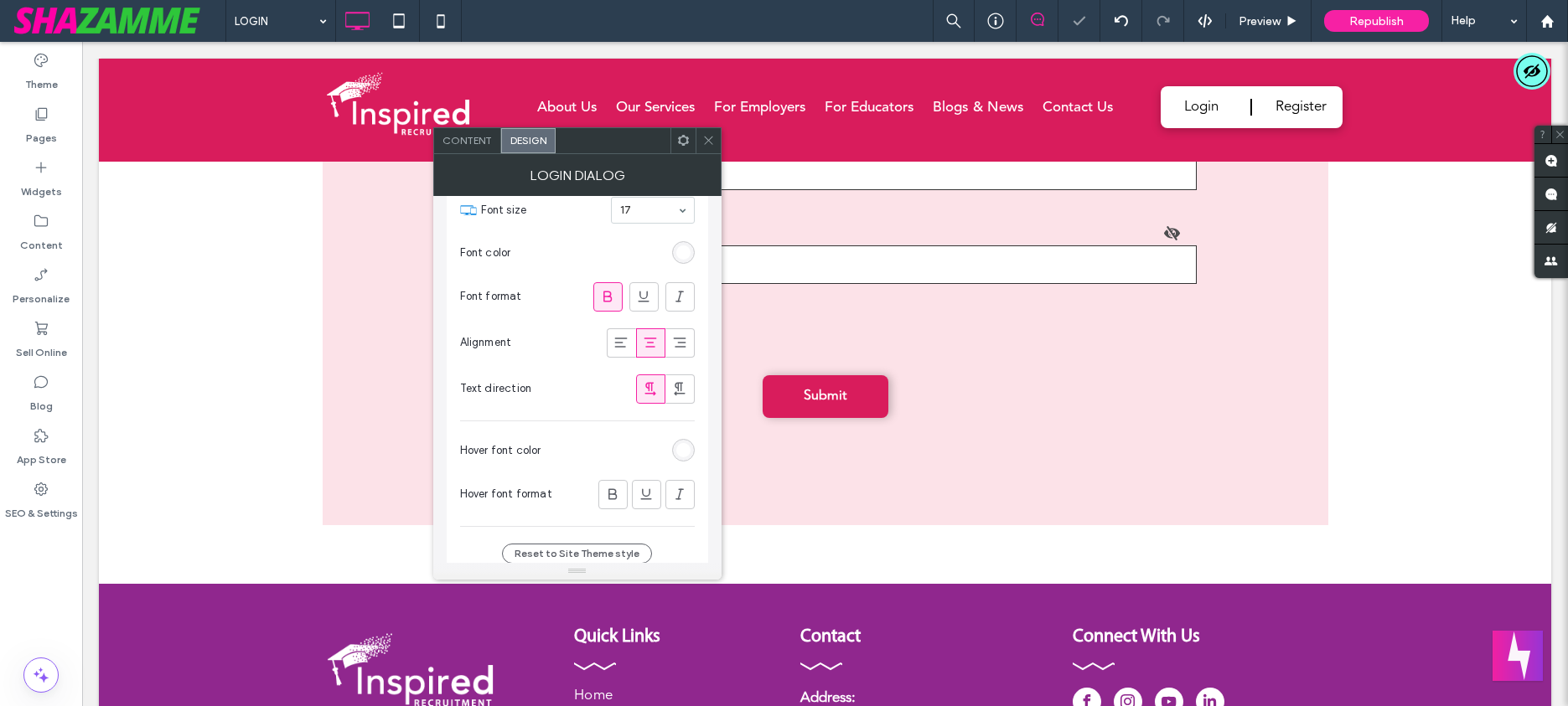 scroll, scrollTop: 6124, scrollLeft: 0, axis: vertical 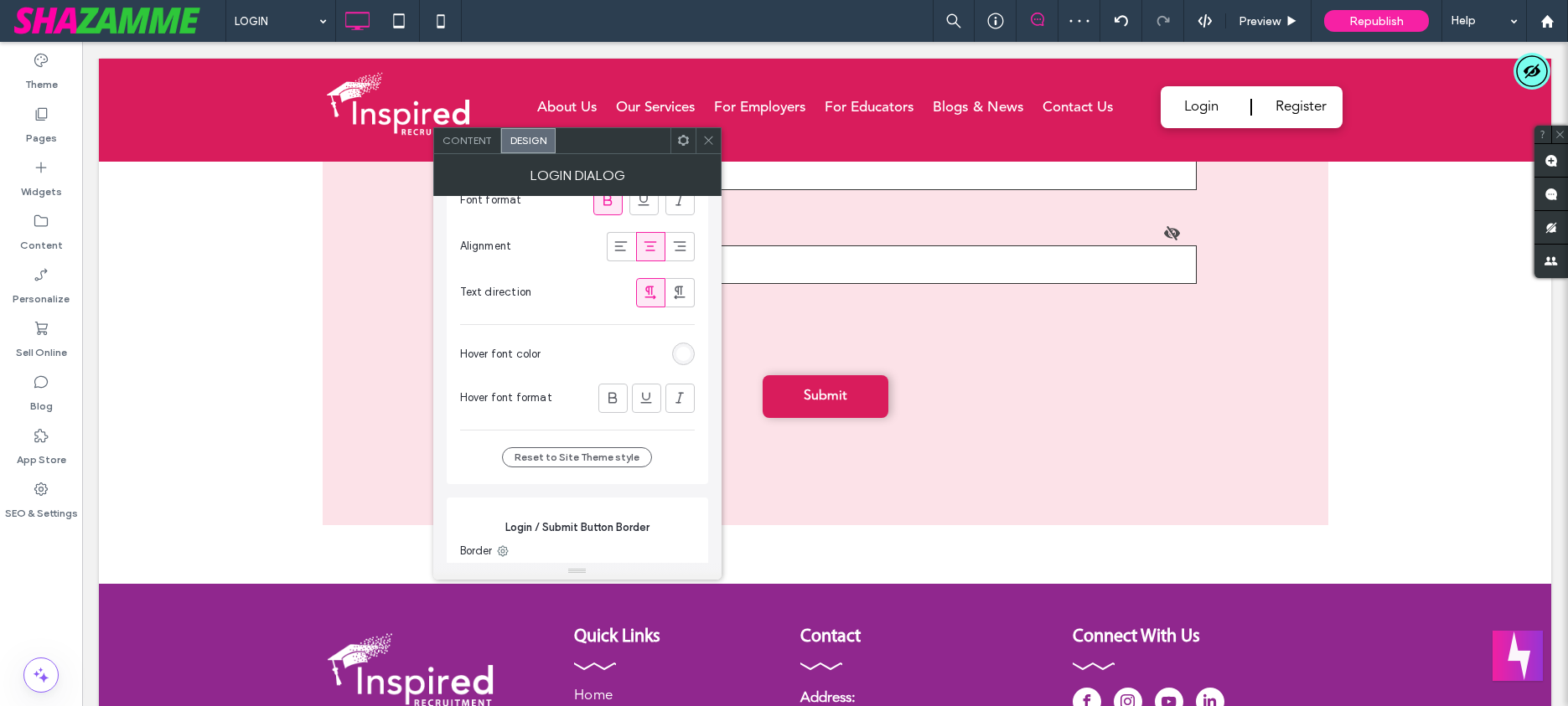 drag, startPoint x: 621, startPoint y: 382, endPoint x: 593, endPoint y: 388, distance: 28.635642 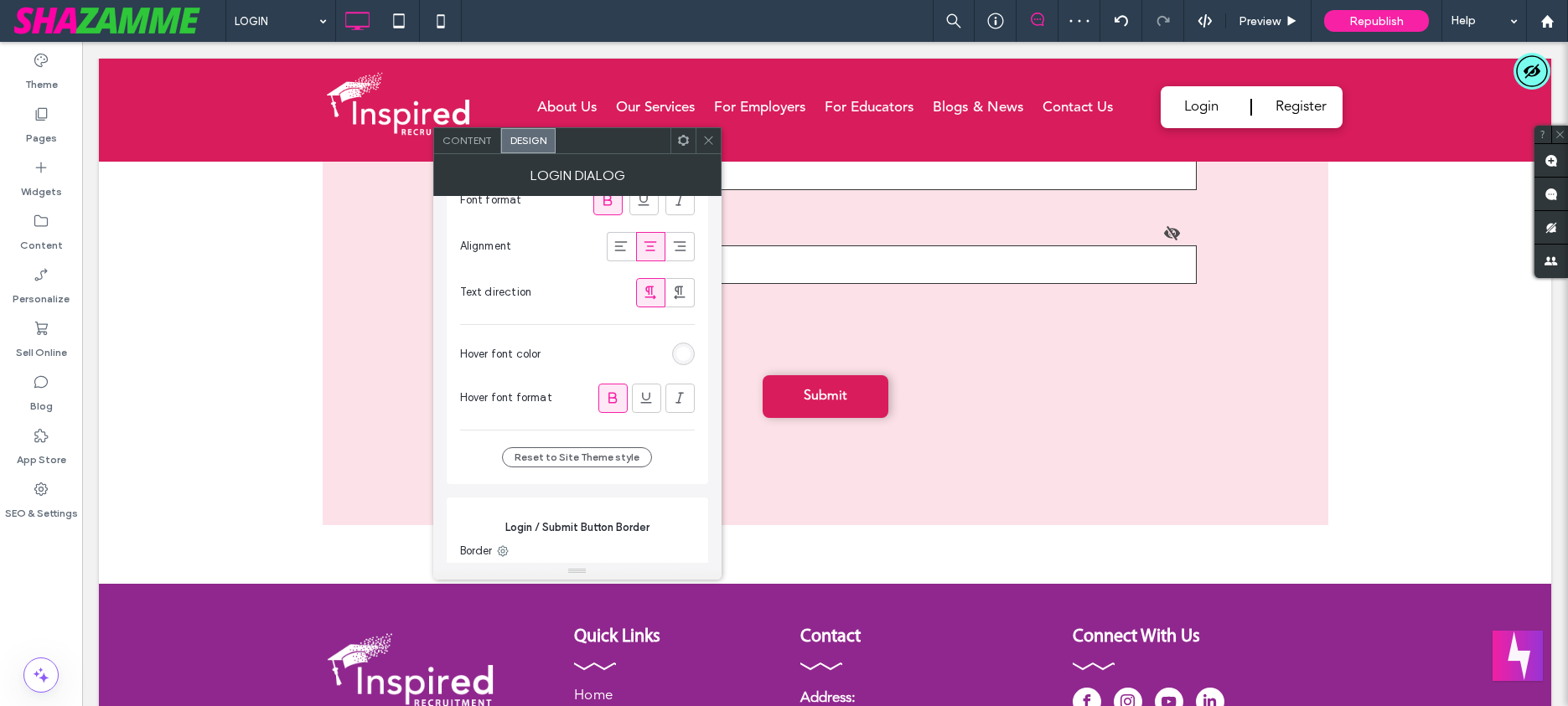 click 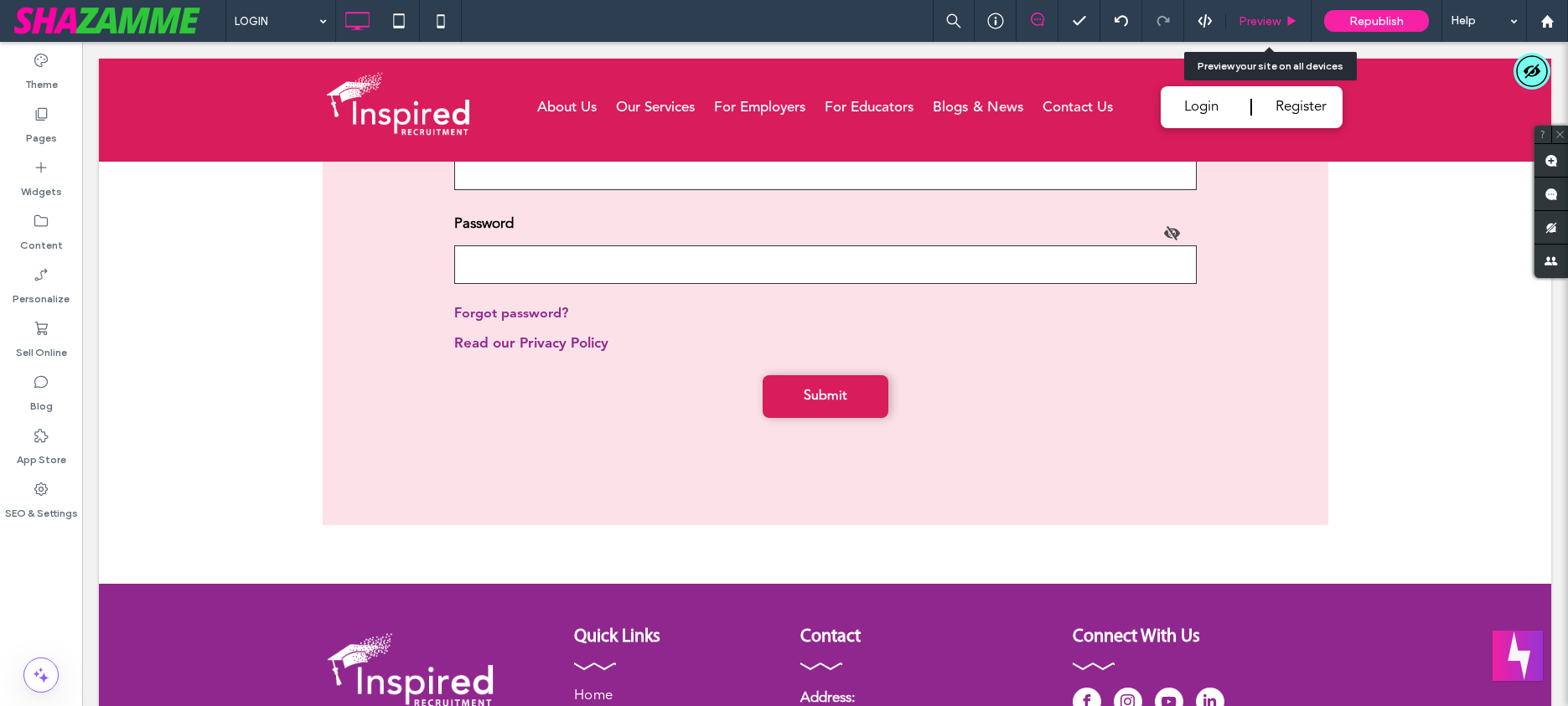 click on "Preview" at bounding box center (1260, 21) 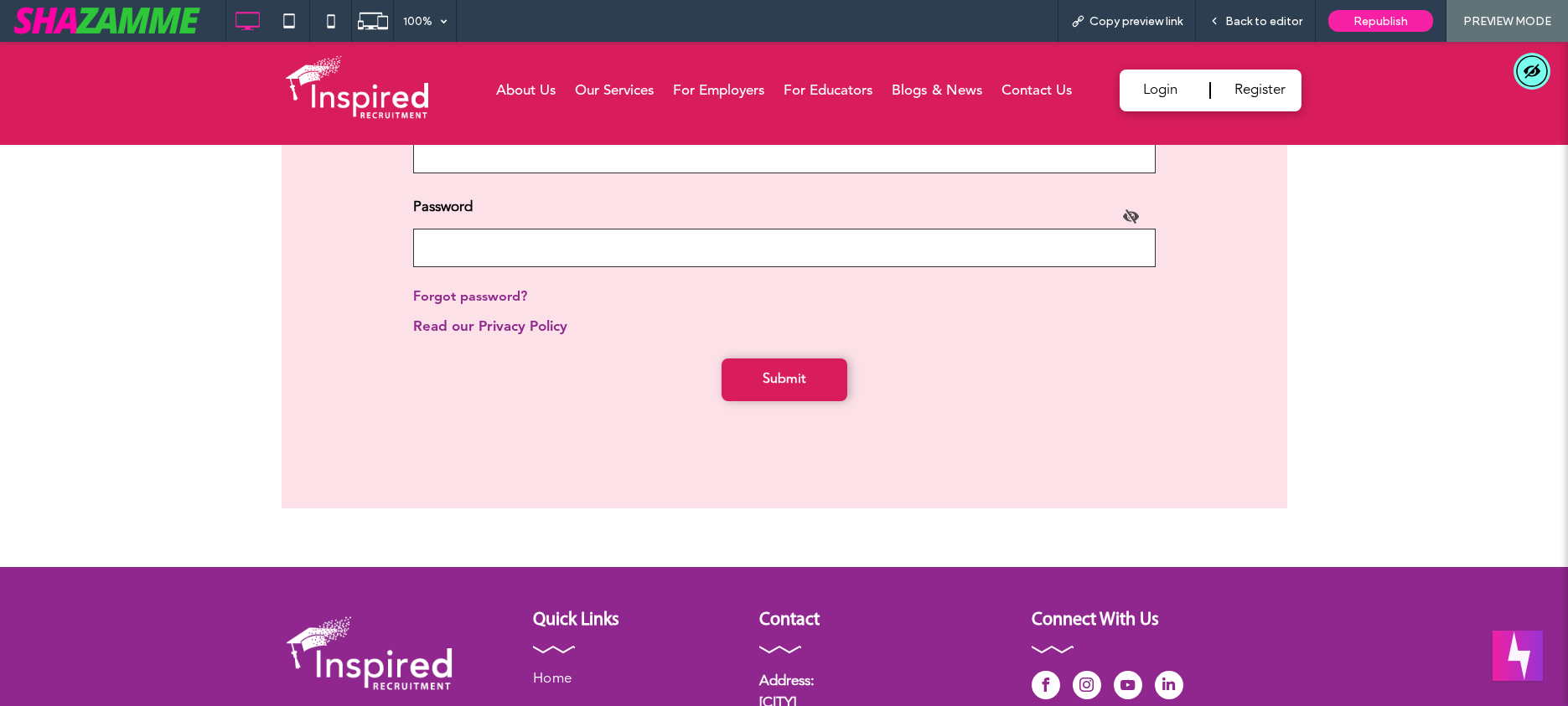 click on "Login" at bounding box center [1160, 90] 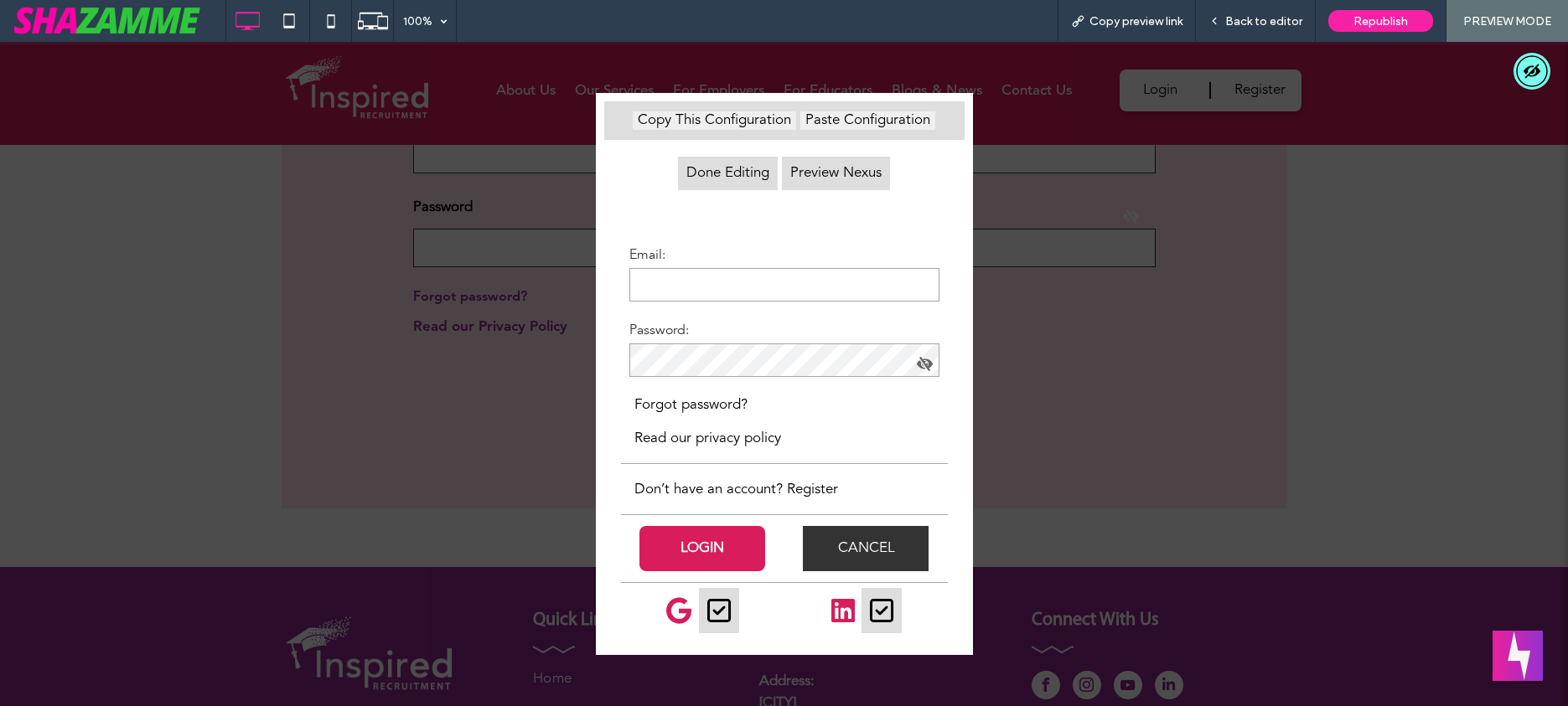 click on "Cancel" at bounding box center (866, 549) 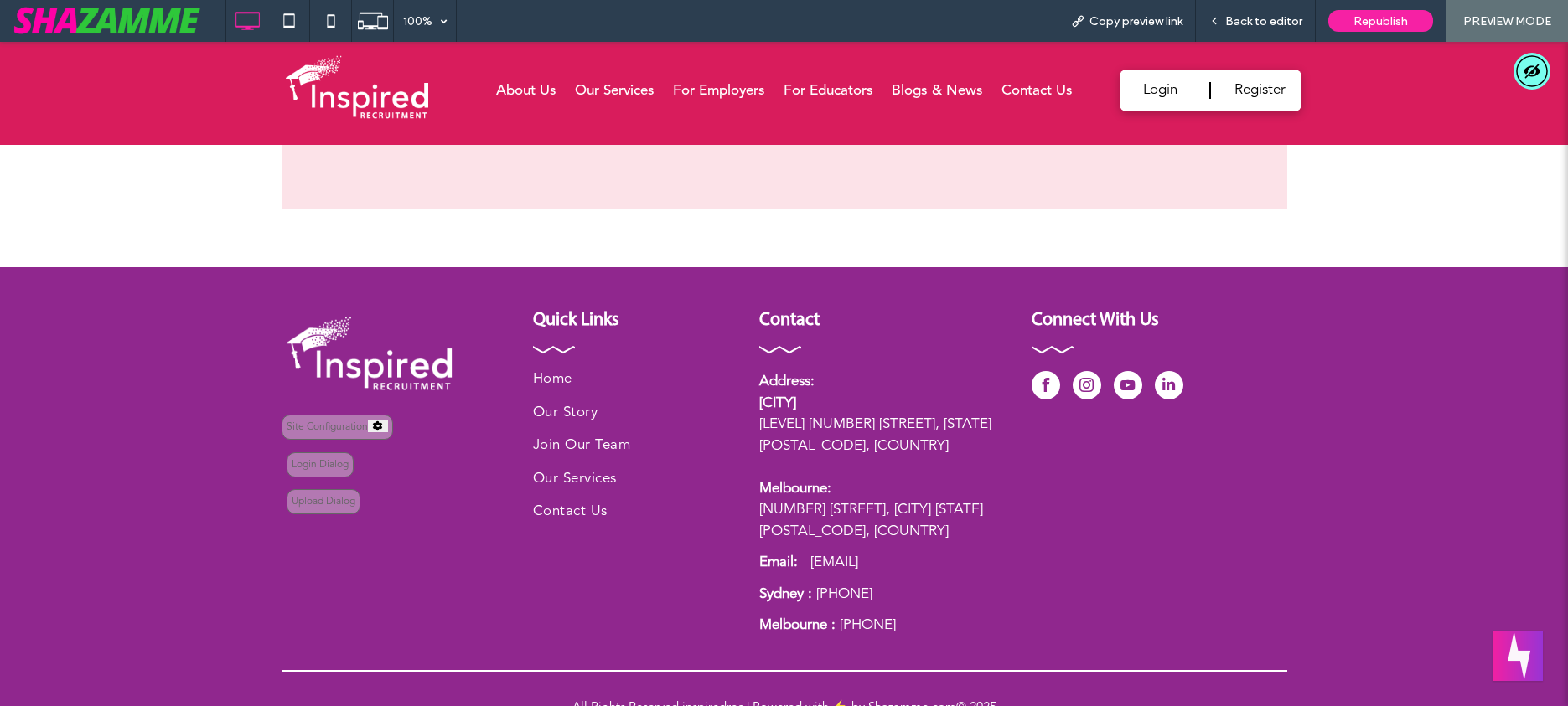 scroll, scrollTop: 748, scrollLeft: 0, axis: vertical 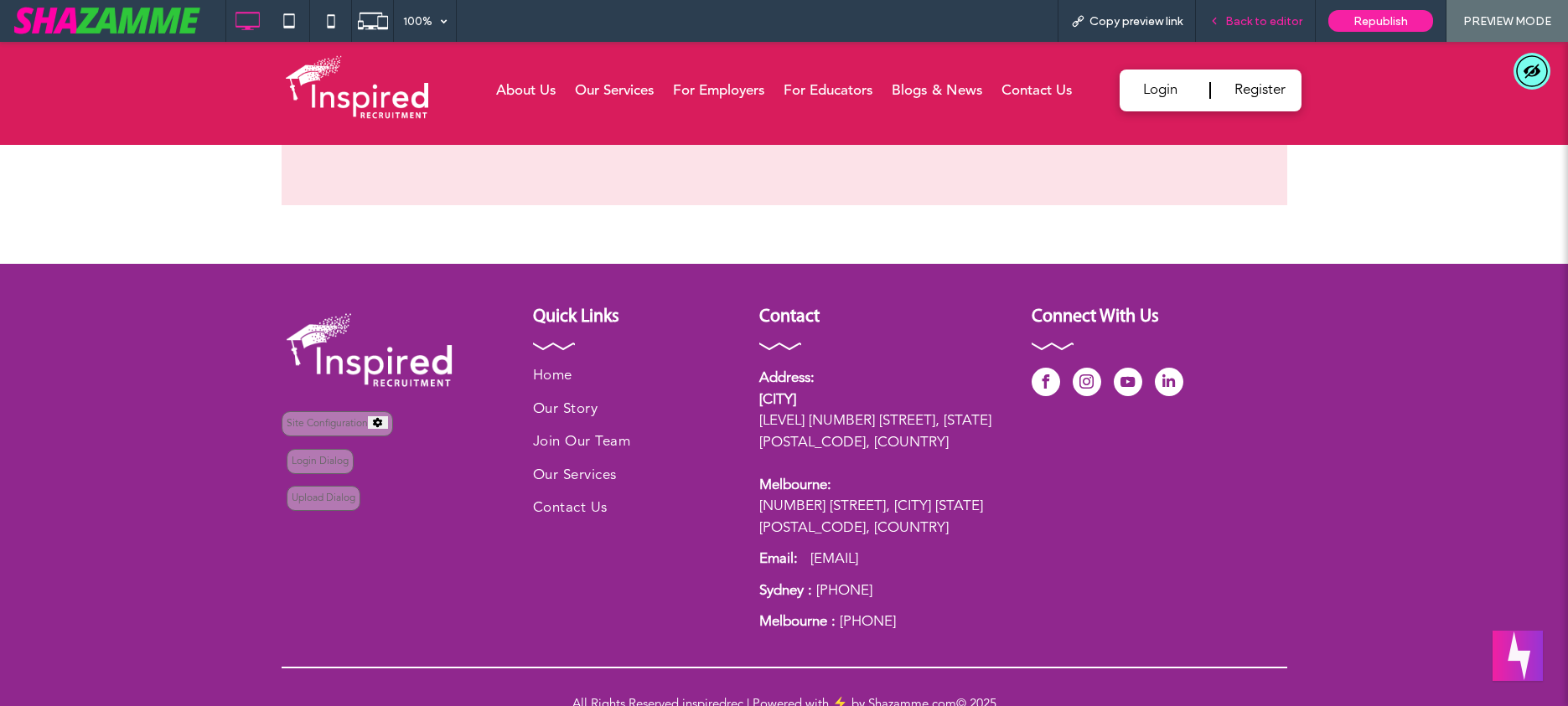 click on "Back to editor" at bounding box center (1255, 21) 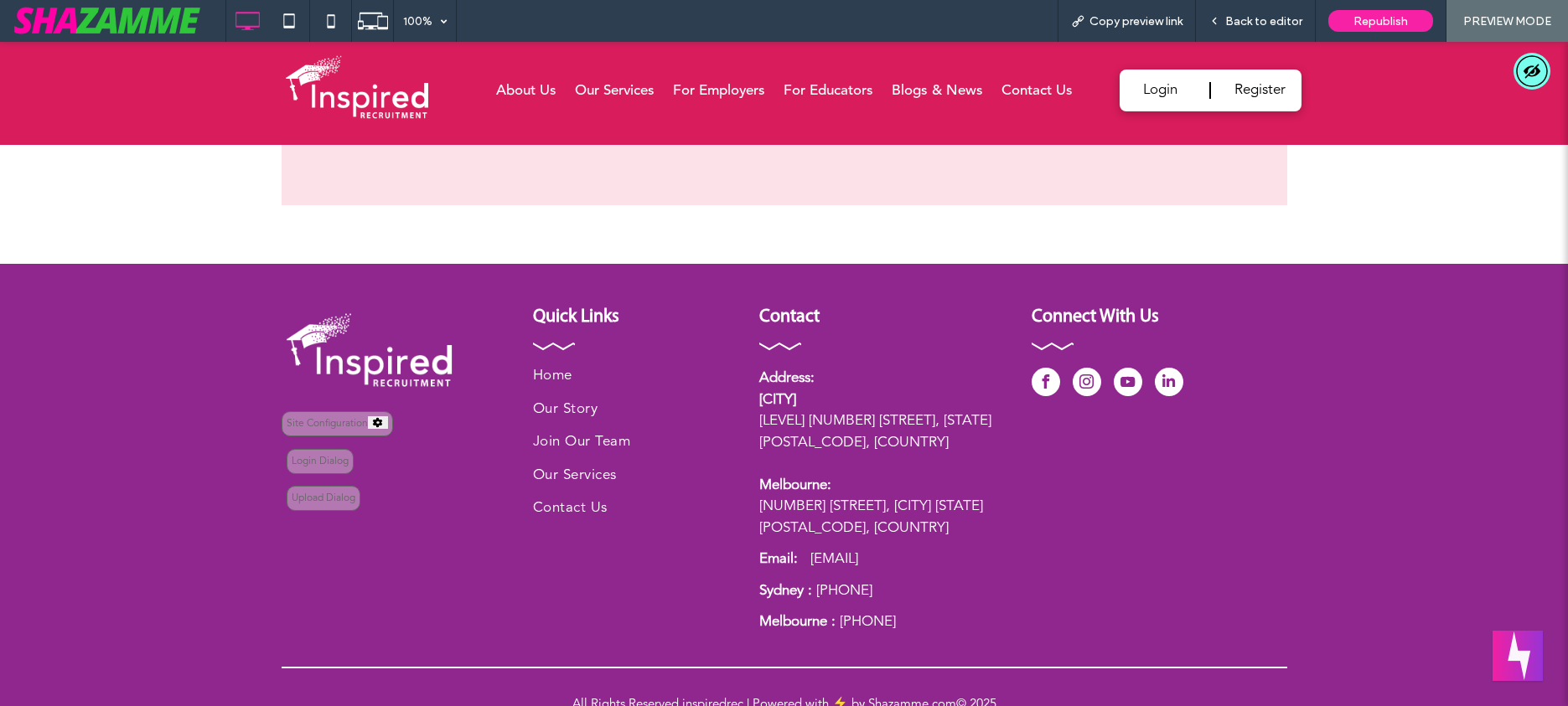 click on "Login Dialog" at bounding box center [320, 461] 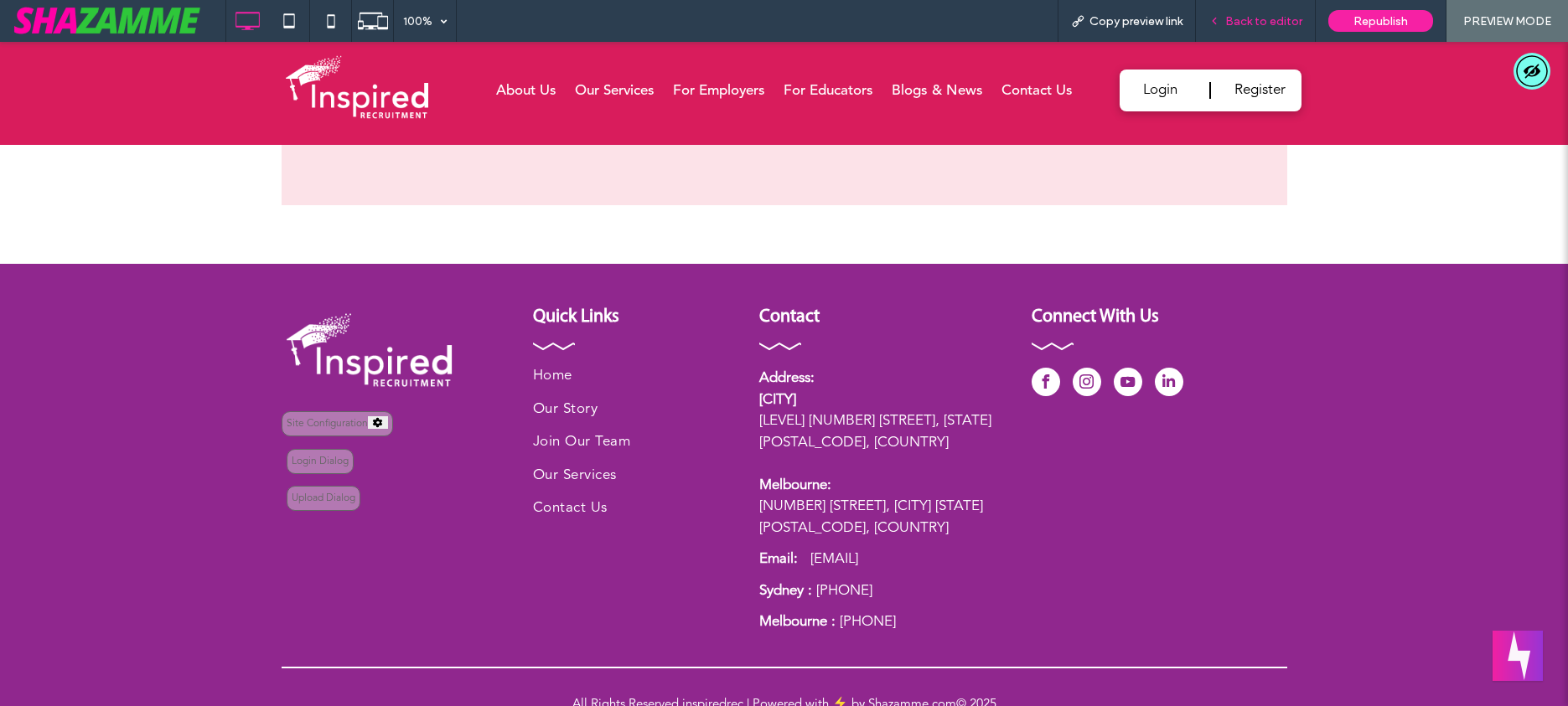 click on "Back to editor" at bounding box center (1264, 21) 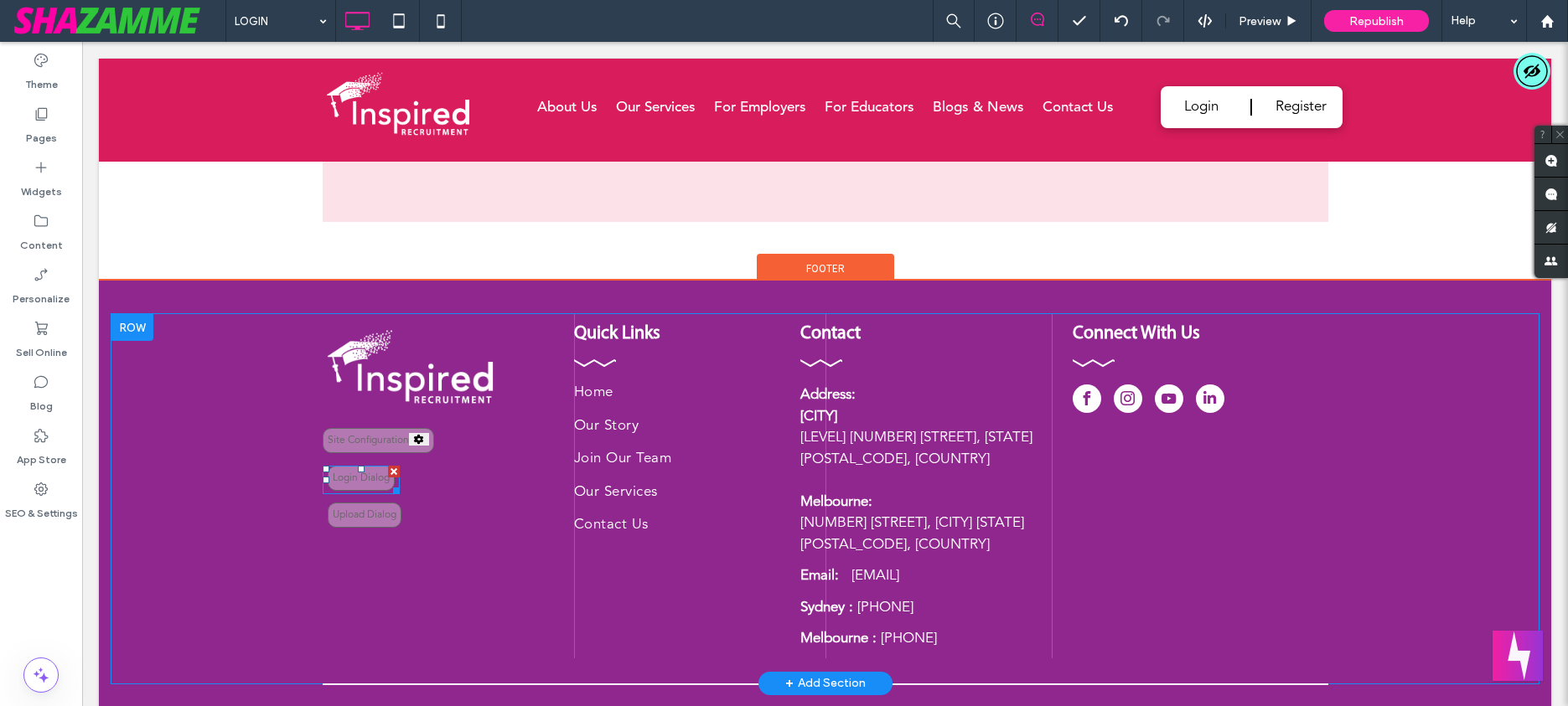click at bounding box center [361, 480] 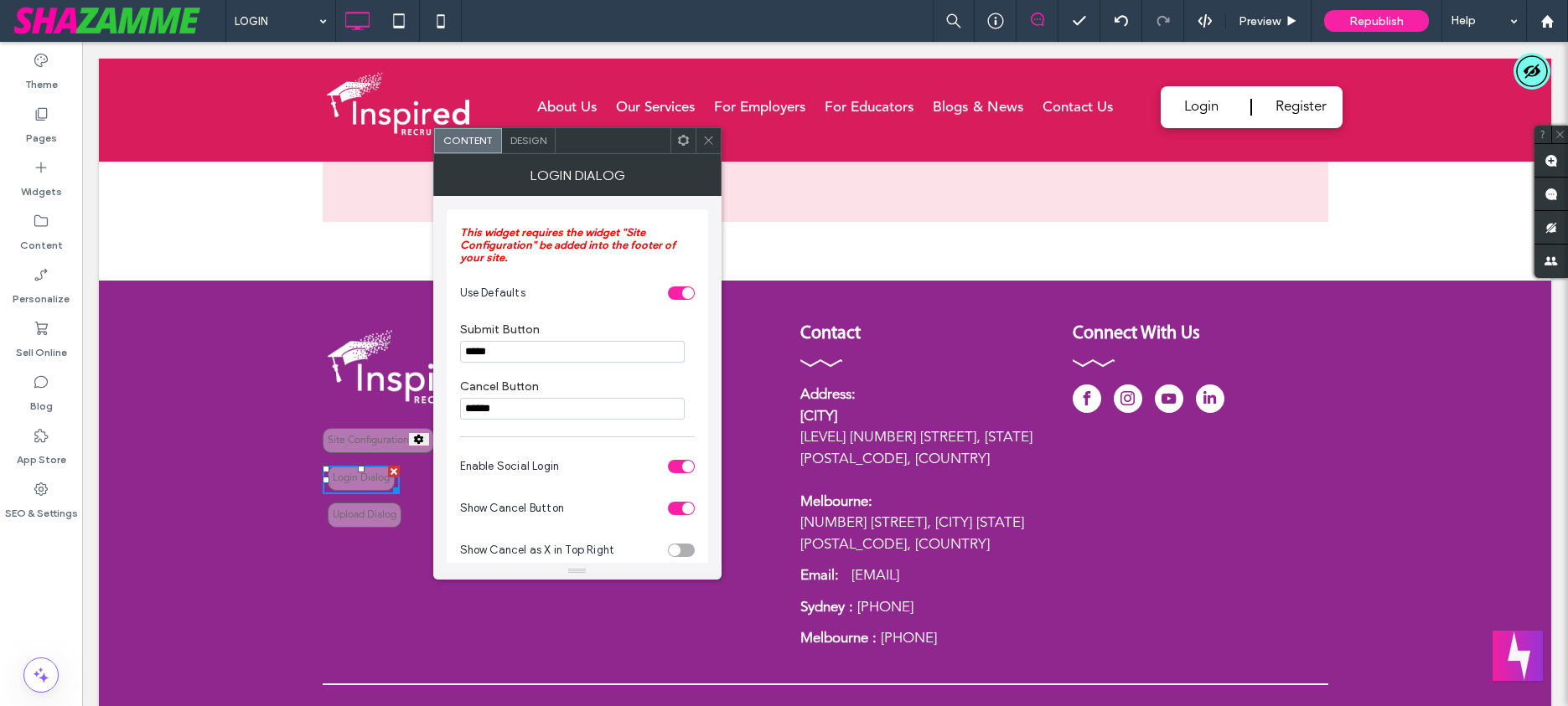 click on "Design" at bounding box center (528, 140) 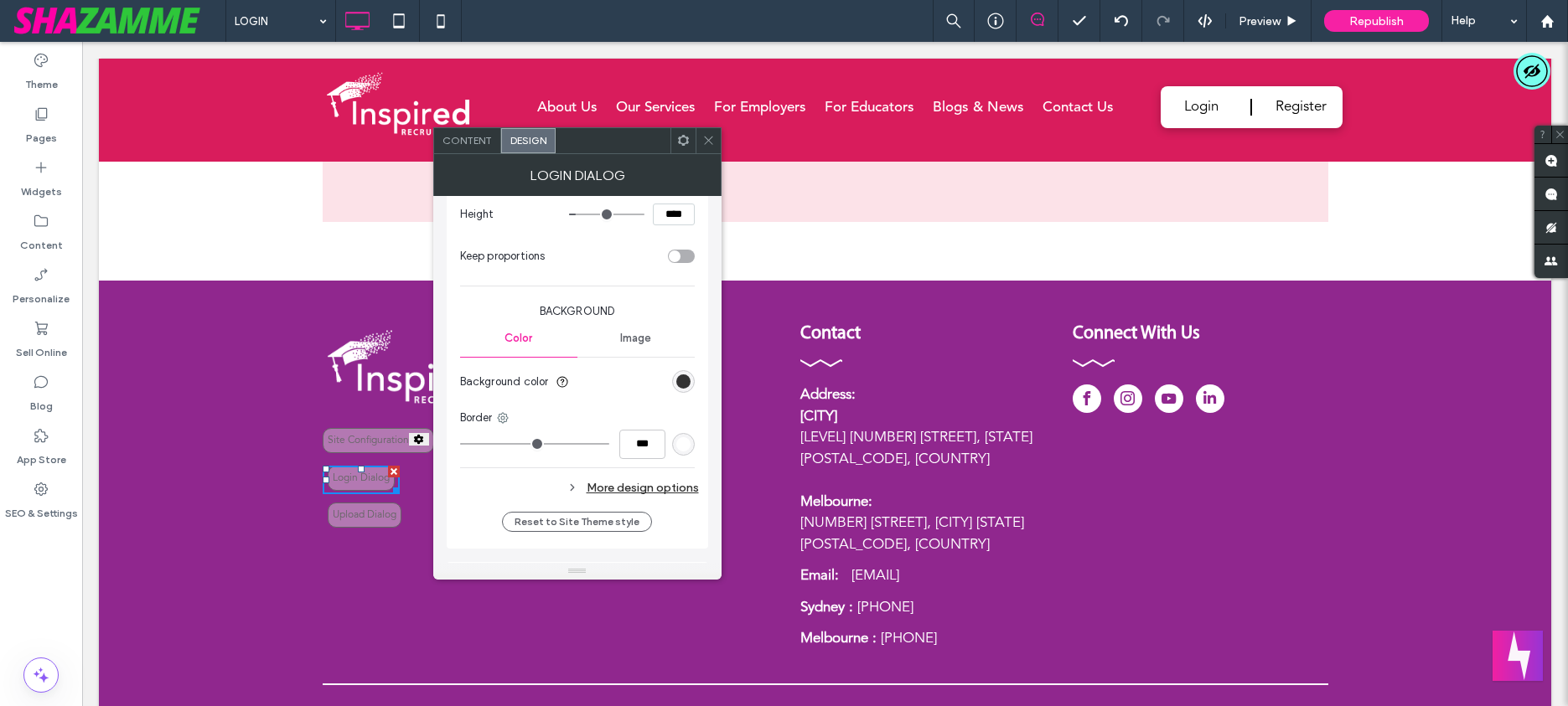 scroll, scrollTop: 6829, scrollLeft: 0, axis: vertical 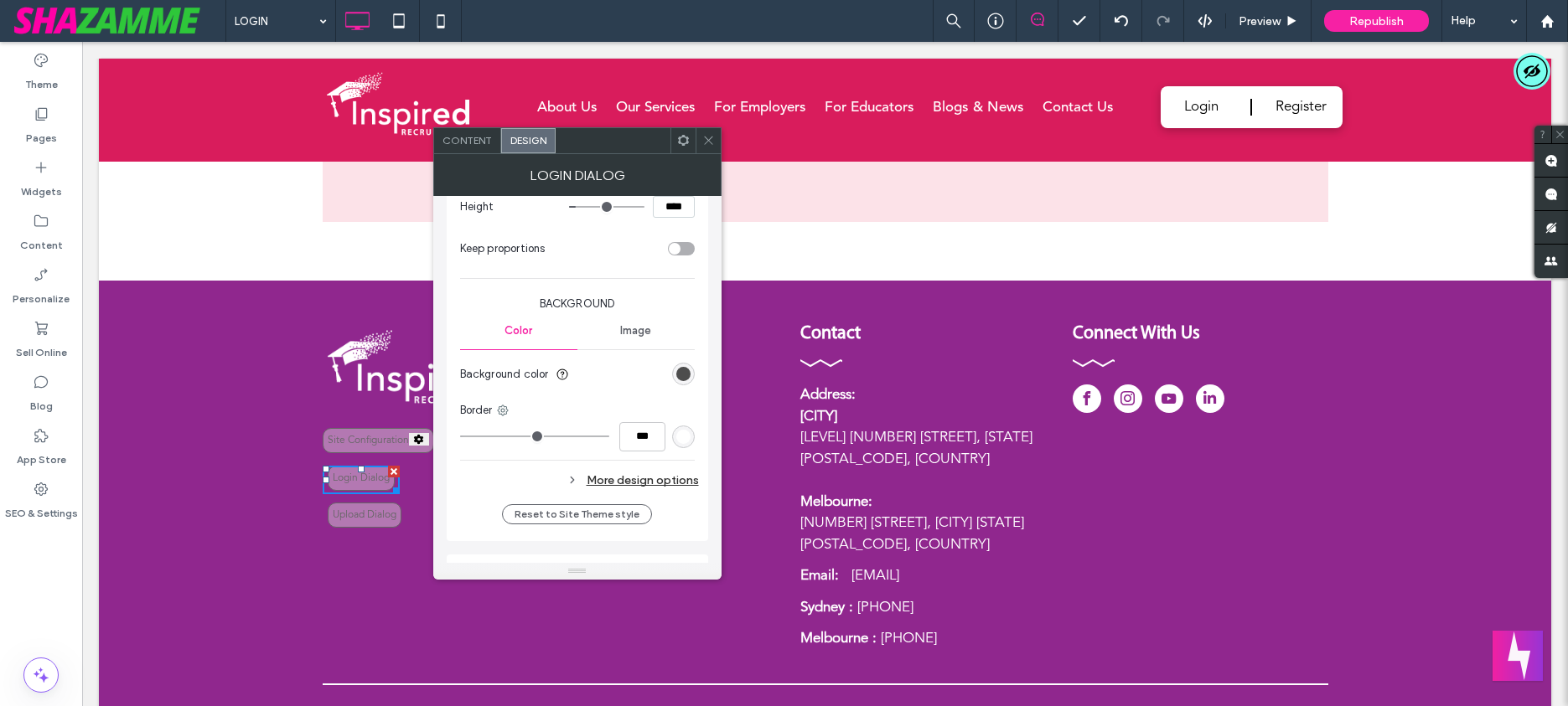 click at bounding box center (683, 374) 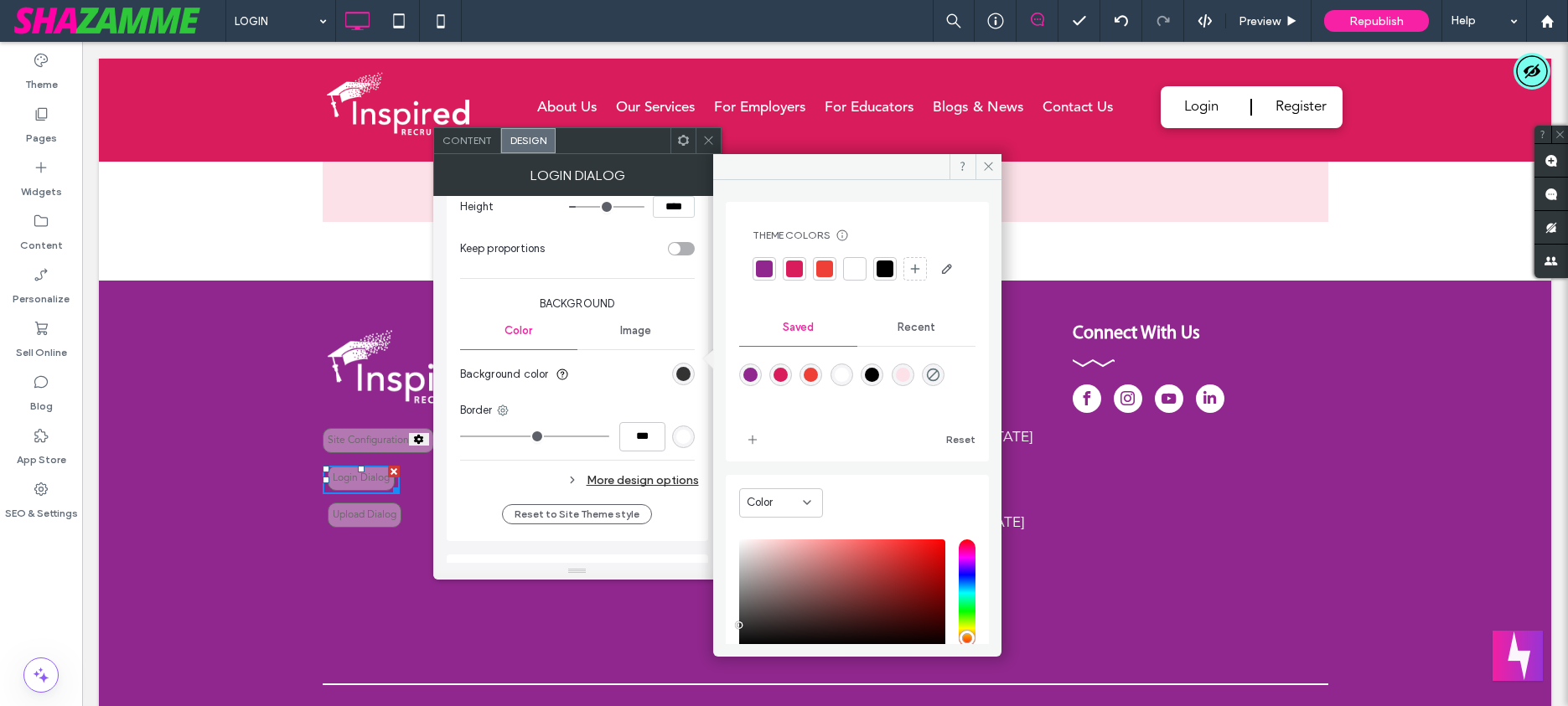 click at bounding box center [794, 269] 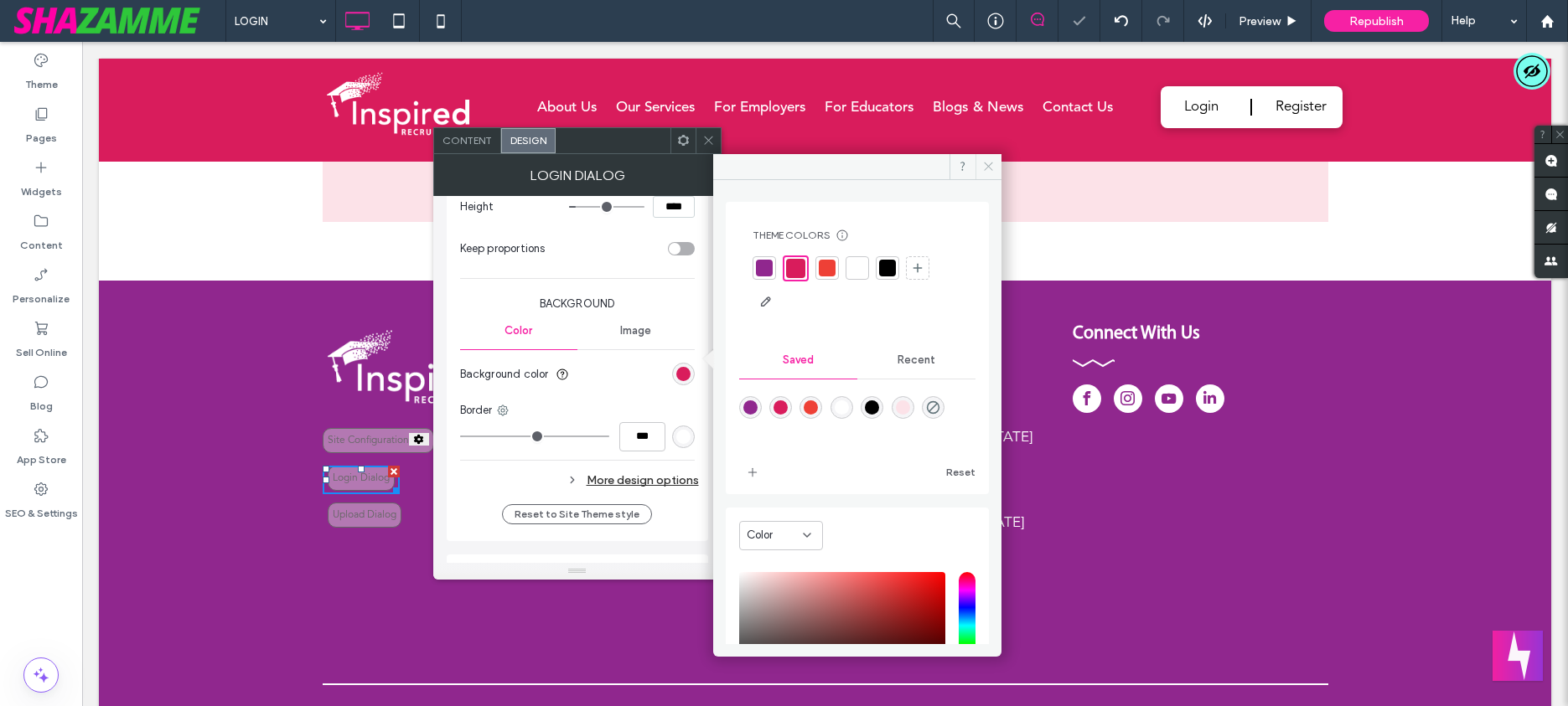 click at bounding box center [988, 167] 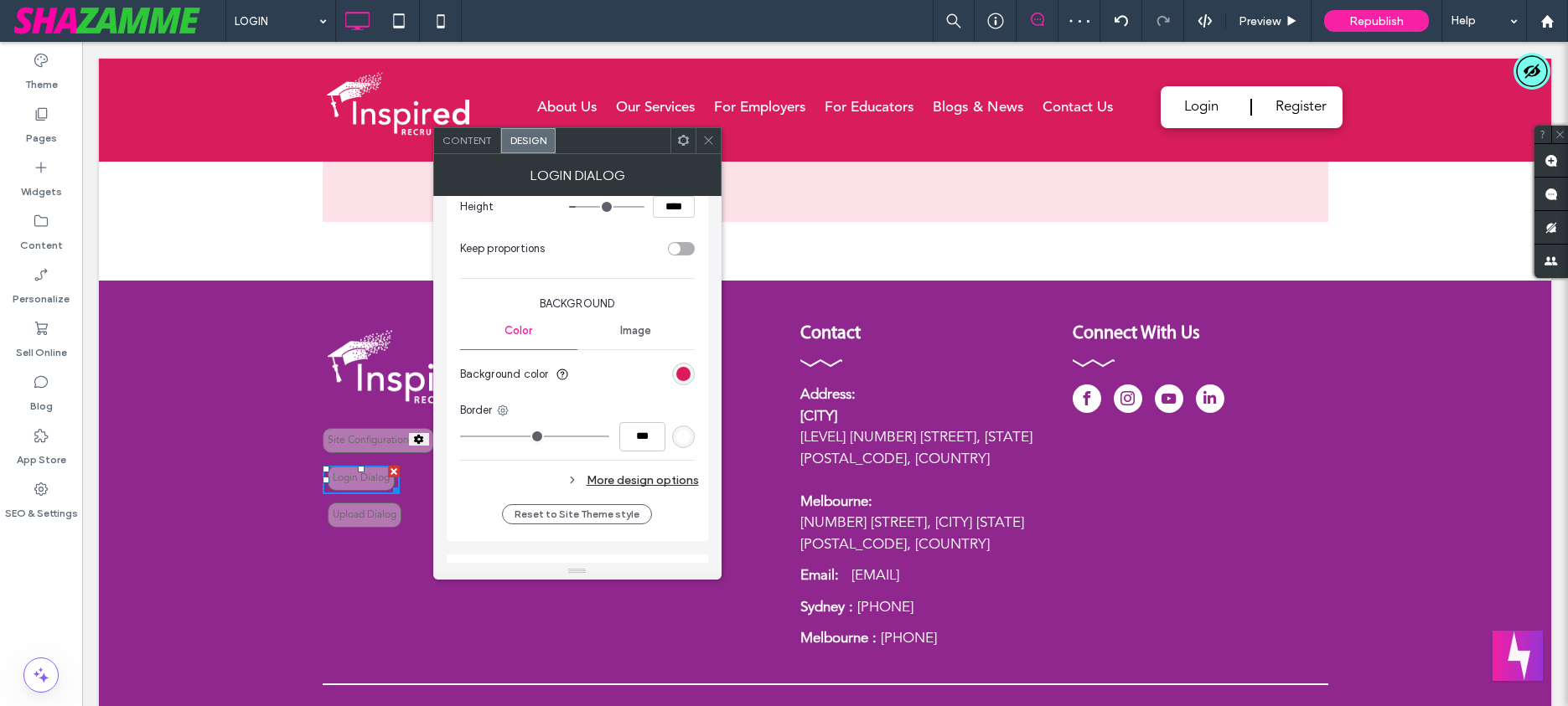 click 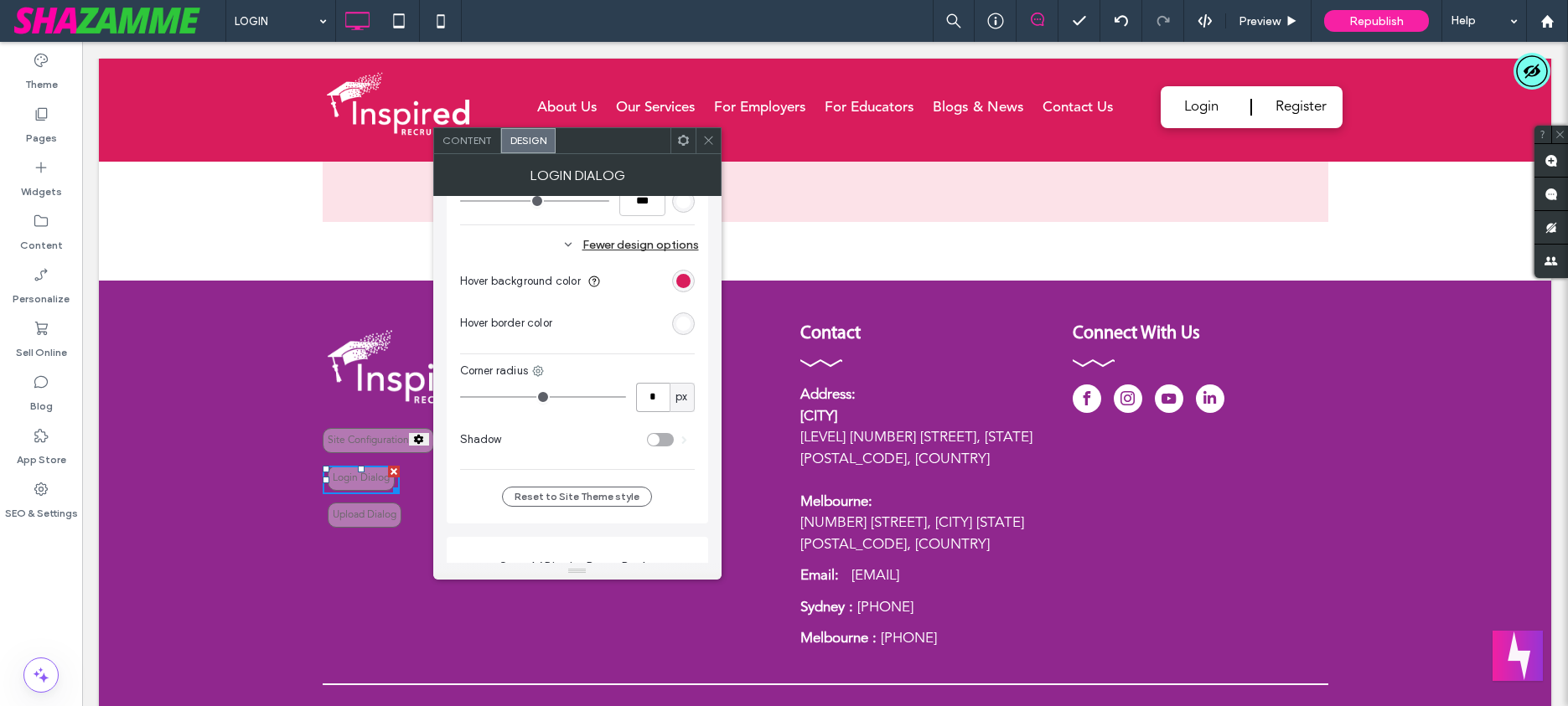 click on "*" at bounding box center (653, 397) 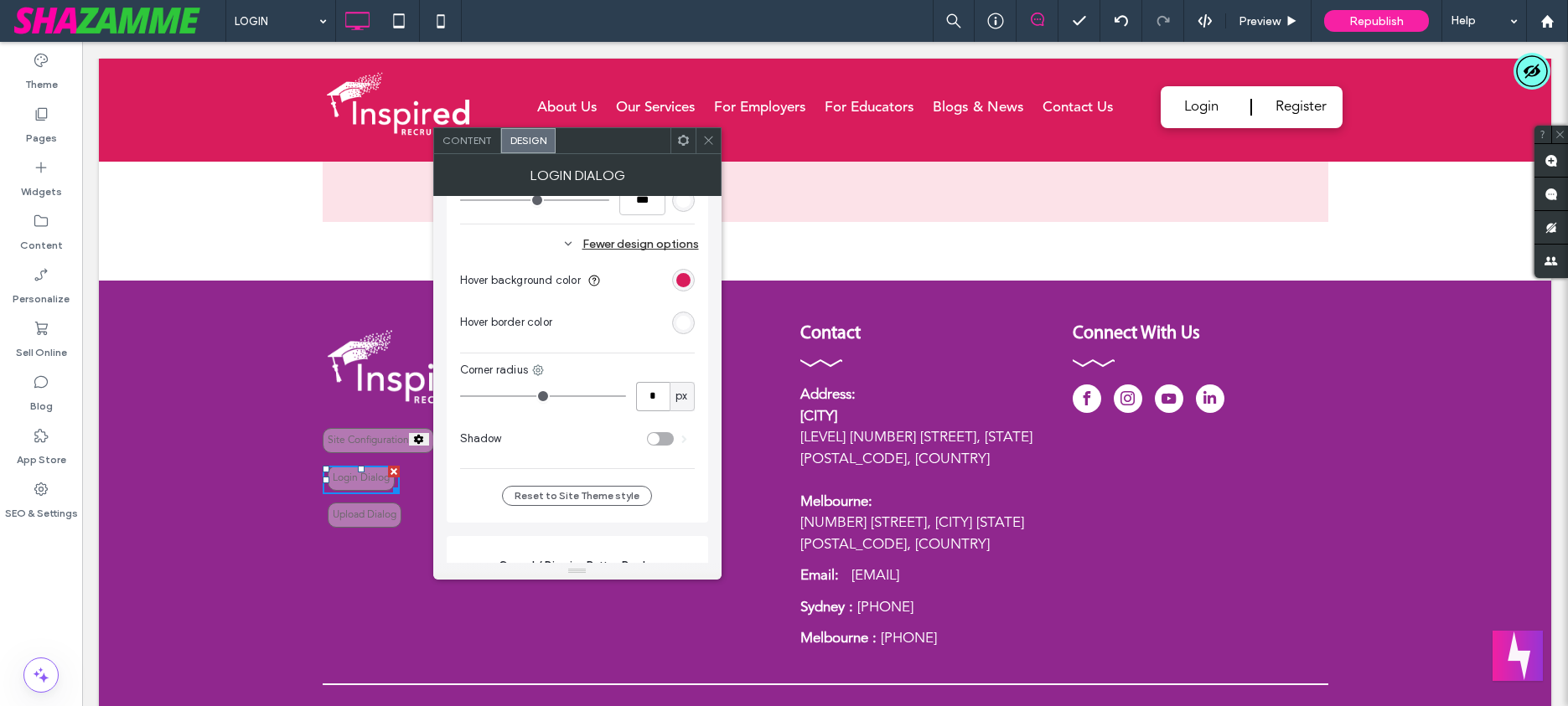 type on "*" 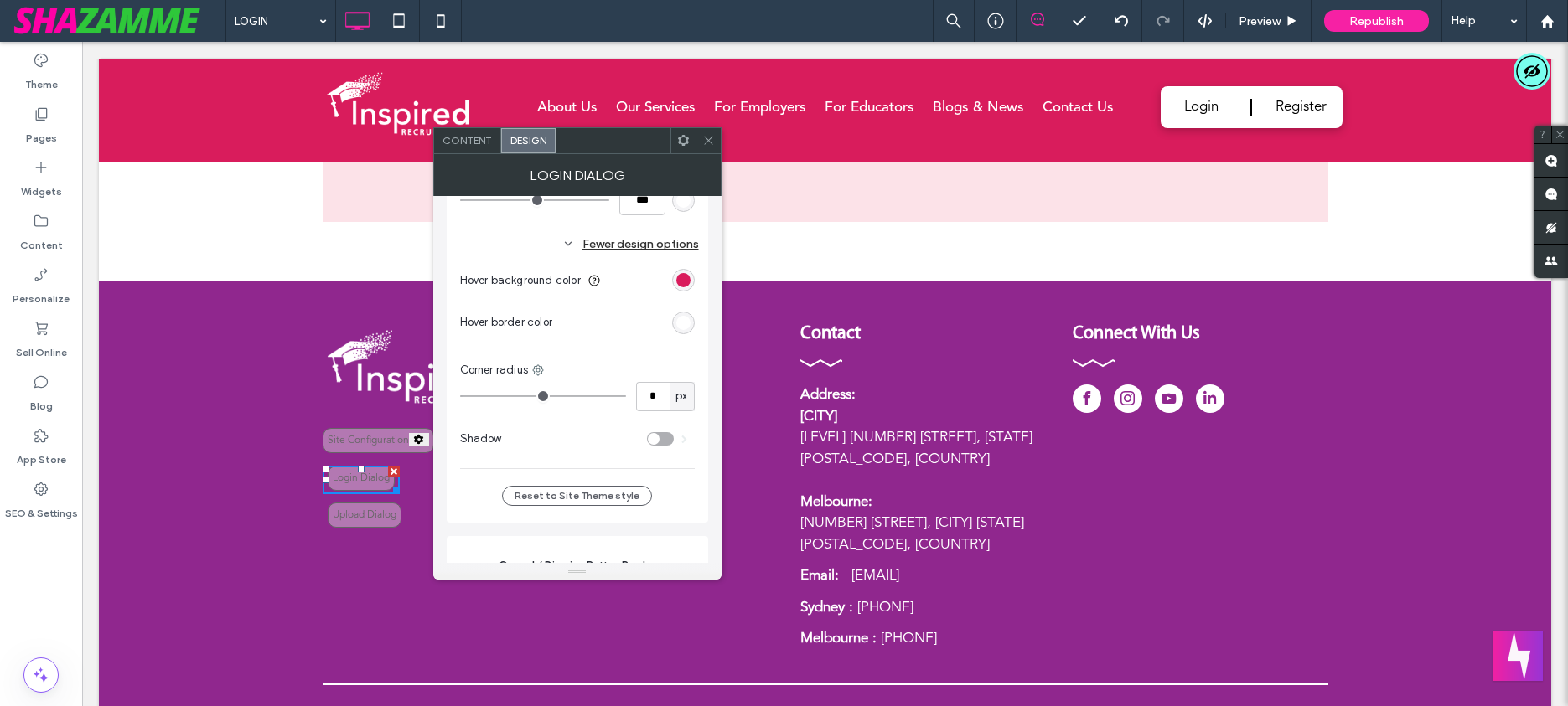 type on "*" 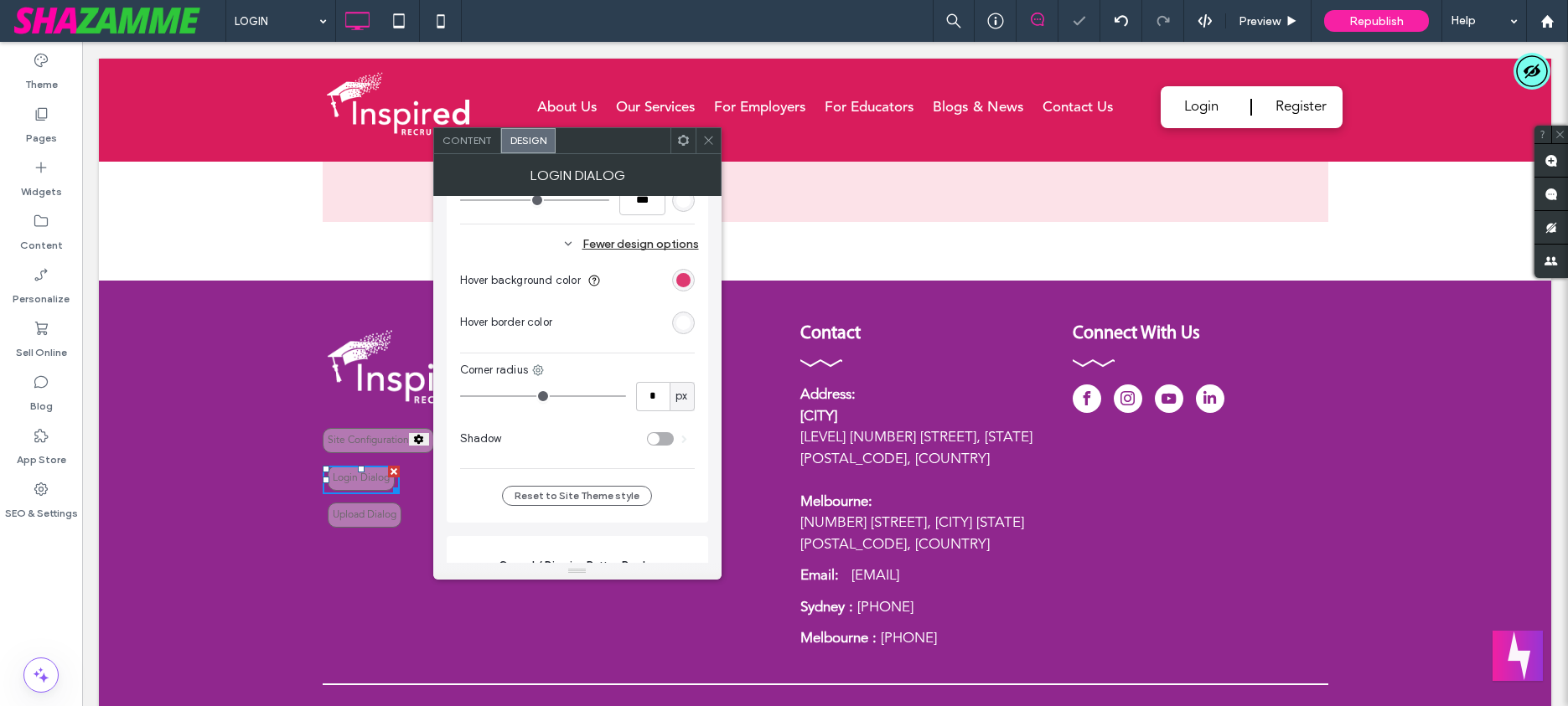 click at bounding box center (683, 280) 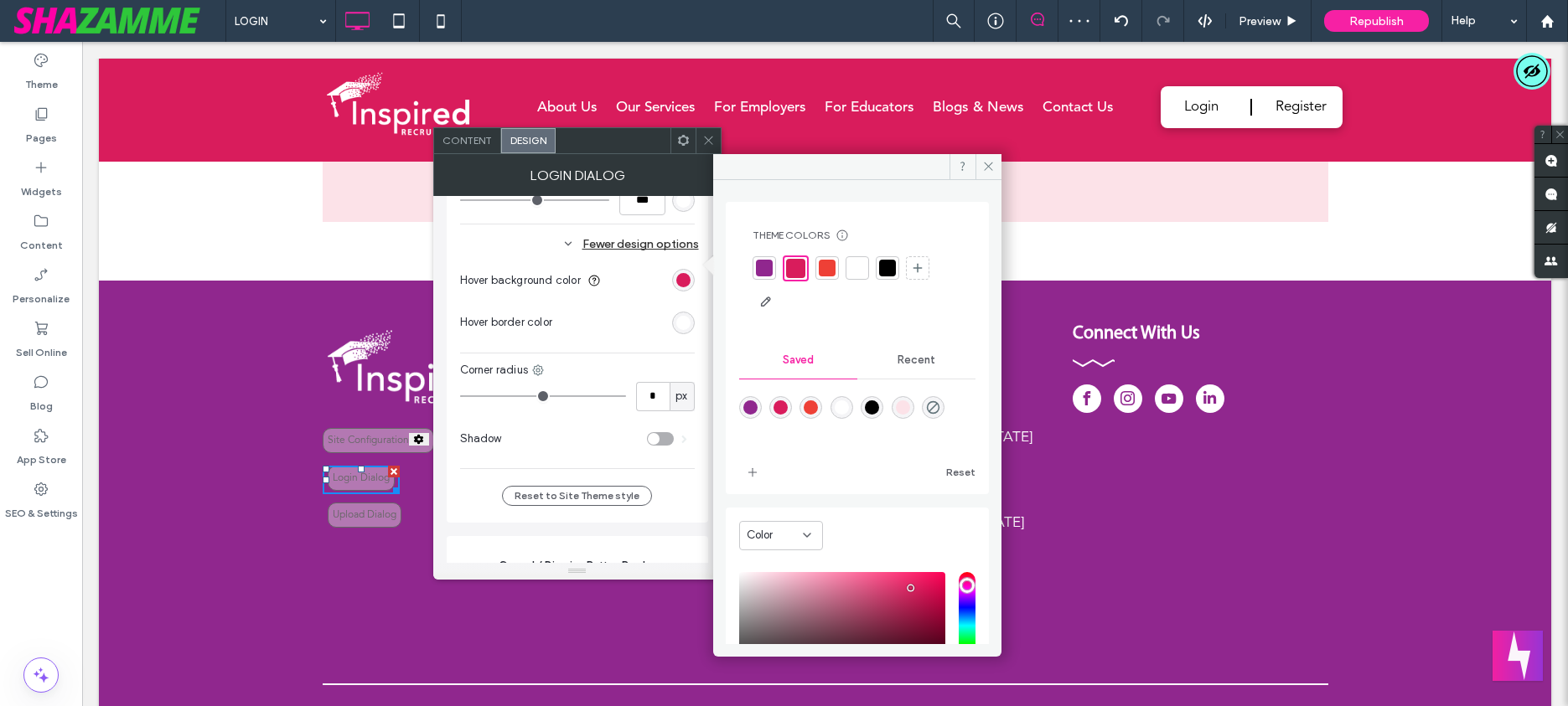 click at bounding box center [827, 268] 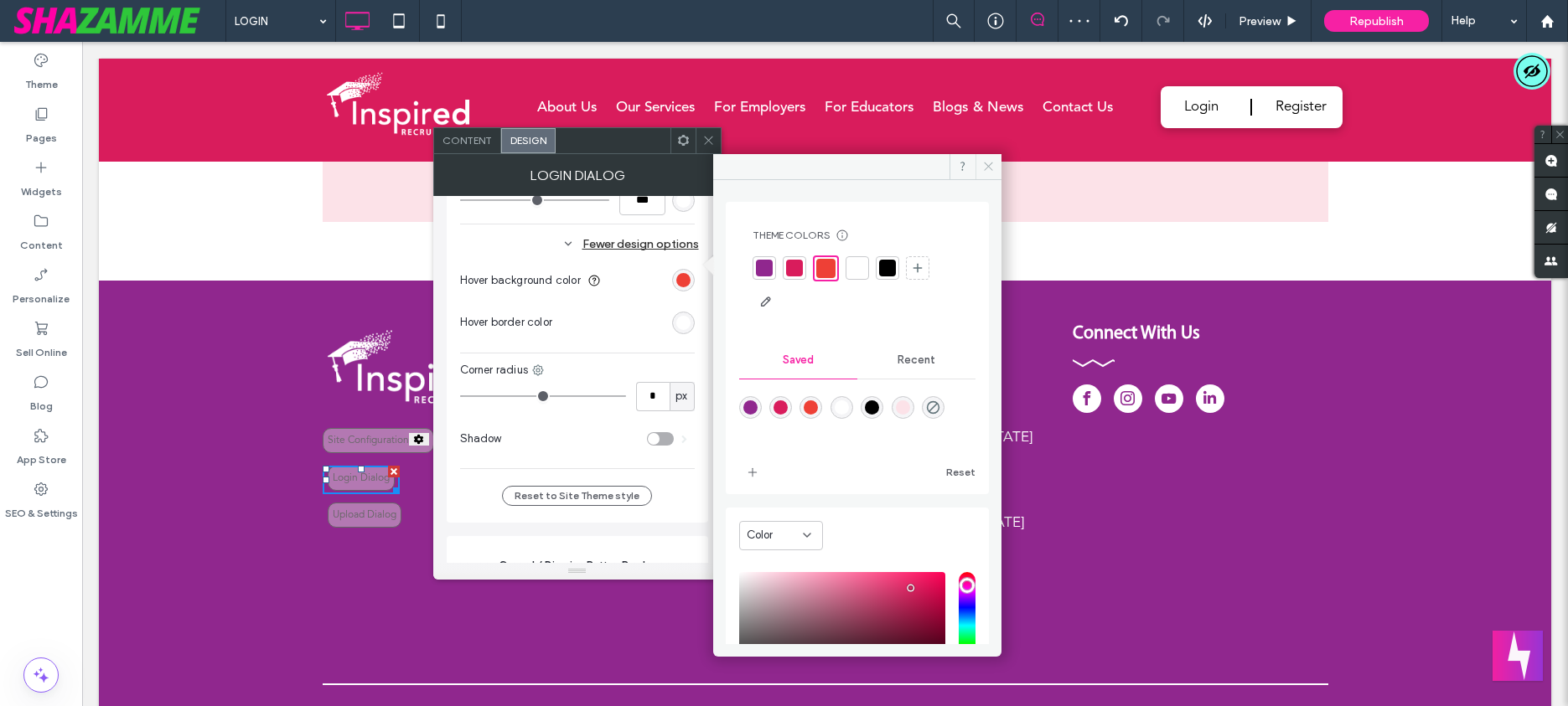 click at bounding box center [988, 167] 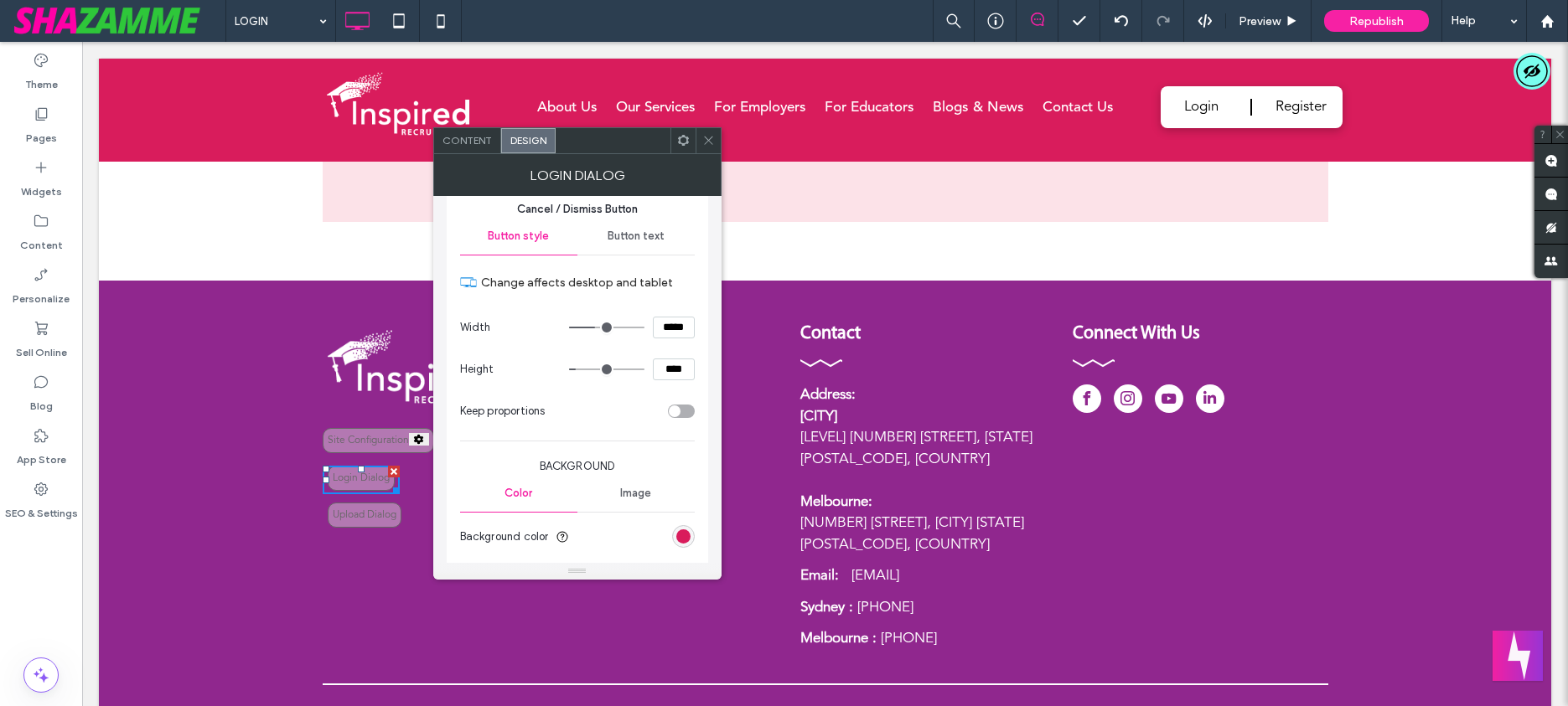 scroll, scrollTop: 6646, scrollLeft: 0, axis: vertical 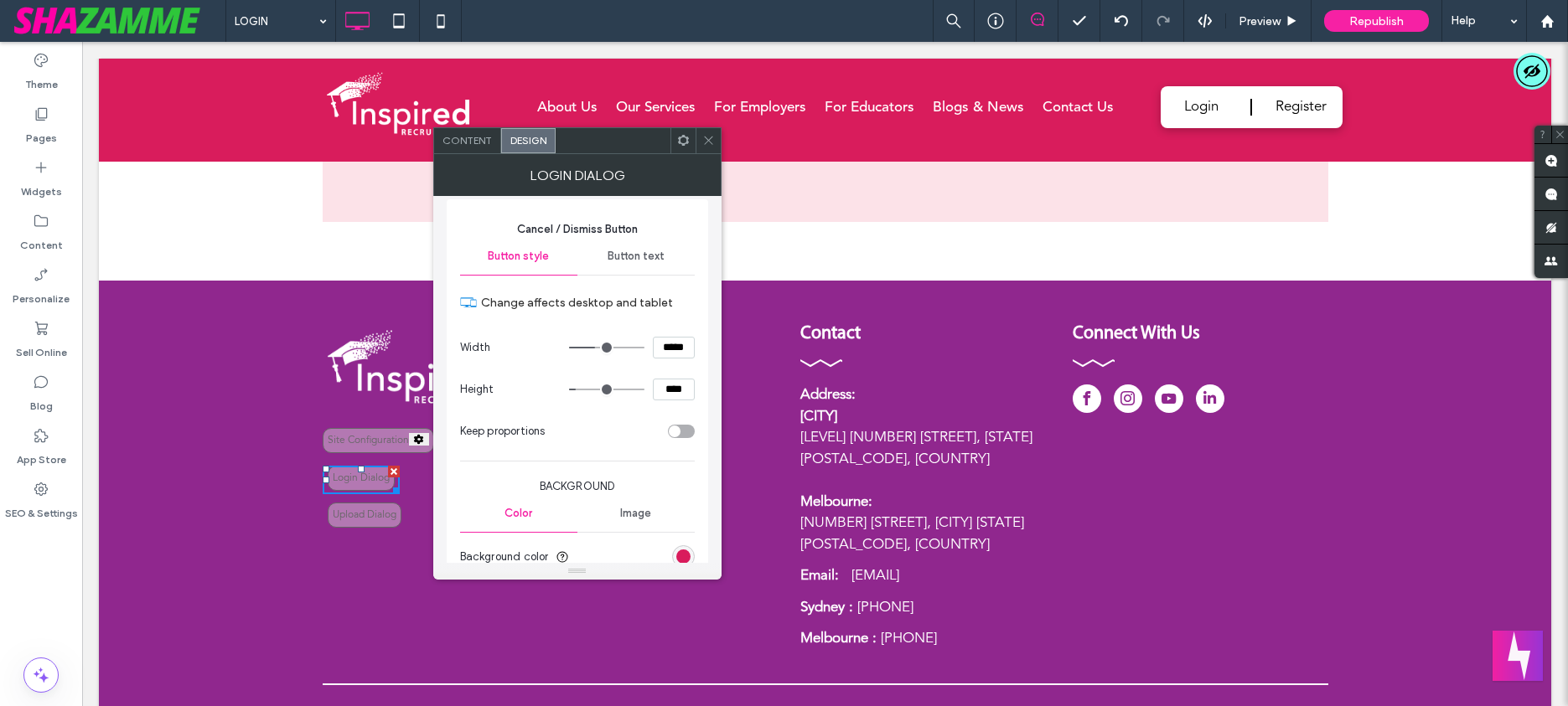 click on "Button text" at bounding box center [636, 256] 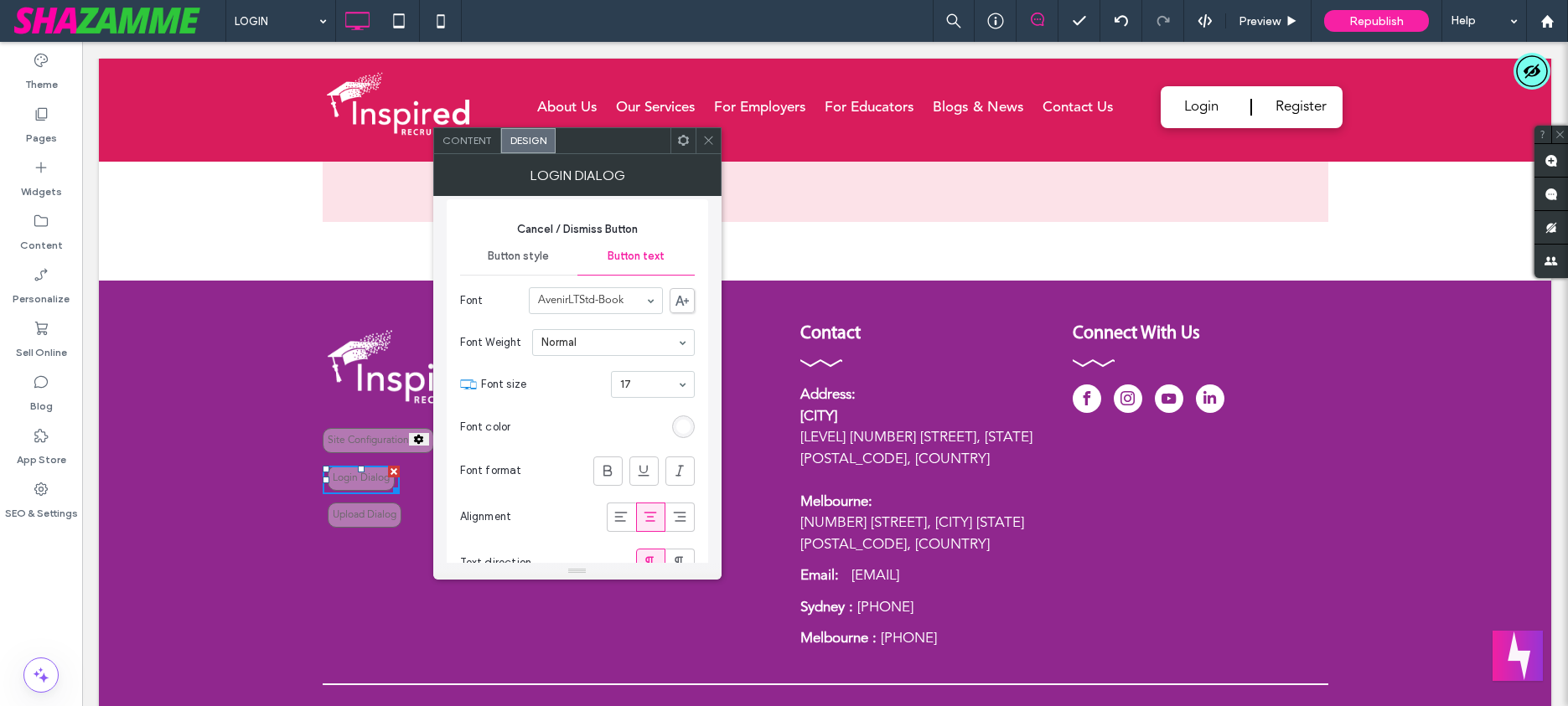 click at bounding box center [608, 471] 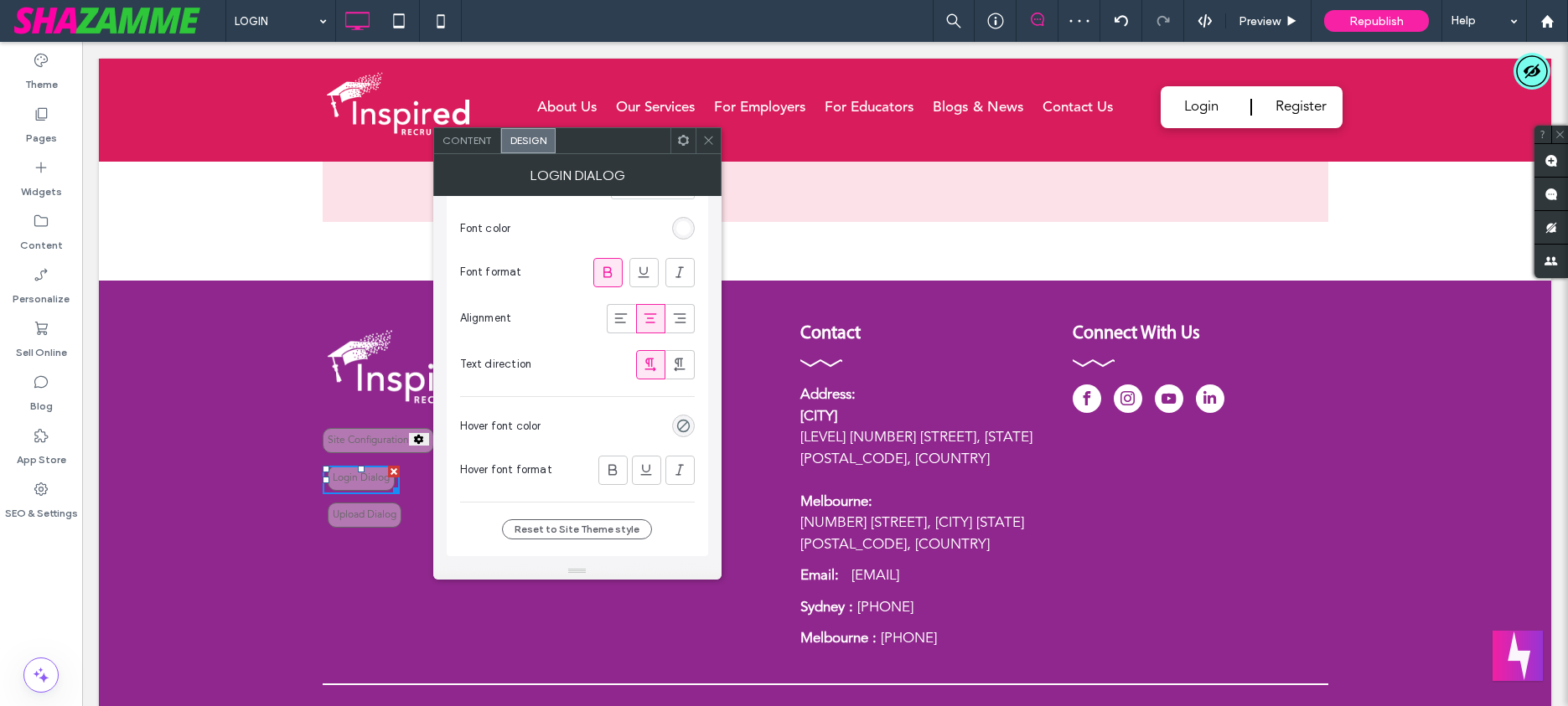 scroll, scrollTop: 6844, scrollLeft: 0, axis: vertical 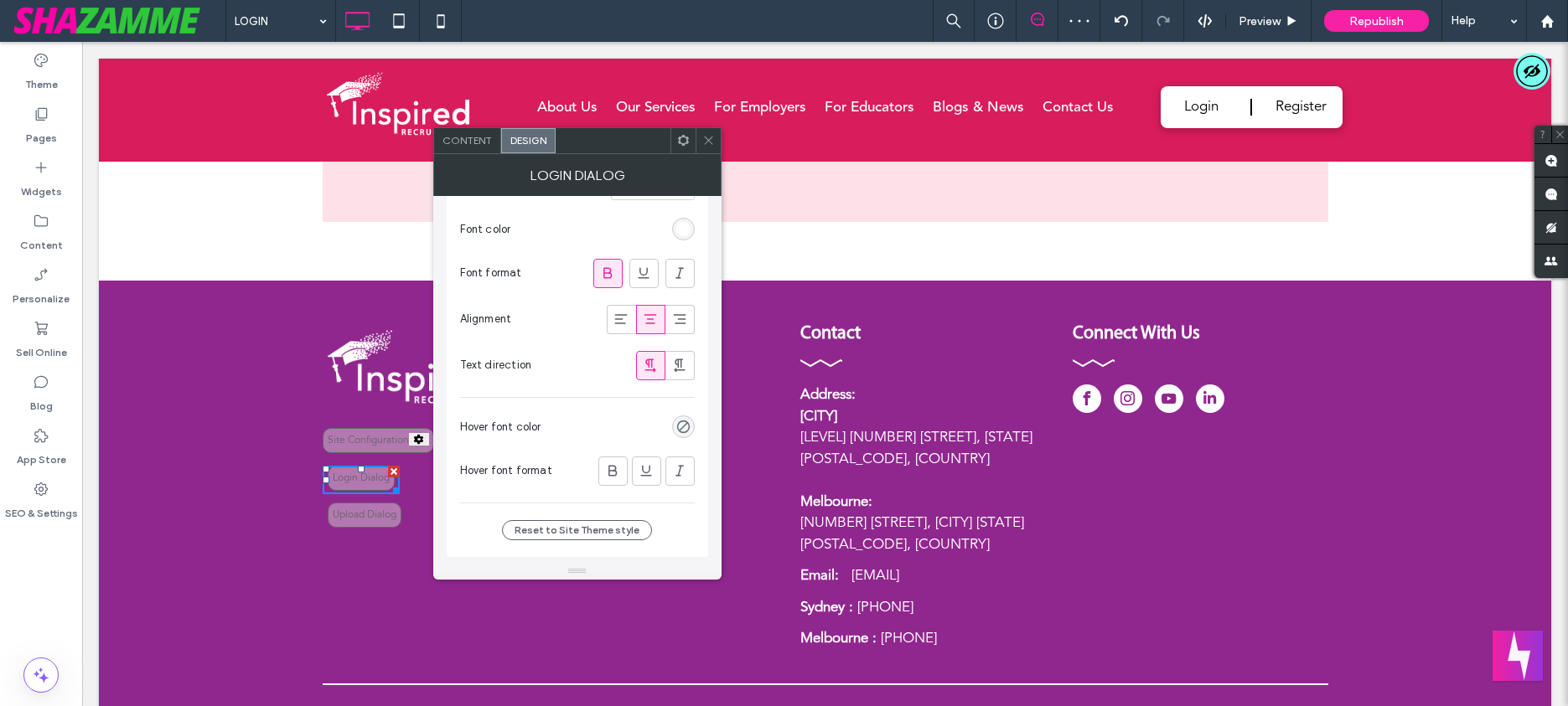 click at bounding box center [613, 471] 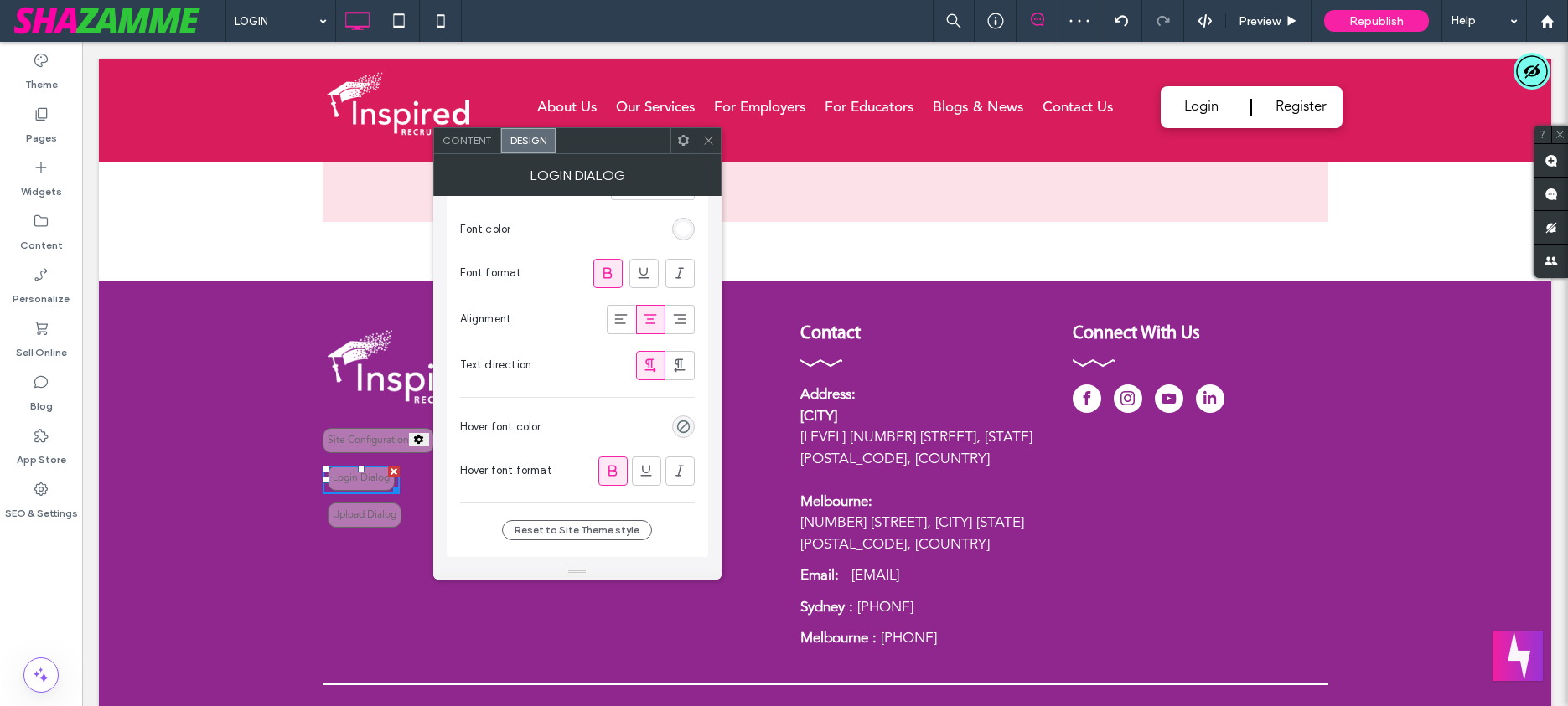 click on "Login Dialog Dialog Position Center Dialog Size Change affects desktop and tablet Width ***** Height *** Dialog Background Color Image Background color Dialog Border Border *** Dialog Corners Corner radius * px   Dialog Padding **** Dialog Overlay Opacity ** Dialog Title Font AvenirLTStd-Book Font Weight normal   Font size 24 Font color Font format Alignment Text direction   Title Margin Top and Bottom ***   Title Margin Left and Right ****   Field Padding ***   Field Margin *** Field Label Font AvenirLTStd-Book Font Weight Normal   Font size 16 Font color Font format Alignment Text direction Field Value Font AvenirLTStd-Book Font Weight Normal   Font size 16 Font color Font format Alignment Text direction Field Value Background Color Image Background color Field Value Border Border *** Field Value Corners Corner radius * px Custom Fields Title Font AvenirLTStd-Book Font Weight Normal   Font size 17 Font color Font format Alignment Text direction Custom Fields Title Background Color Image Background color ***" at bounding box center (577, 367) 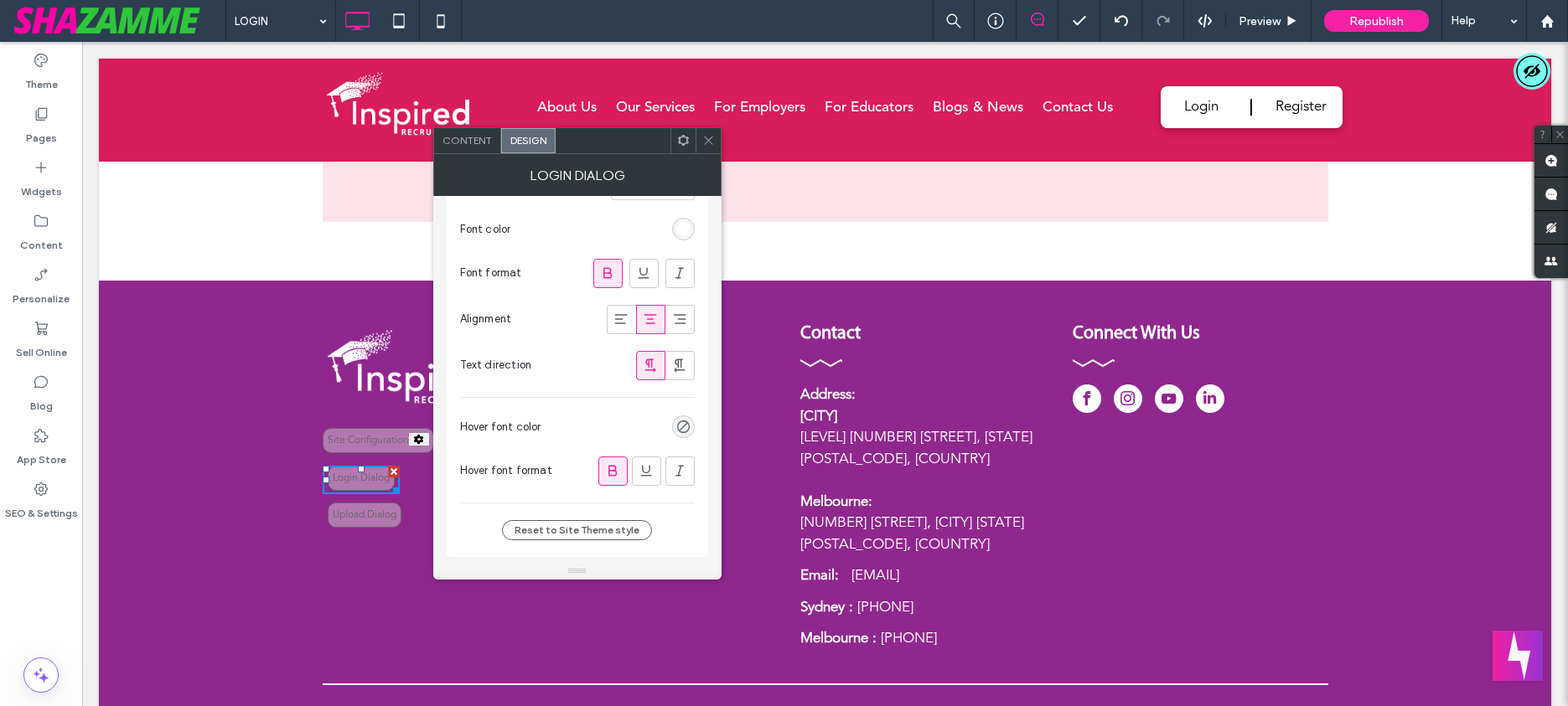 click on "Login Dialog" at bounding box center [577, 175] 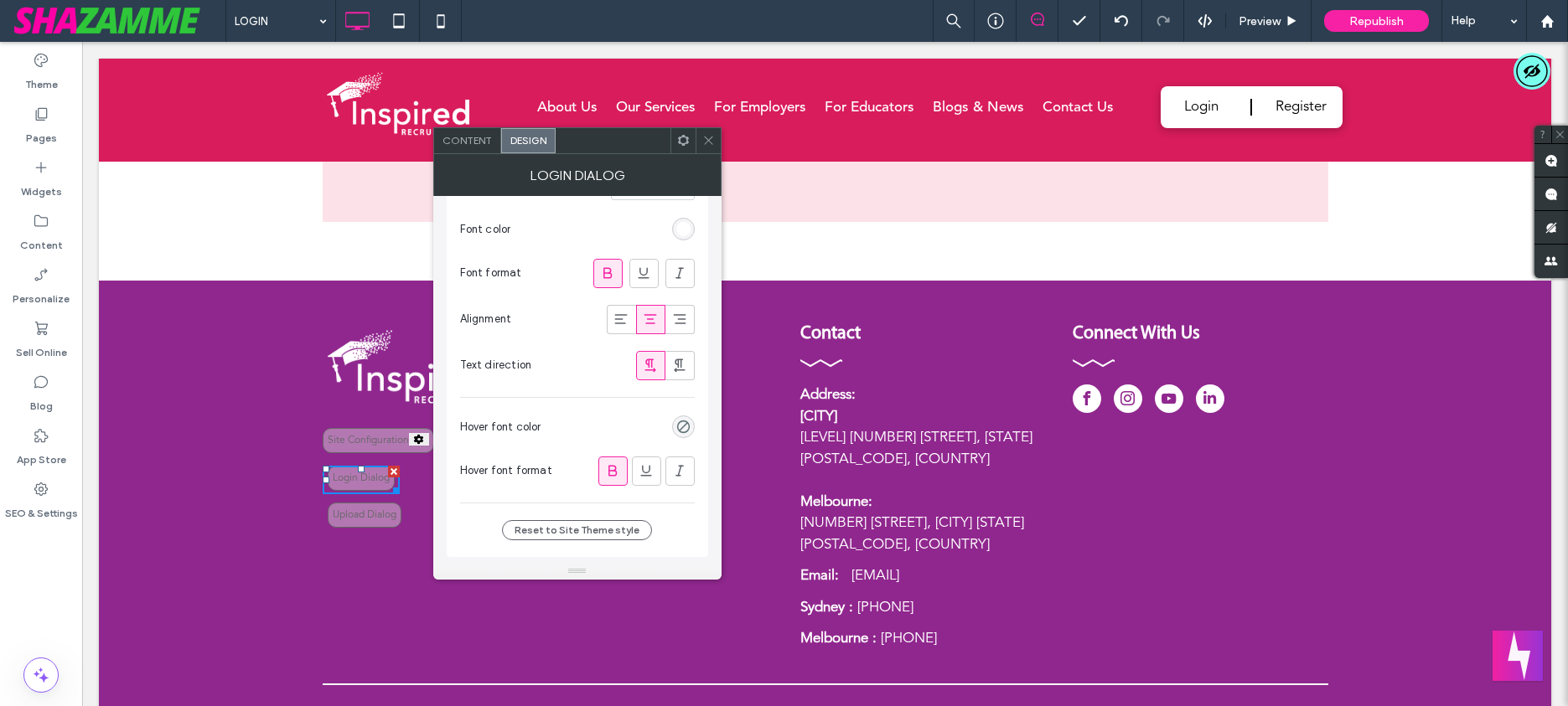 click 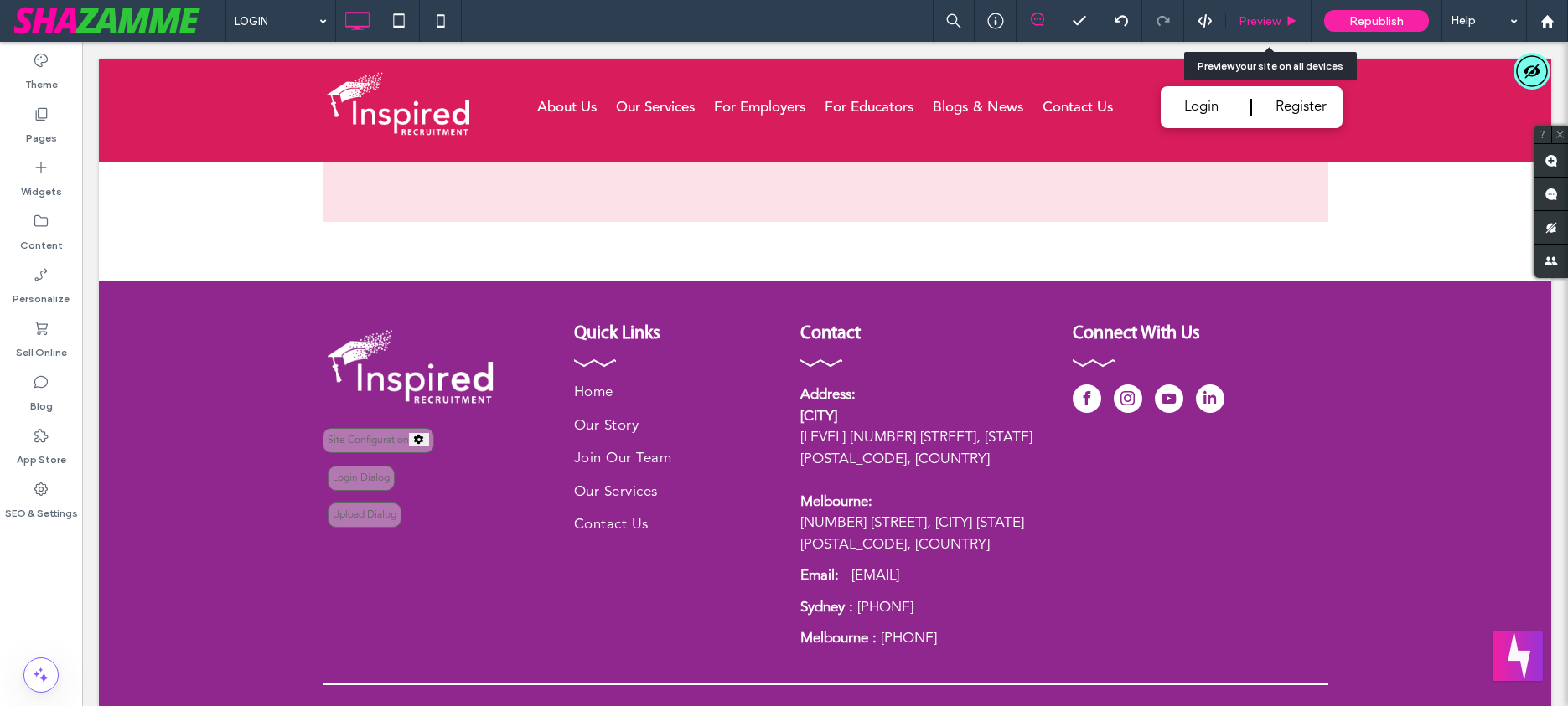click on "Preview" at bounding box center [1260, 21] 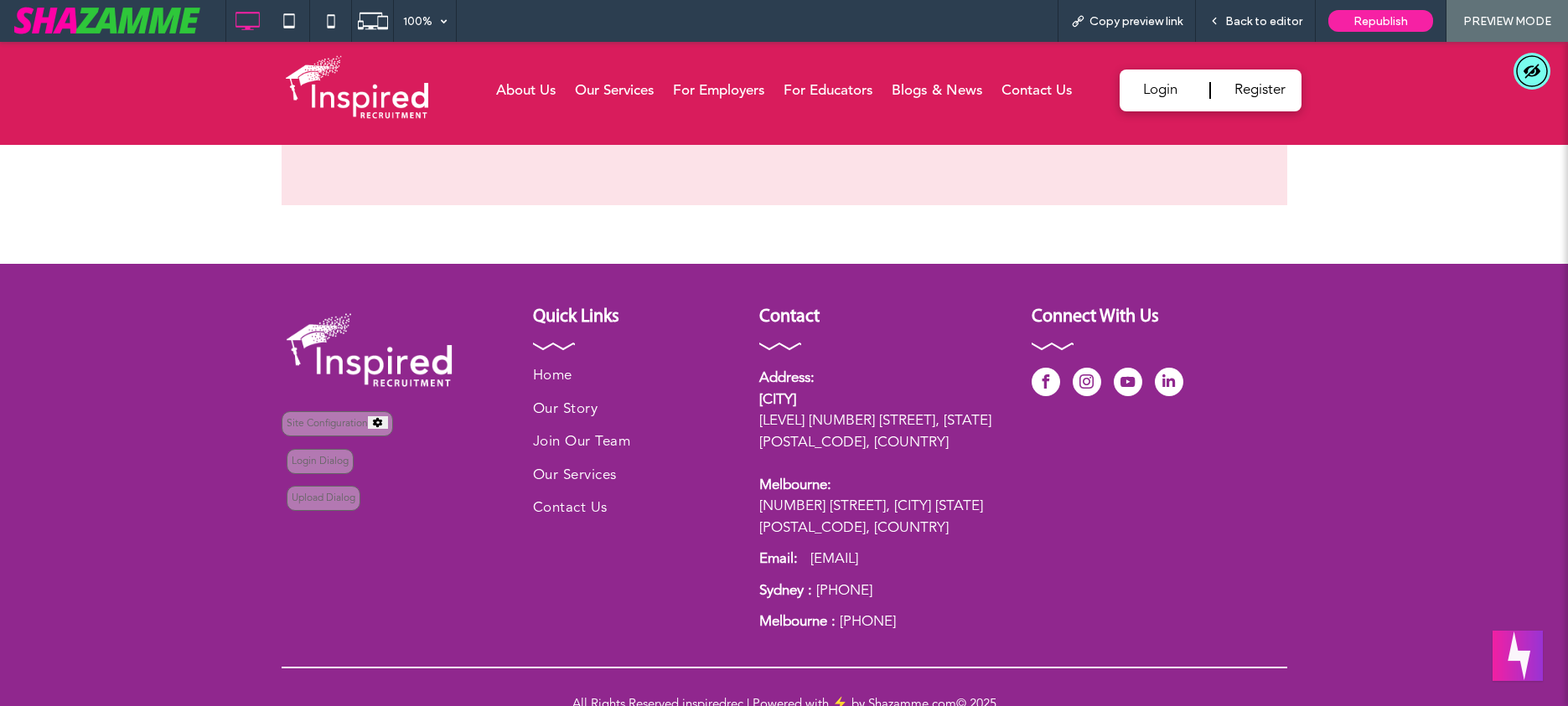 click on "Login" at bounding box center [1160, 90] 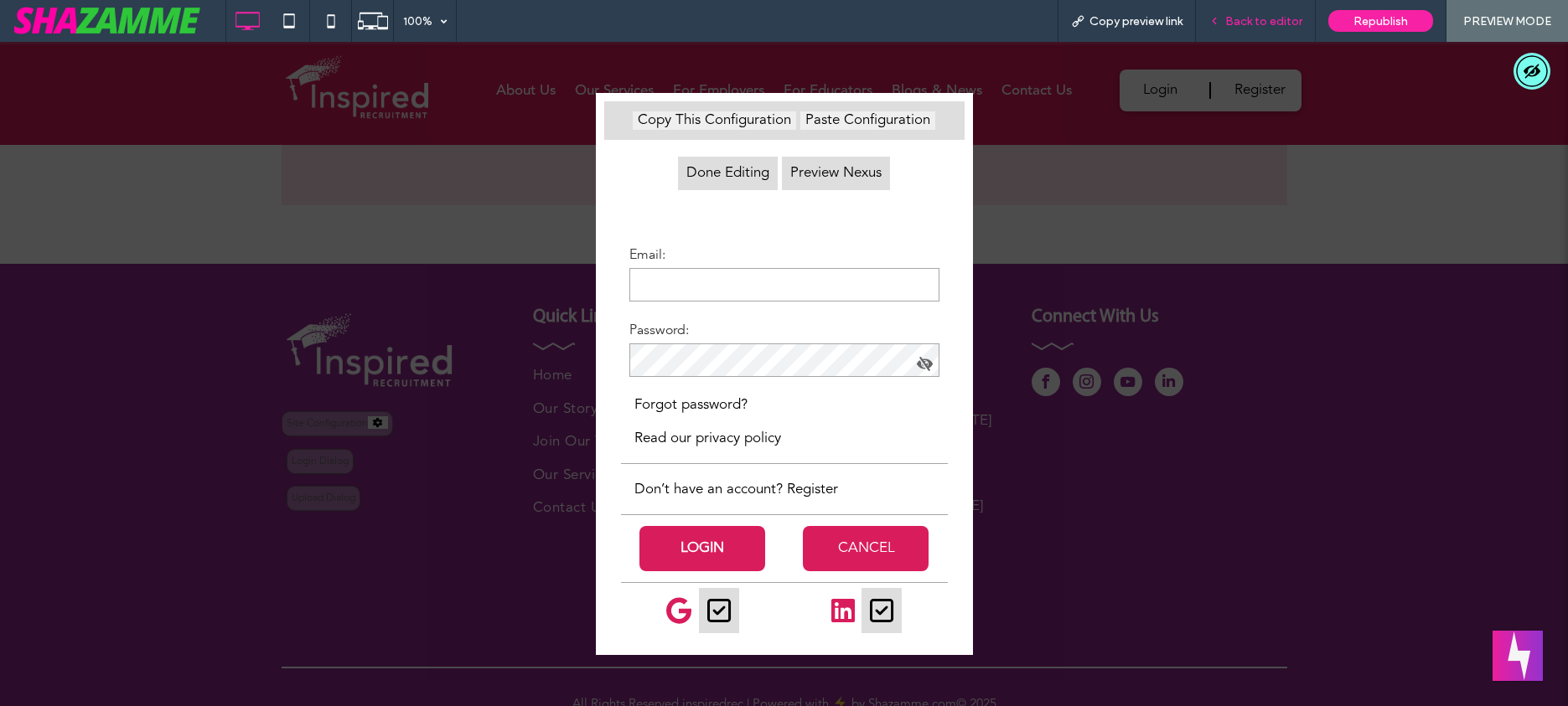 click on "Back to editor" at bounding box center (1264, 21) 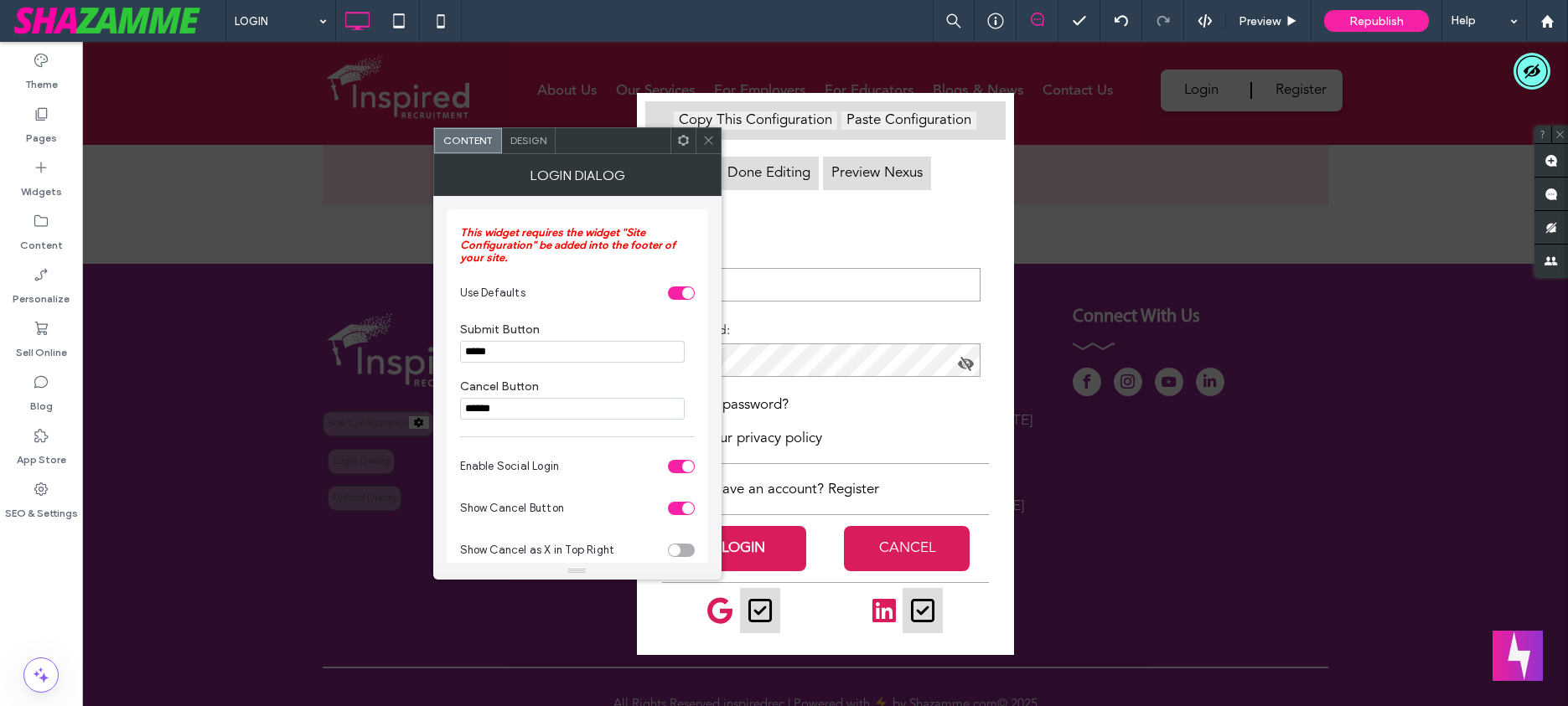 click on "Design" at bounding box center [529, 141] 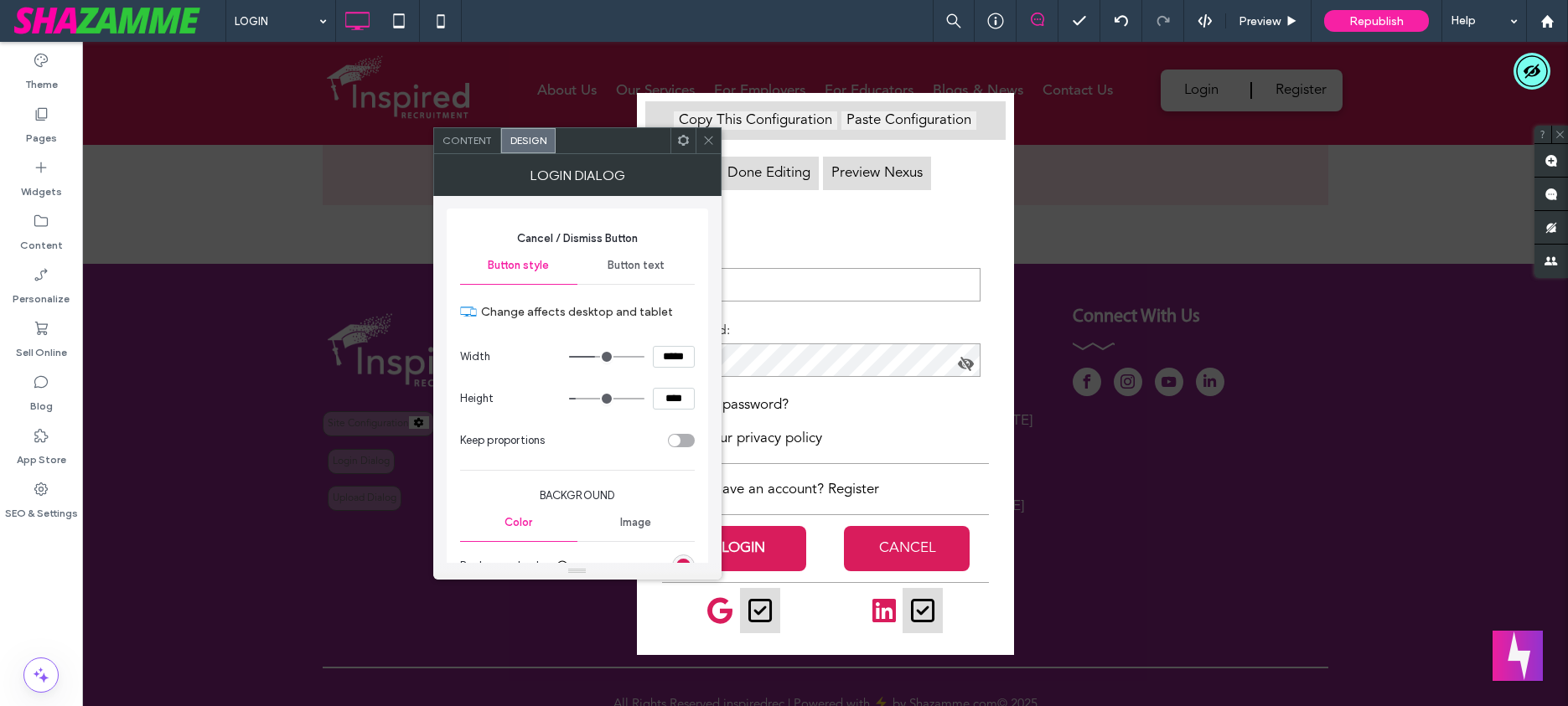 scroll, scrollTop: 6638, scrollLeft: 0, axis: vertical 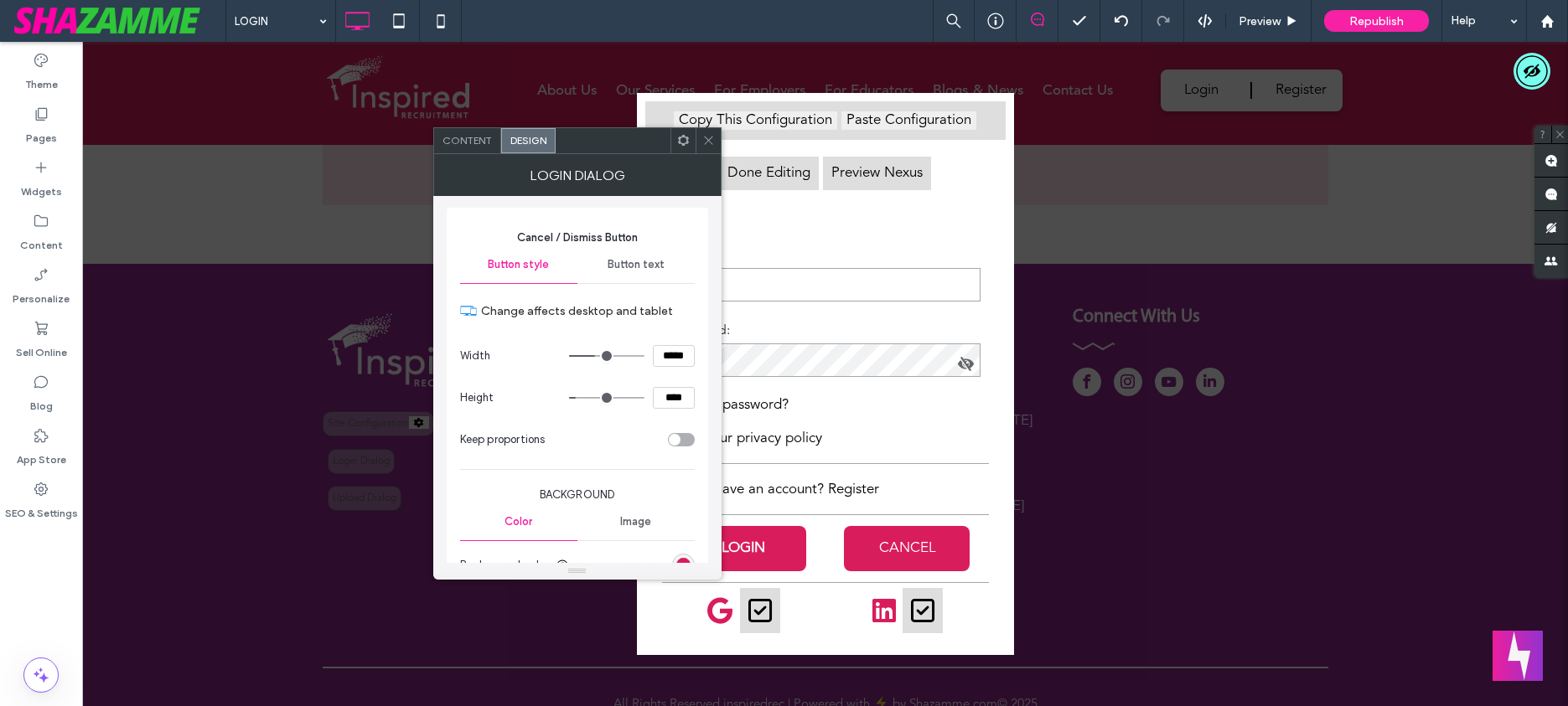 click on "Button text" at bounding box center [636, 265] 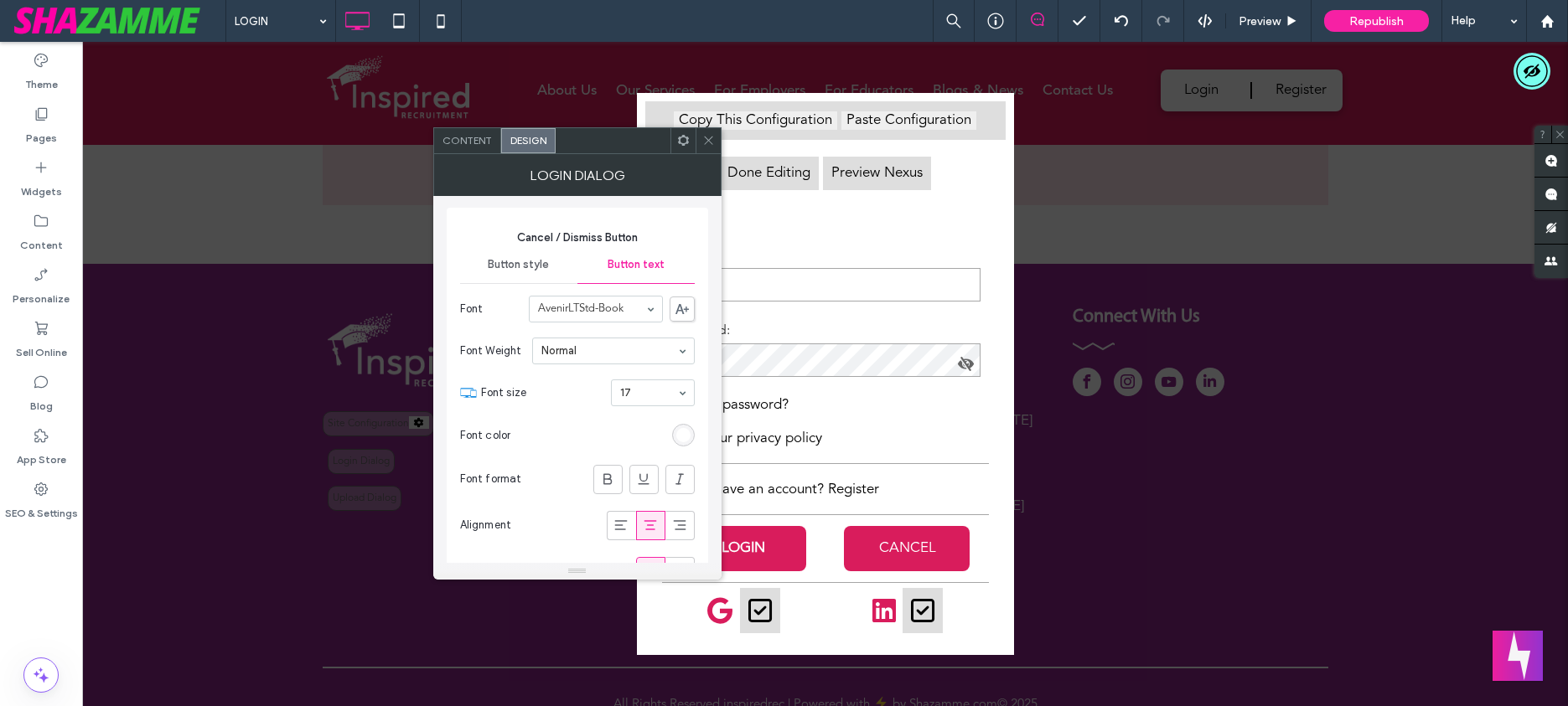 click 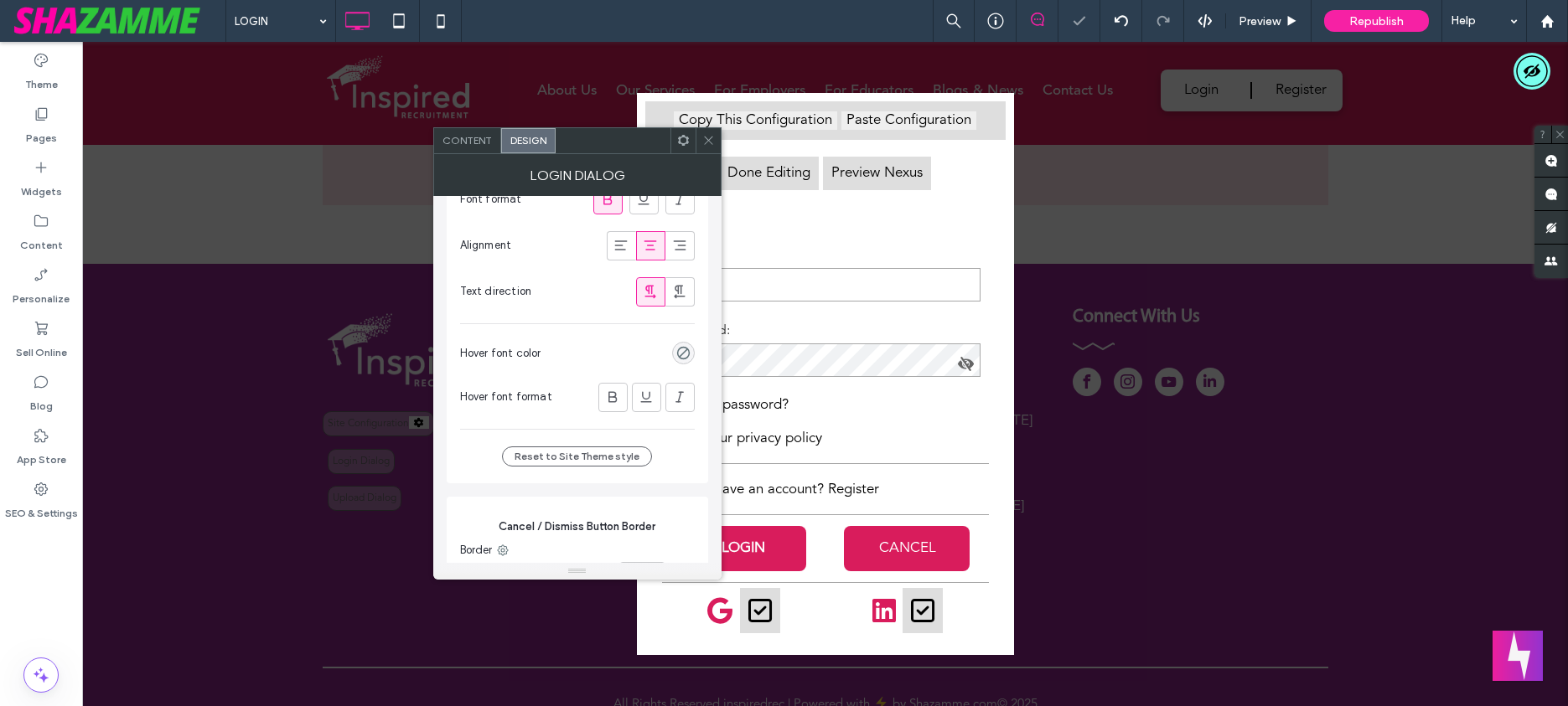 scroll, scrollTop: 6919, scrollLeft: 0, axis: vertical 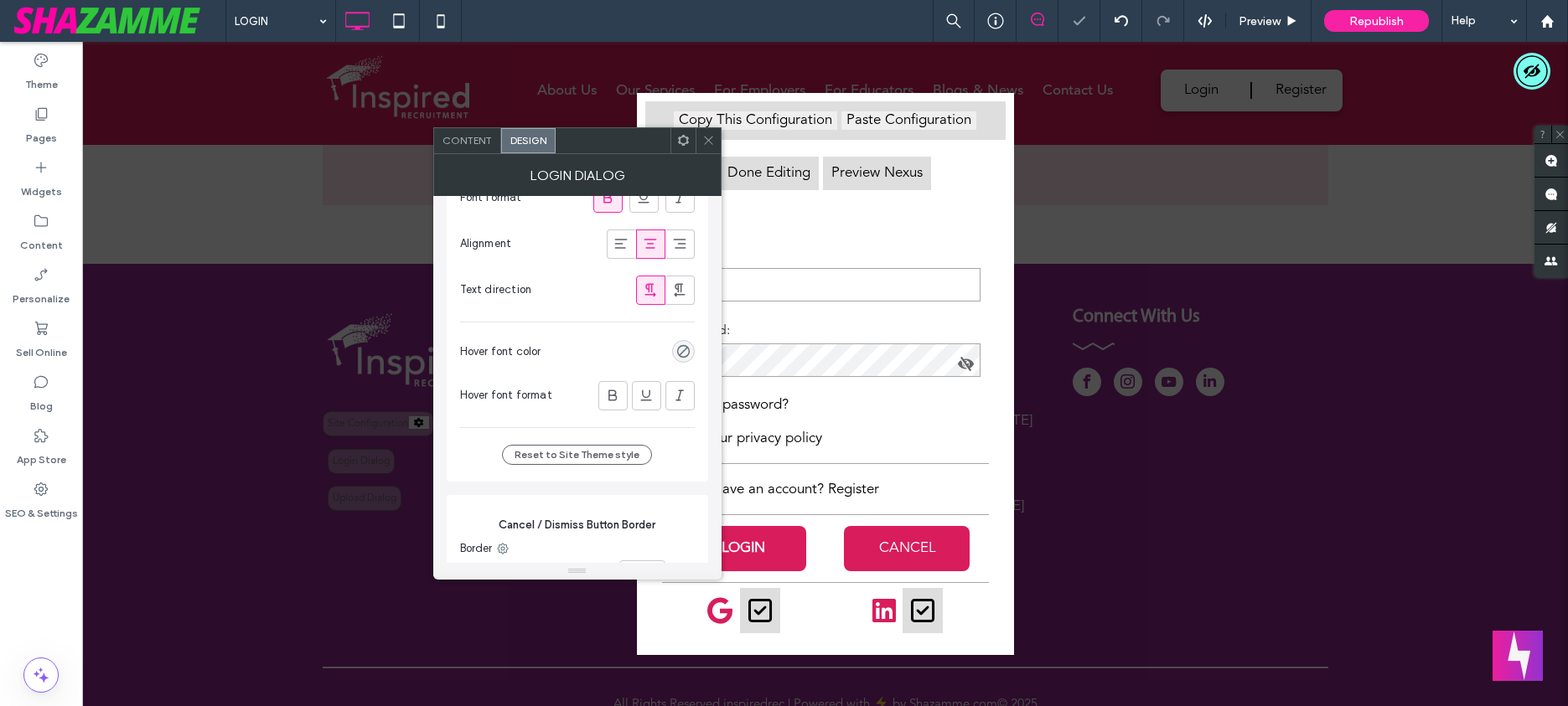 click at bounding box center [613, 395] 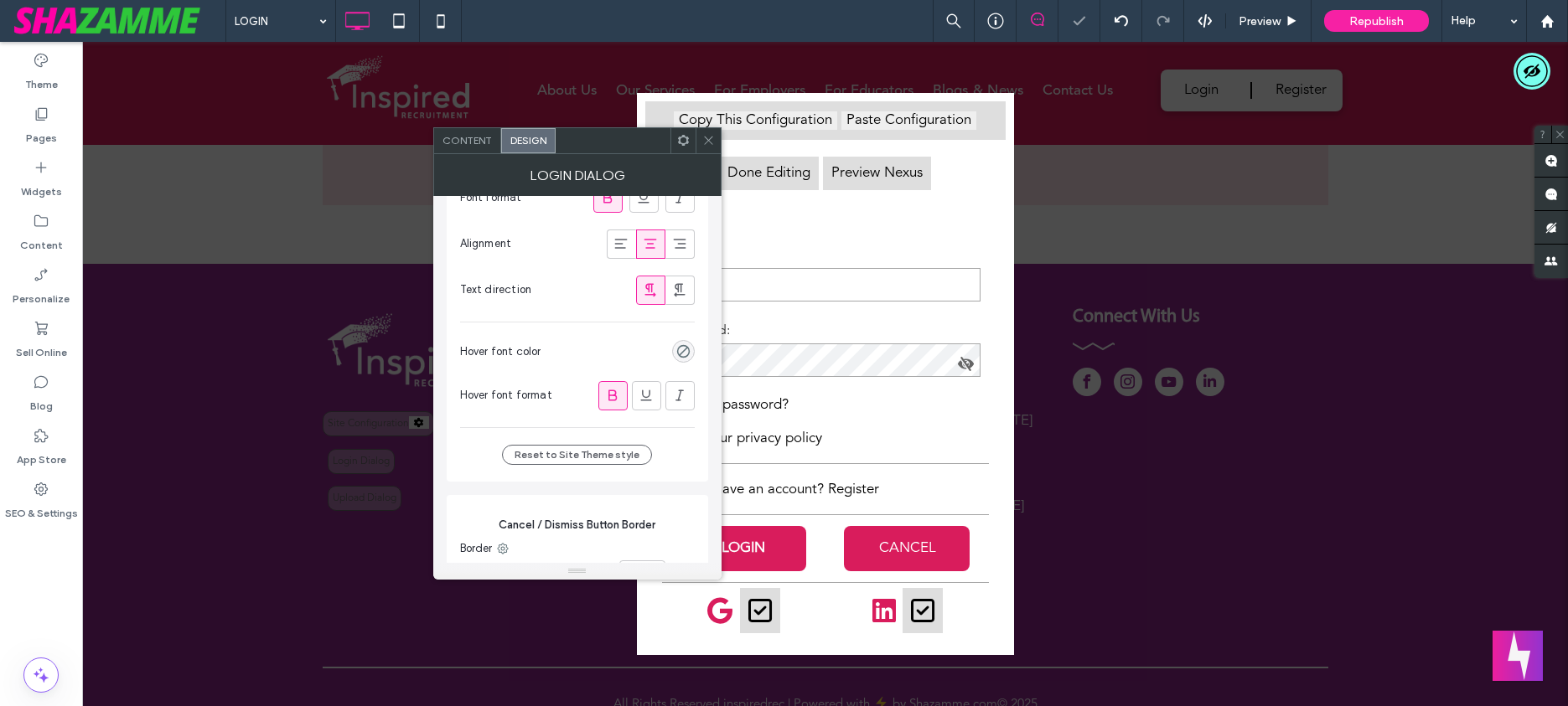 click 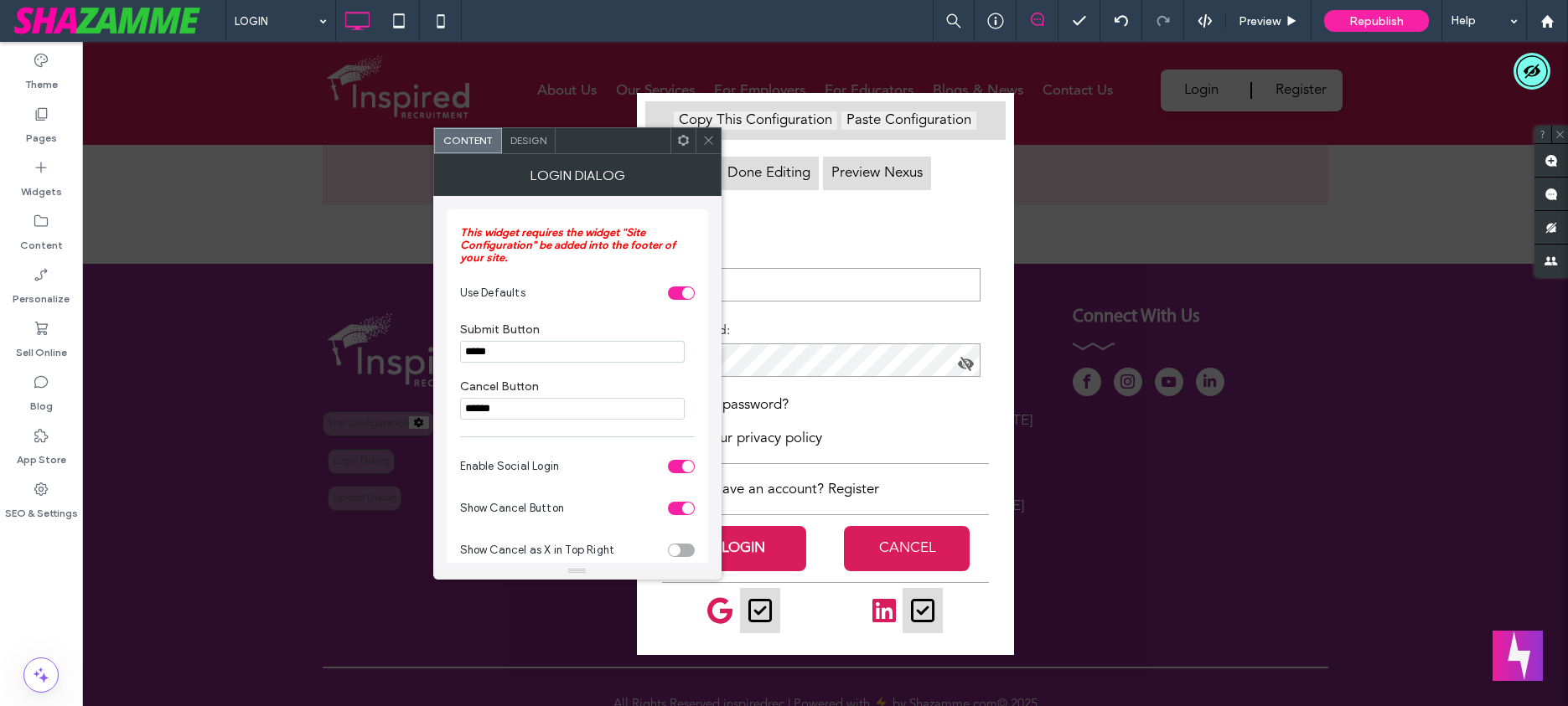 click on "Design" at bounding box center [528, 140] 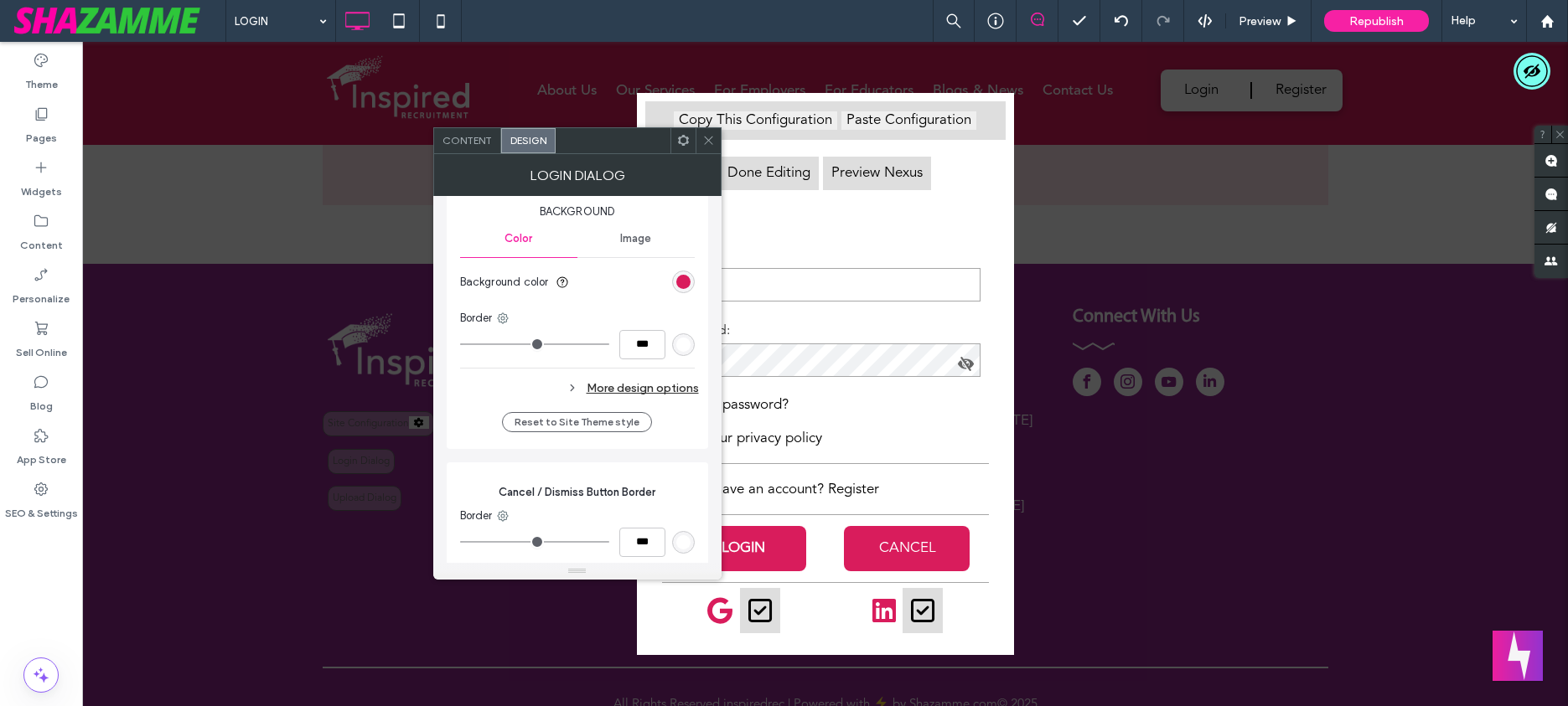 scroll, scrollTop: 6934, scrollLeft: 0, axis: vertical 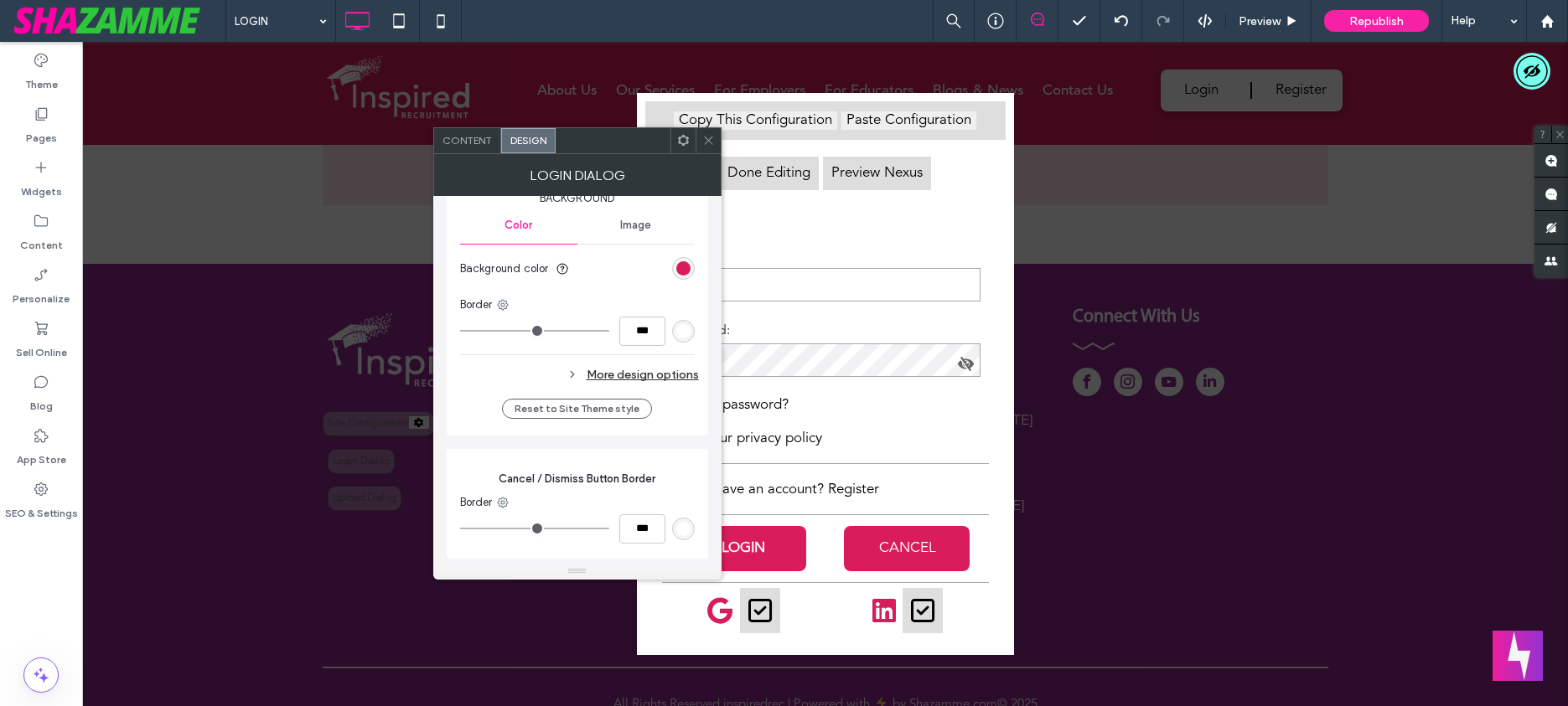click on "More design options" at bounding box center [579, 374] 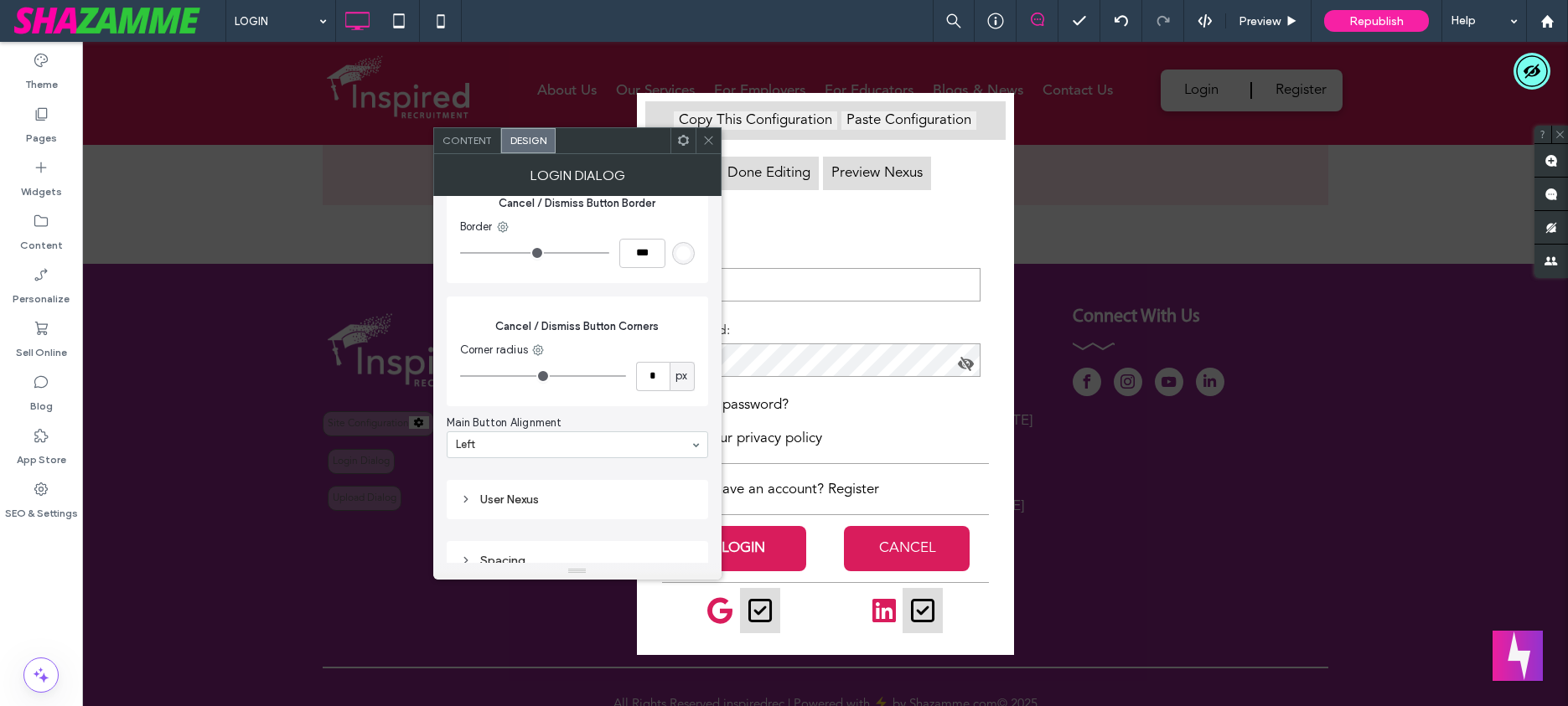 scroll, scrollTop: 7428, scrollLeft: 0, axis: vertical 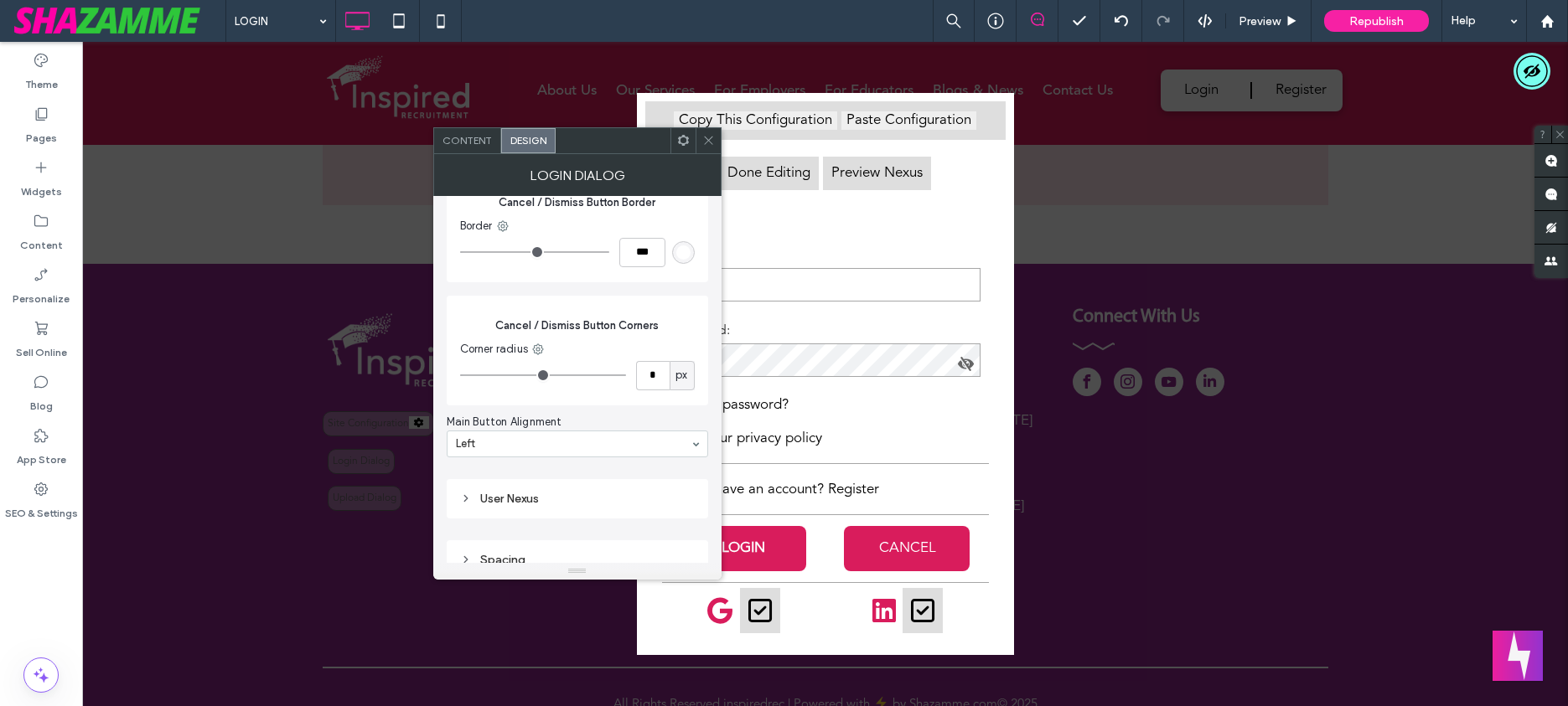 click on "Content" at bounding box center [467, 140] 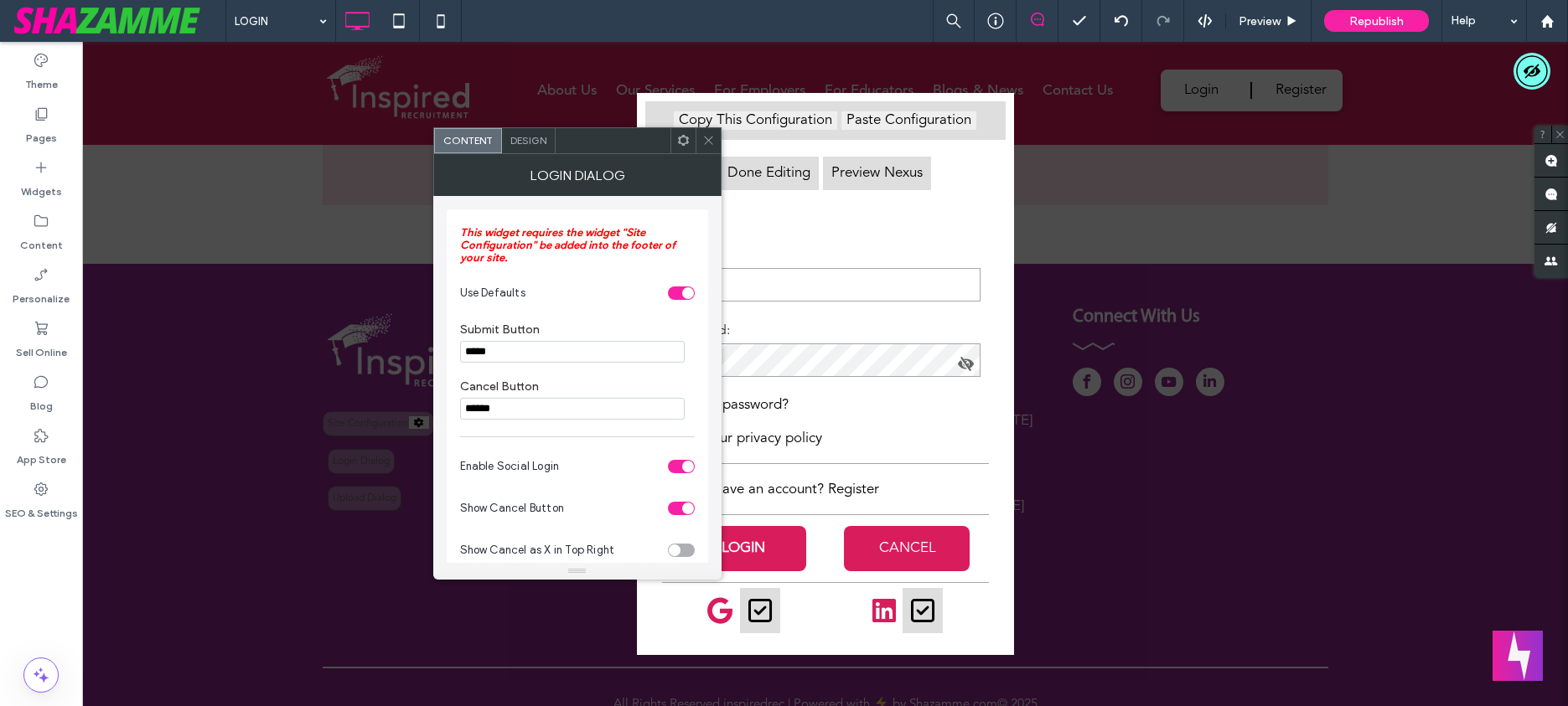 click on "Cancel Button ******" at bounding box center (577, 399) 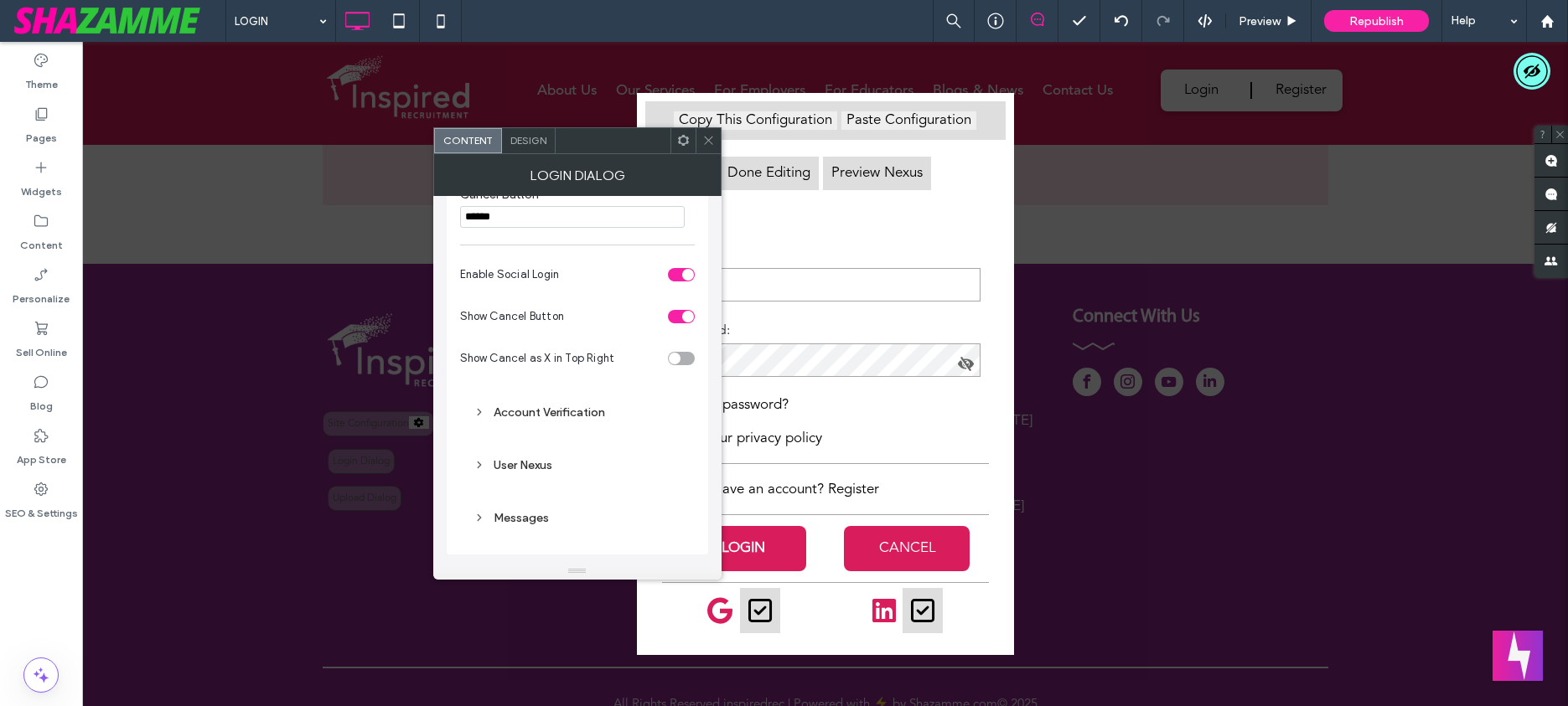 scroll, scrollTop: 0, scrollLeft: 0, axis: both 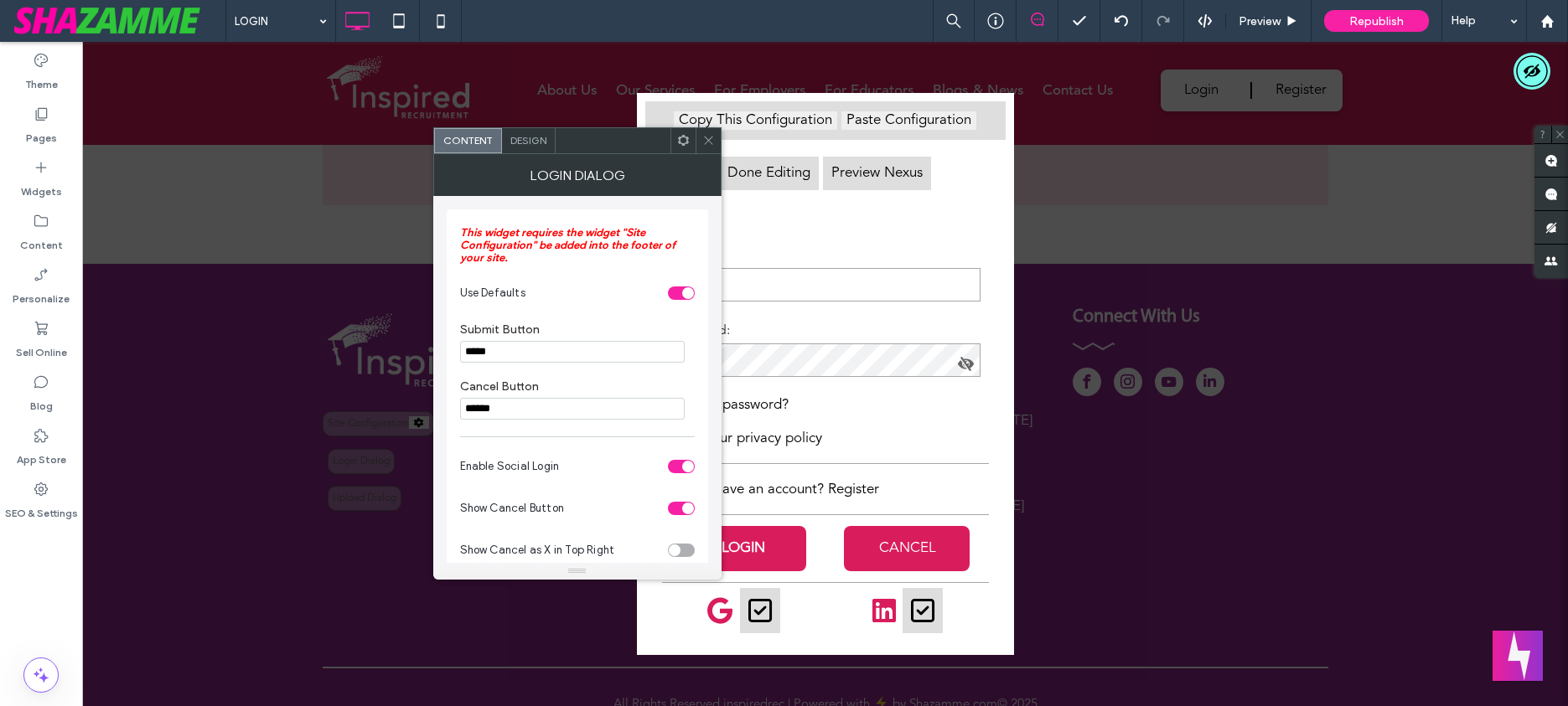 click 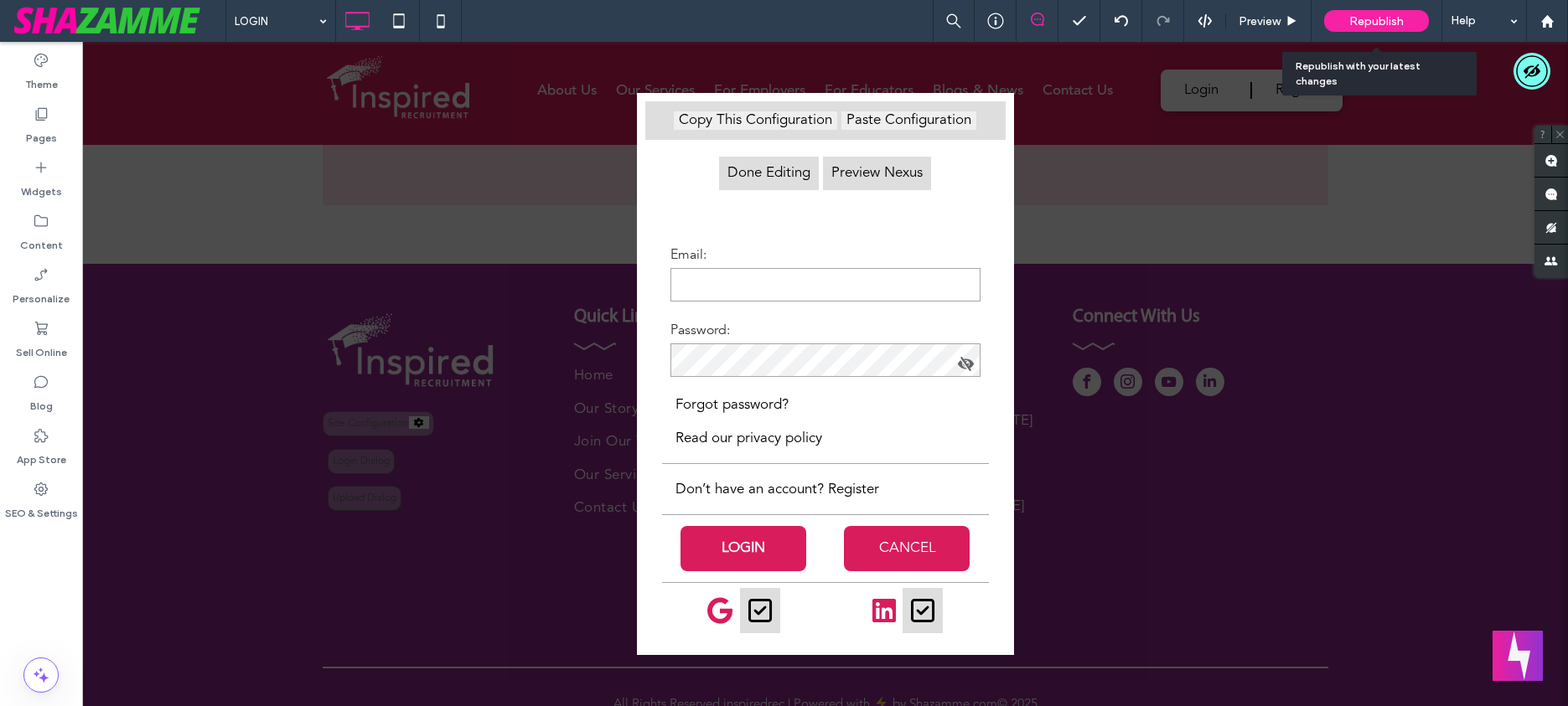 click on "Republish" at bounding box center (1376, 21) 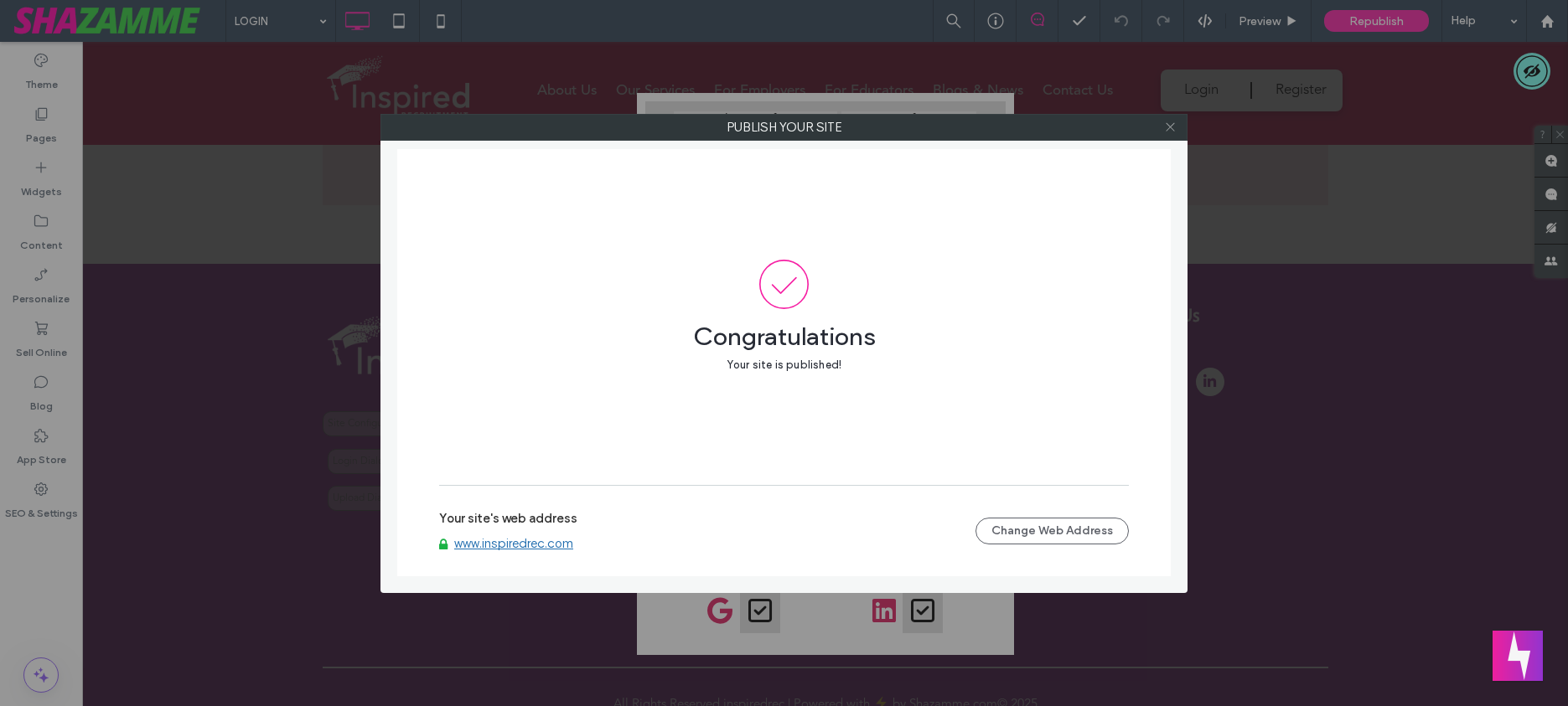 click 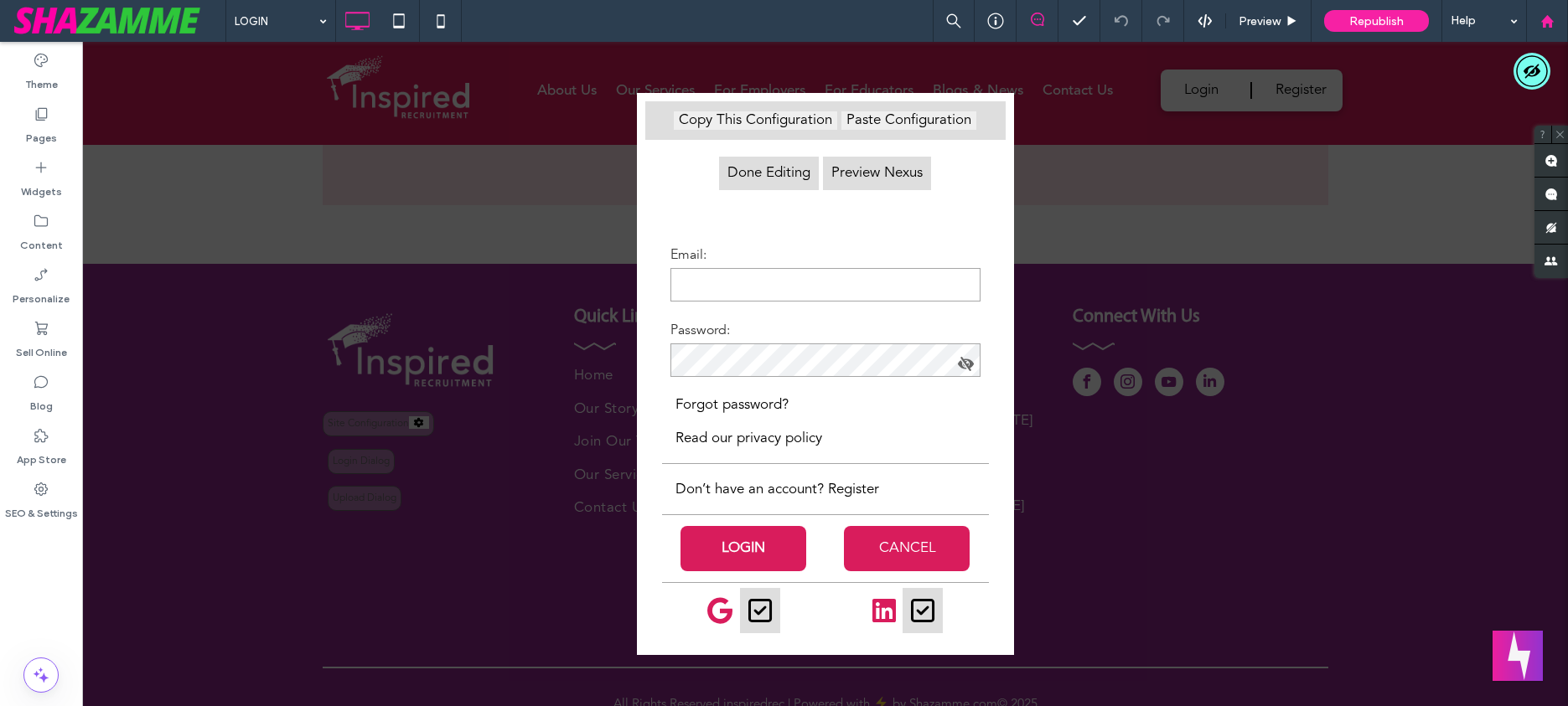 click 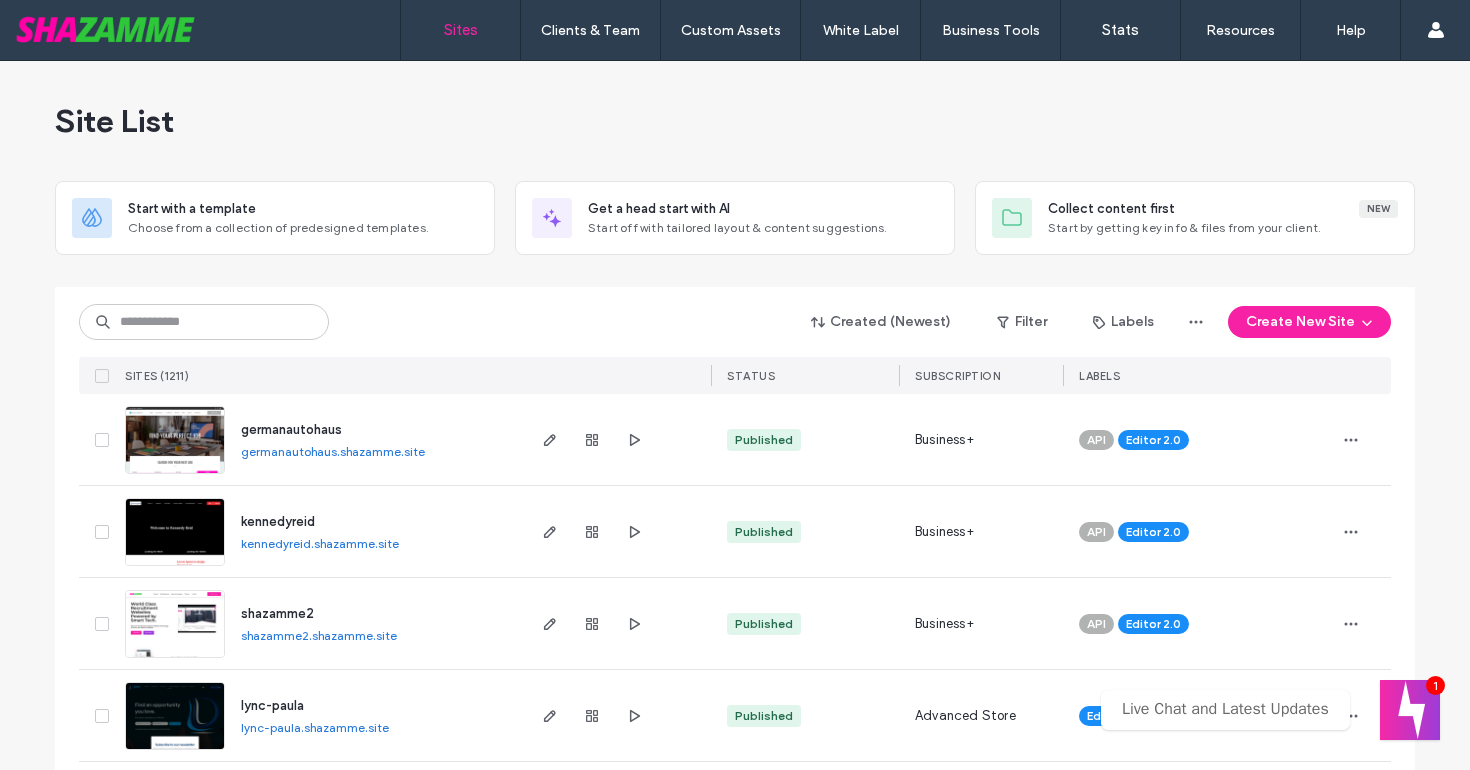 scroll, scrollTop: 0, scrollLeft: 0, axis: both 